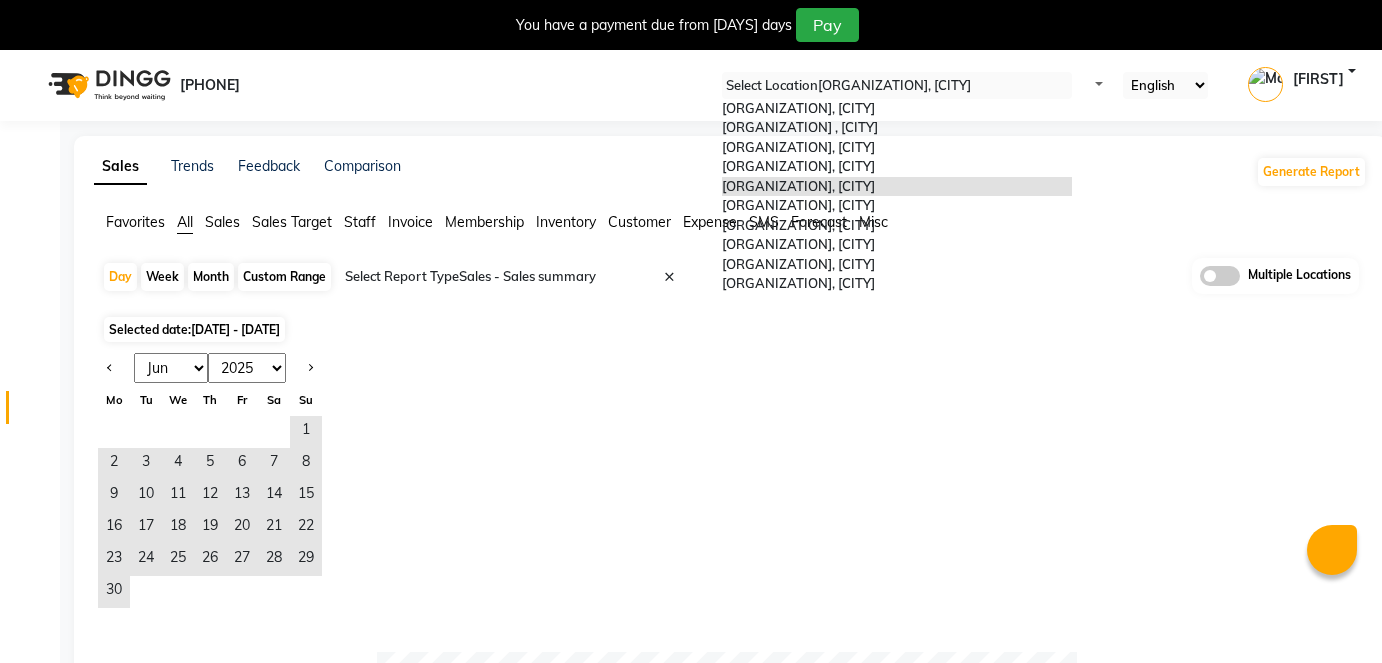scroll, scrollTop: 0, scrollLeft: 0, axis: both 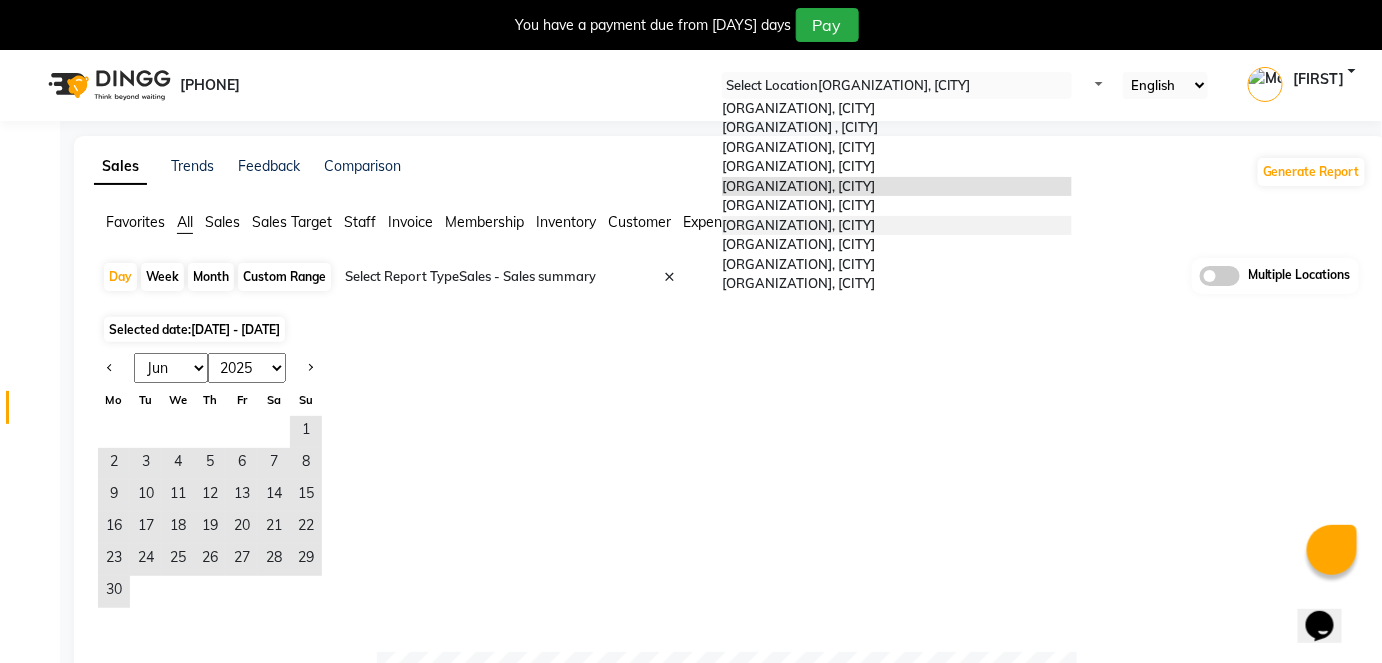 click on "[TITLE], [CITY]" at bounding box center [798, 225] 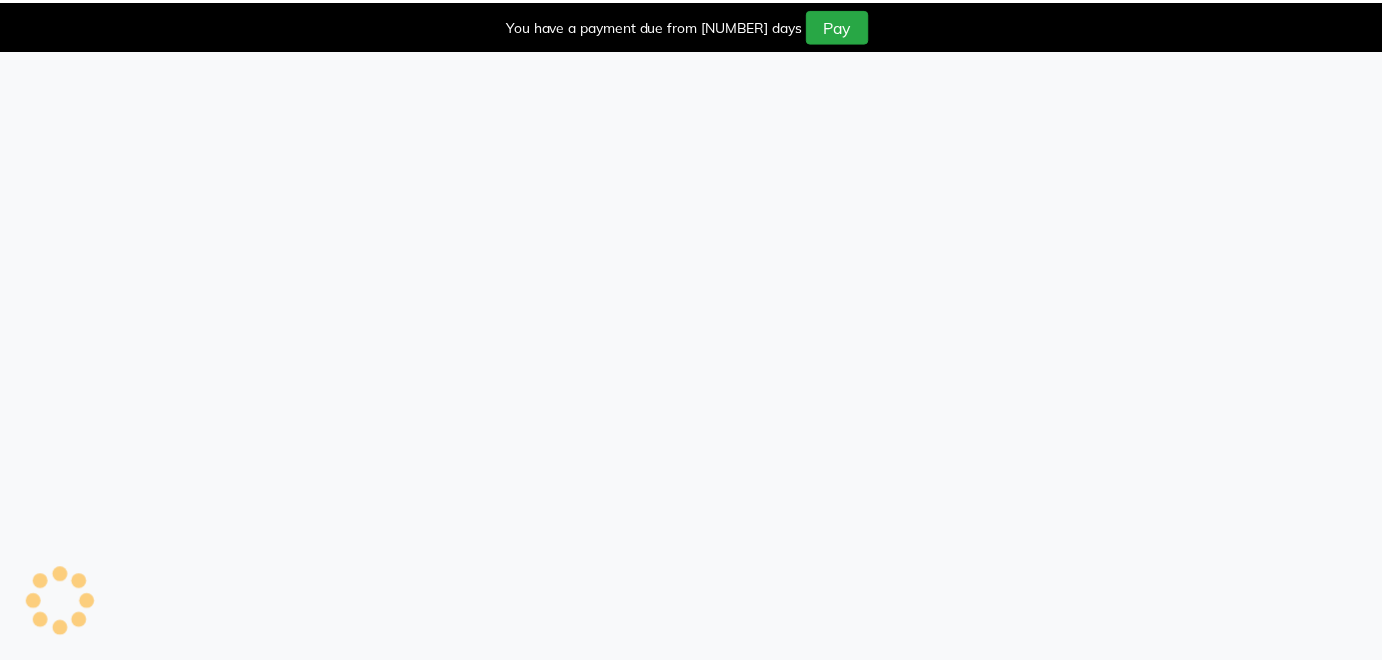 scroll, scrollTop: 0, scrollLeft: 0, axis: both 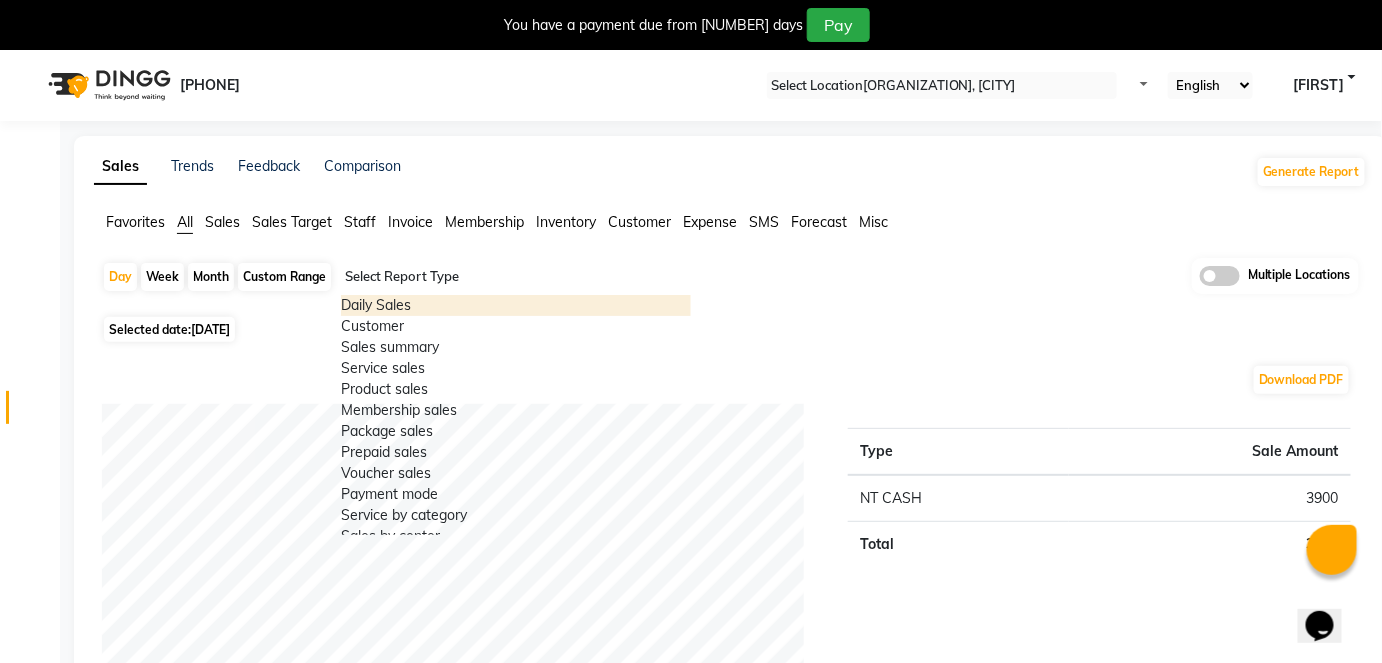 click at bounding box center [516, 277] 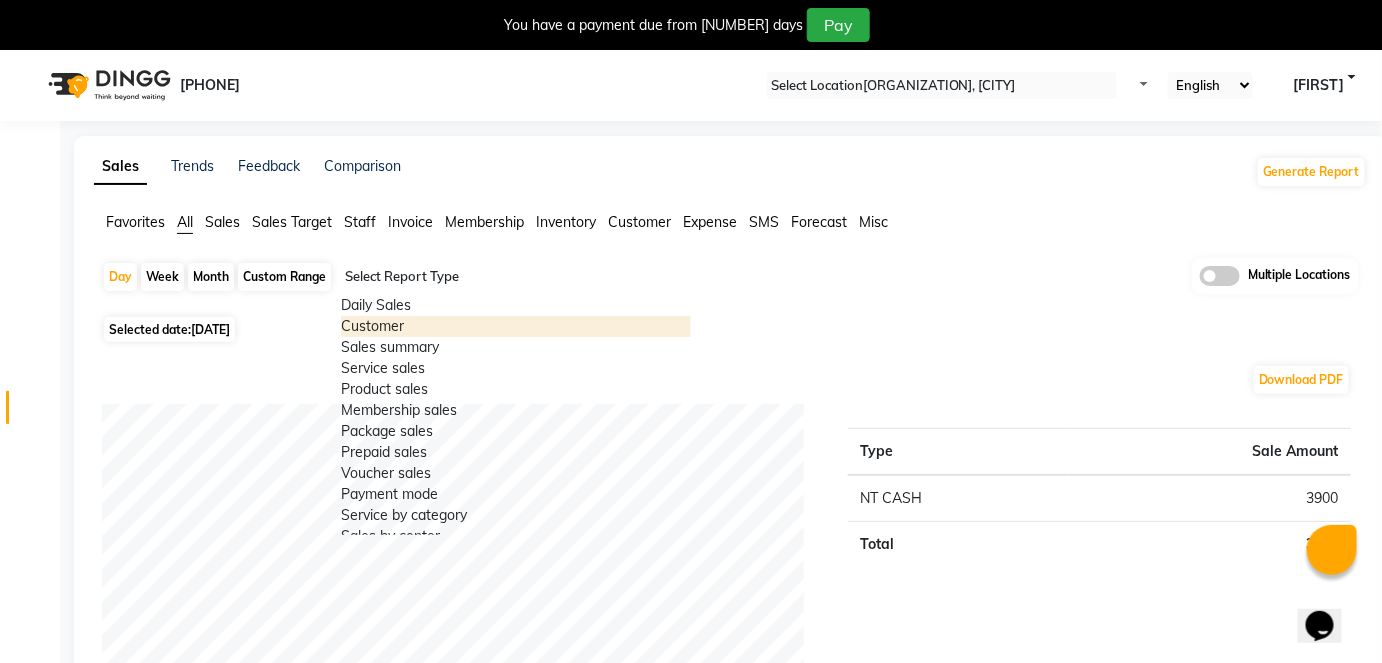 click on "Customer" at bounding box center [516, 326] 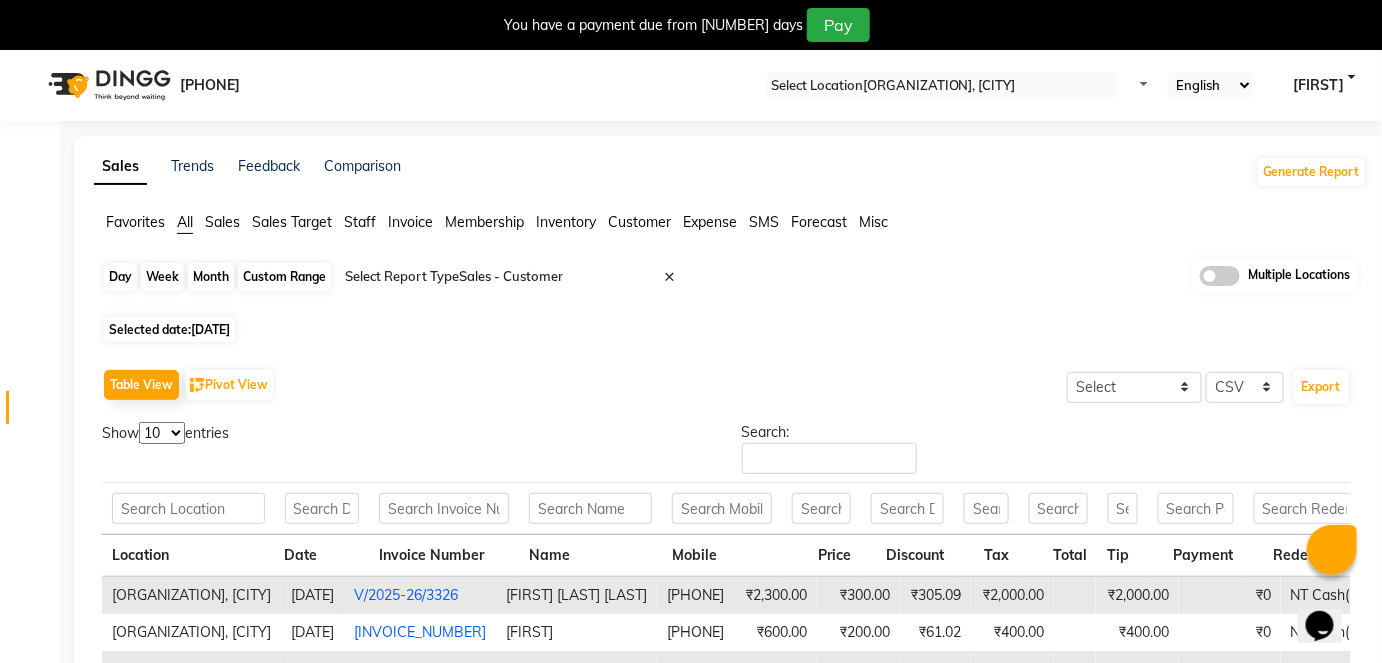 click on "Day" at bounding box center [120, 277] 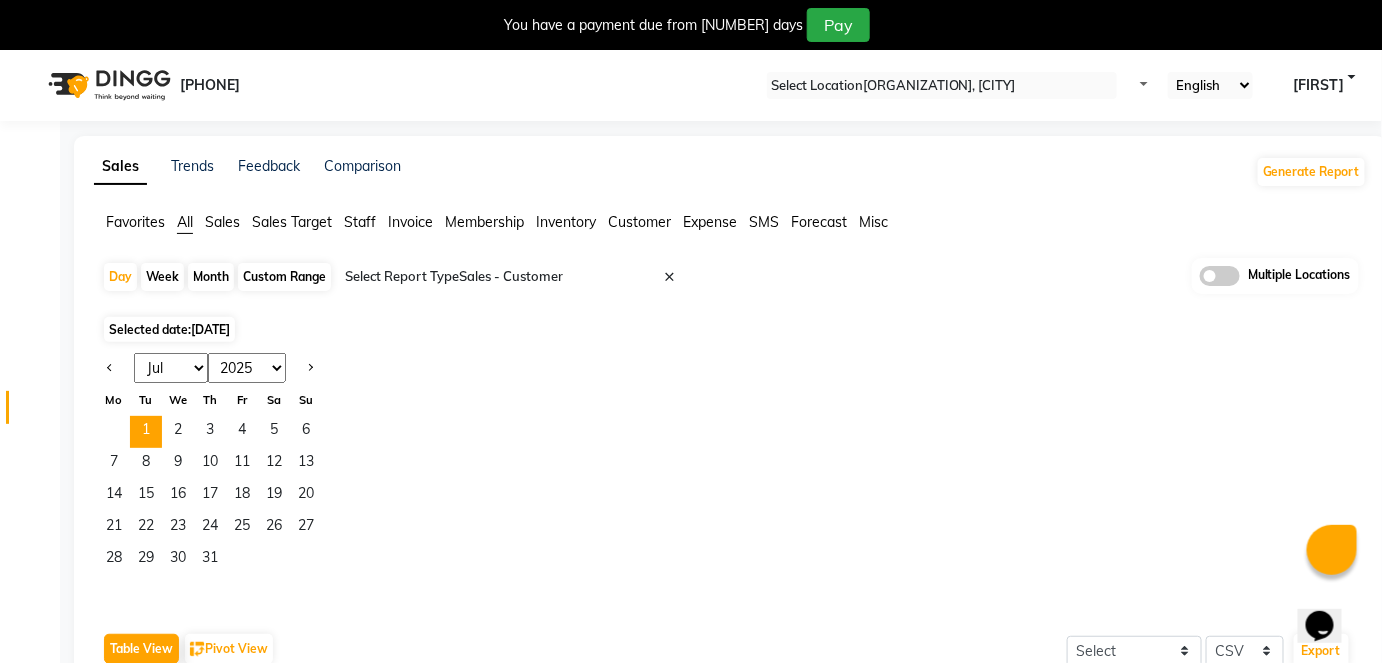 click at bounding box center [942, 86] 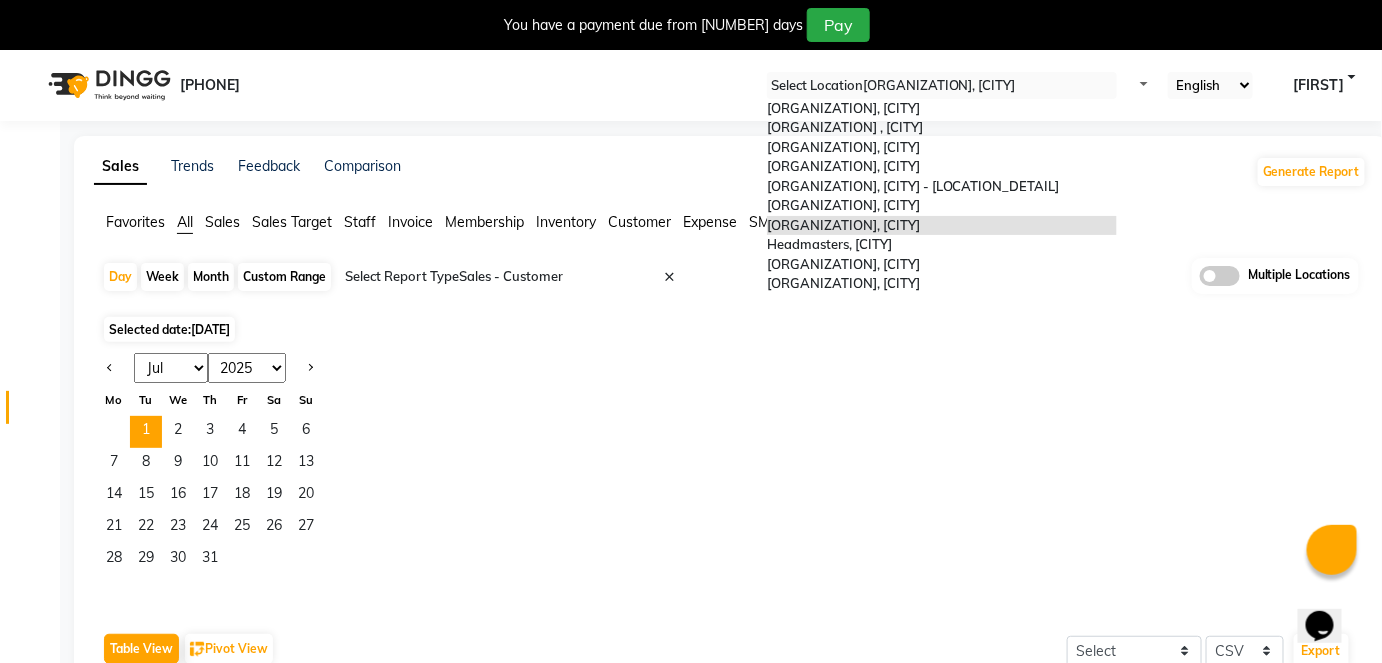 scroll, scrollTop: 114, scrollLeft: 0, axis: vertical 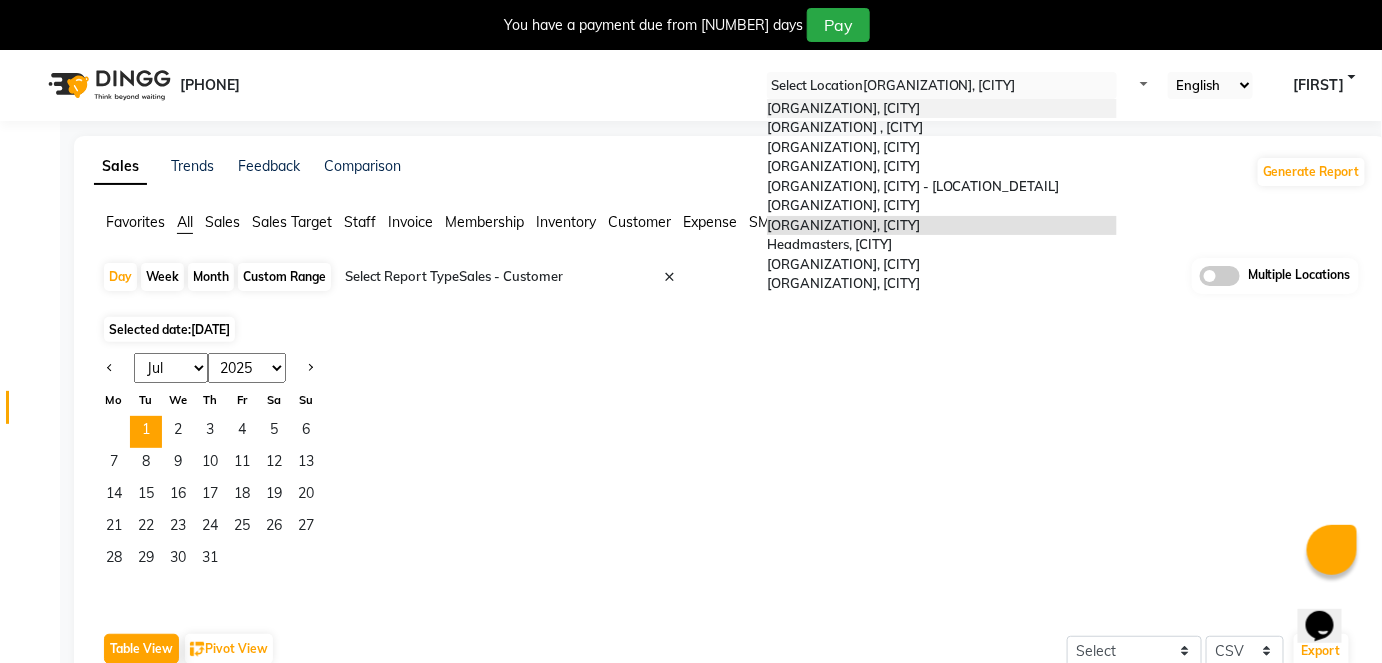 click on "Headmasters, [CITY]" at bounding box center [942, 109] 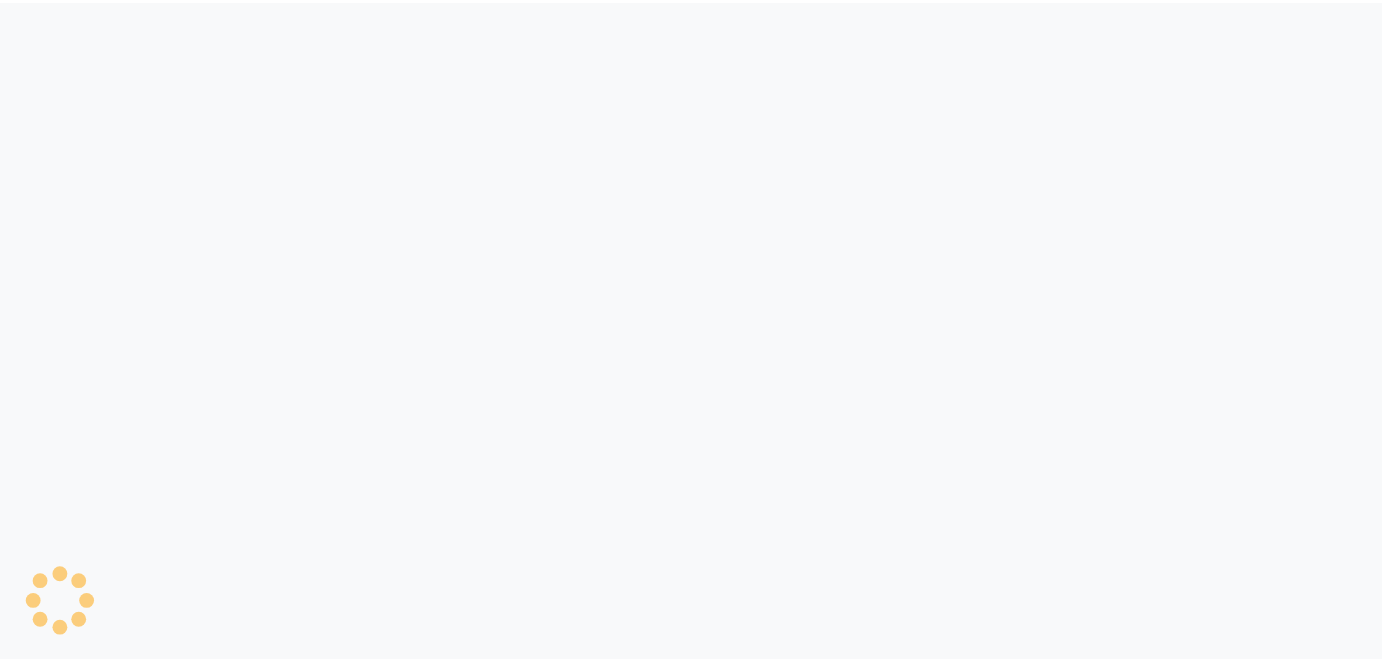 scroll, scrollTop: 0, scrollLeft: 0, axis: both 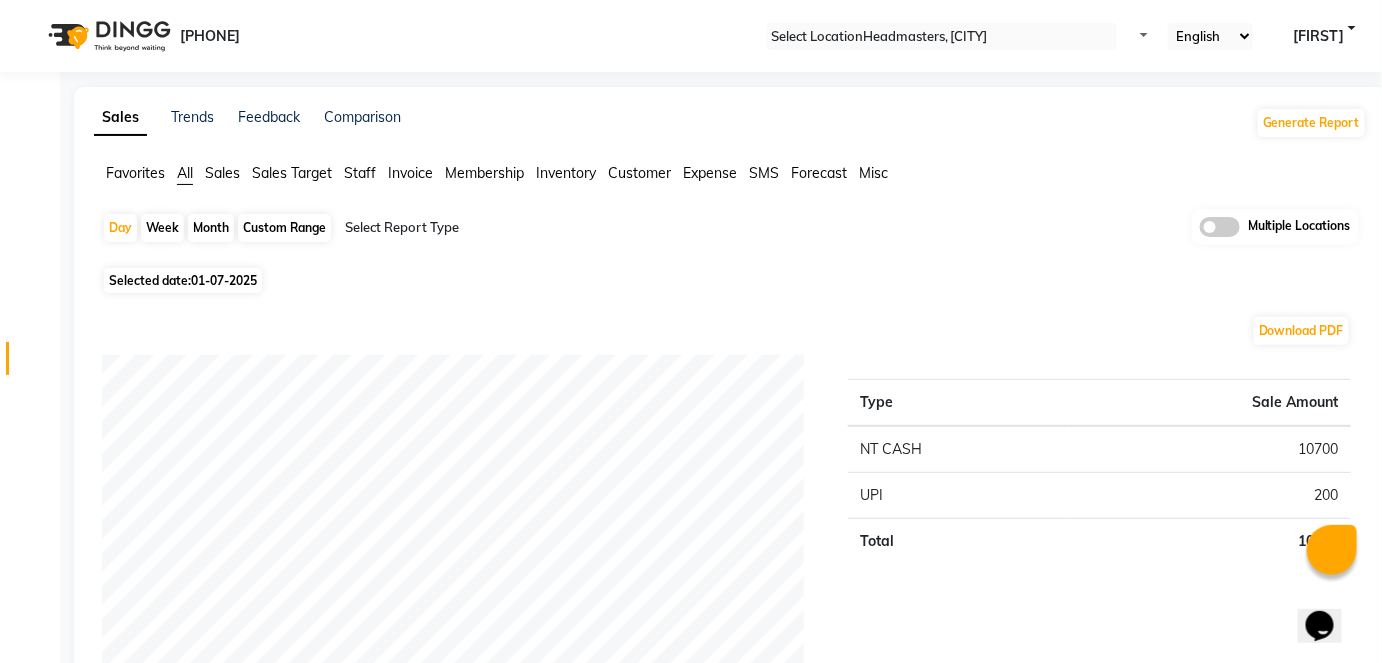 click on "Month" at bounding box center [211, 228] 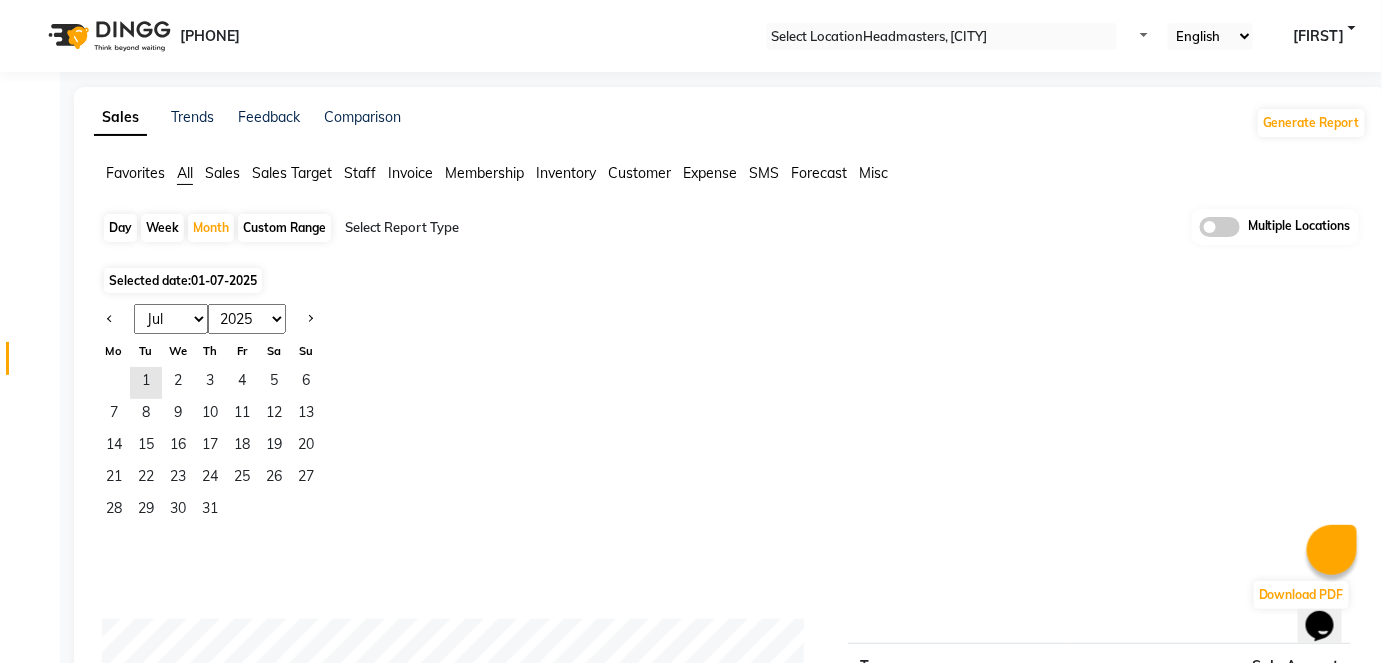 click on "Jan Feb Mar Apr May Jun Jul Aug Sep Oct Nov Dec" at bounding box center [171, 319] 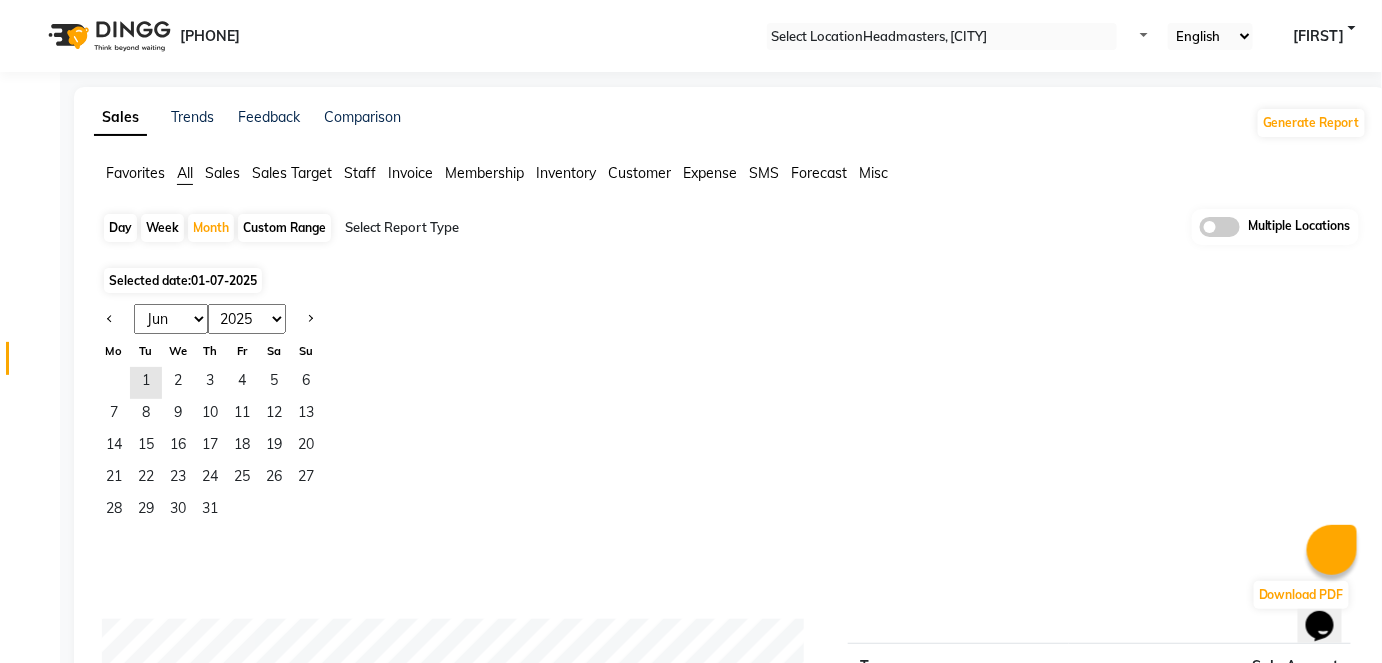 click on "Jan Feb Mar Apr May Jun Jul Aug Sep Oct Nov Dec" at bounding box center (171, 319) 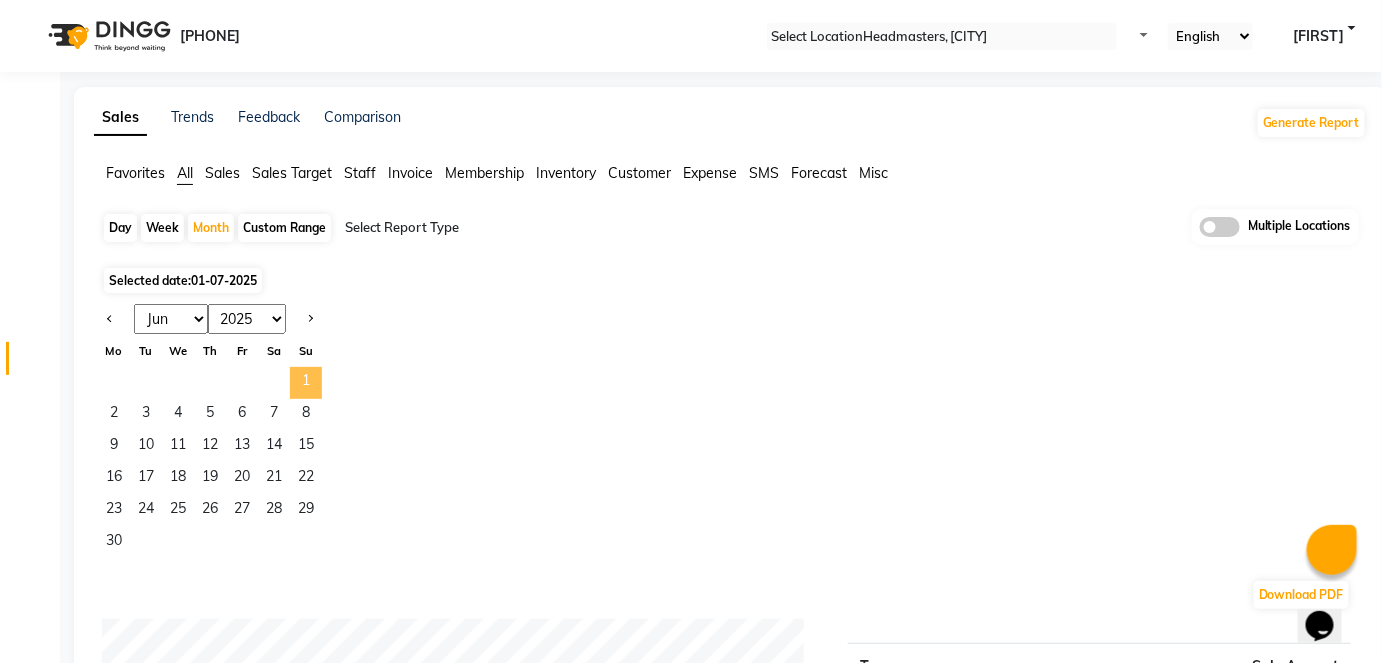 click on "1" at bounding box center (306, 383) 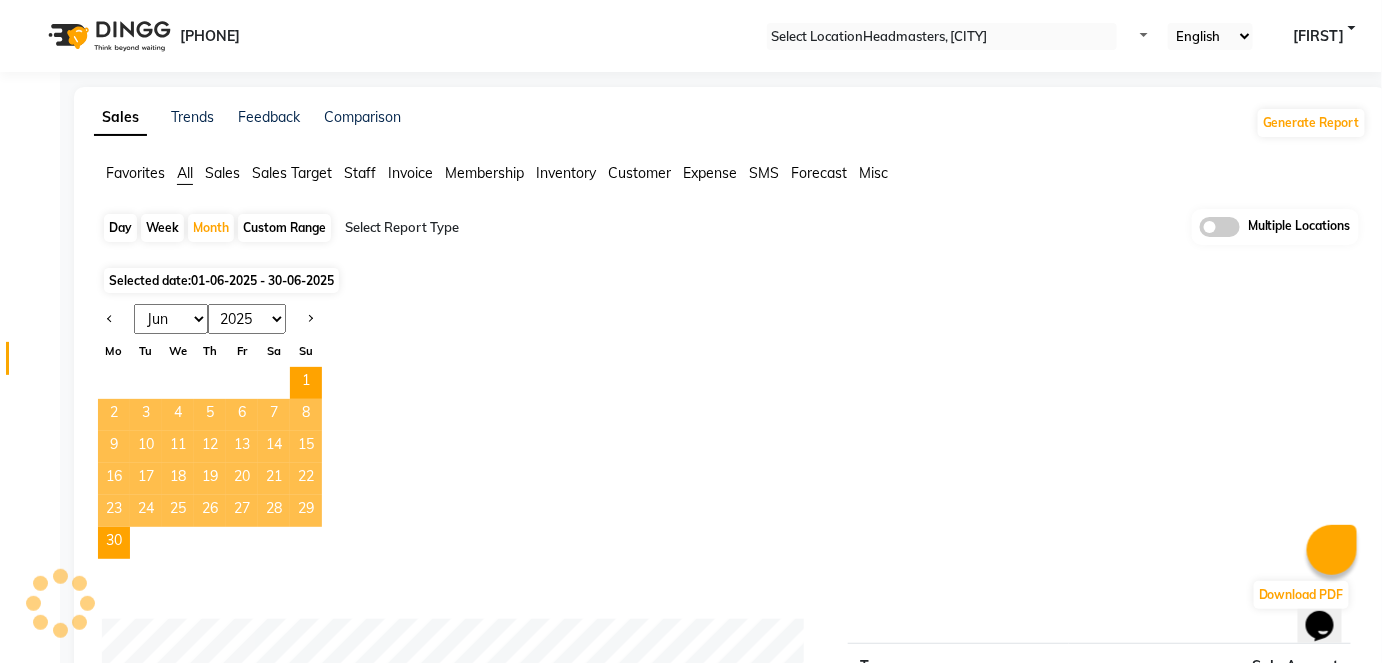 click at bounding box center (516, 228) 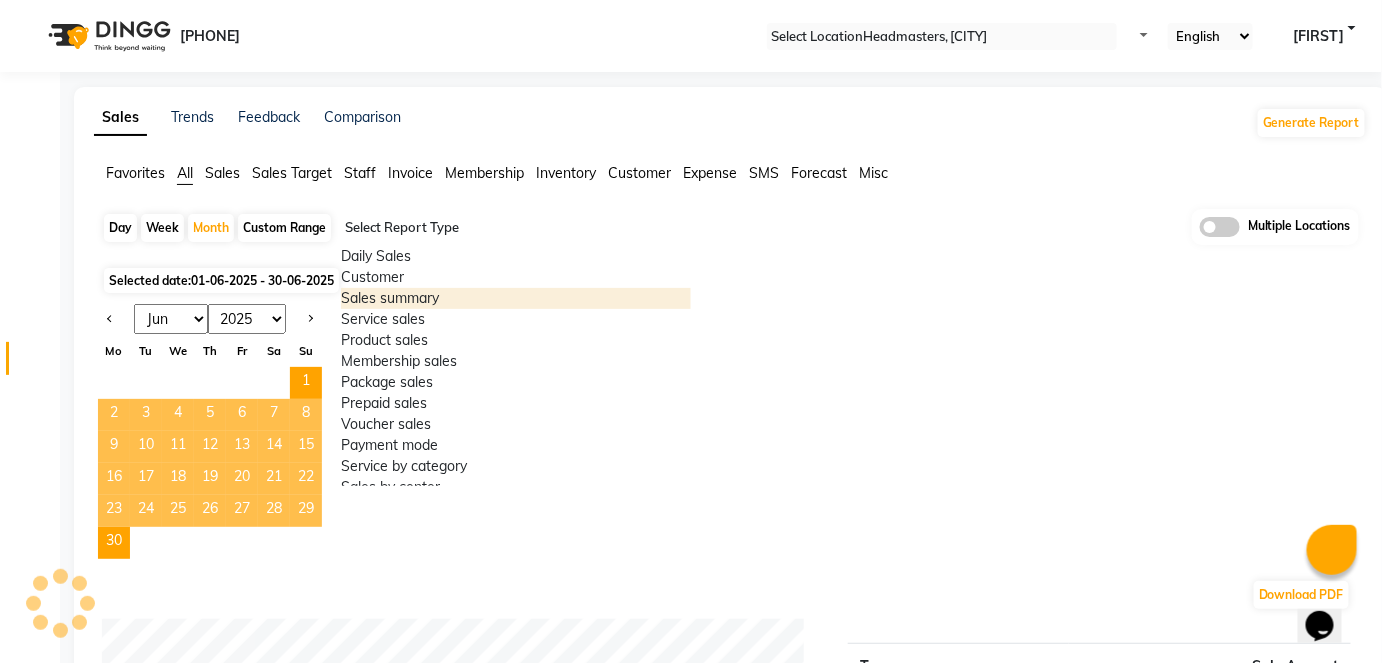 click on "Sales summary" at bounding box center (516, 298) 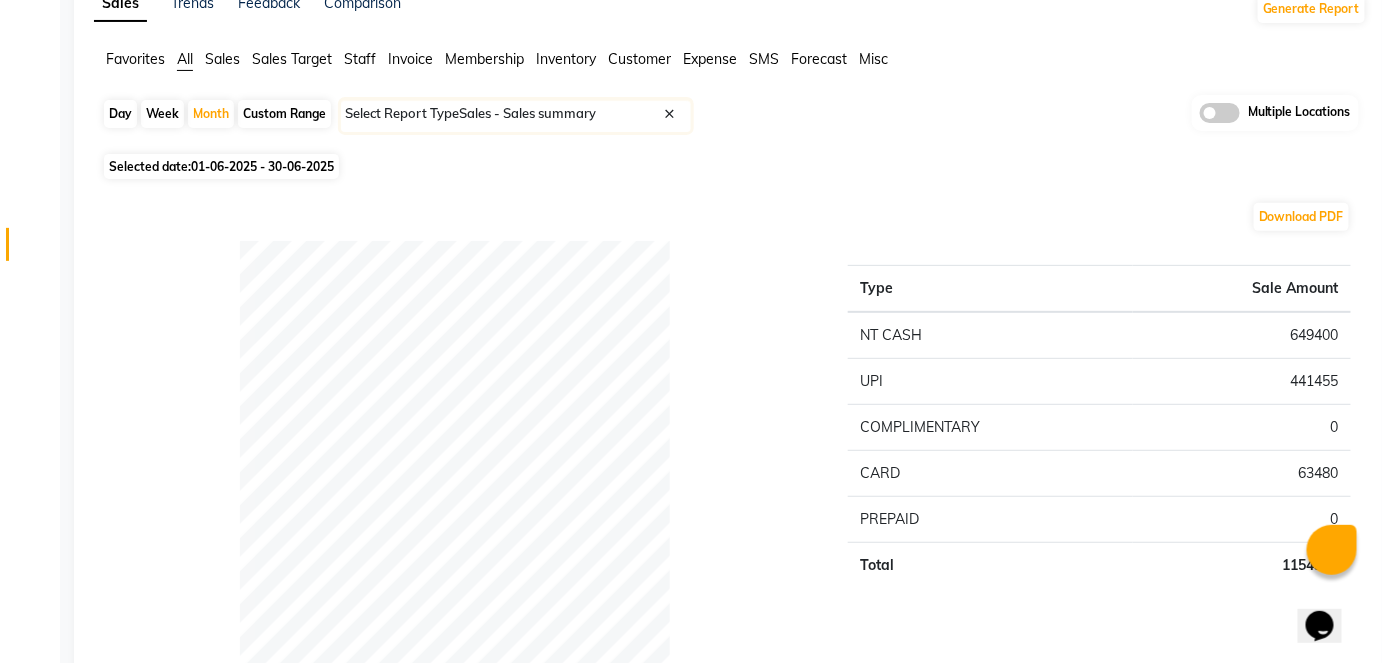 scroll, scrollTop: 0, scrollLeft: 0, axis: both 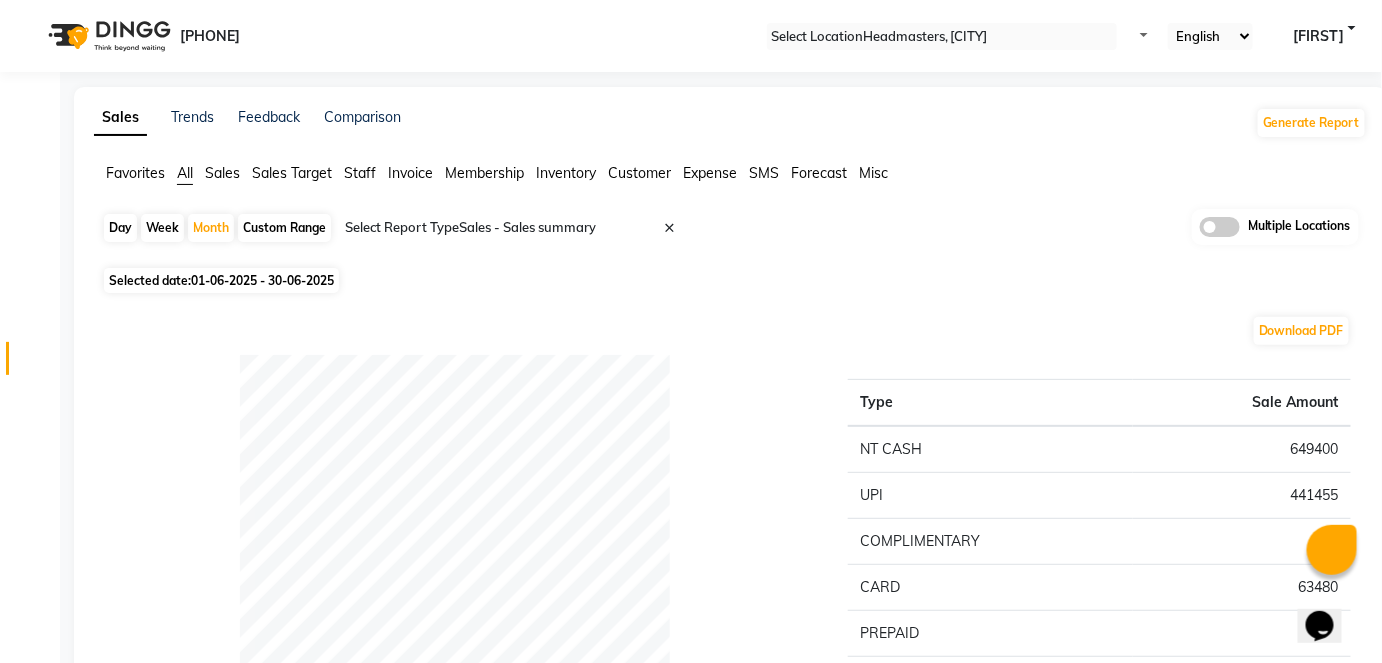 click on "Sales" at bounding box center [135, 173] 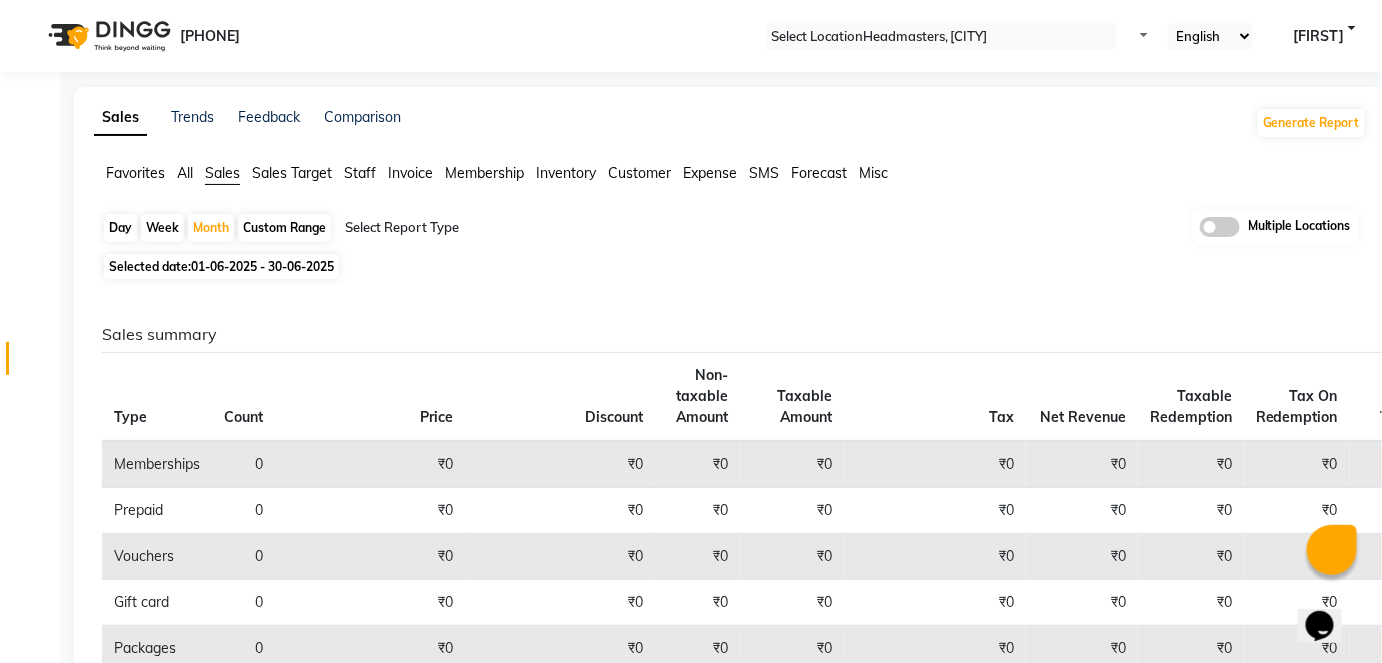 click on "Day" at bounding box center (120, 228) 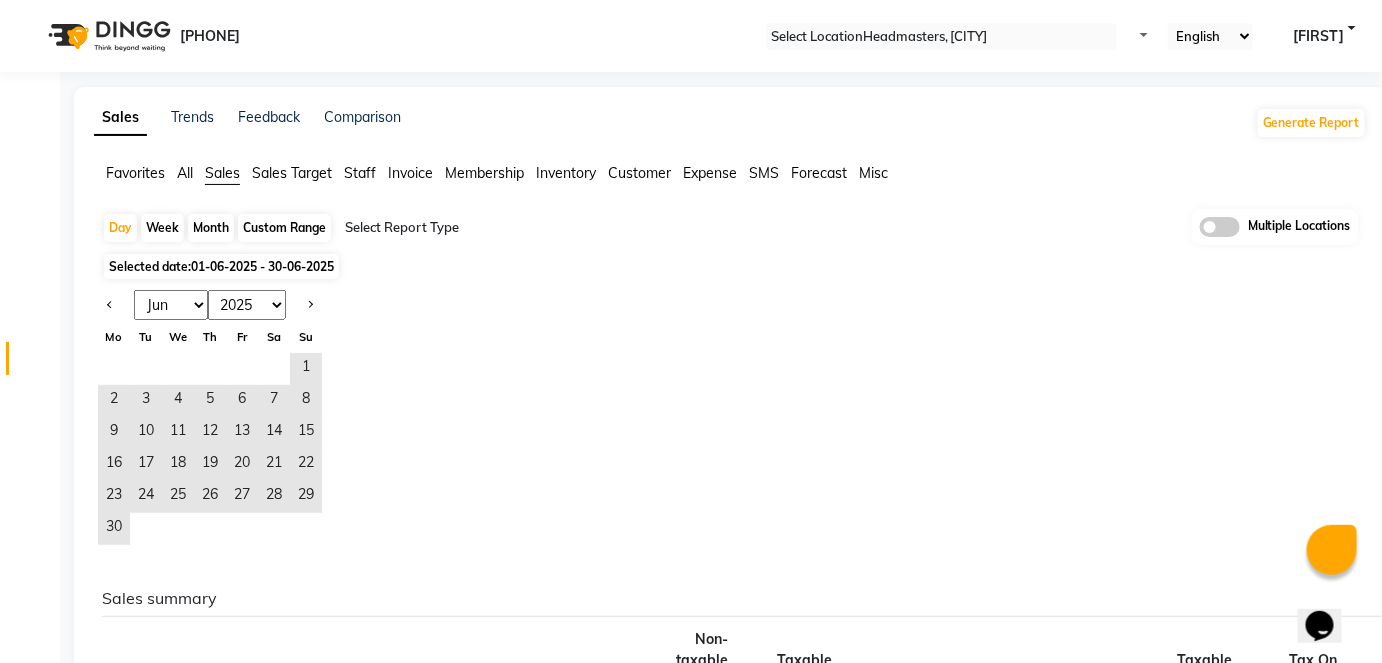 click on "Jan Feb Mar Apr May Jun Jul Aug Sep Oct Nov Dec 2015 2016 2017 2018 2019 2020 2021 2022 2023 2024 2025 2026 2027 2028 2029 2030 2031 2032 2033 2034 2035 Mo Tu We Th Fr Sa Su  1   2   3   4   5   6   7   8   9   10   11   12   13   14   15   16   17   18   19   20   21   22   23   24   25   26   27   28   29   30" at bounding box center [730, 417] 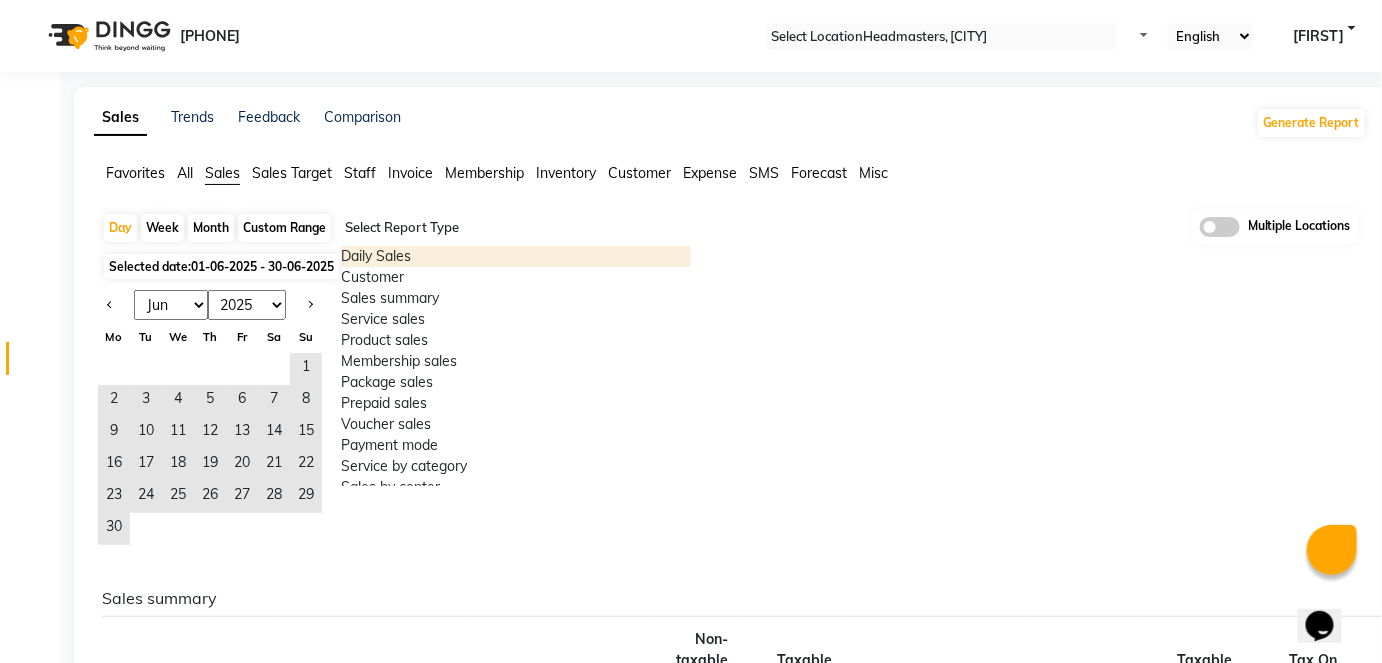 click at bounding box center [516, 228] 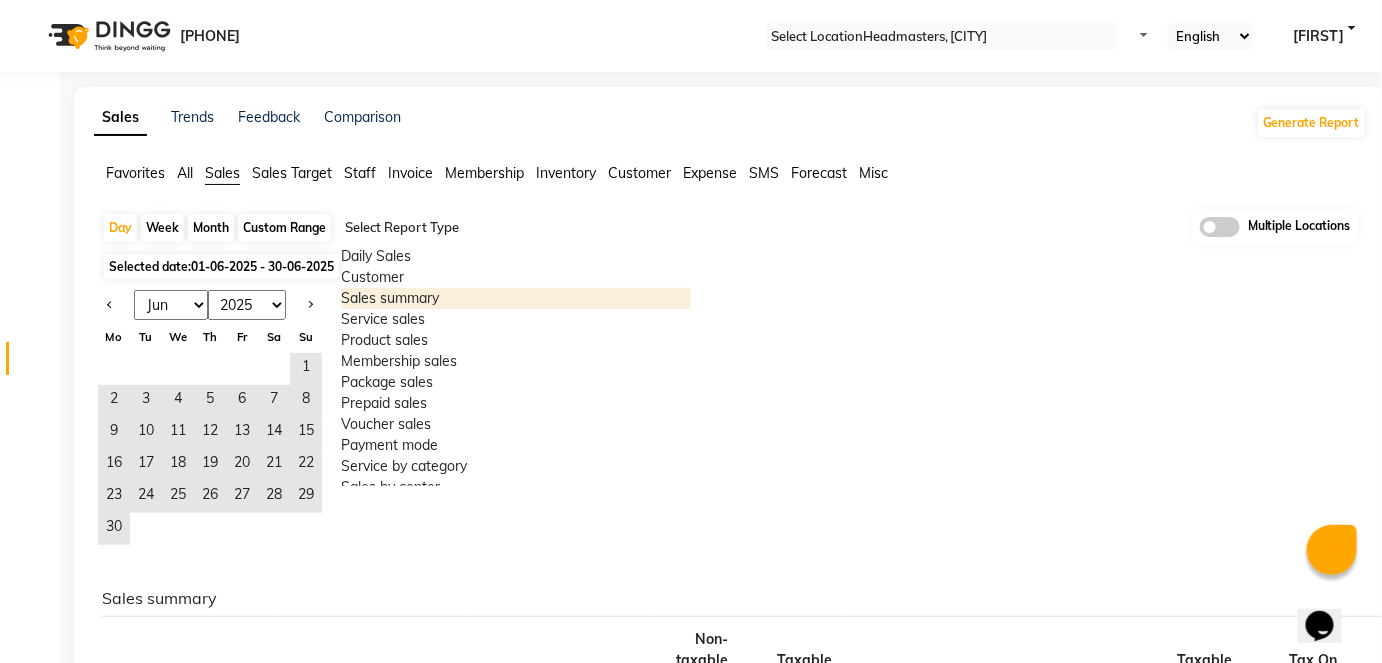 click on "Sales summary" at bounding box center (516, 298) 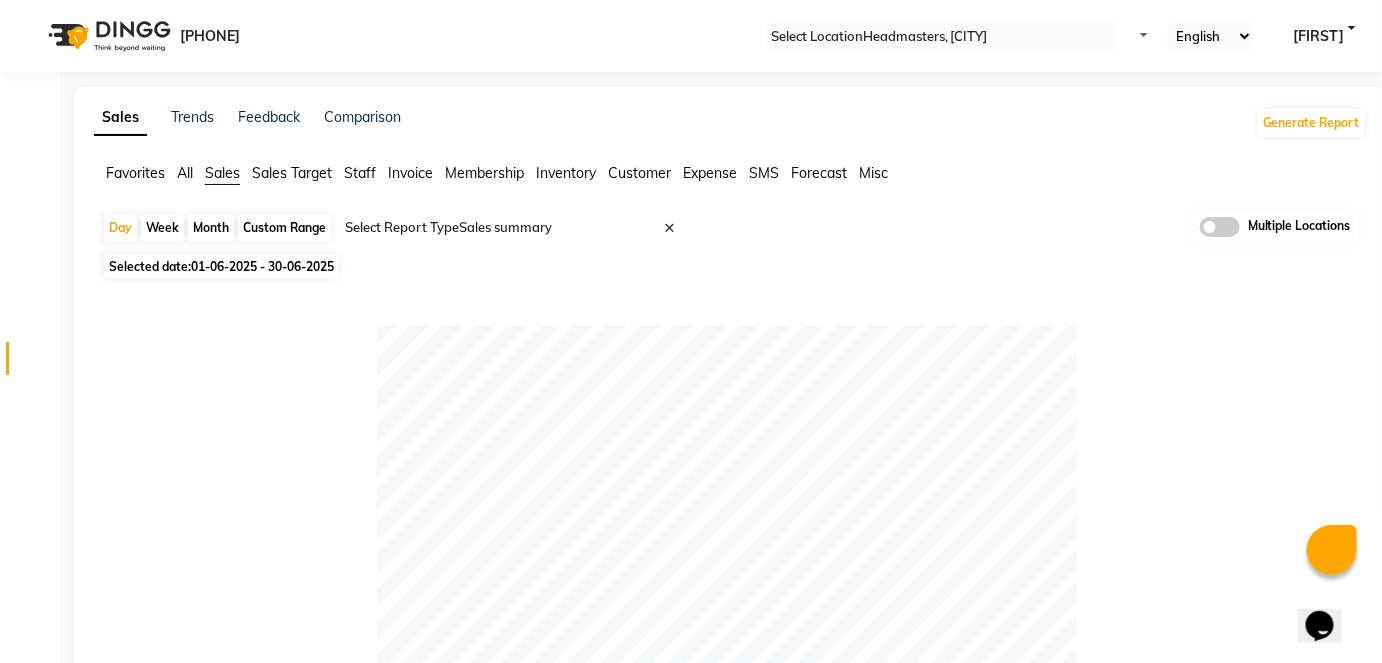 click on "Month" at bounding box center [211, 228] 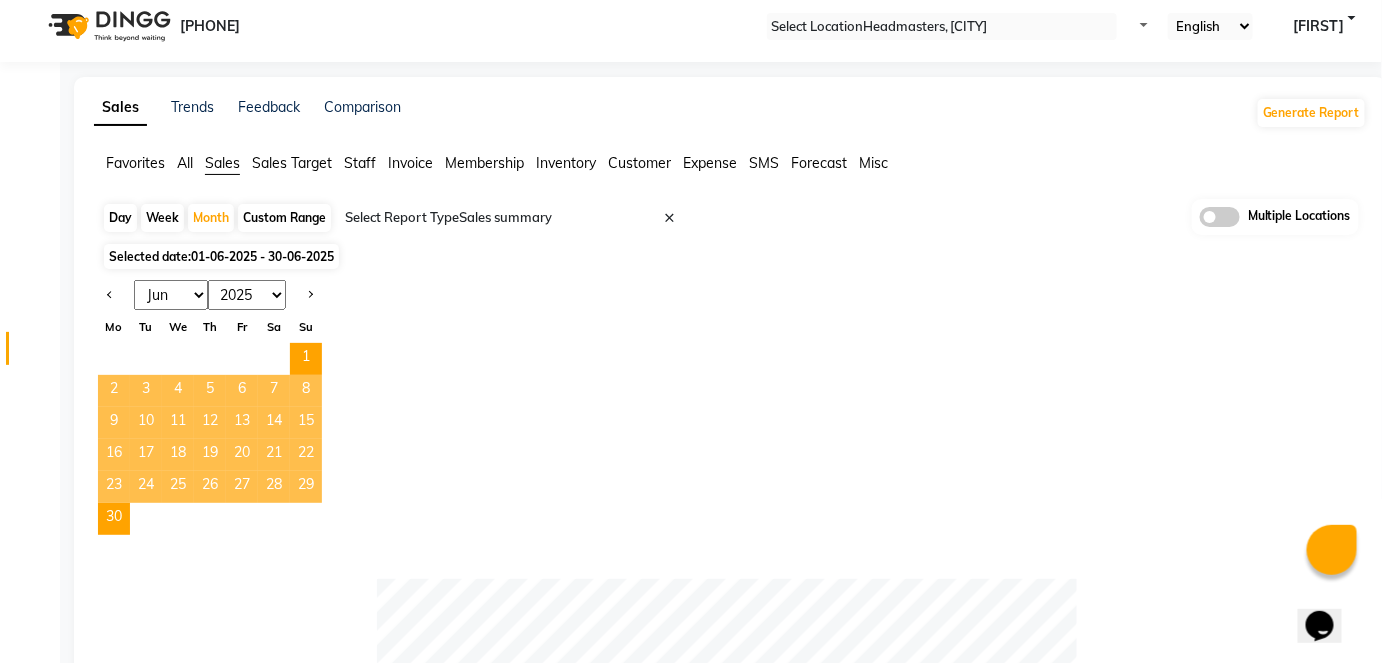 scroll, scrollTop: 0, scrollLeft: 0, axis: both 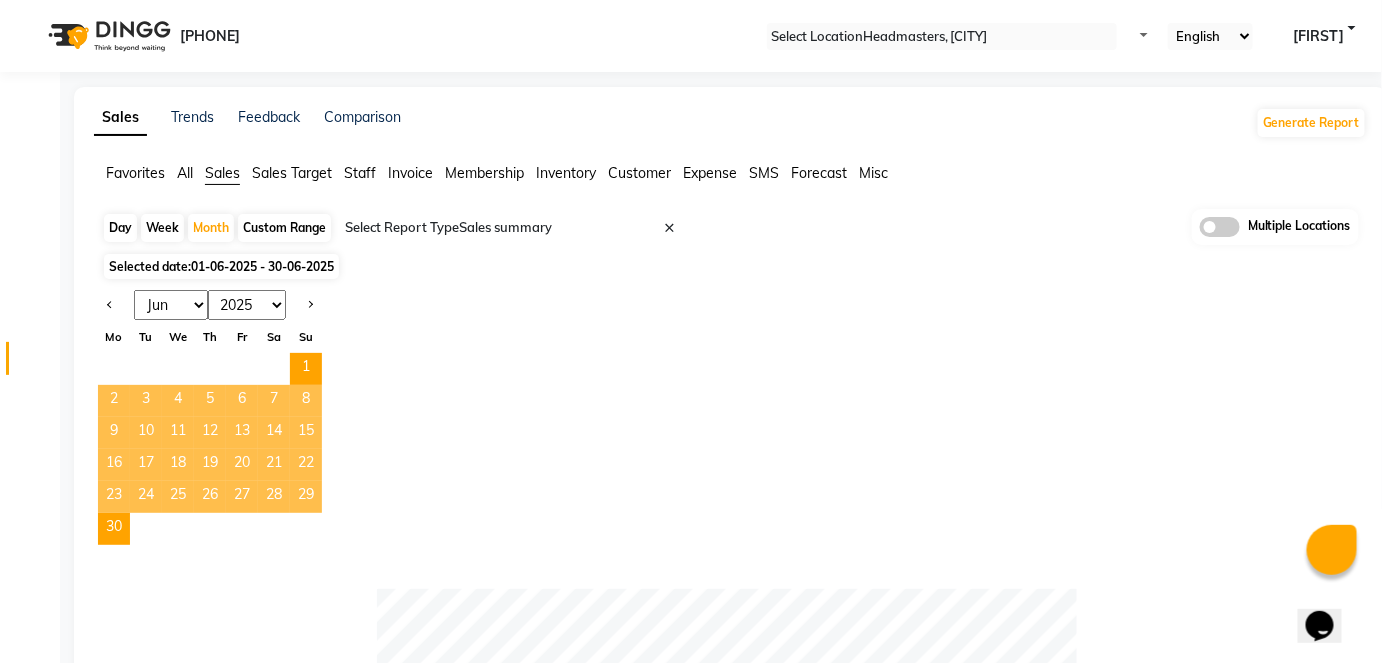 click on "Day" at bounding box center [120, 228] 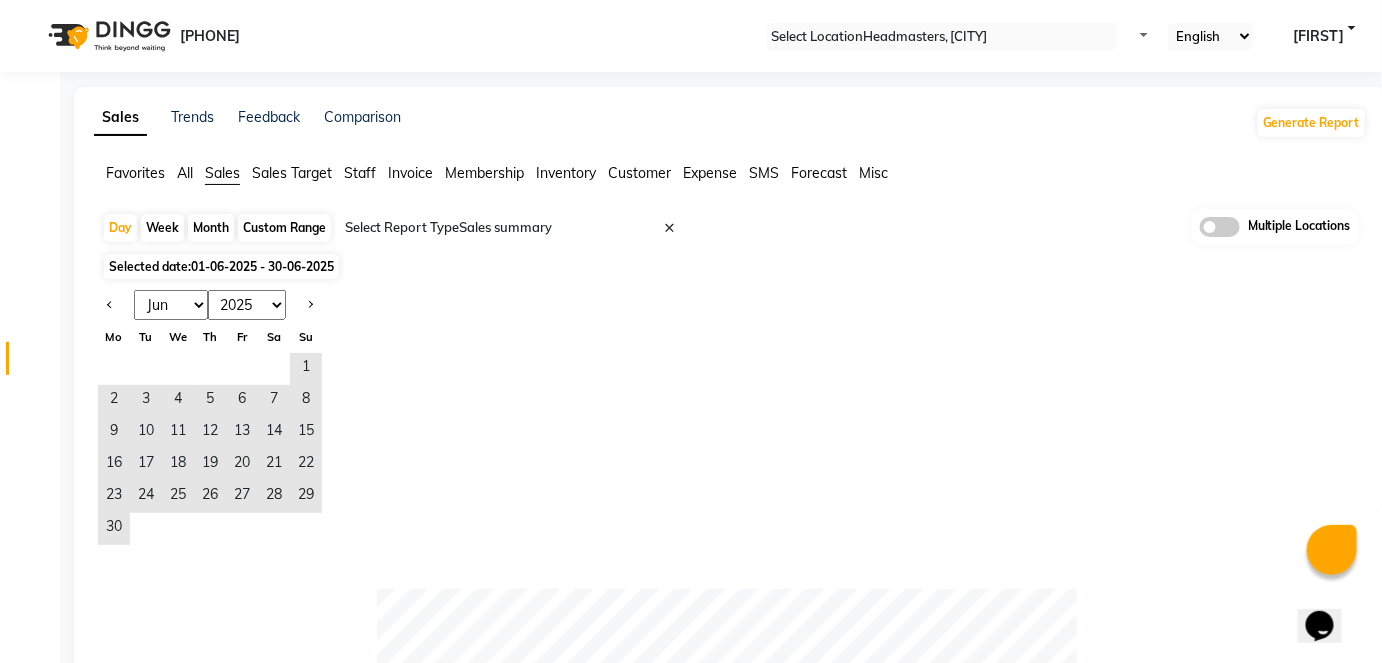 click on "Jan Feb Mar Apr May Jun Jul Aug Sep Oct Nov Dec 2015 2016 2017 2018 2019 2020 2021 2022 2023 2024 2025 2026 2027 2028 2029 2030 2031 2032 2033 2034 2035 Mo Tu We Th Fr Sa Su  1   2   3   4   5   6   7   8   9   10   11   12   13   14   15   16   17   18   19   20   21   22   23   24   25   26   27   28   29   30" at bounding box center [730, 417] 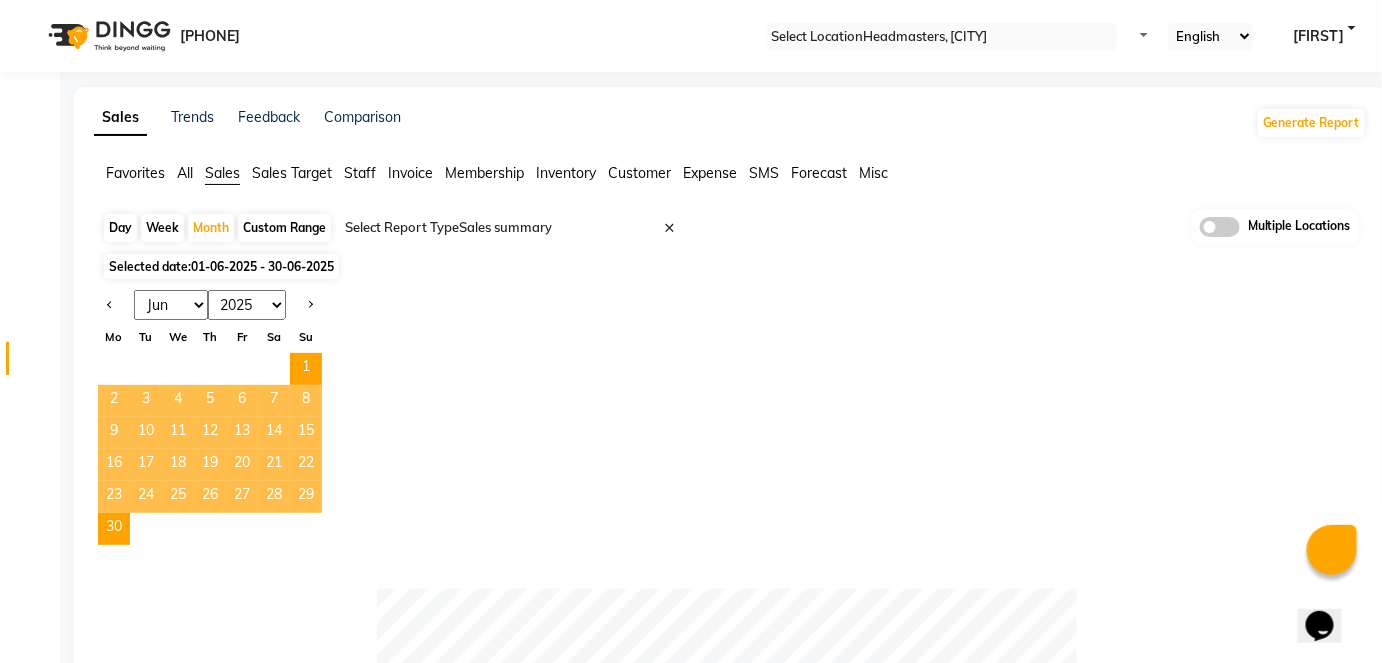 click on "Jan Feb Mar Apr May Jun Jul Aug Sep Oct Nov Dec" at bounding box center [171, 305] 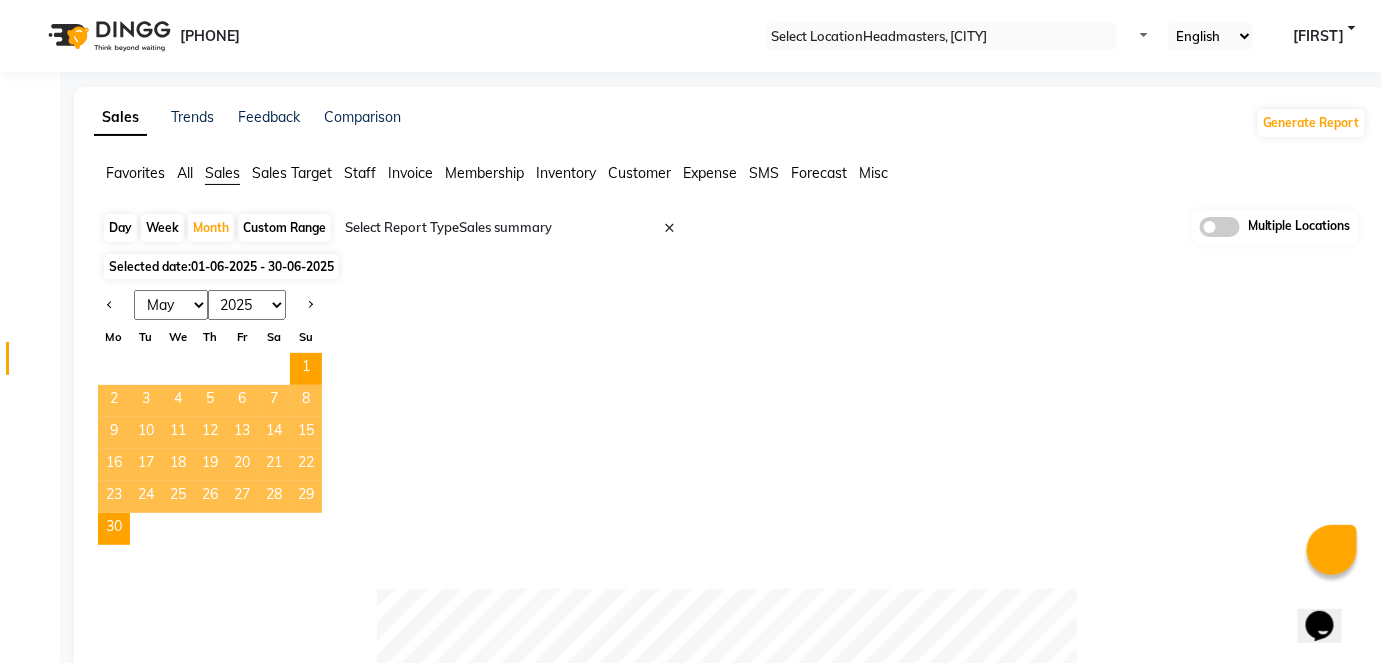 click on "Jan Feb Mar Apr May Jun Jul Aug Sep Oct Nov Dec" at bounding box center [171, 305] 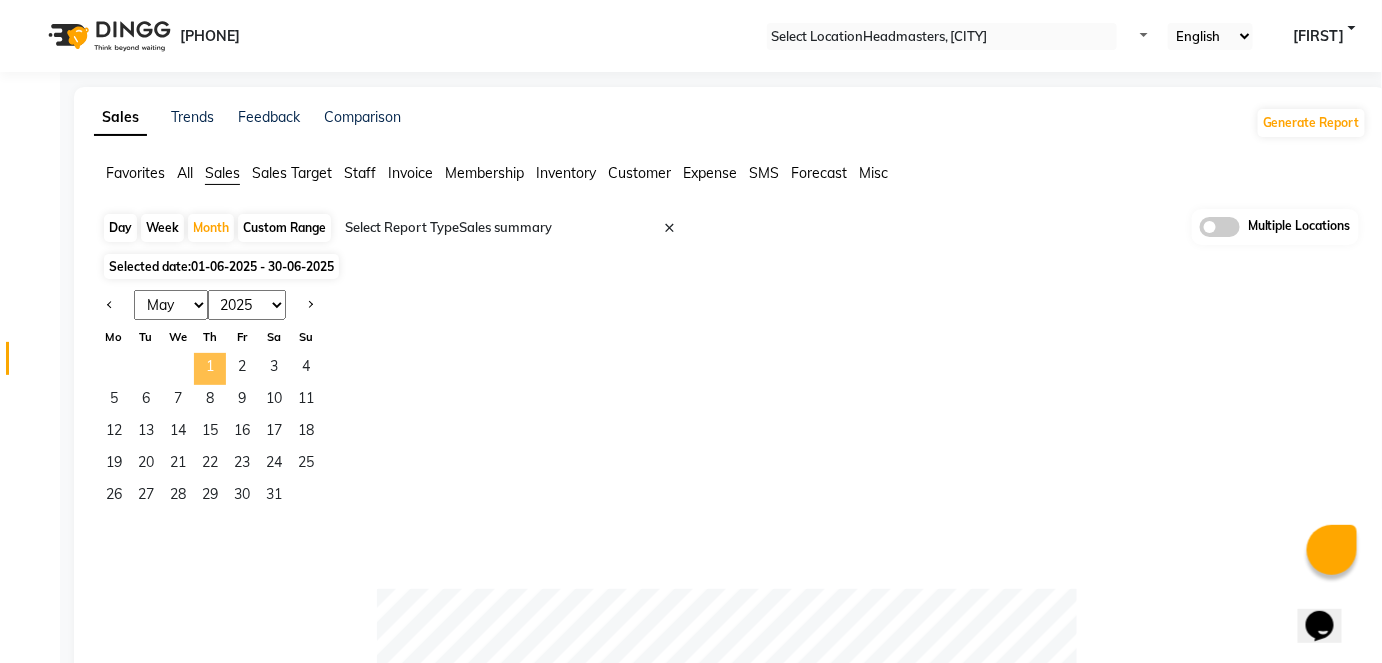 click on "1" at bounding box center [210, 369] 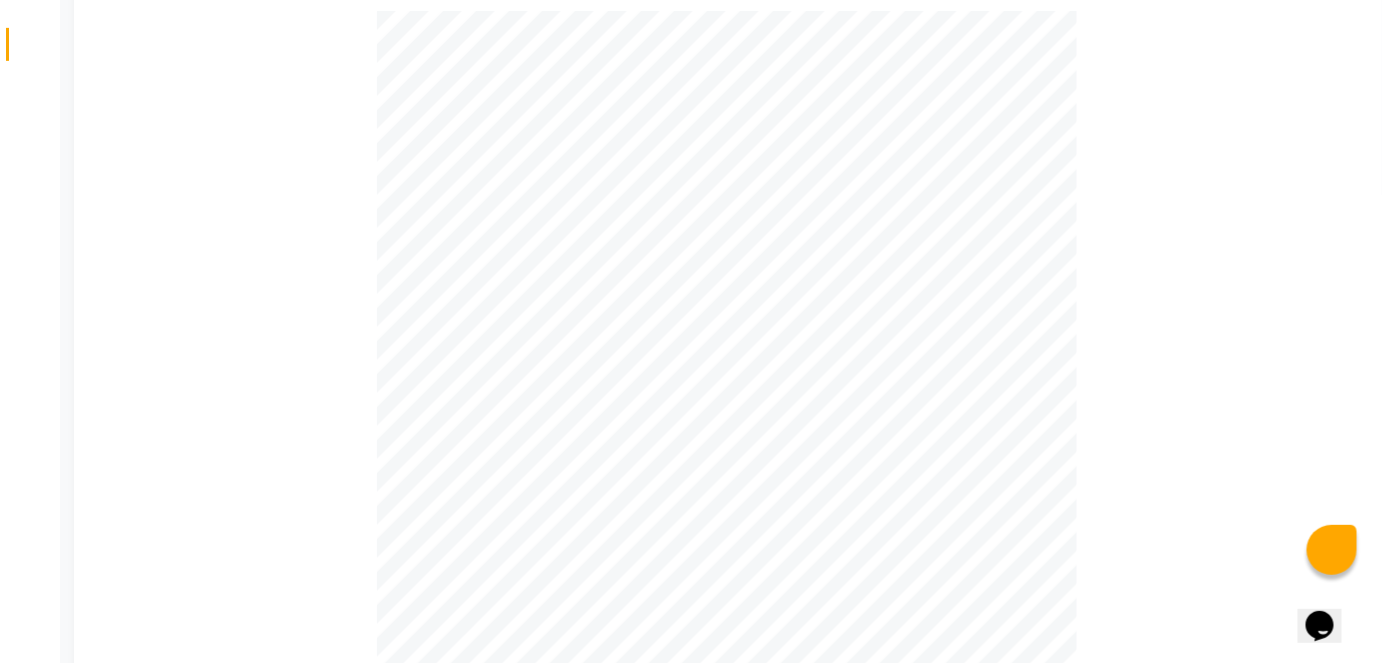 scroll, scrollTop: 67, scrollLeft: 0, axis: vertical 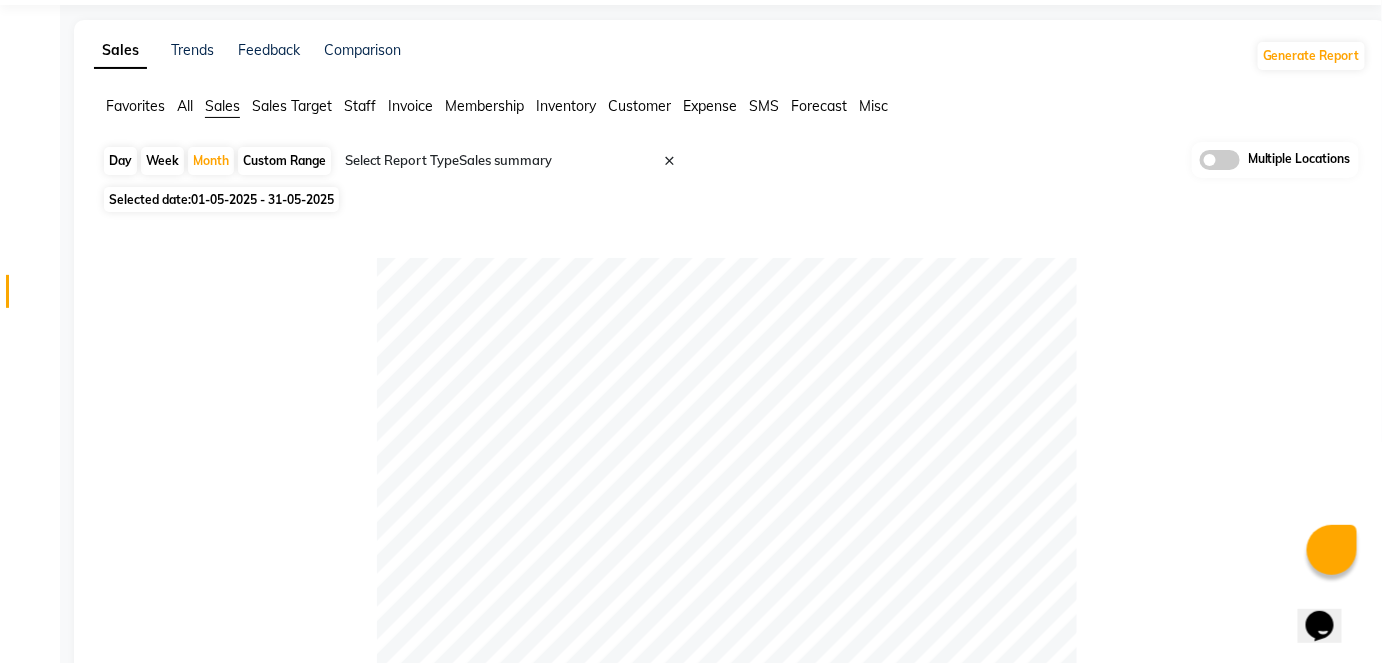 click on "Day" at bounding box center (120, 161) 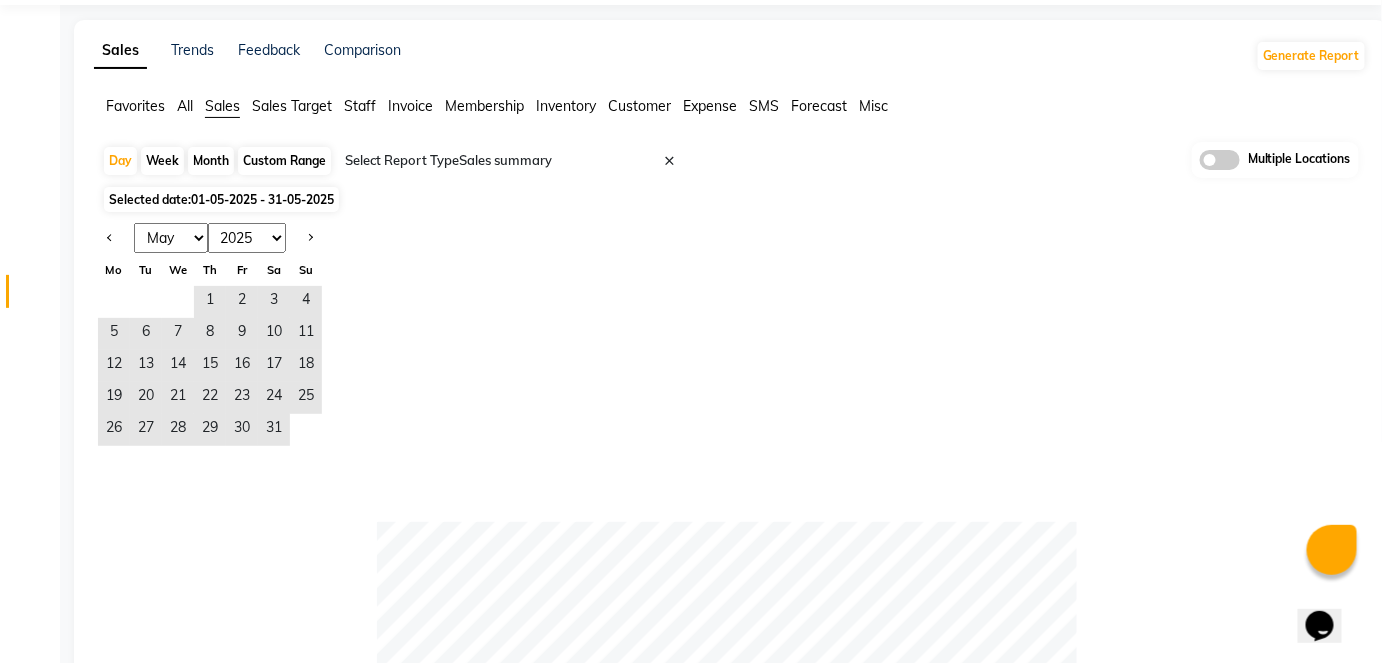 click on "Jan Feb Mar Apr May Jun Jul Aug Sep Oct Nov Dec 2015 2016 2017 2018 2019 2020 2021 2022 2023 2024 2025 2026 2027 2028 2029 2030 2031 2032 2033 2034 2035 Mo Tu We Th Fr Sa Su  1   2   3   4   5   6   7   8   9   10   11   12   13   14   15   16   17   18   19   20   21   22   23   24   25   26   27   28   29   30   31" at bounding box center [730, 350] 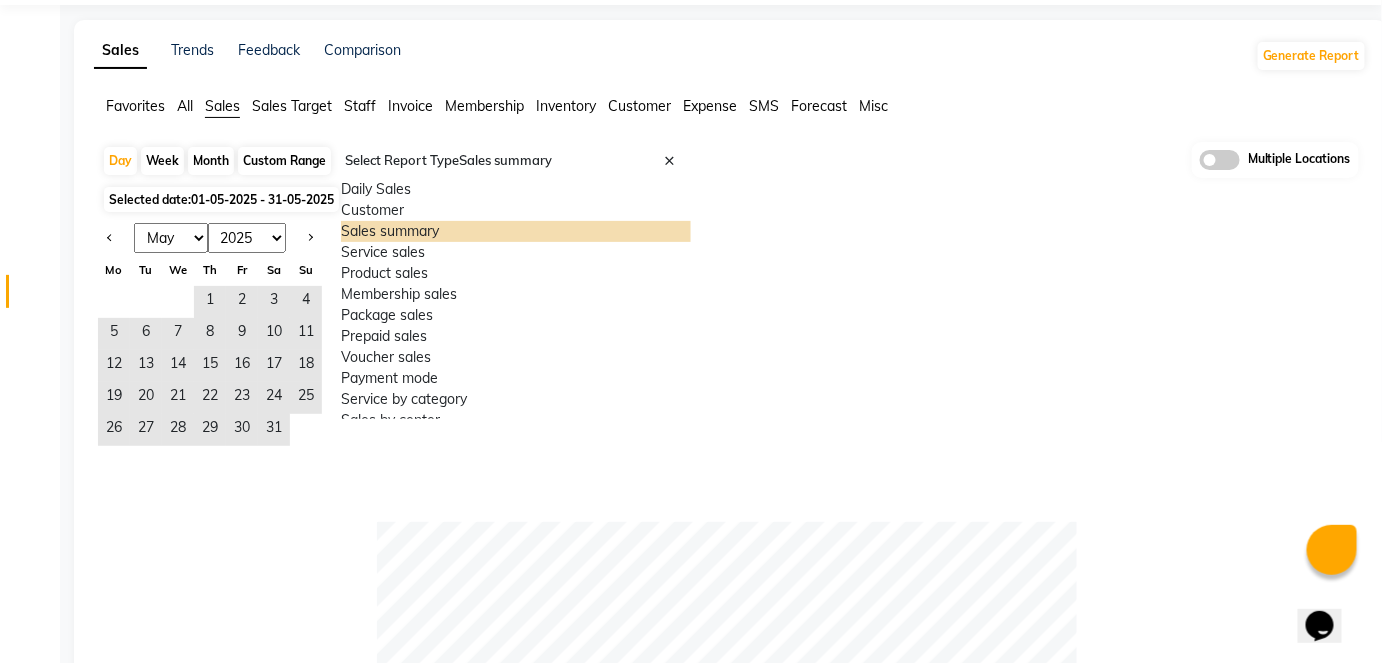 click on "Jan Feb Mar Apr May Jun Jul Aug Sep Oct Nov Dec 2015 2016 2017 2018 2019 2020 2021 2022 2023 2024 2025 2026 2027 2028 2029 2030 2031 2032 2033 2034 2035 Mo Tu We Th Fr Sa Su  1   2   3   4   5   6   7   8   9   10   11   12   13   14   15   16   17   18   19   20   21   22   23   24   25   26   27   28   29   30   31" at bounding box center (730, 350) 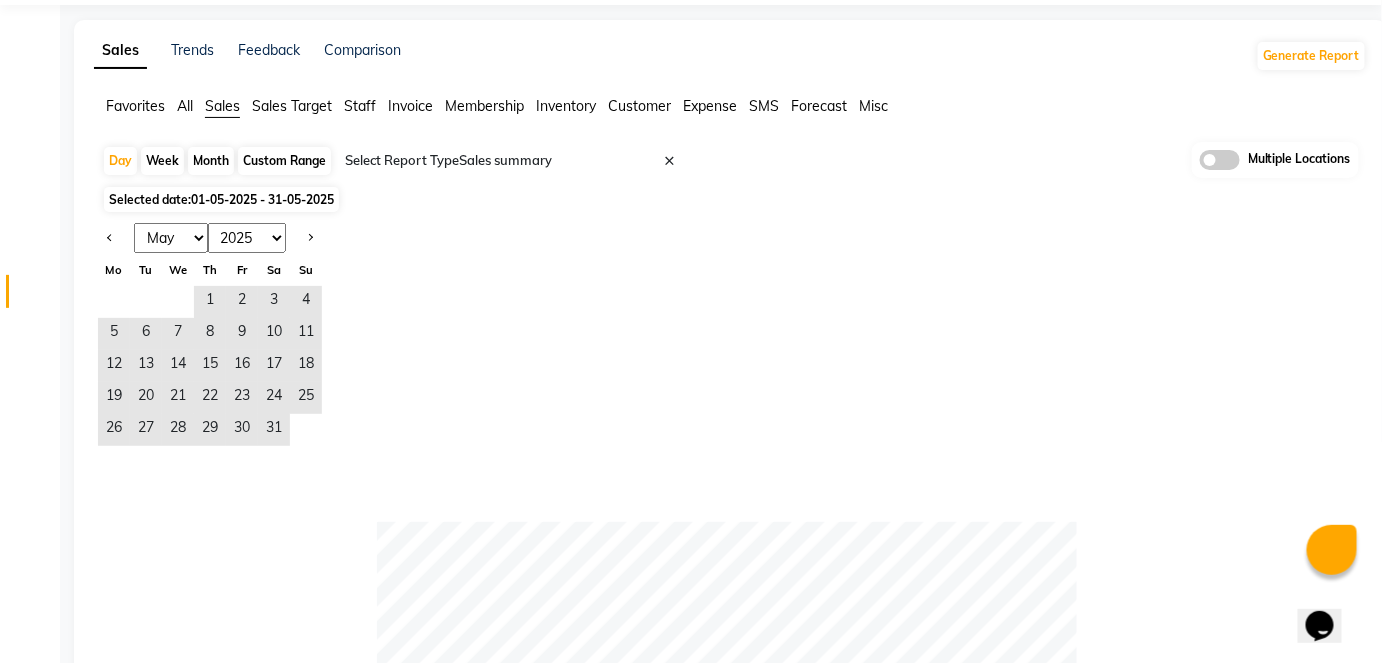 click on "2015 2016 2017 2018 2019 2020 2021 2022 2023 2024 2025 2026 2027 2028 2029 2030 2031 2032 2033 2034 2035" at bounding box center [247, 238] 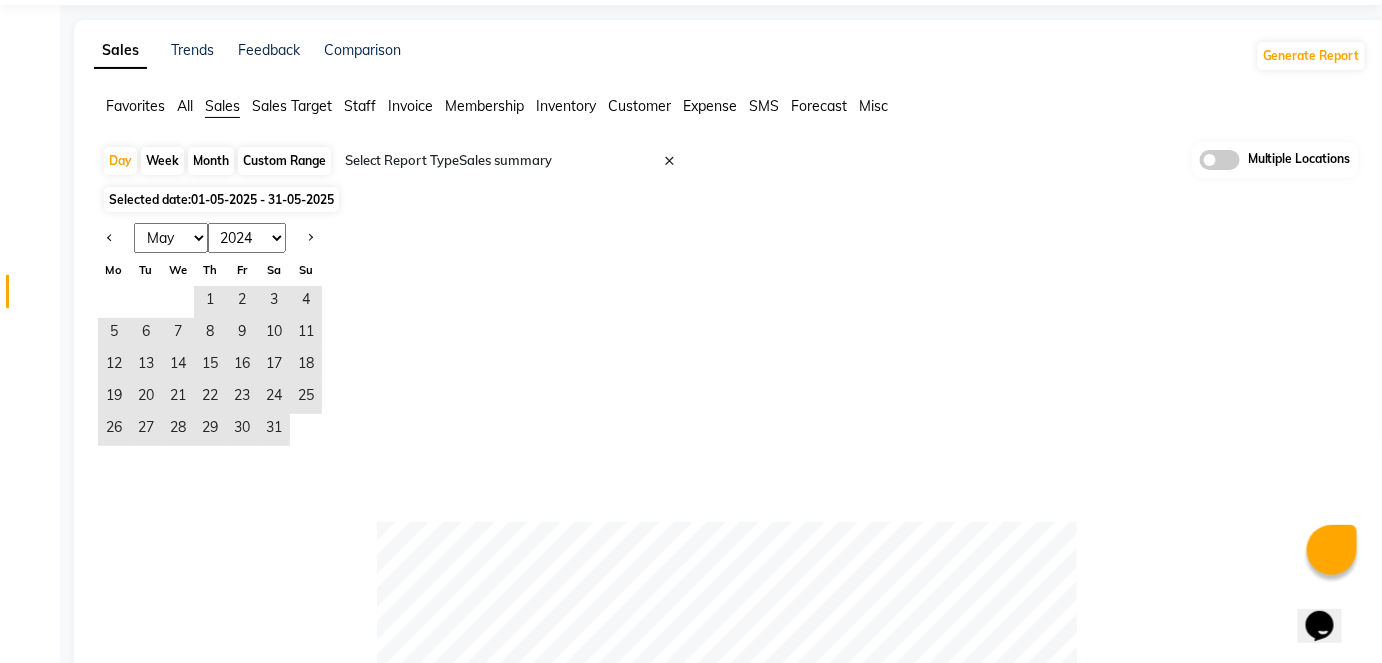 click on "2015 2016 2017 2018 2019 2020 2021 2022 2023 2024 2025 2026 2027 2028 2029 2030 2031 2032 2033 2034 2035" at bounding box center [247, 238] 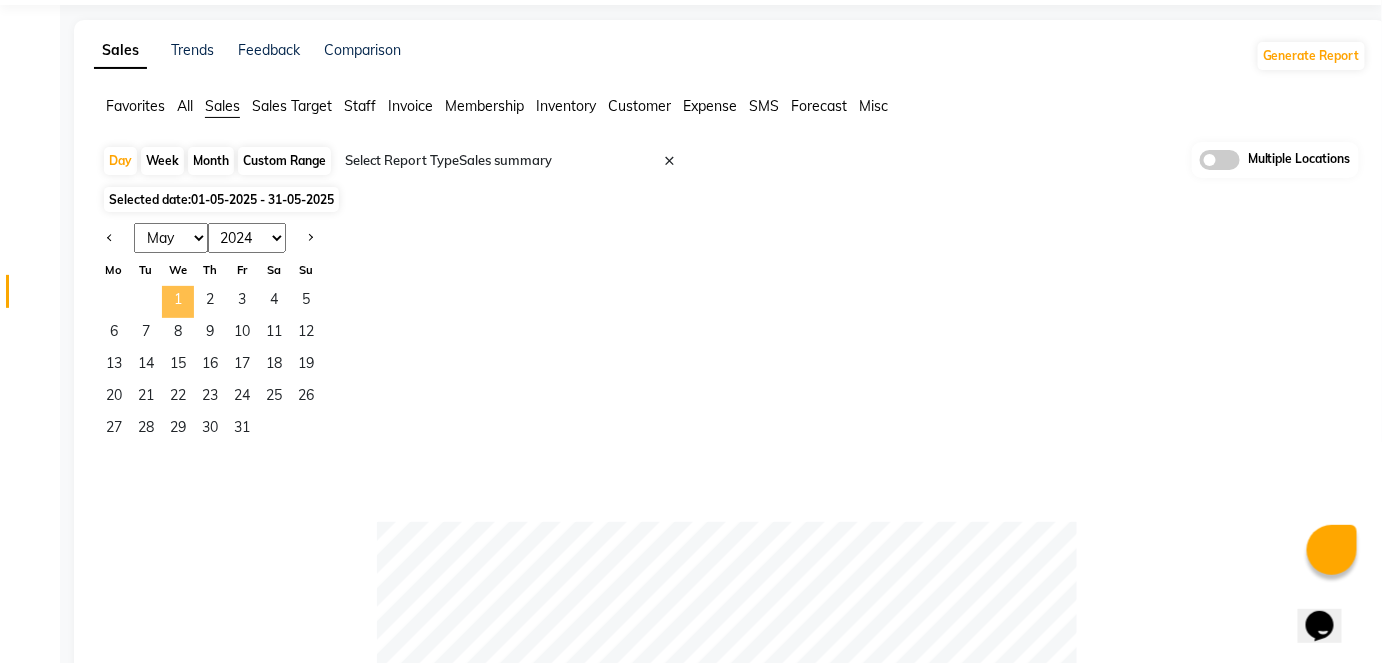 click on "1" at bounding box center [178, 302] 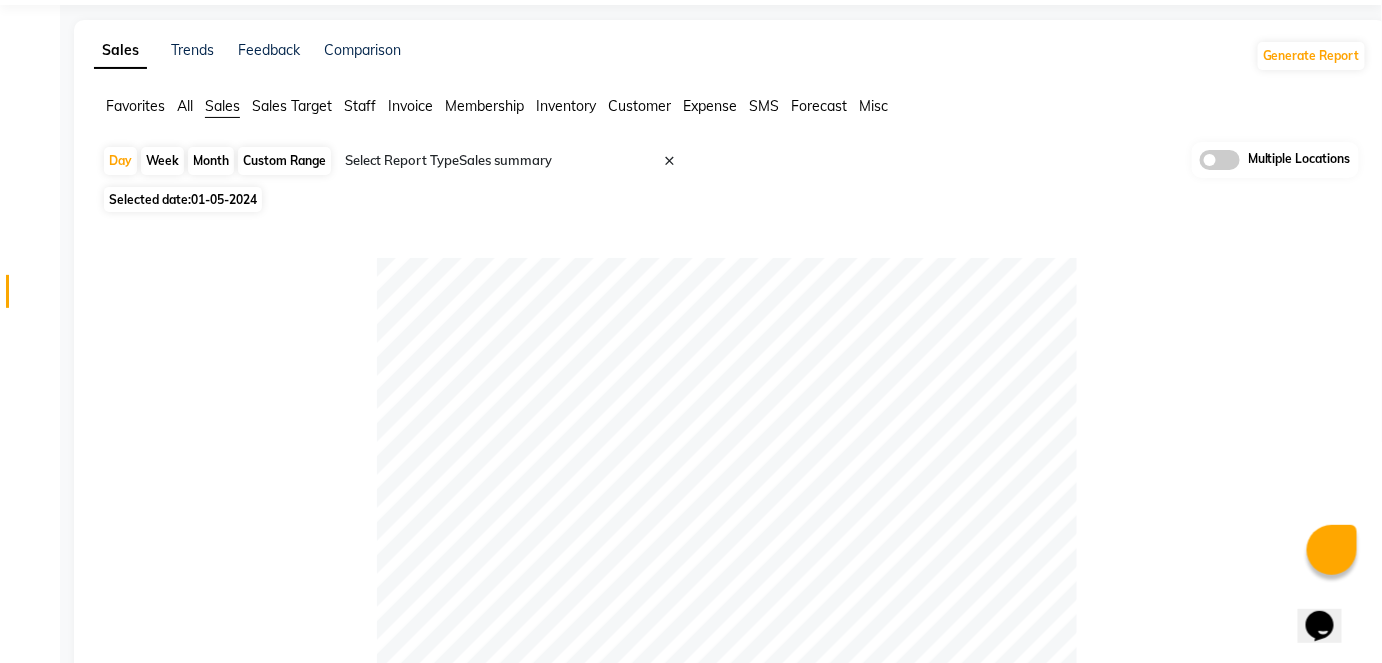 click on "Month" at bounding box center (211, 161) 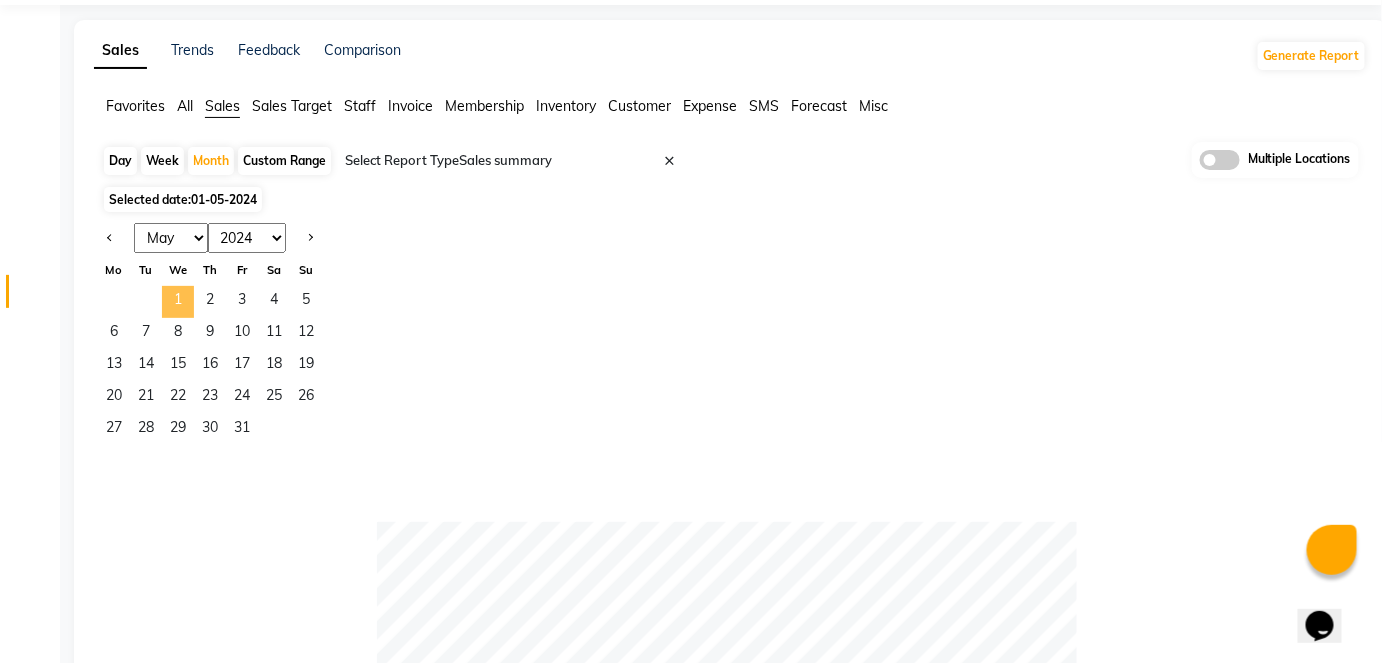 click on "1" at bounding box center [178, 302] 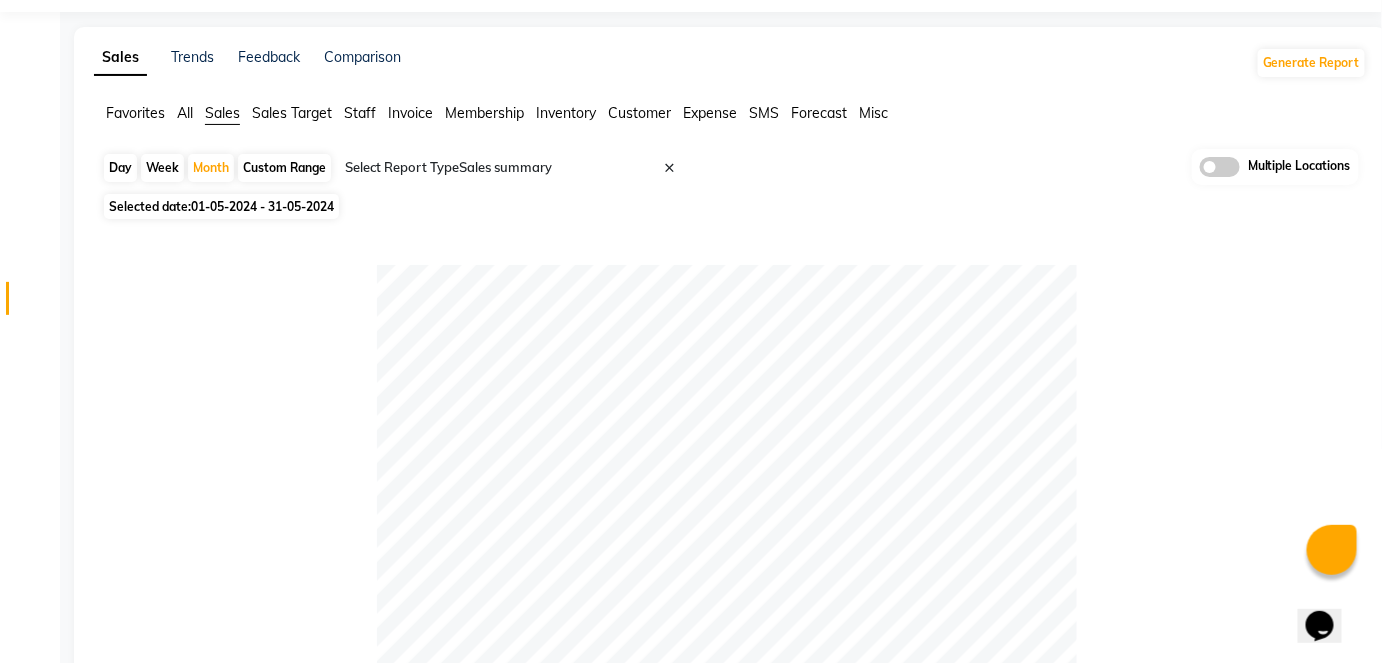 scroll, scrollTop: 0, scrollLeft: 0, axis: both 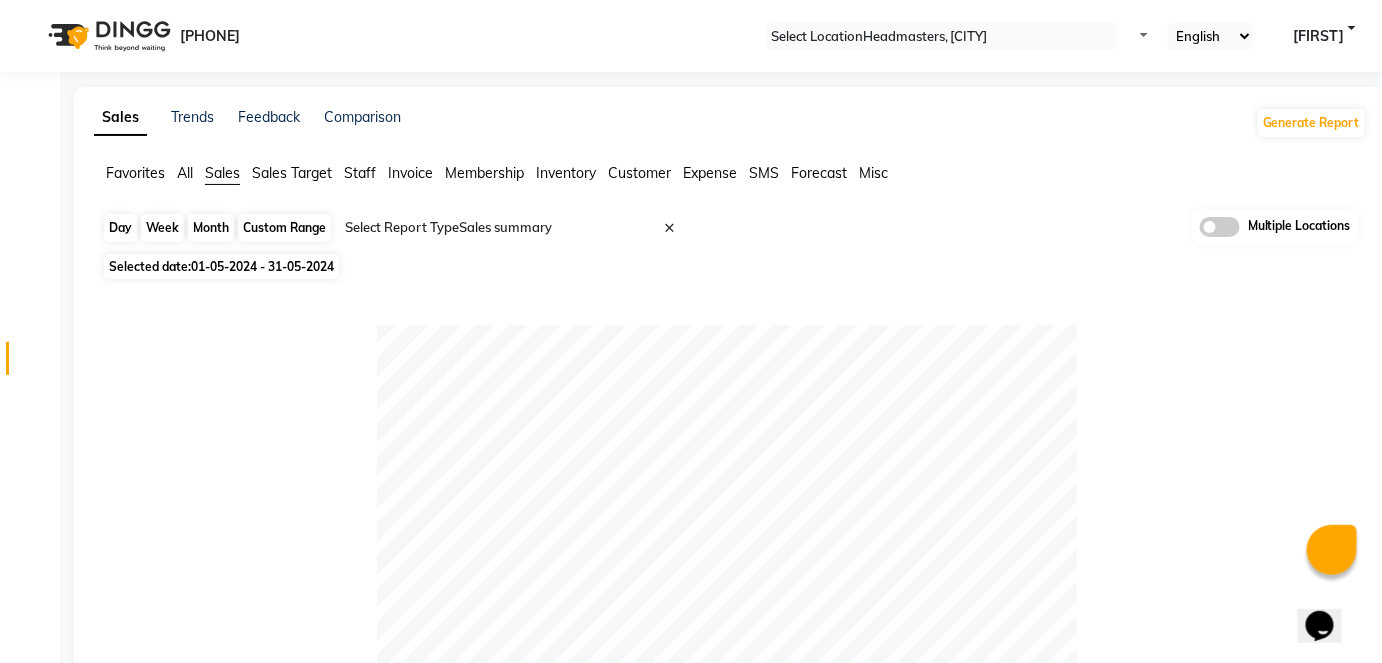 click on "Month" at bounding box center [211, 228] 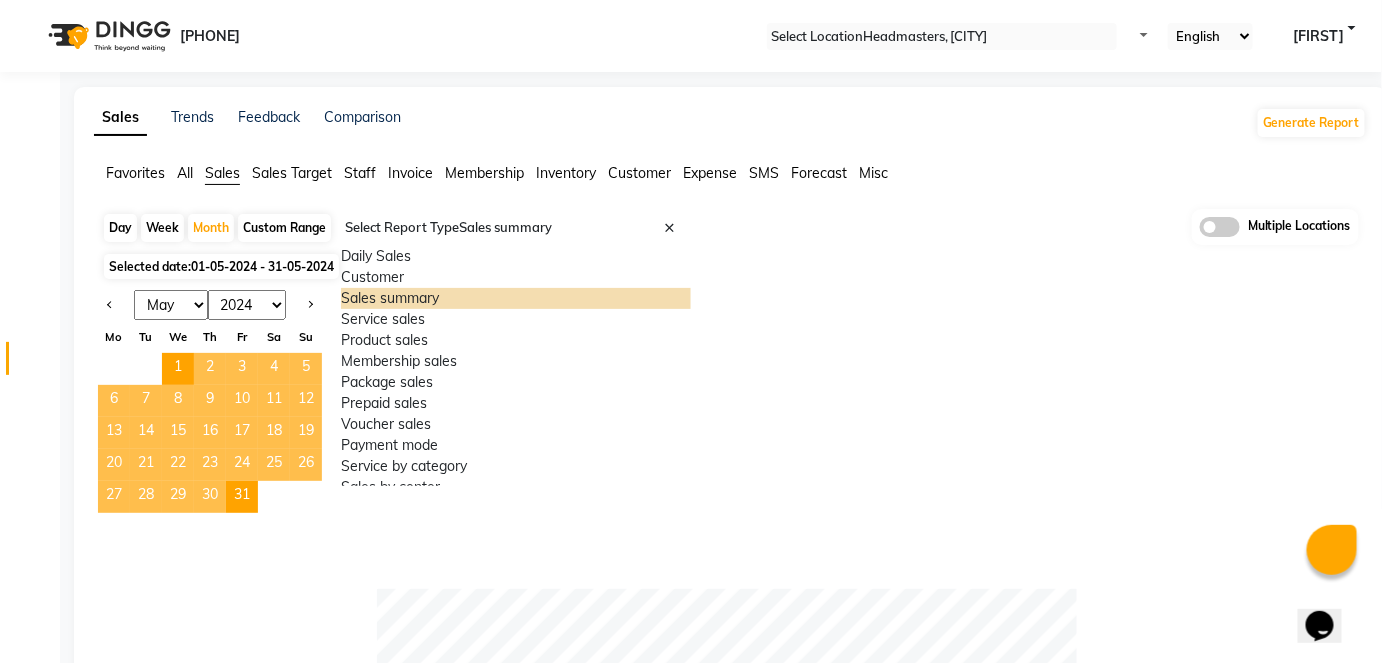 click at bounding box center [516, 228] 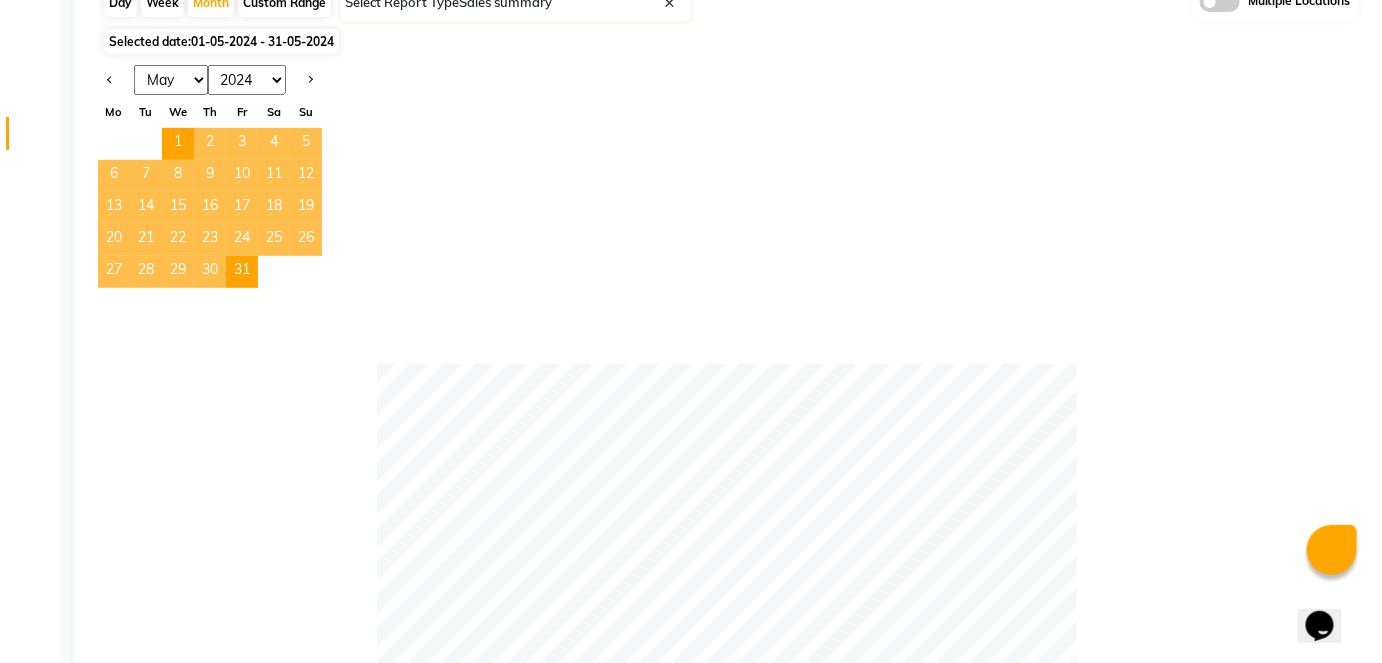 scroll, scrollTop: 0, scrollLeft: 0, axis: both 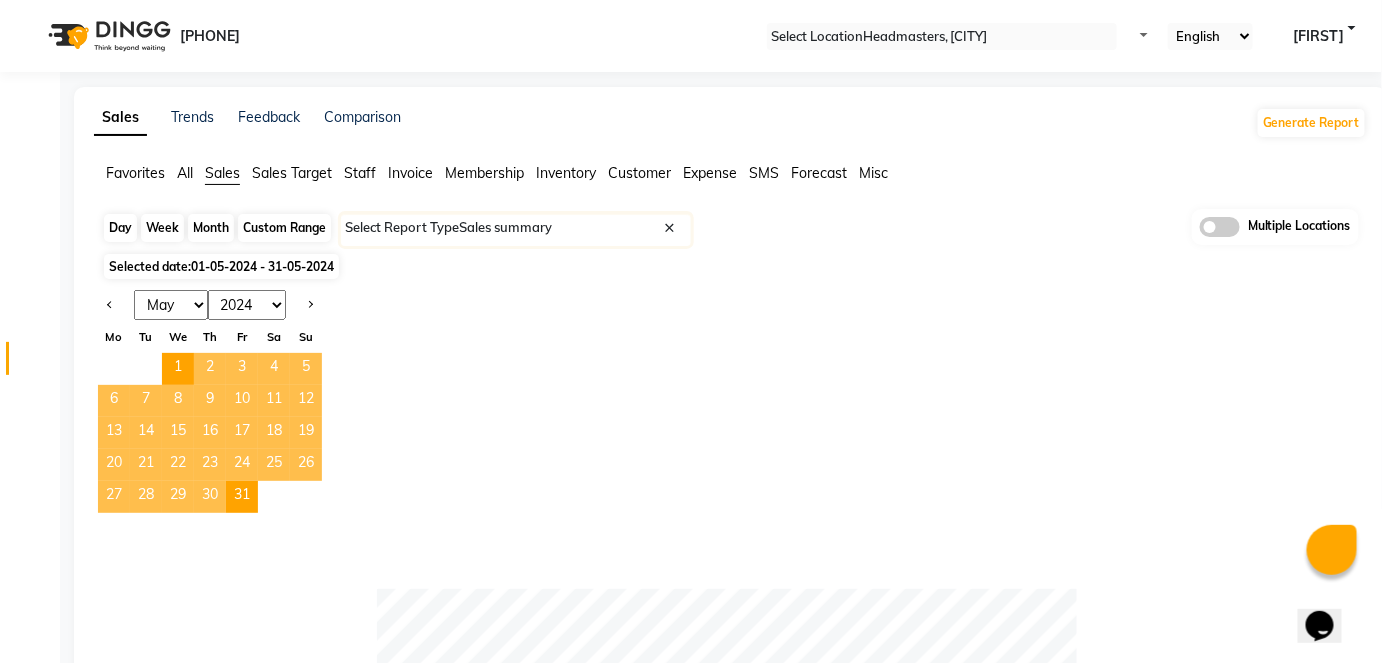 click on "Month" at bounding box center (211, 228) 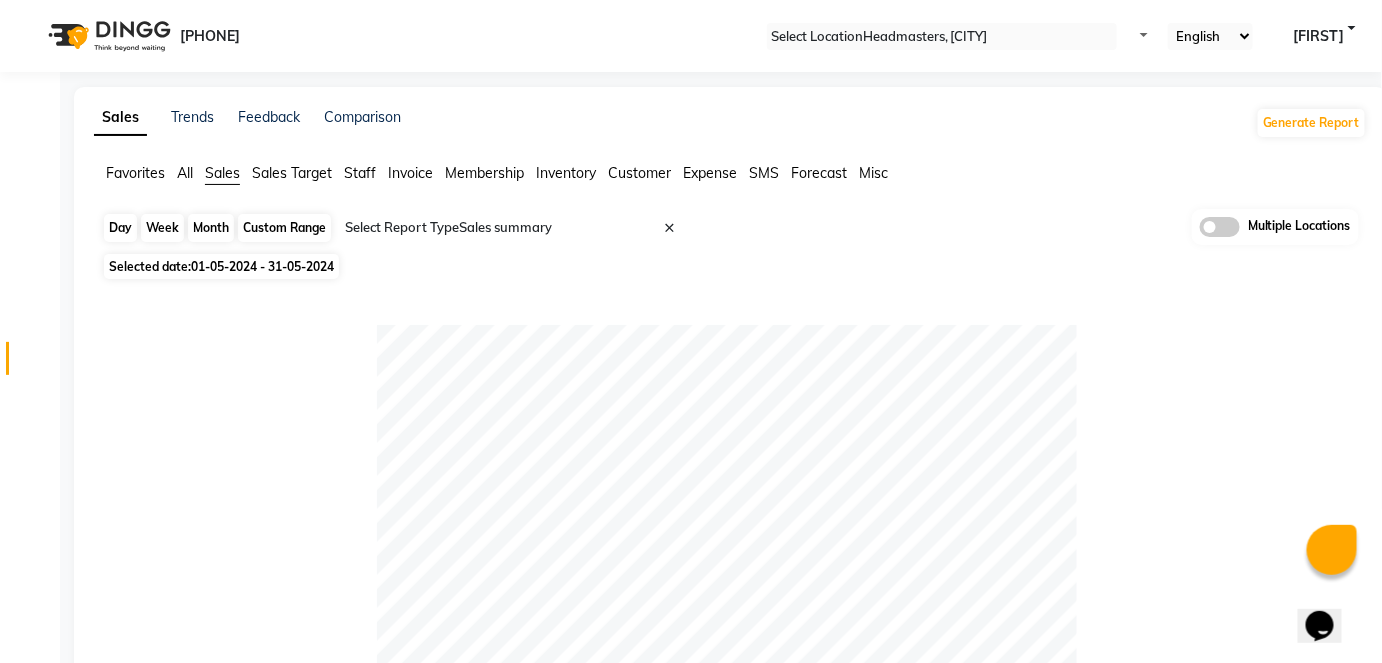 click on "Month" at bounding box center (211, 228) 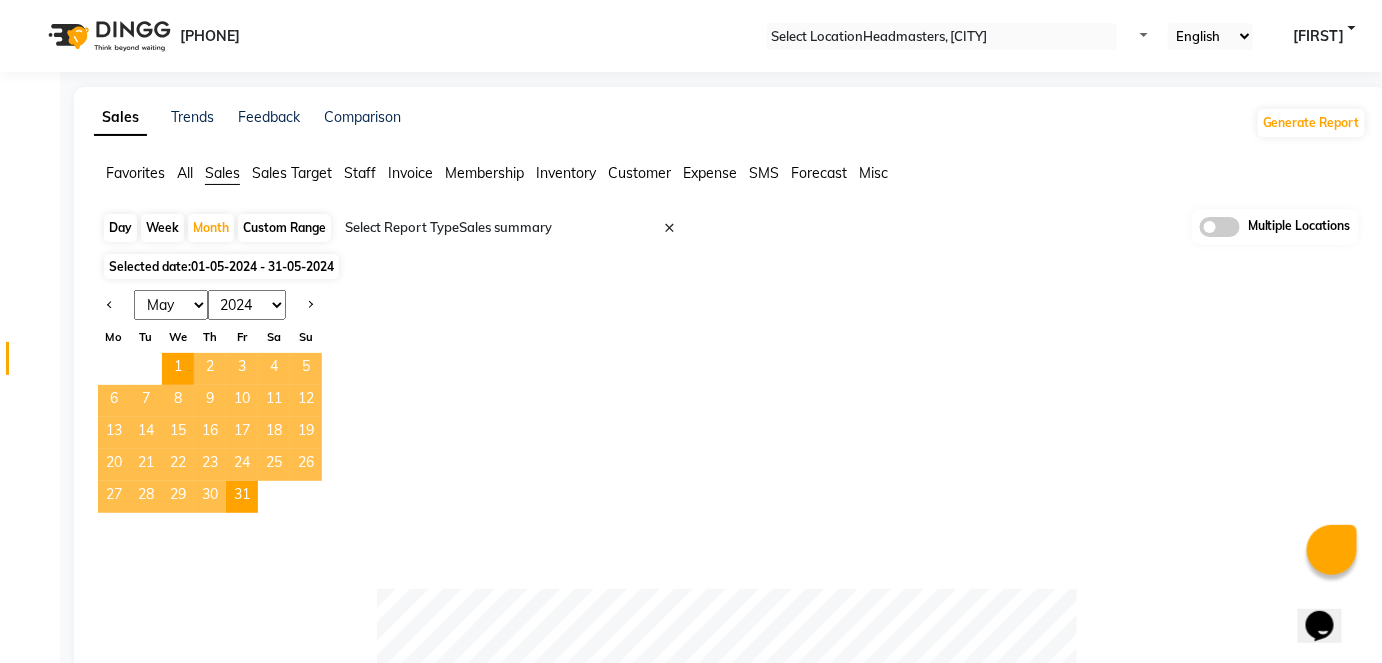 click at bounding box center (516, 228) 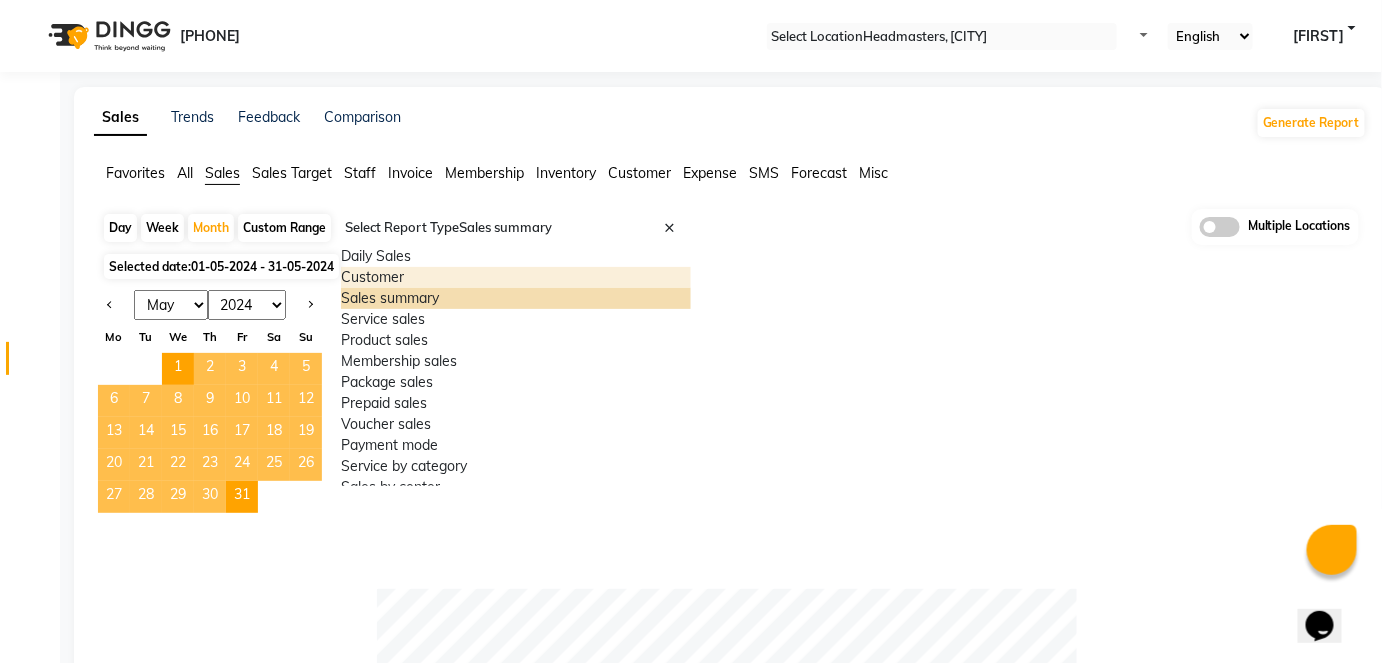 click on "Jan Feb Mar Apr May Jun Jul Aug Sep Oct Nov Dec 2014 2015 2016 2017 2018 2019 2020 2021 2022 2023 2024 2025 2026 2027 2028 2029 2030 2031 2032 2033 2034 Mo Tu We Th Fr Sa Su  1   2   3   4   5   6   7   8   9   10   11   12   13   14   15   16   17   18   19   20   21   22   23   24   25   26   27   28   29   30   31" at bounding box center (730, 417) 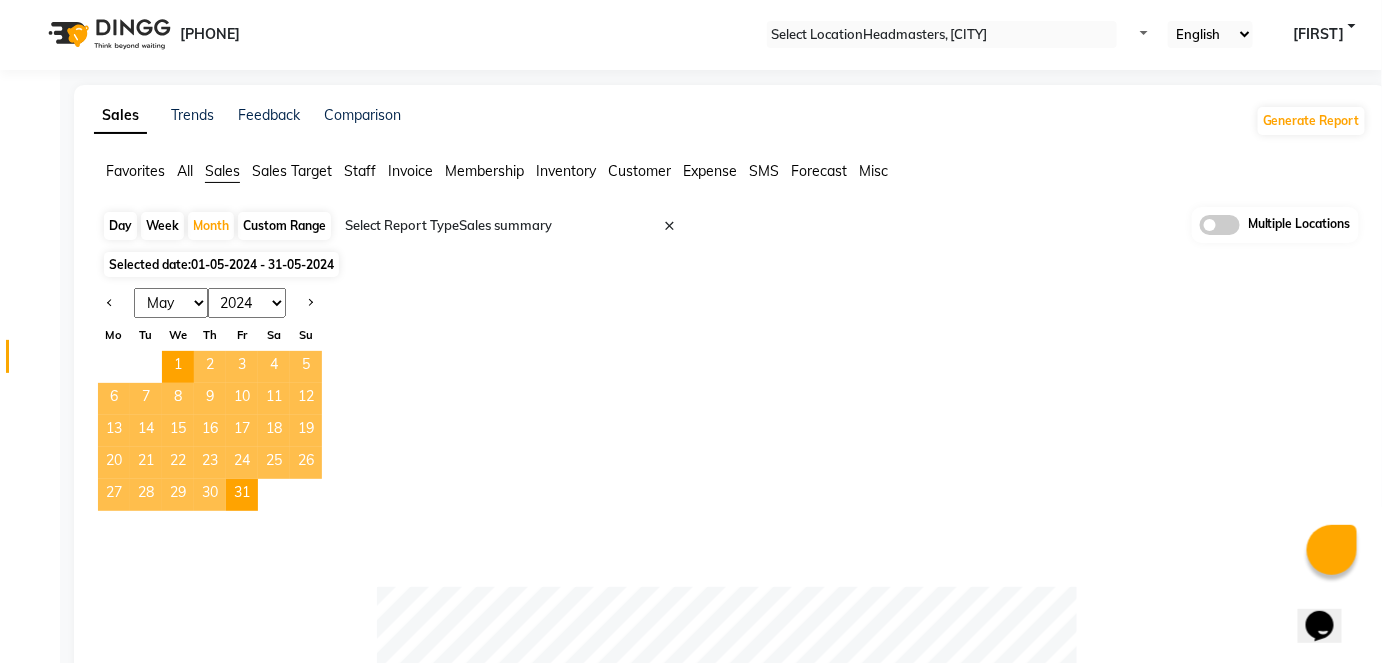 scroll, scrollTop: 0, scrollLeft: 0, axis: both 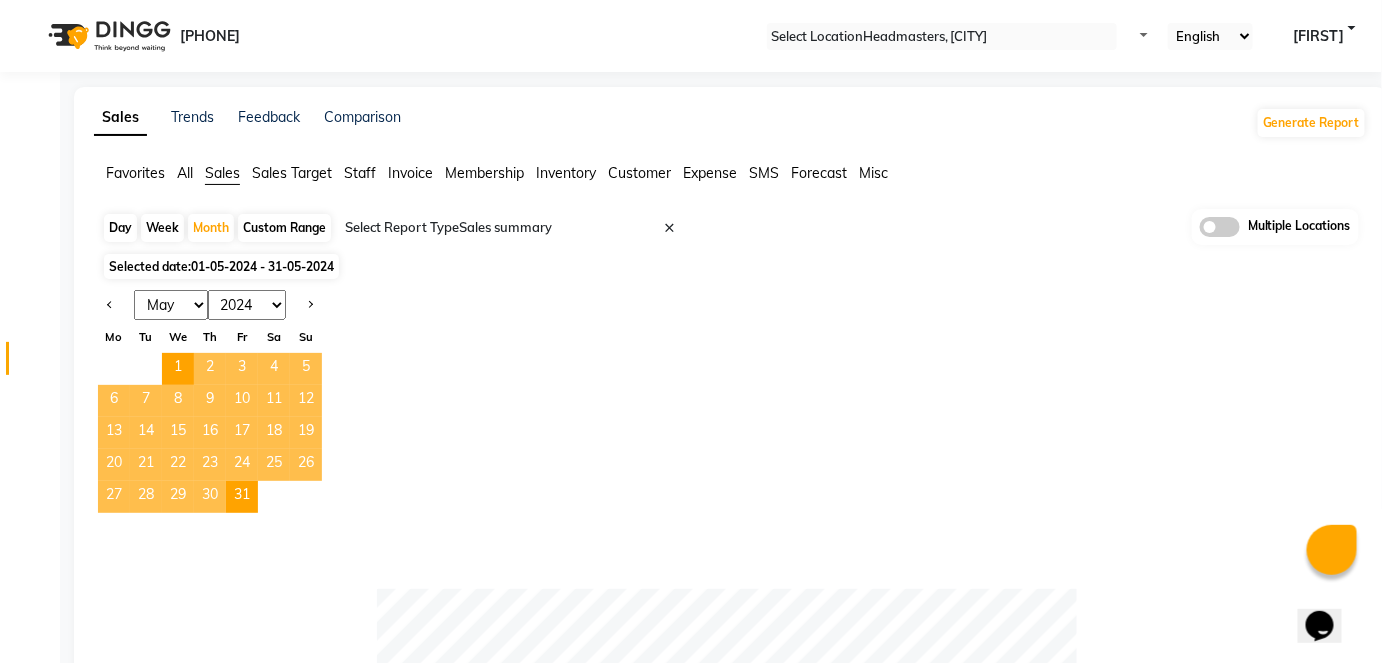 click on "2014 2015 2016 2017 2018 2019 2020 2021 2022 2023 2024 2025 2026 2027 2028 2029 2030 2031 2032 2033 2034" at bounding box center (247, 305) 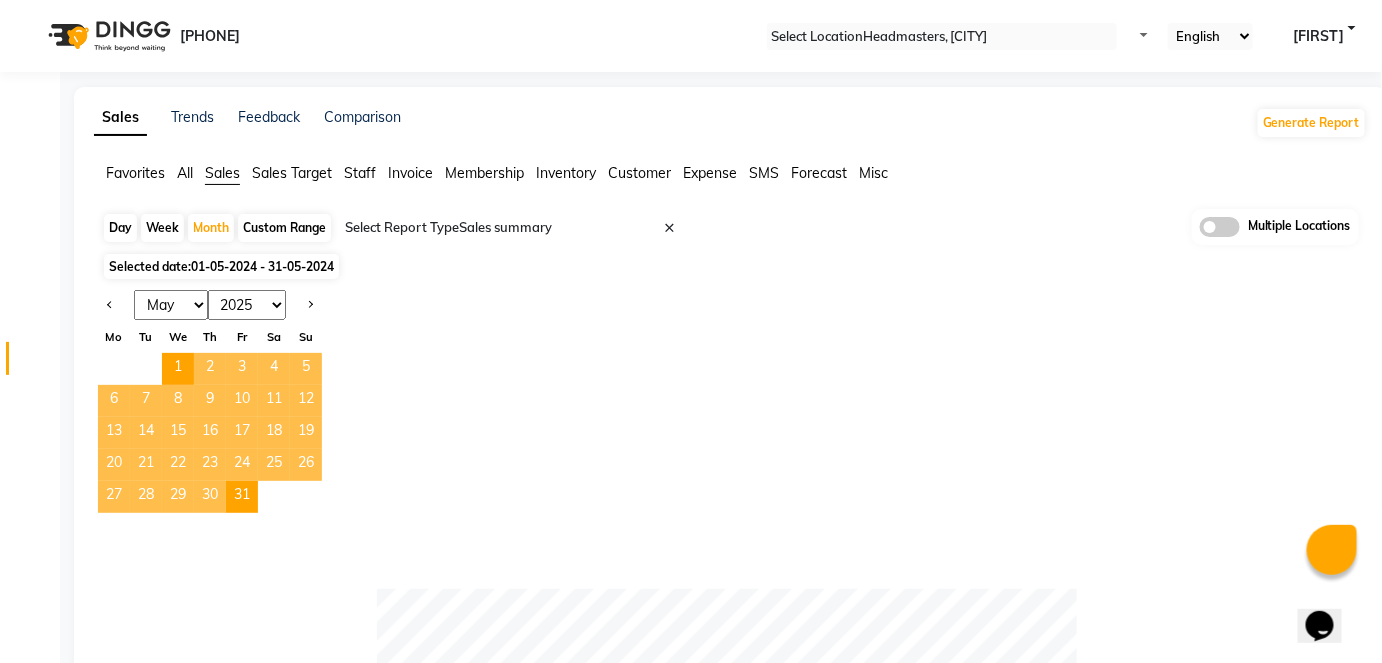click on "2014 2015 2016 2017 2018 2019 2020 2021 2022 2023 2024 2025 2026 2027 2028 2029 2030 2031 2032 2033 2034" at bounding box center [247, 305] 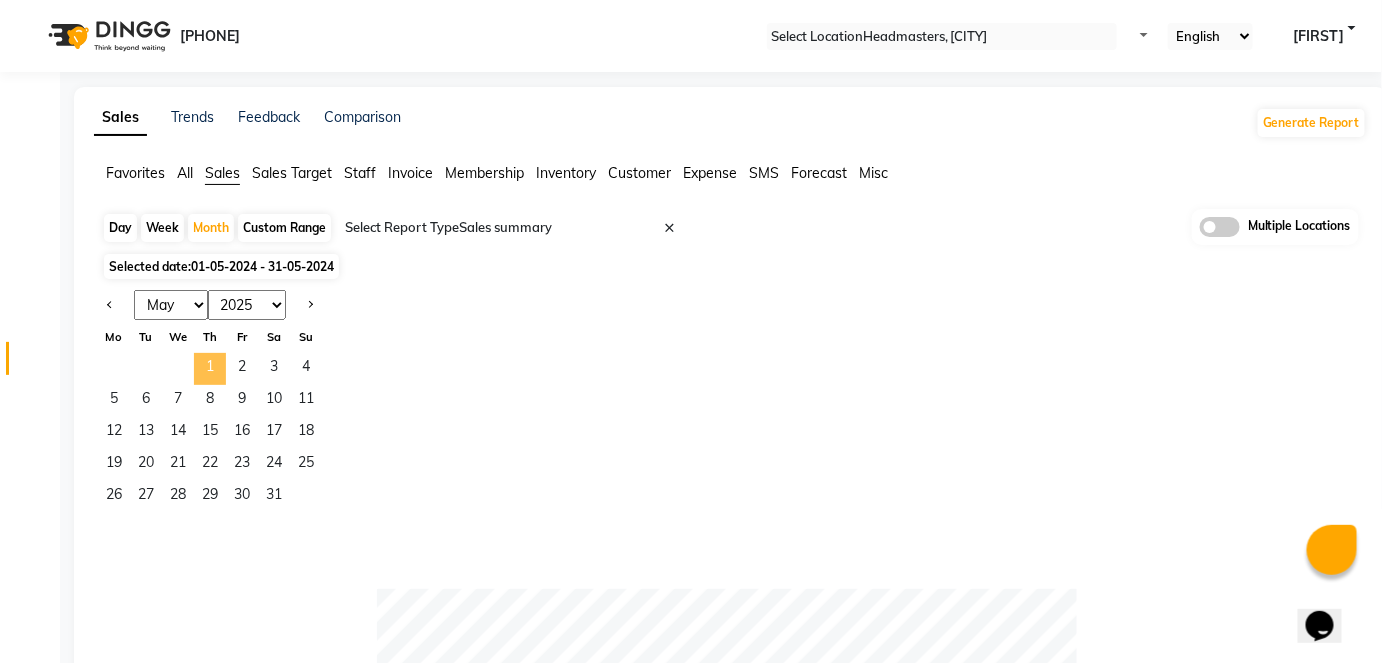 click on "1" at bounding box center [210, 369] 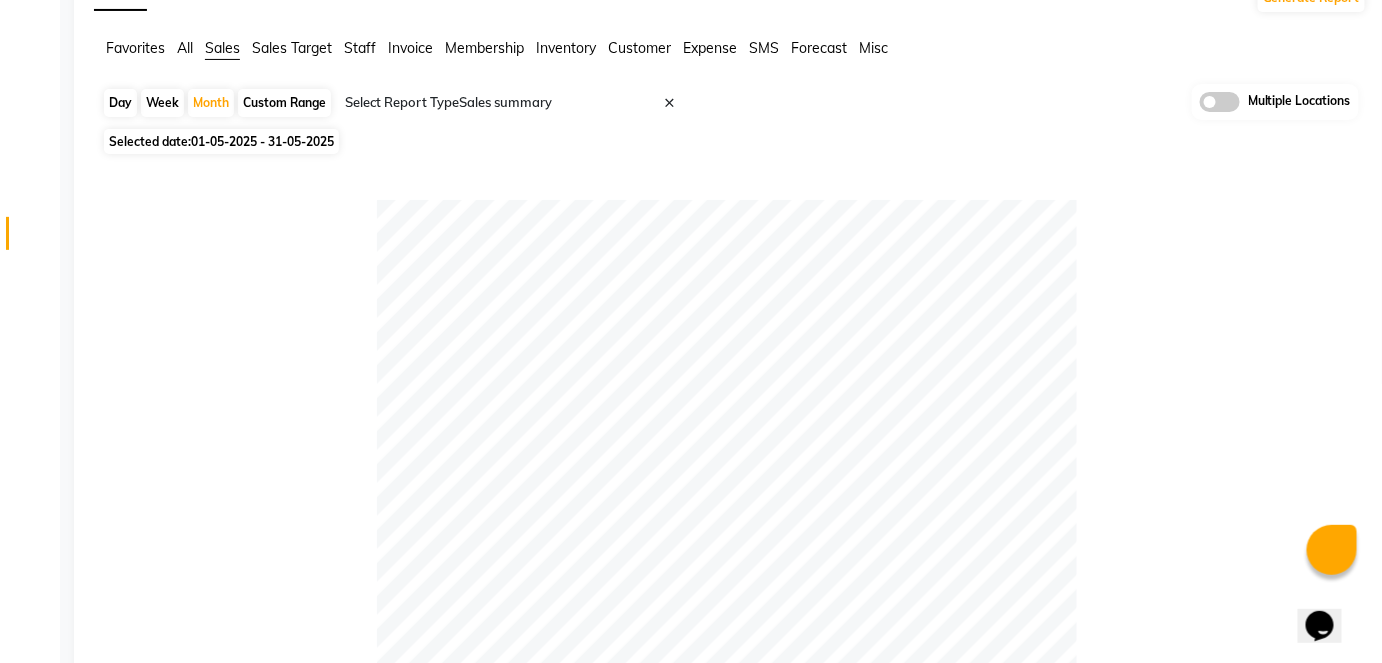 scroll, scrollTop: 0, scrollLeft: 0, axis: both 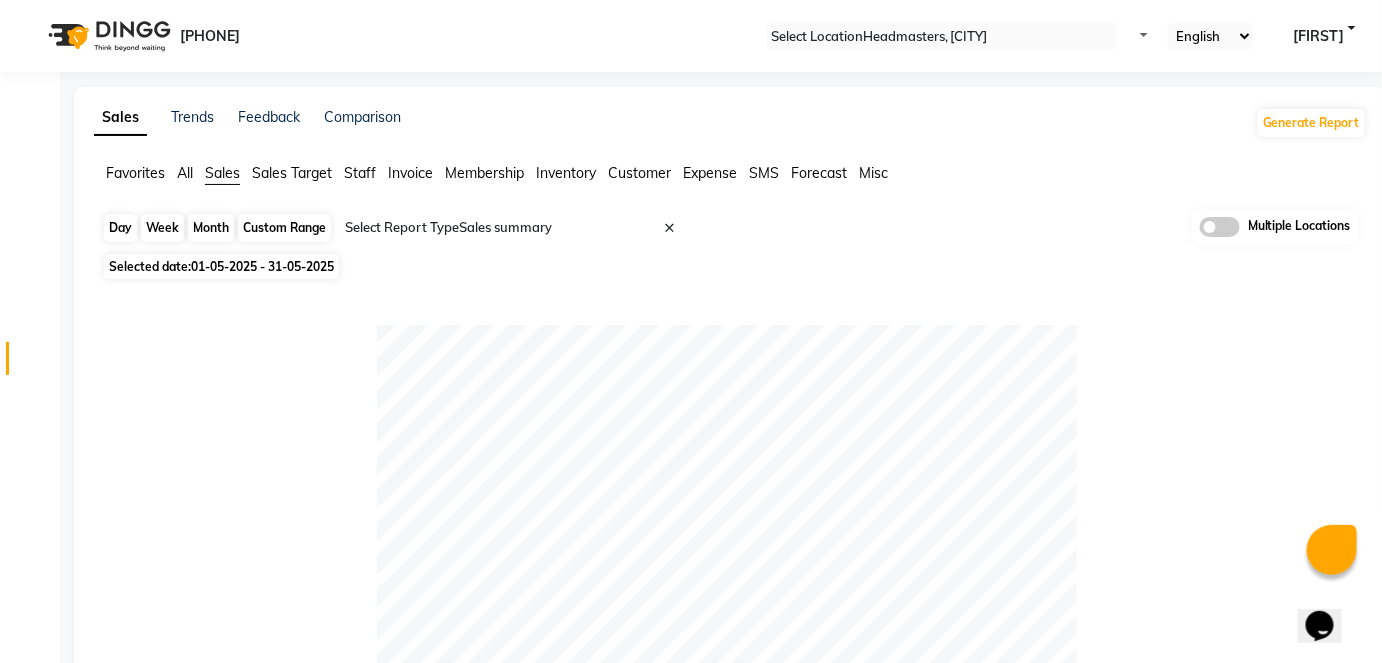 click on "Month" at bounding box center [211, 228] 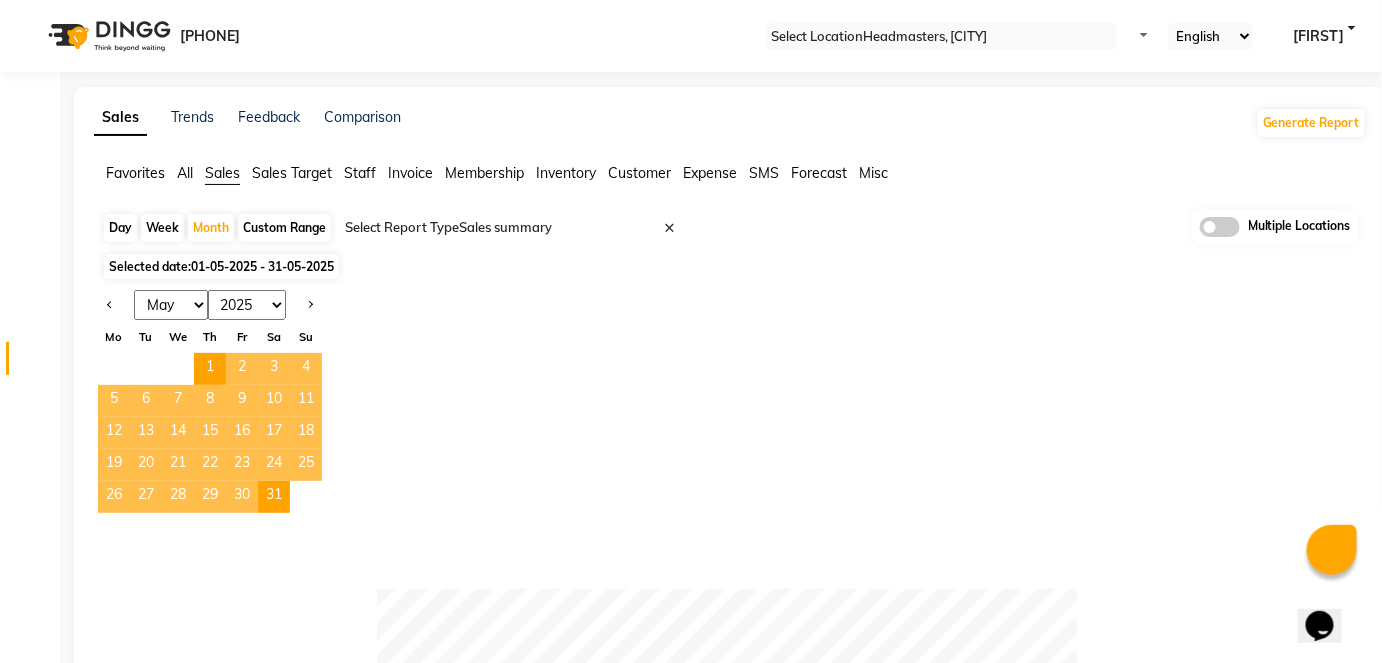 click on "Jan Feb Mar Apr May Jun Jul Aug Sep Oct Nov Dec" at bounding box center [171, 305] 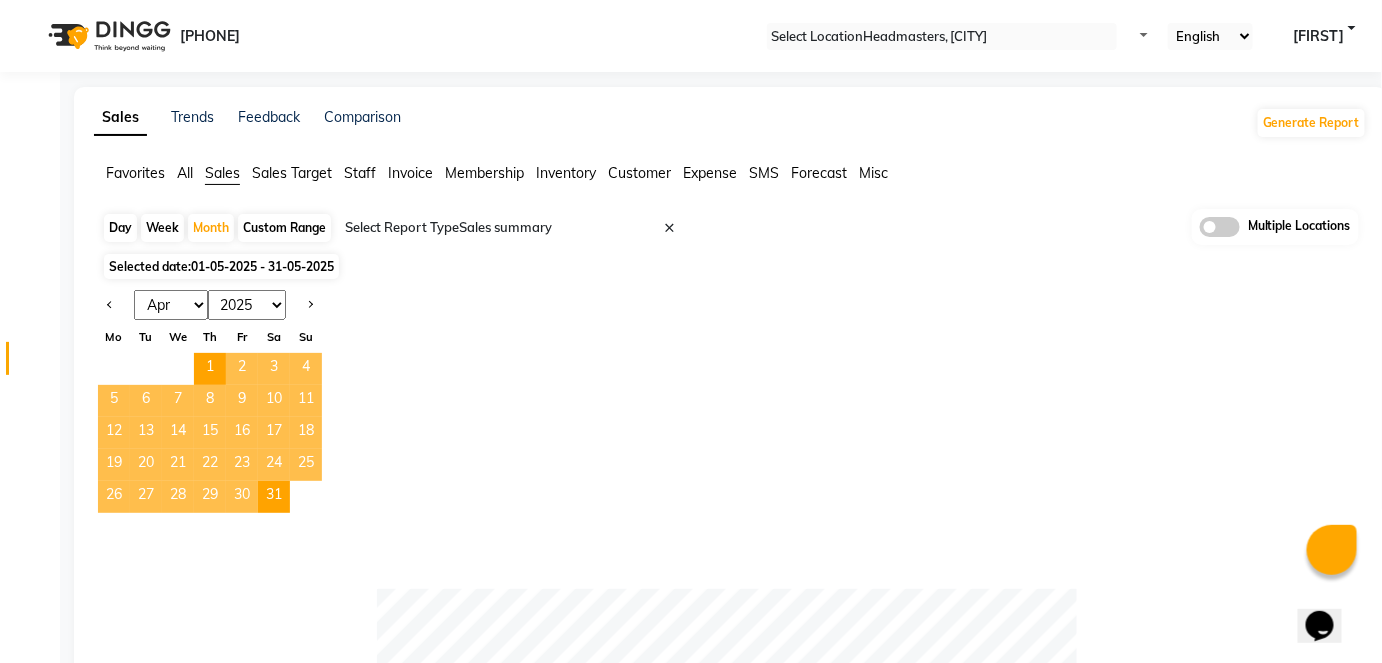 click on "Jan Feb Mar Apr May Jun Jul Aug Sep Oct Nov Dec" at bounding box center [171, 305] 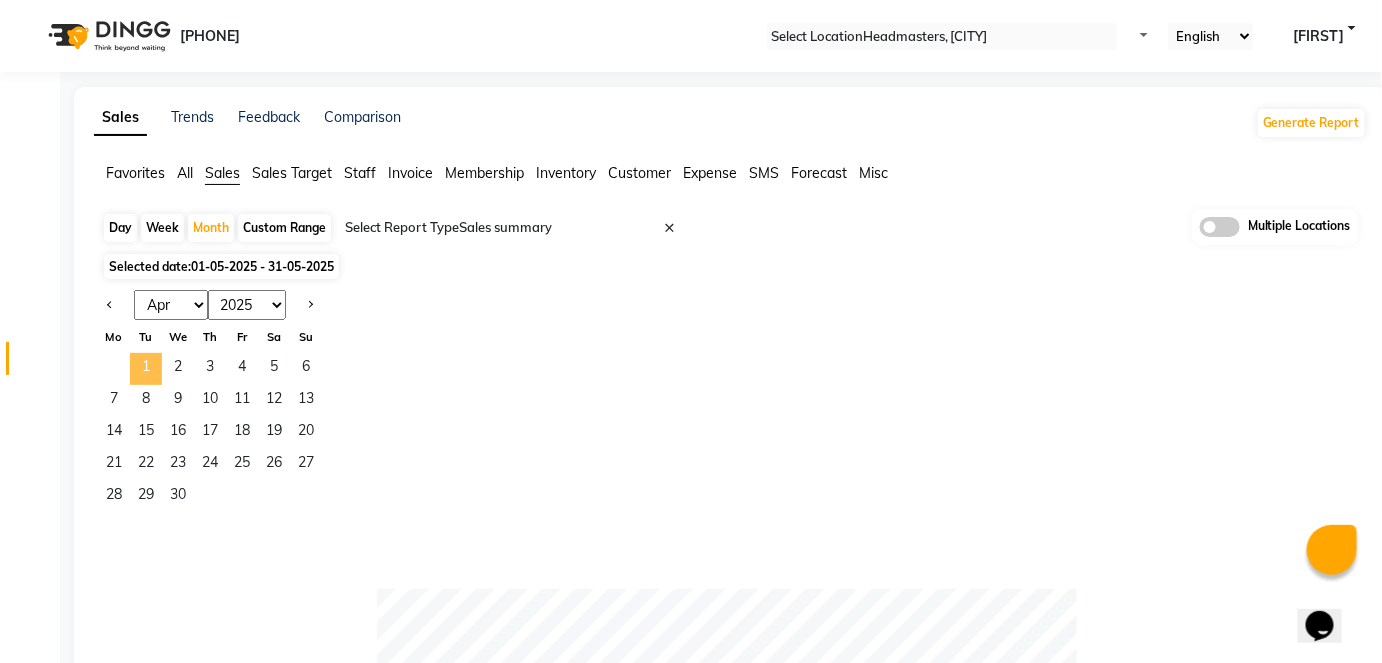 click on "[NUMBER]" at bounding box center (146, 369) 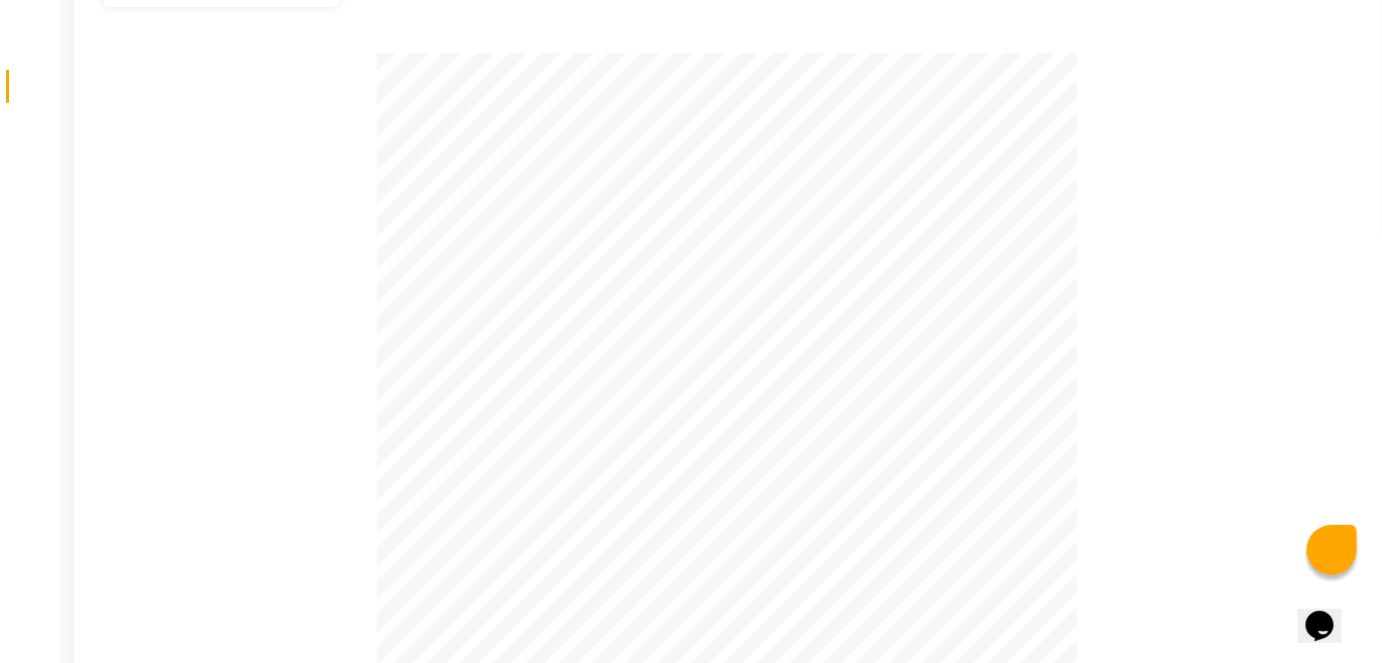 scroll, scrollTop: 0, scrollLeft: 0, axis: both 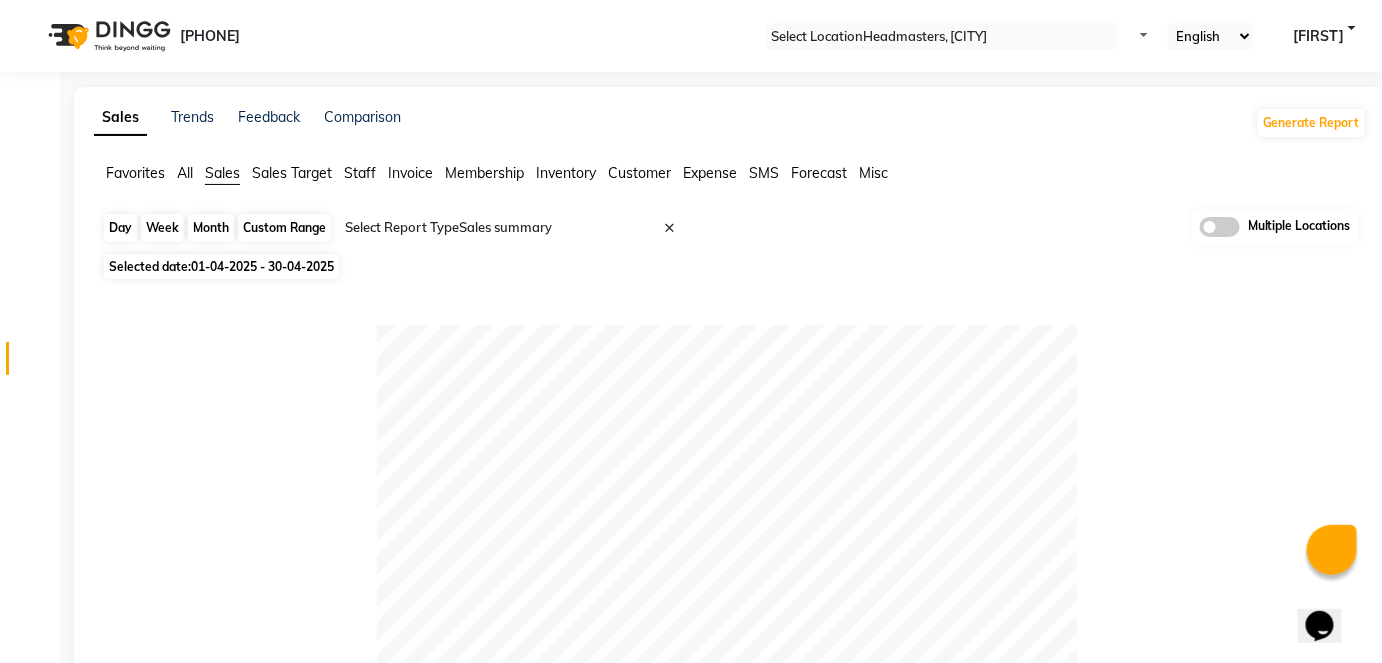 click on "Month" at bounding box center [211, 228] 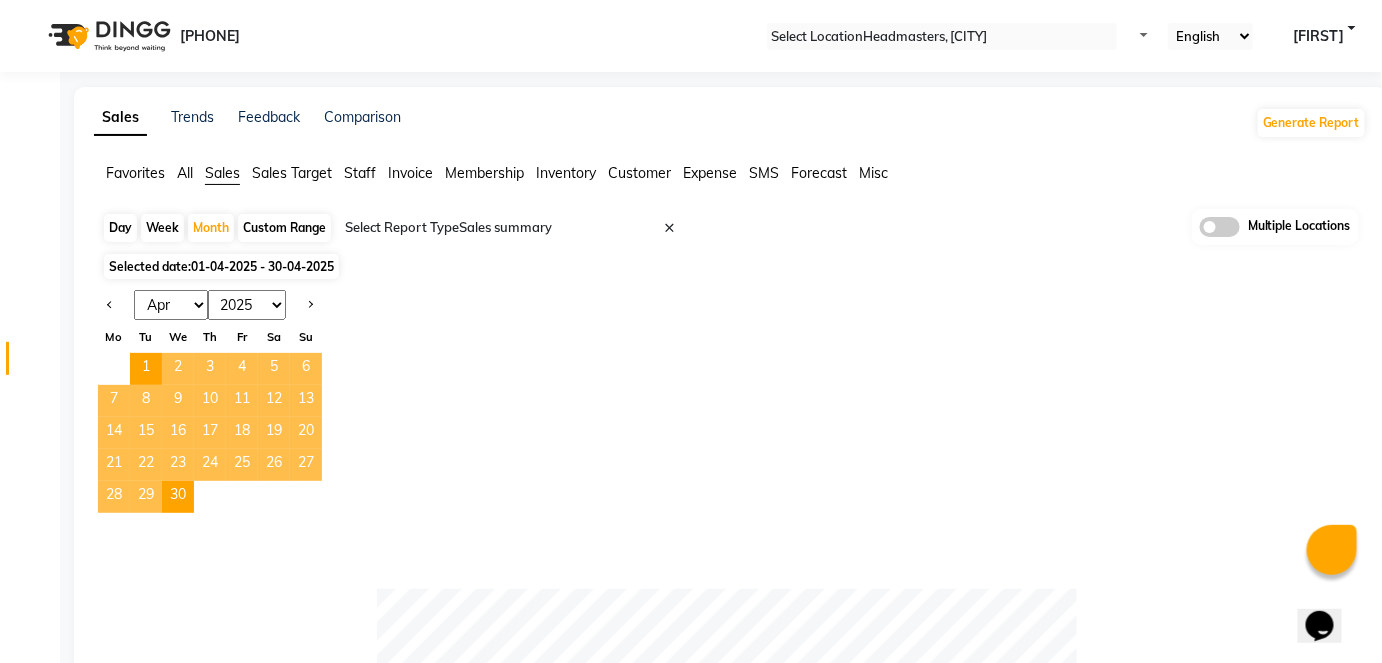 click on "Jan Feb Mar Apr May Jun Jul Aug Sep Oct Nov Dec" at bounding box center [171, 305] 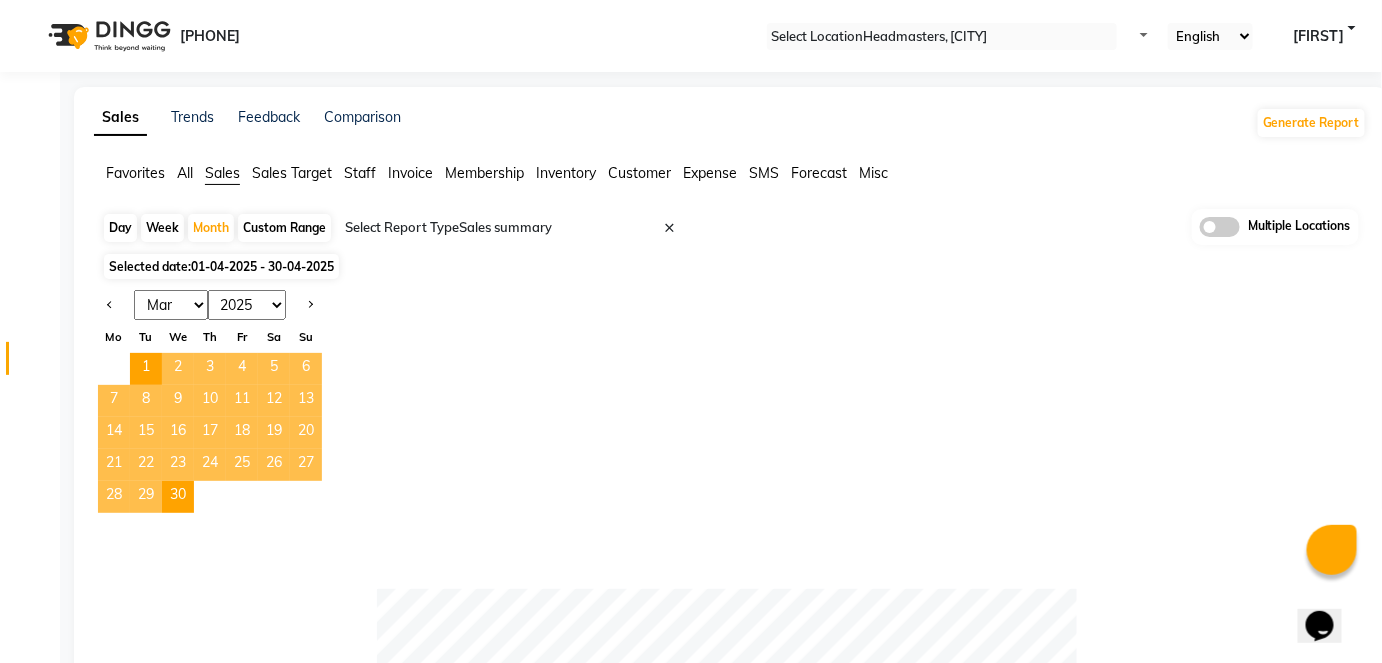 click on "Jan Feb Mar Apr May Jun Jul Aug Sep Oct Nov Dec" at bounding box center [171, 305] 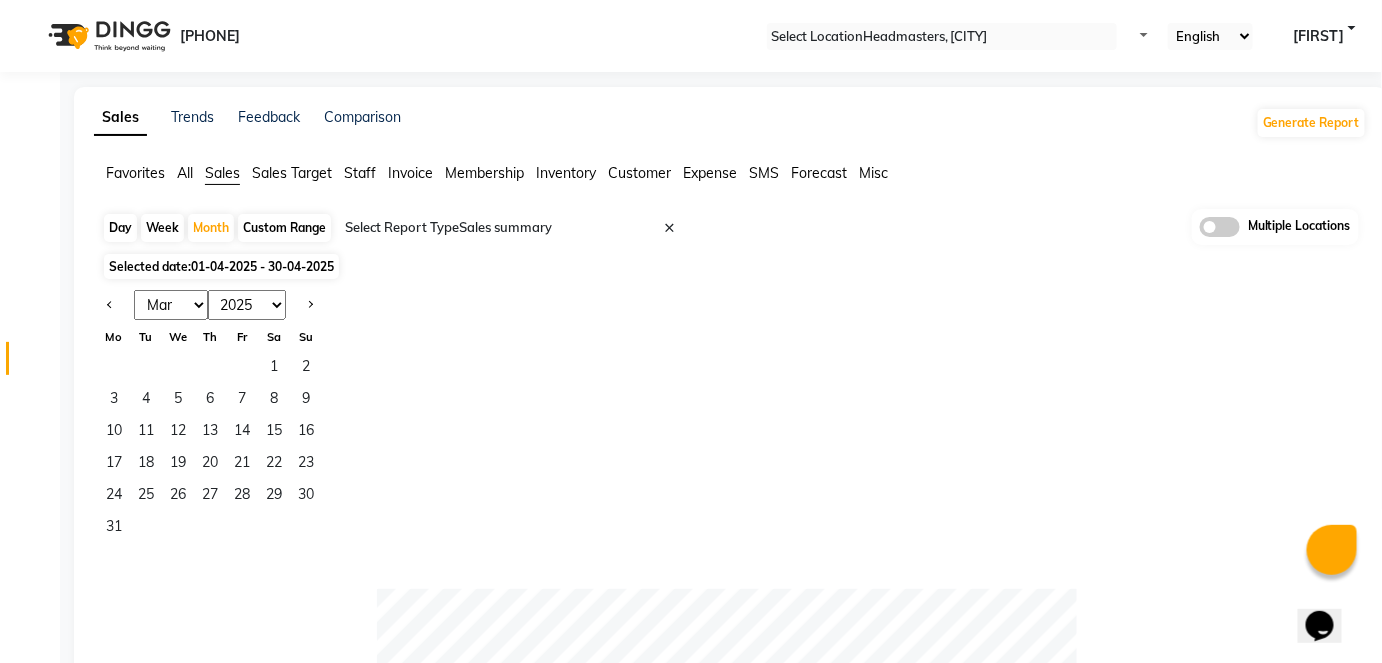 click on "Jan Feb Mar Apr May Jun Jul Aug Sep Oct Nov Dec" at bounding box center (171, 305) 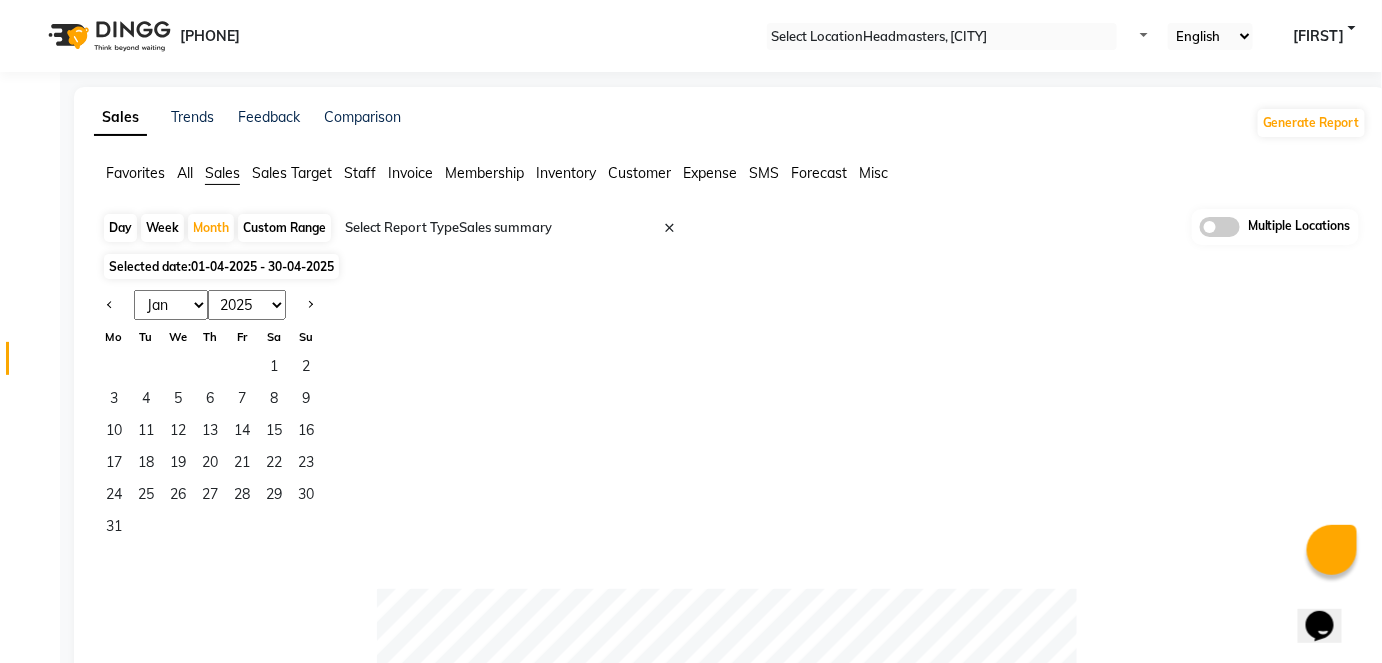 click on "Jan Feb Mar Apr May Jun Jul Aug Sep Oct Nov Dec" at bounding box center [171, 305] 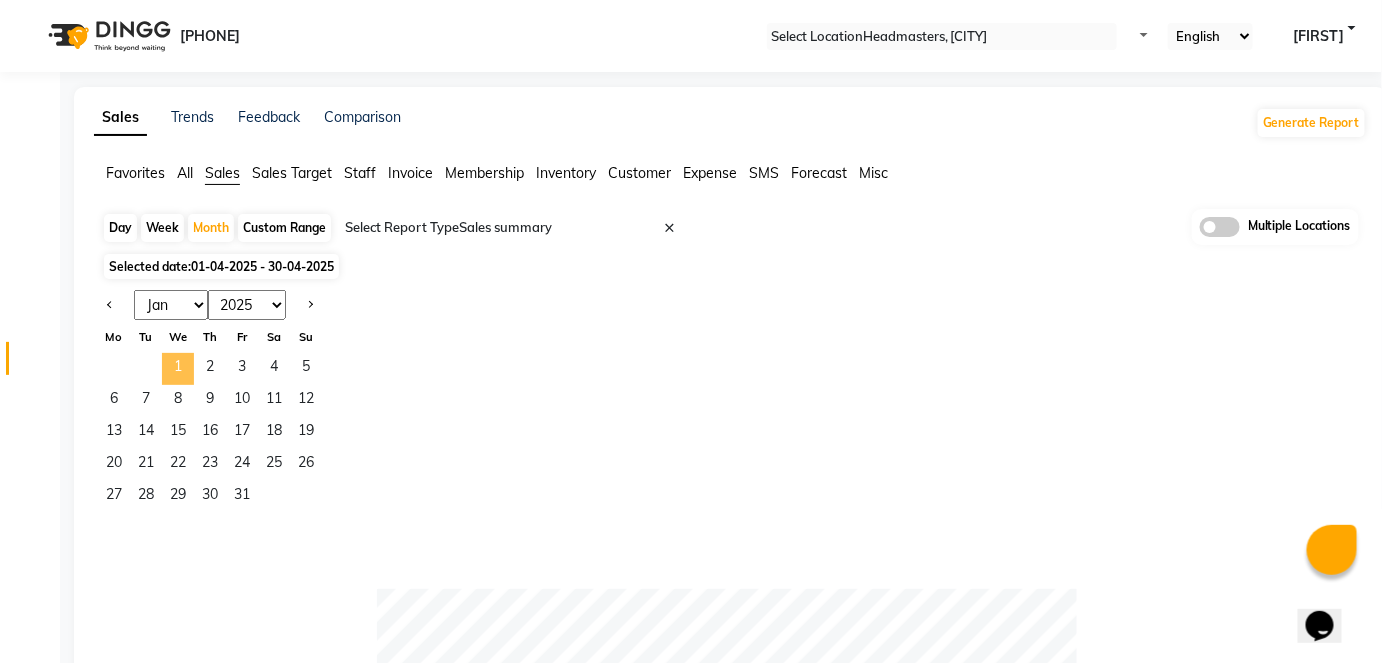 click on "1" at bounding box center [178, 369] 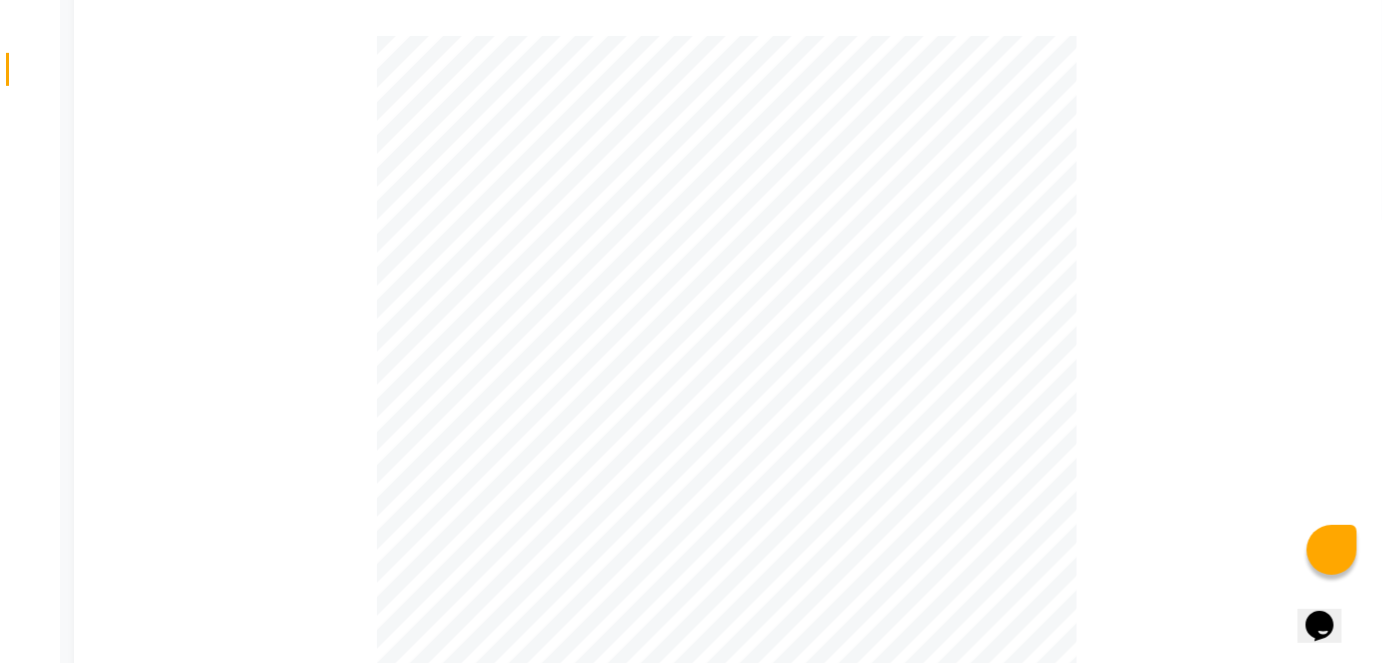 scroll, scrollTop: 158, scrollLeft: 0, axis: vertical 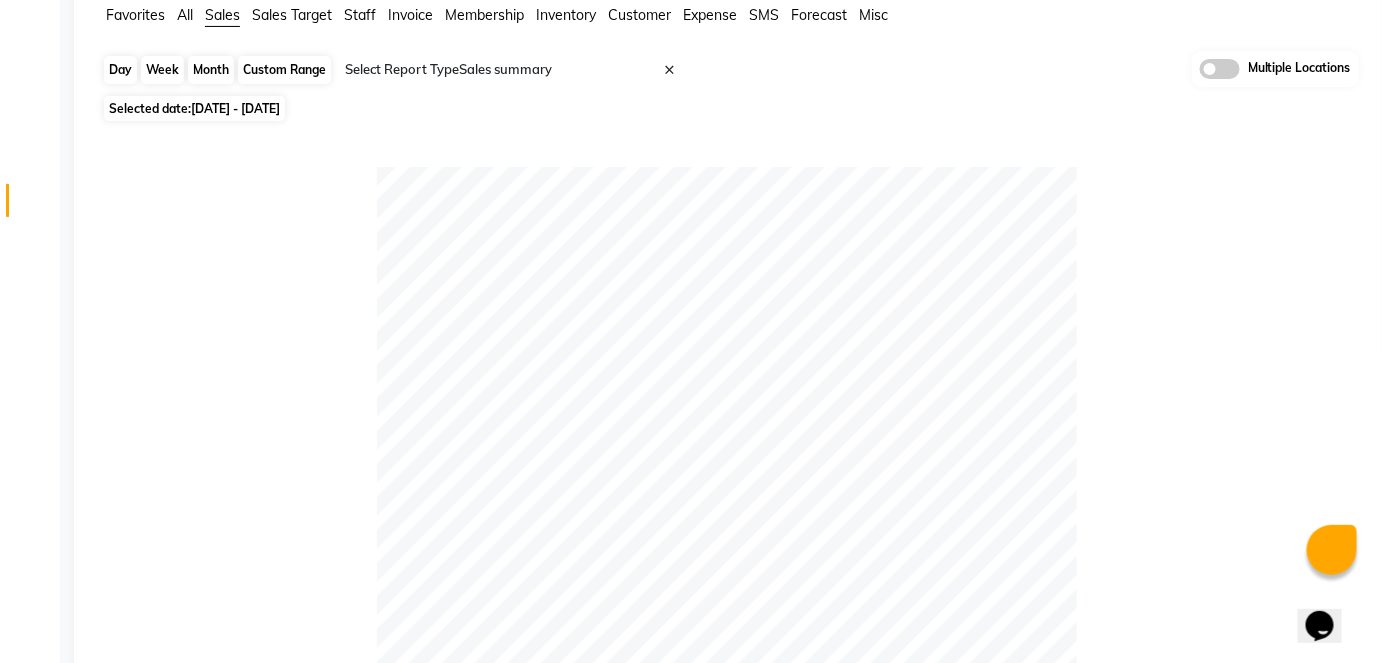 click on "Month" at bounding box center (211, 70) 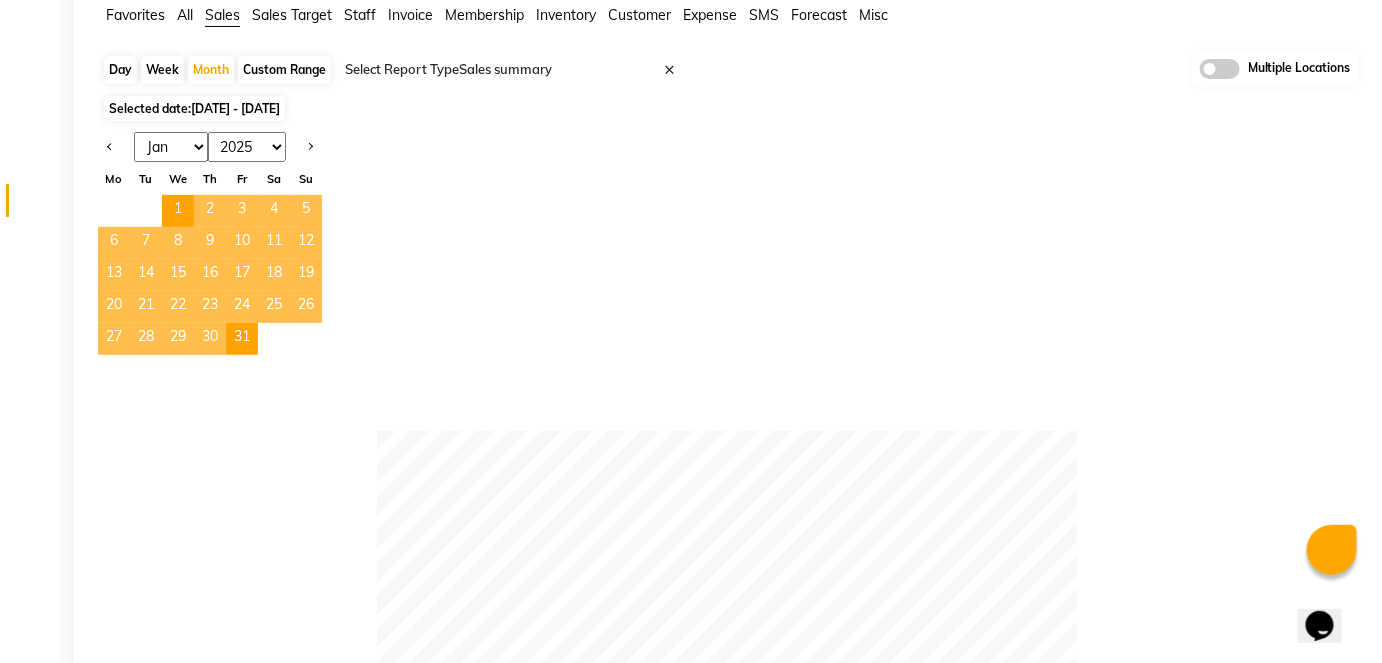 click on "Jan Feb Mar Apr May Jun Jul Aug Sep Oct Nov Dec" at bounding box center [171, 147] 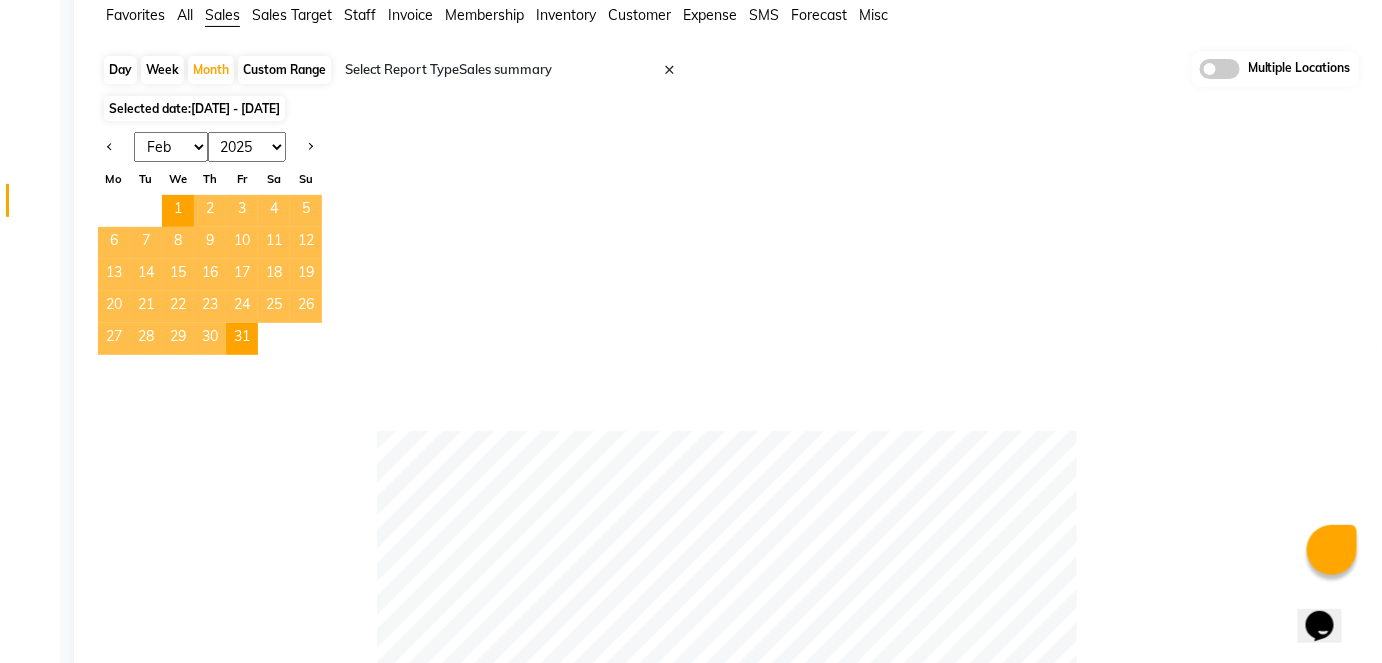click on "Jan Feb Mar Apr May Jun Jul Aug Sep Oct Nov Dec" at bounding box center (171, 147) 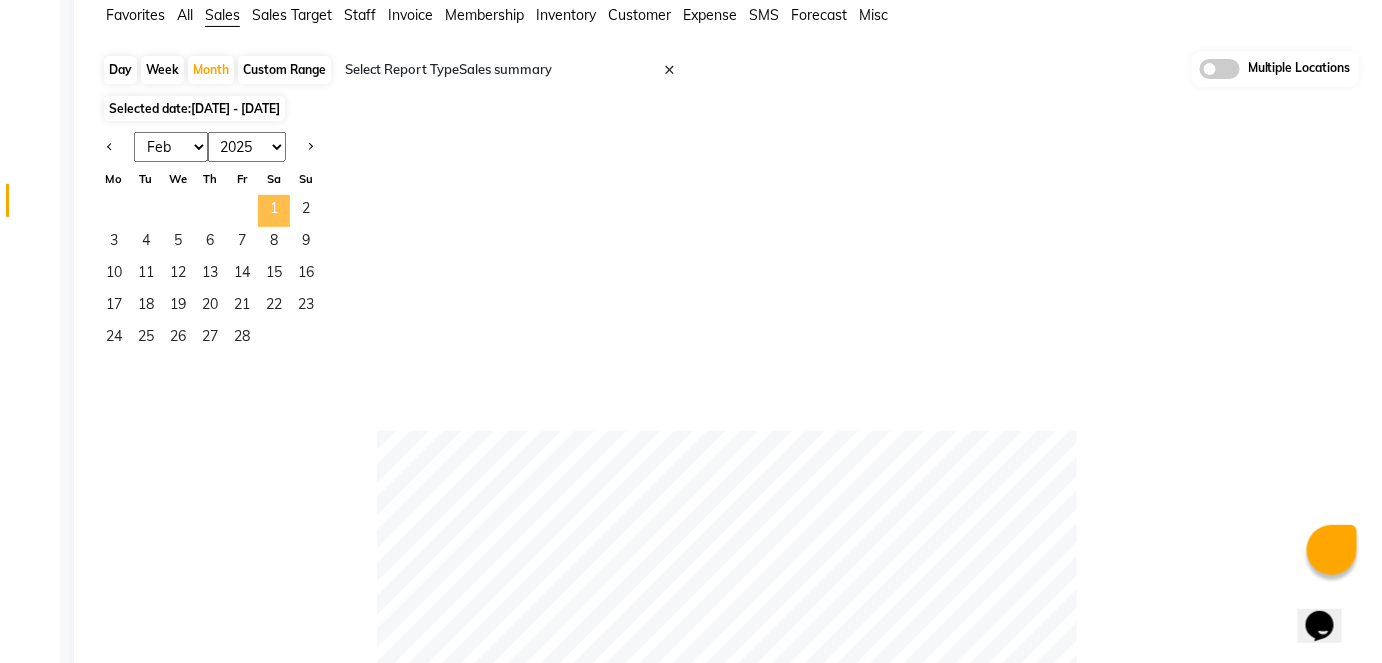click on "1" at bounding box center [274, 211] 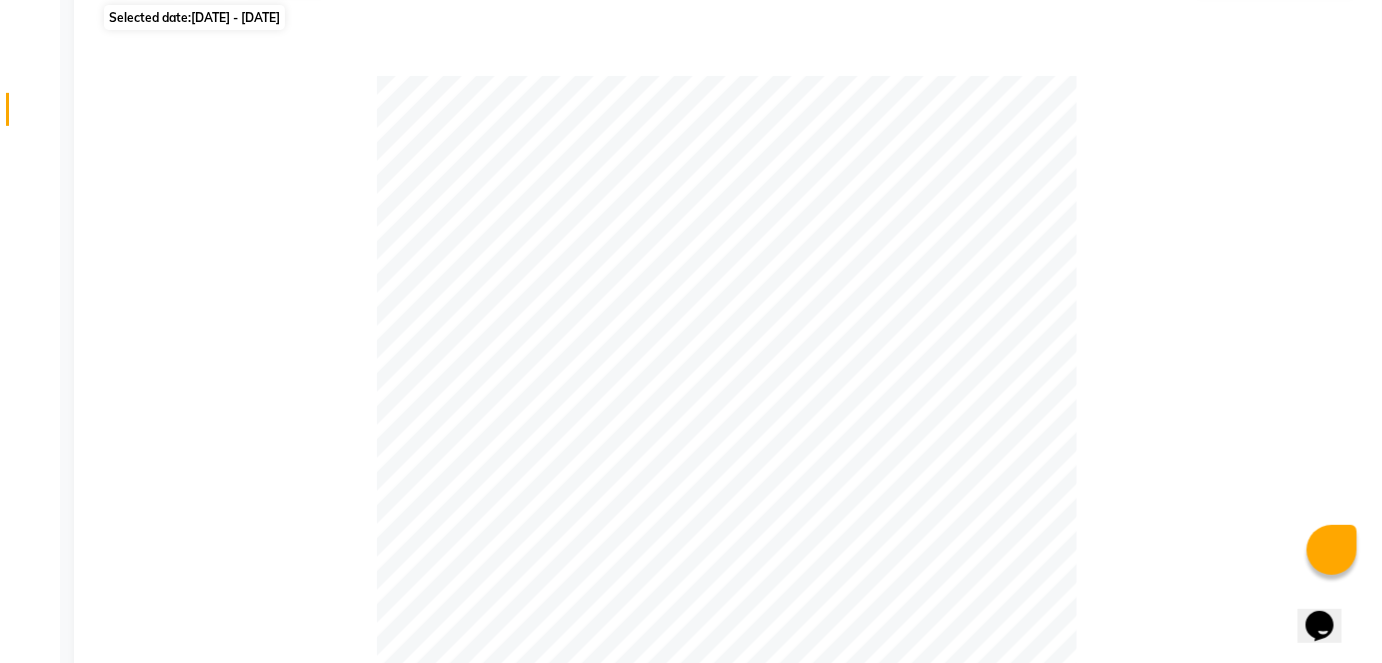 scroll, scrollTop: 0, scrollLeft: 0, axis: both 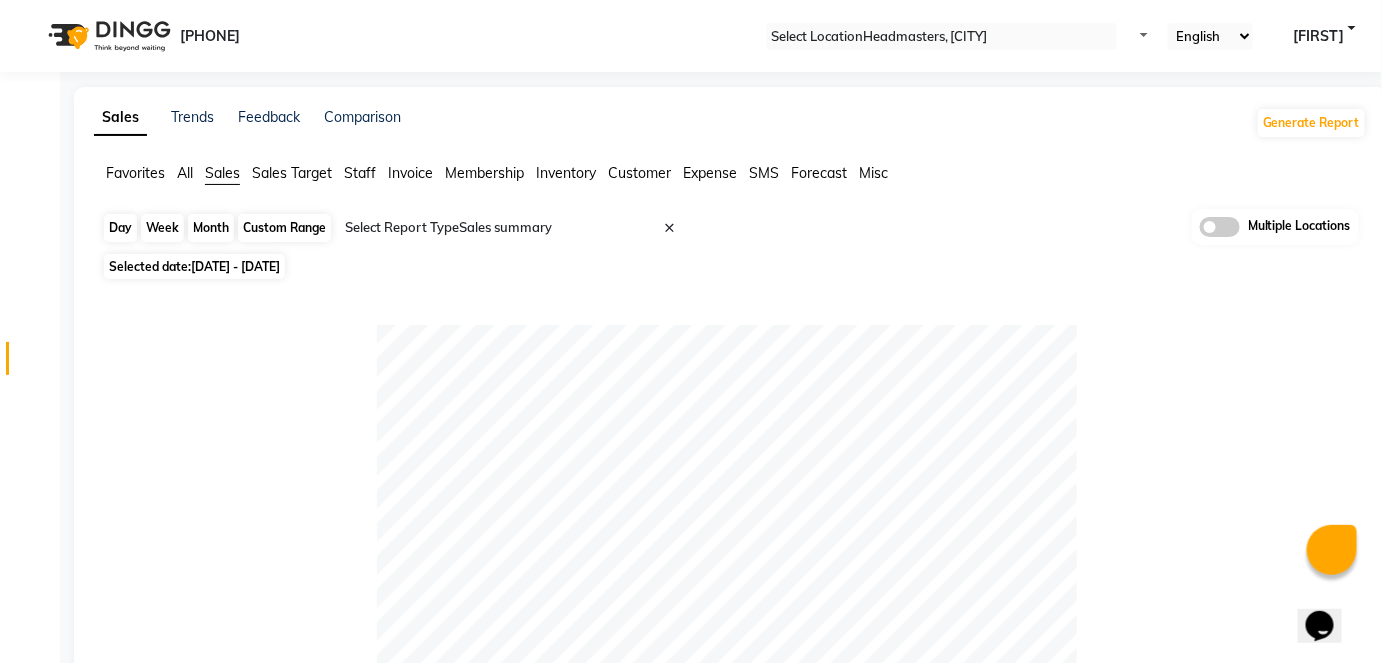 click on "Month" at bounding box center (211, 228) 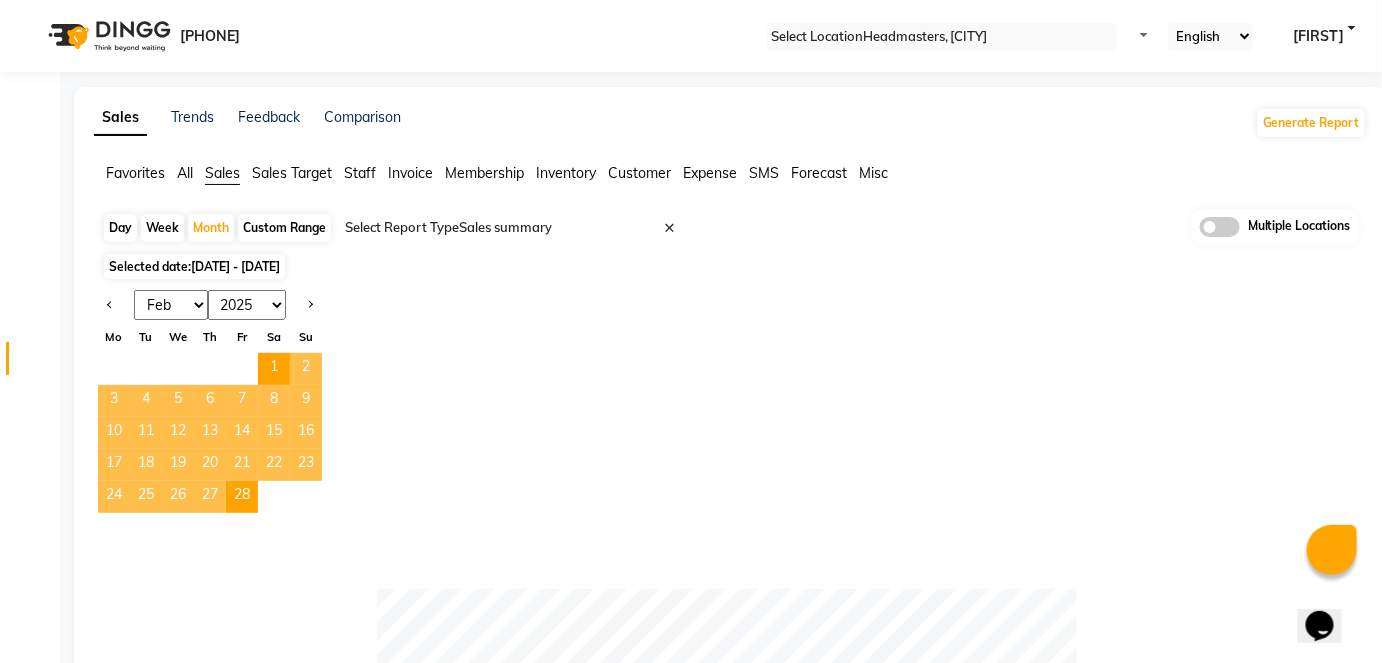 click on "Jan Feb Mar Apr May Jun Jul Aug Sep Oct Nov Dec" at bounding box center (171, 305) 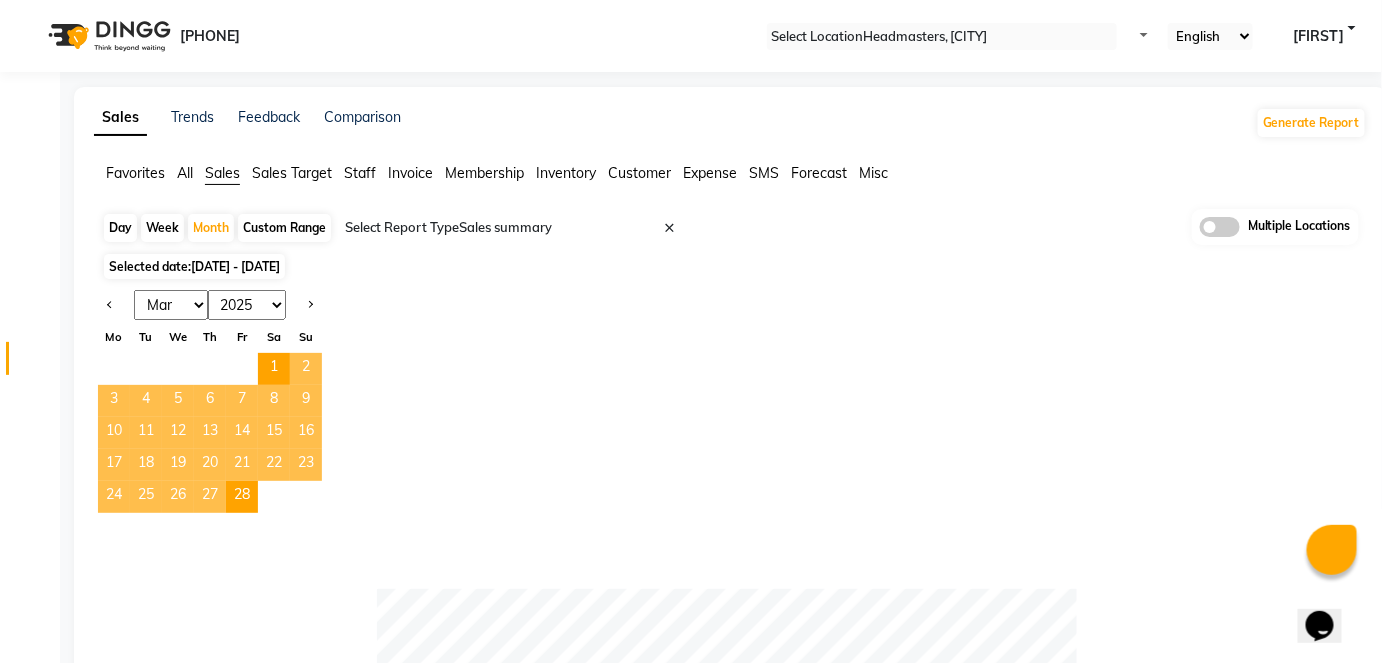 click on "Jan Feb Mar Apr May Jun Jul Aug Sep Oct Nov Dec" at bounding box center (171, 305) 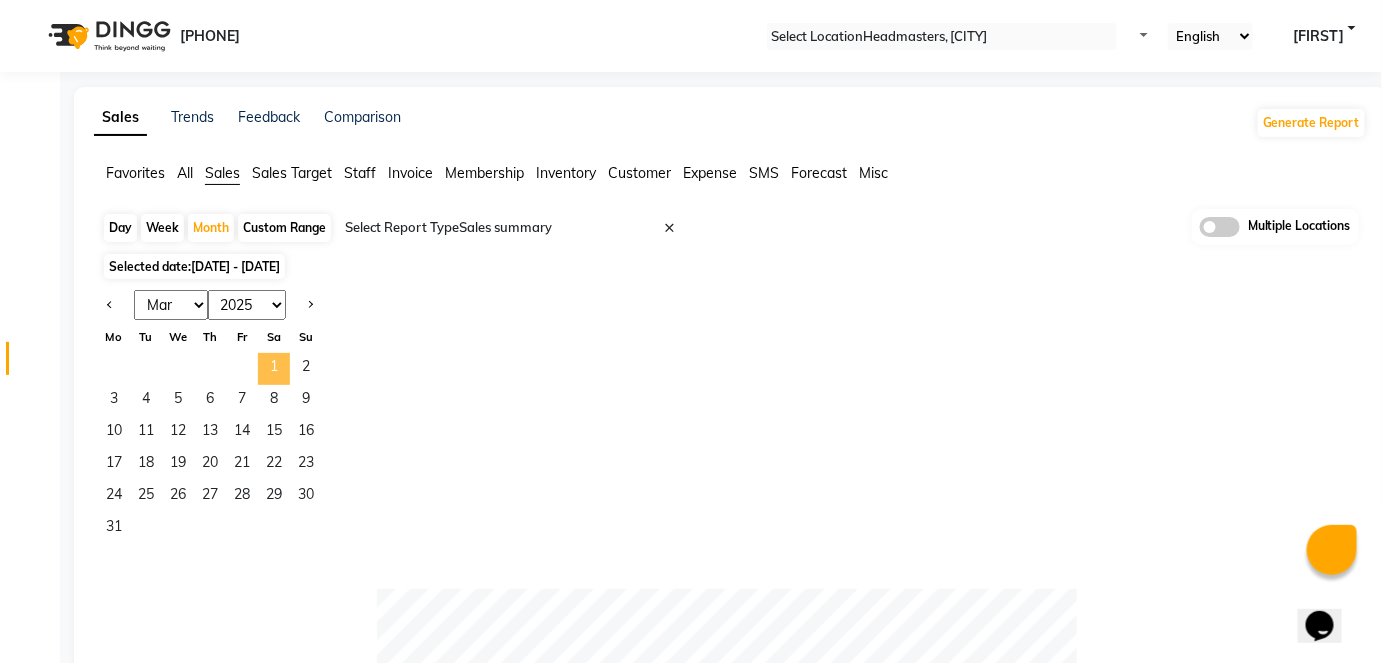 click on "1" at bounding box center [274, 369] 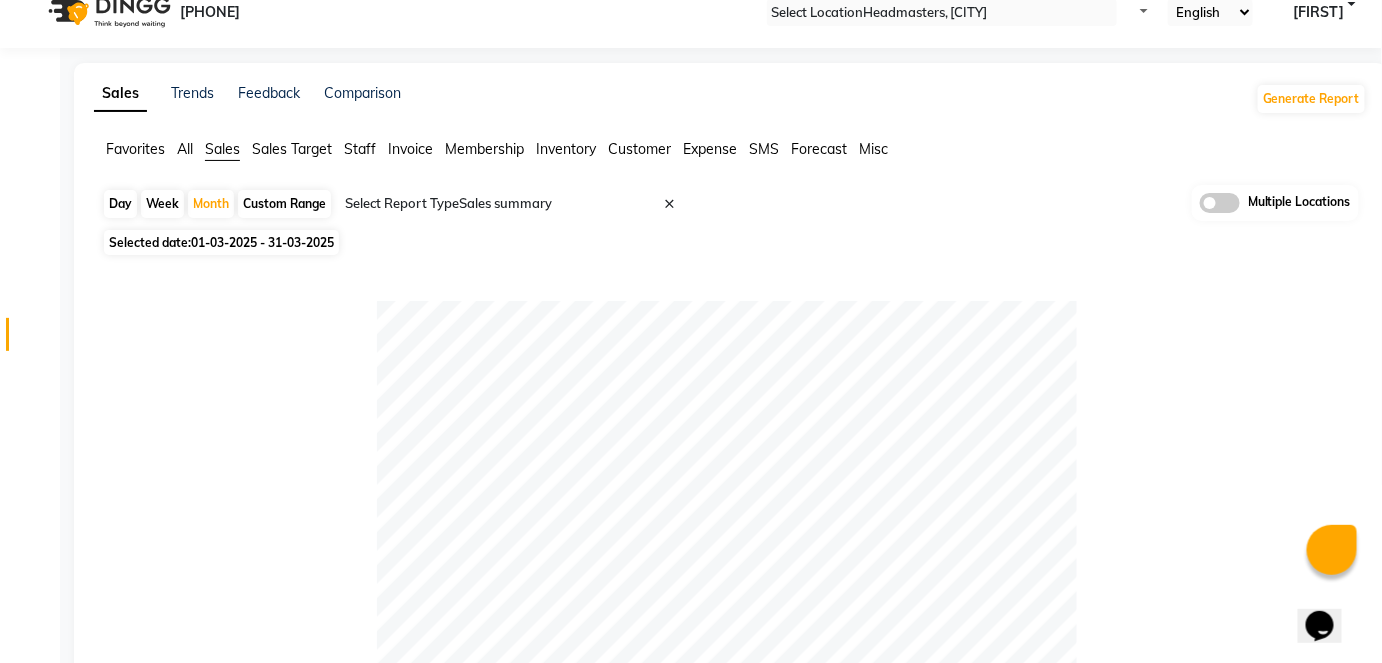 scroll, scrollTop: 0, scrollLeft: 0, axis: both 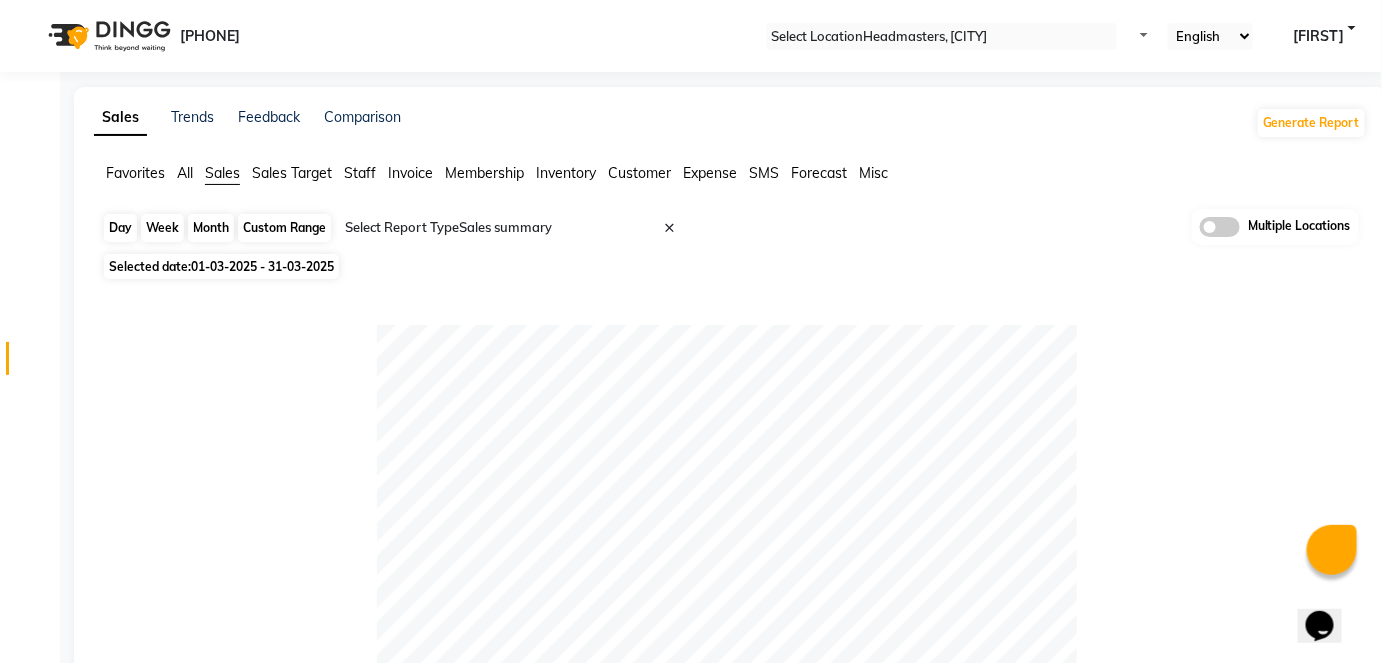 click on "Month" at bounding box center (211, 228) 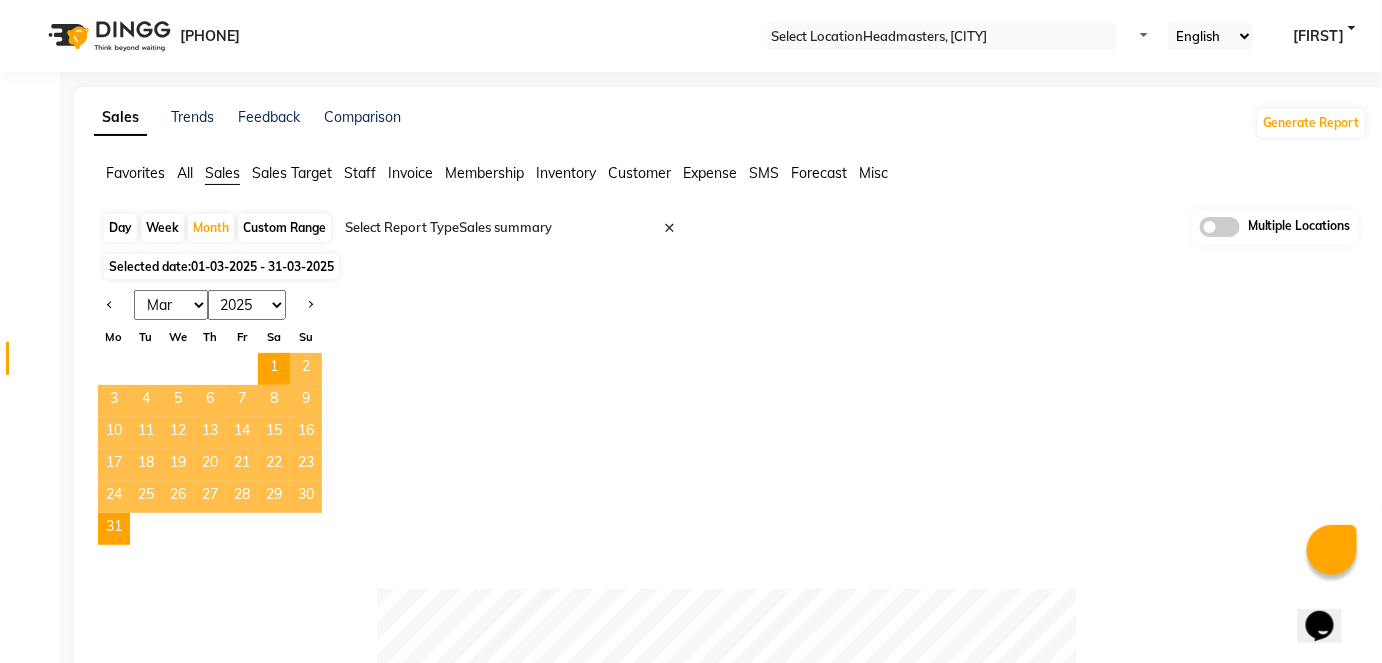 click on "Jan Feb Mar Apr May Jun Jul Aug Sep Oct Nov Dec" at bounding box center (171, 305) 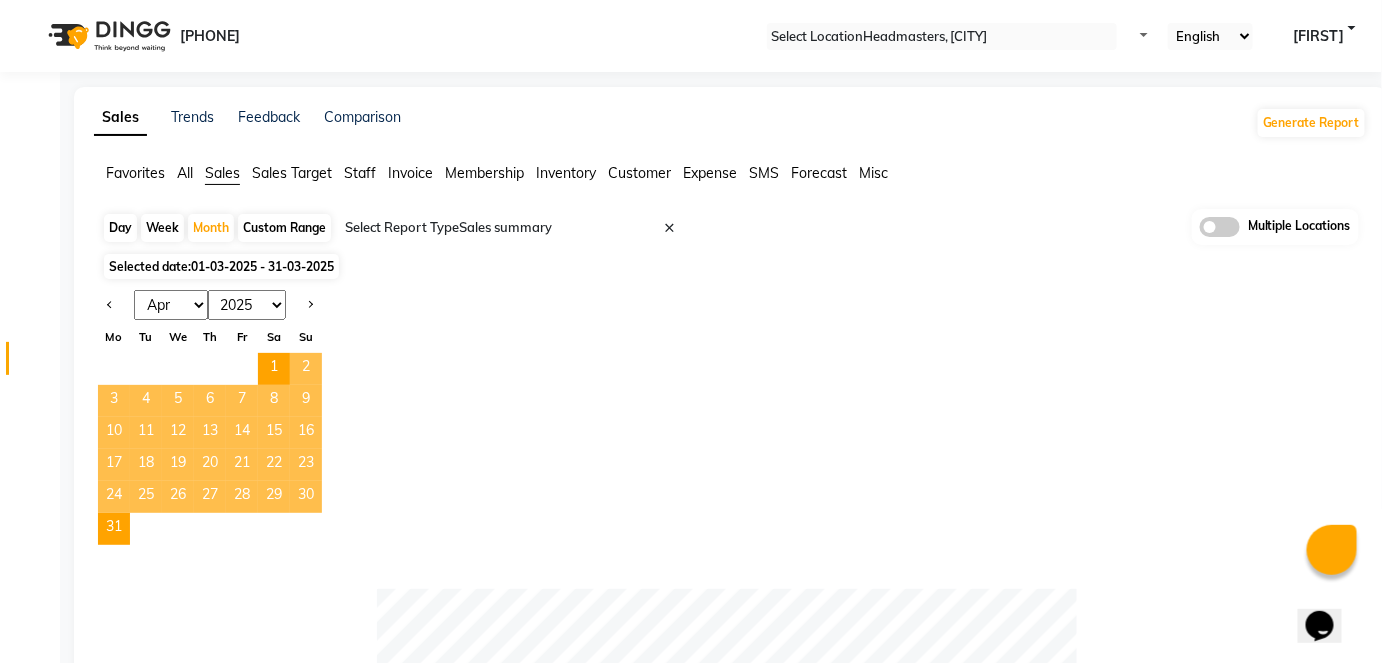 click on "Jan Feb Mar Apr May Jun Jul Aug Sep Oct Nov Dec" at bounding box center [171, 305] 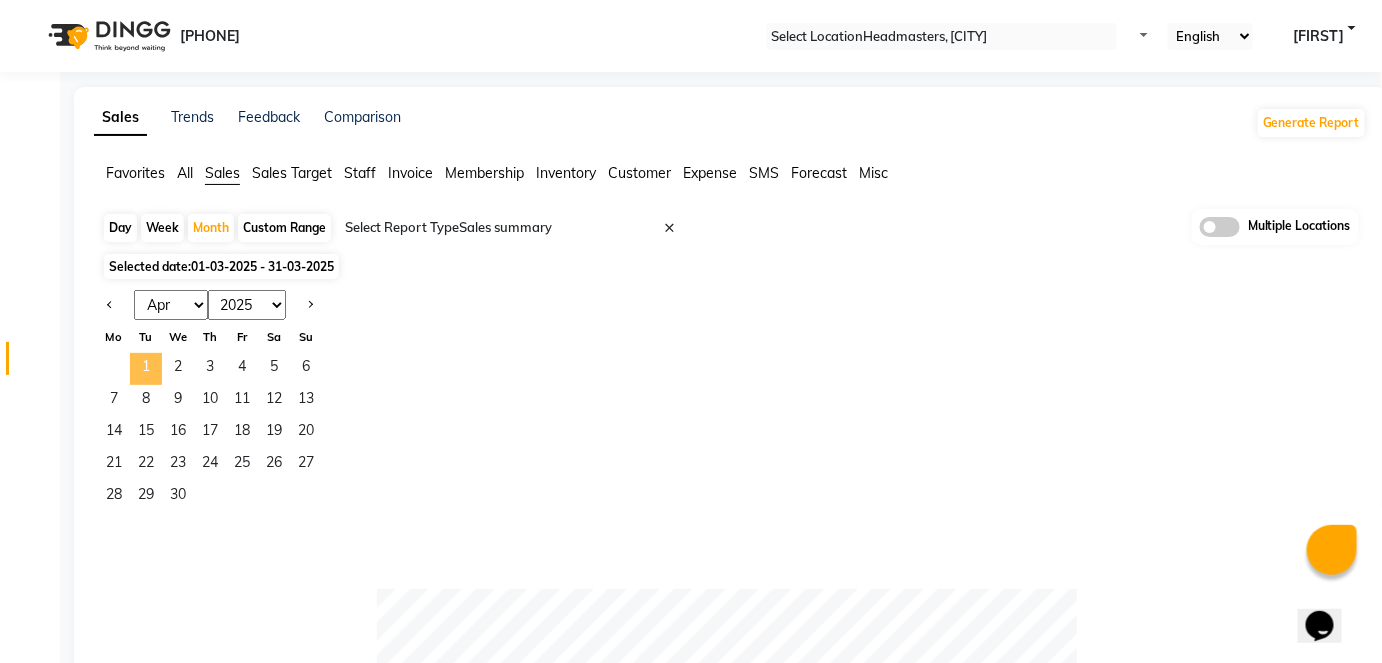click on "1" at bounding box center (146, 369) 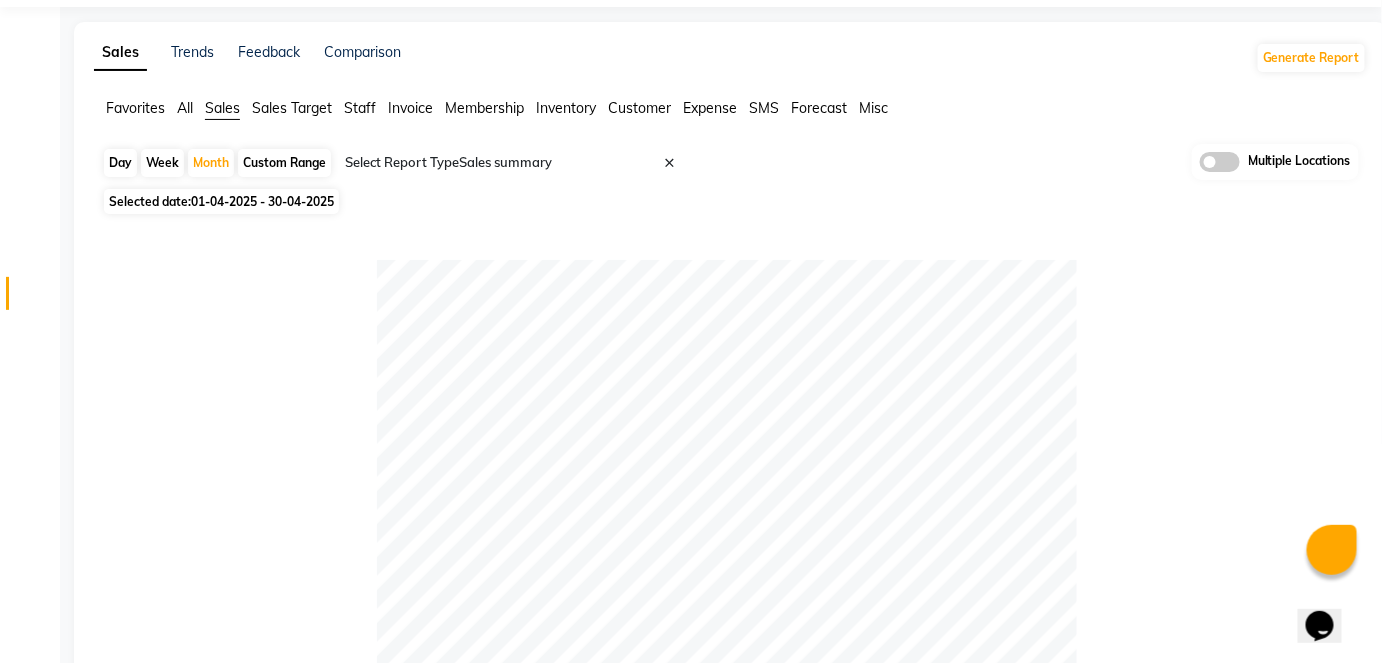 scroll, scrollTop: 0, scrollLeft: 0, axis: both 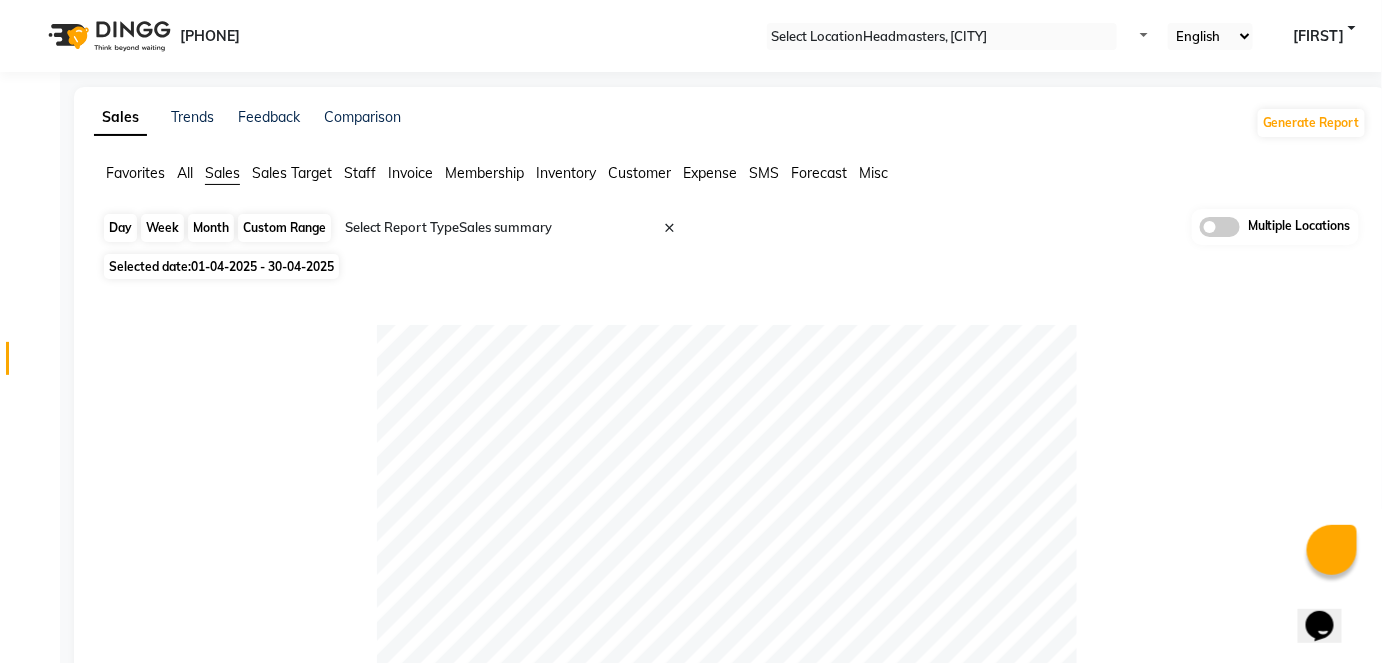 click on "Month" at bounding box center [211, 228] 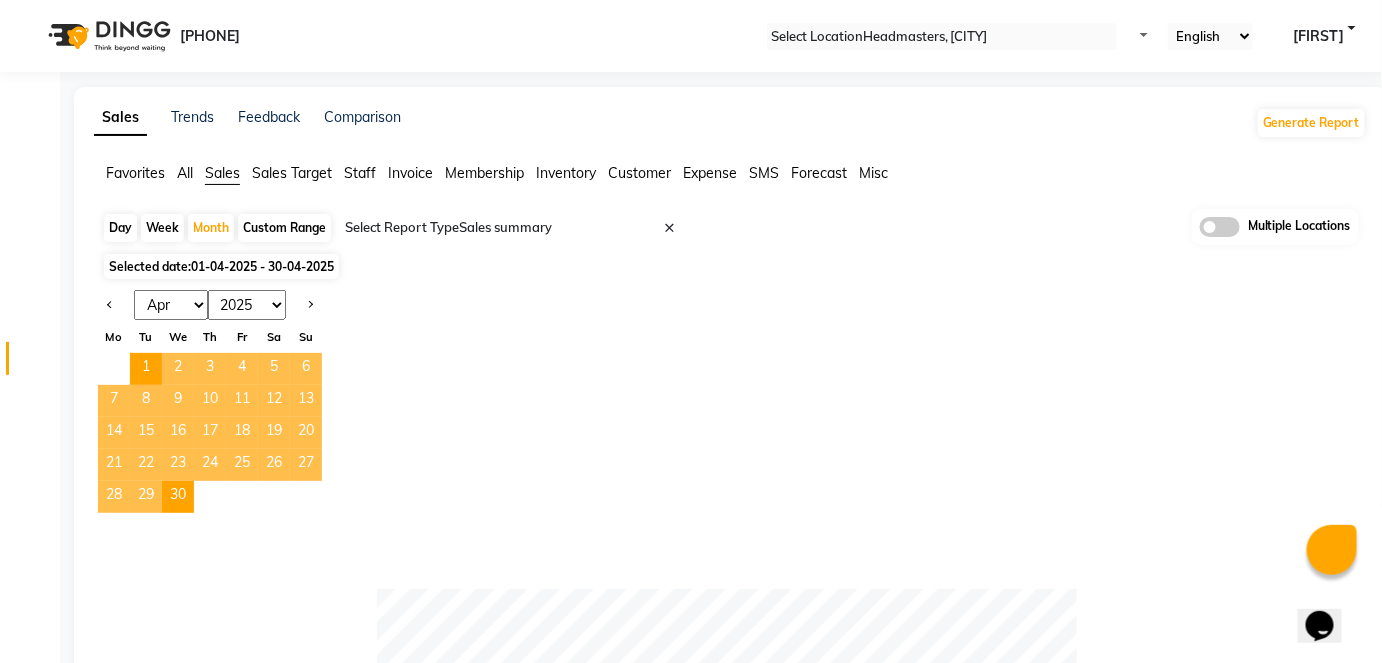 click on "Jan Feb Mar Apr May Jun Jul Aug Sep Oct Nov Dec" at bounding box center [171, 305] 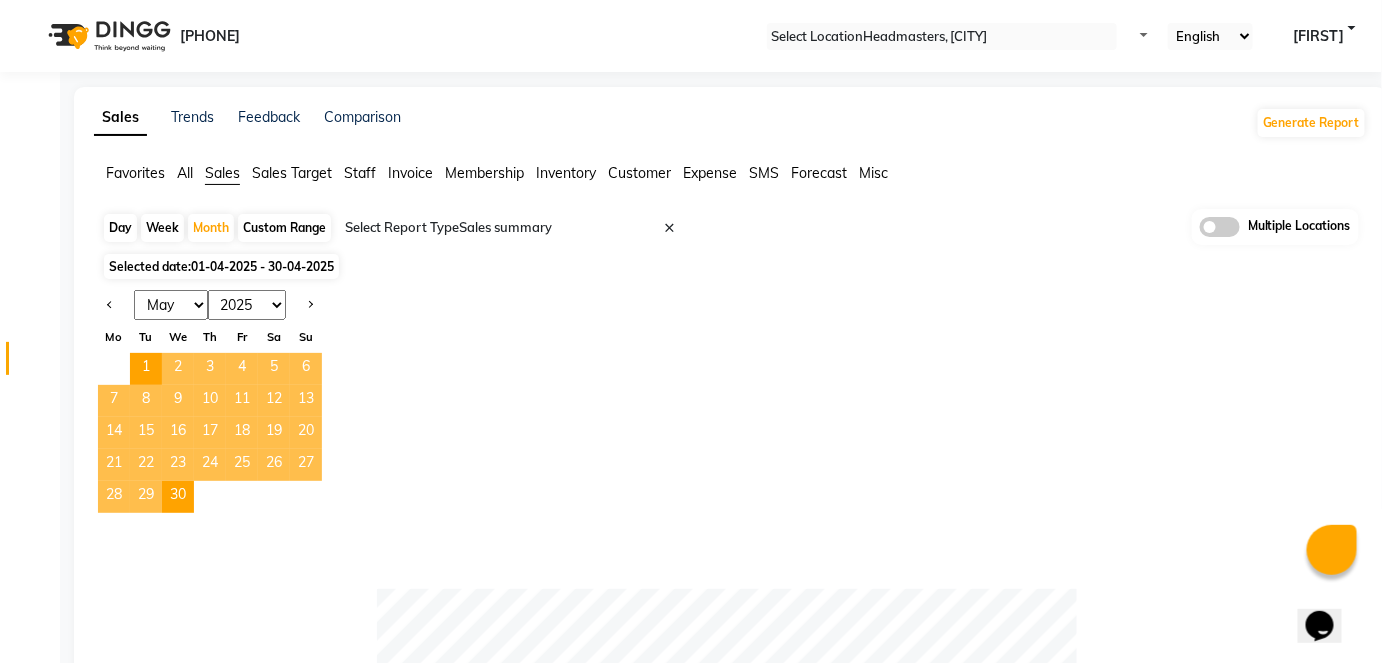 click on "Jan Feb Mar Apr May Jun Jul Aug Sep Oct Nov Dec" at bounding box center (171, 305) 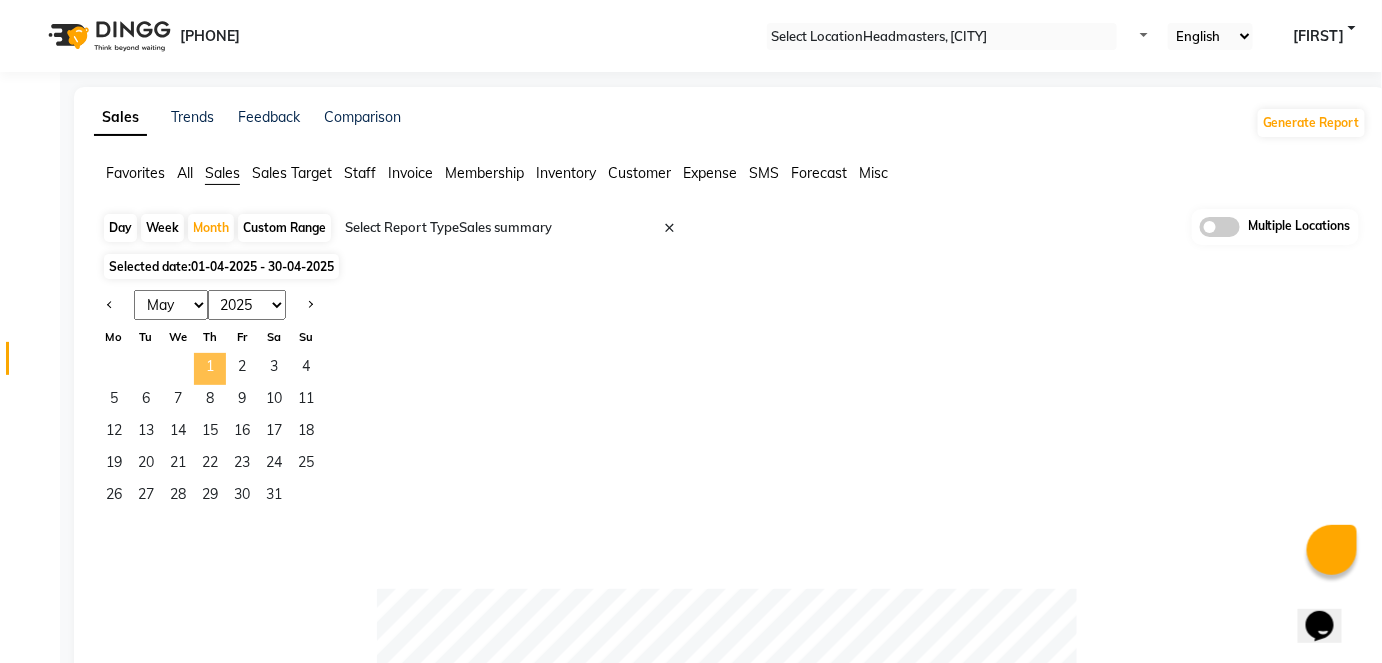 click on "1" at bounding box center [210, 369] 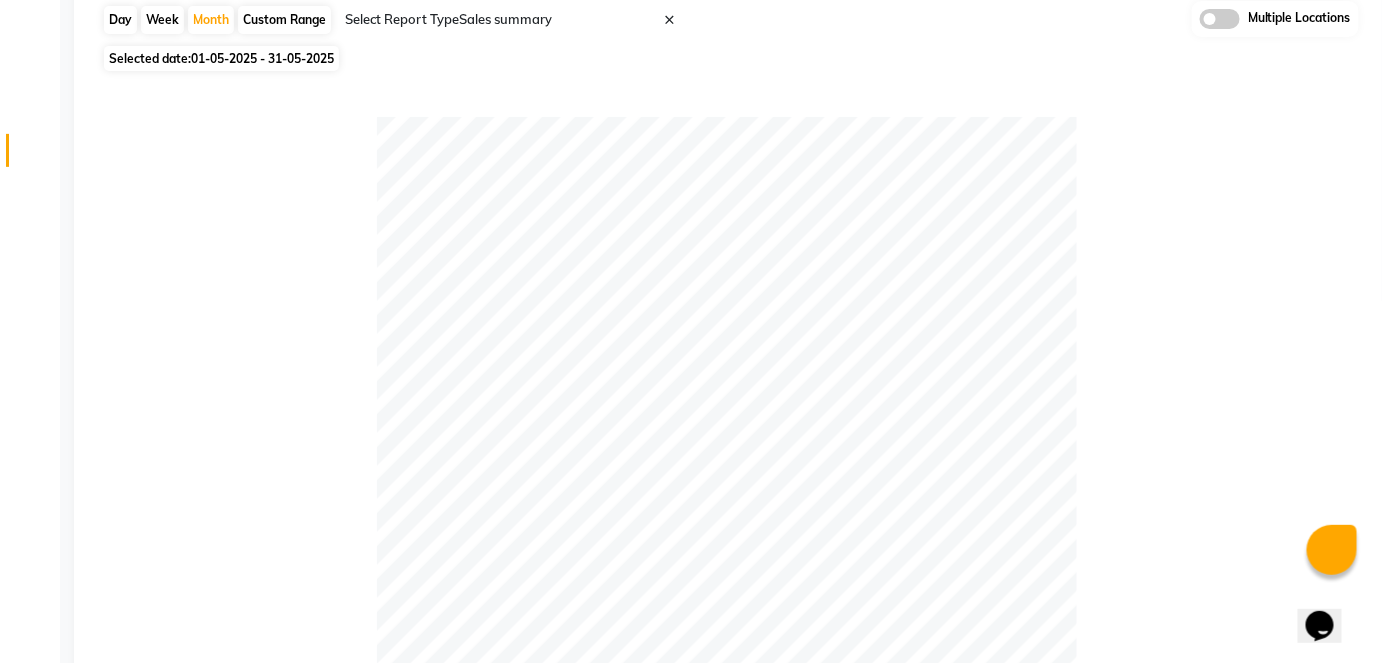 scroll, scrollTop: 67, scrollLeft: 0, axis: vertical 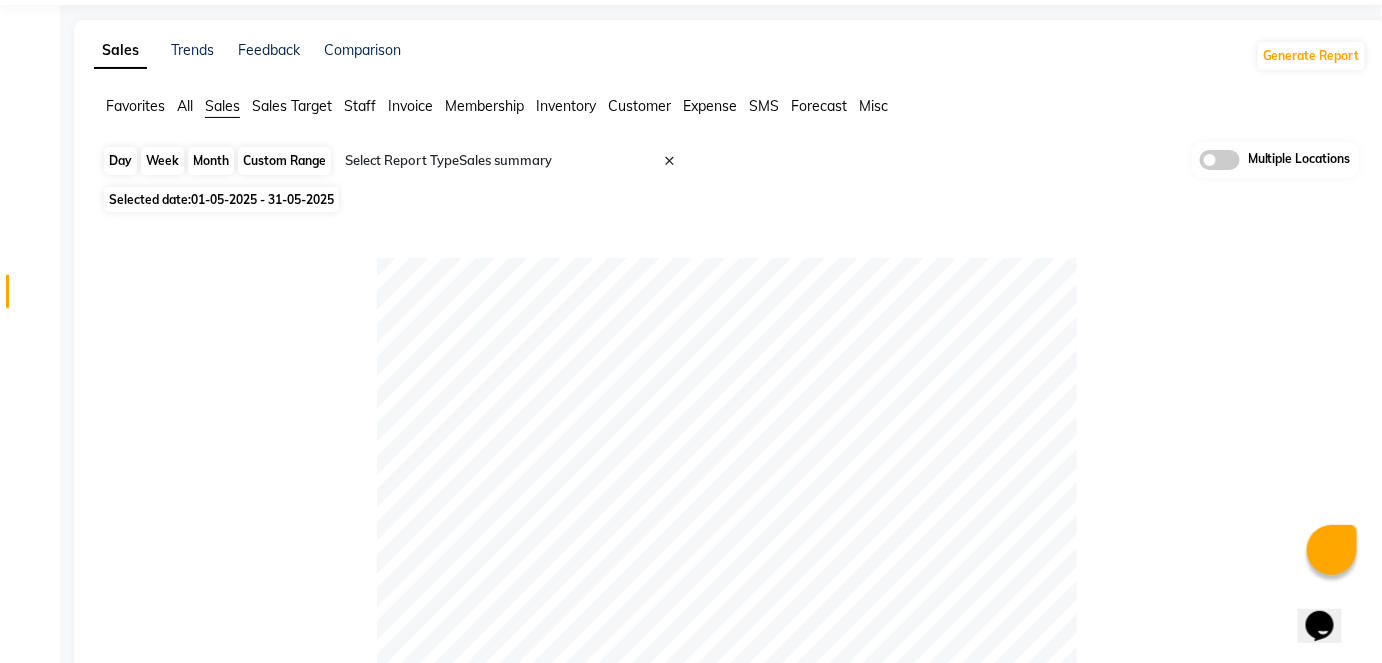 click on "•••••" at bounding box center (211, 161) 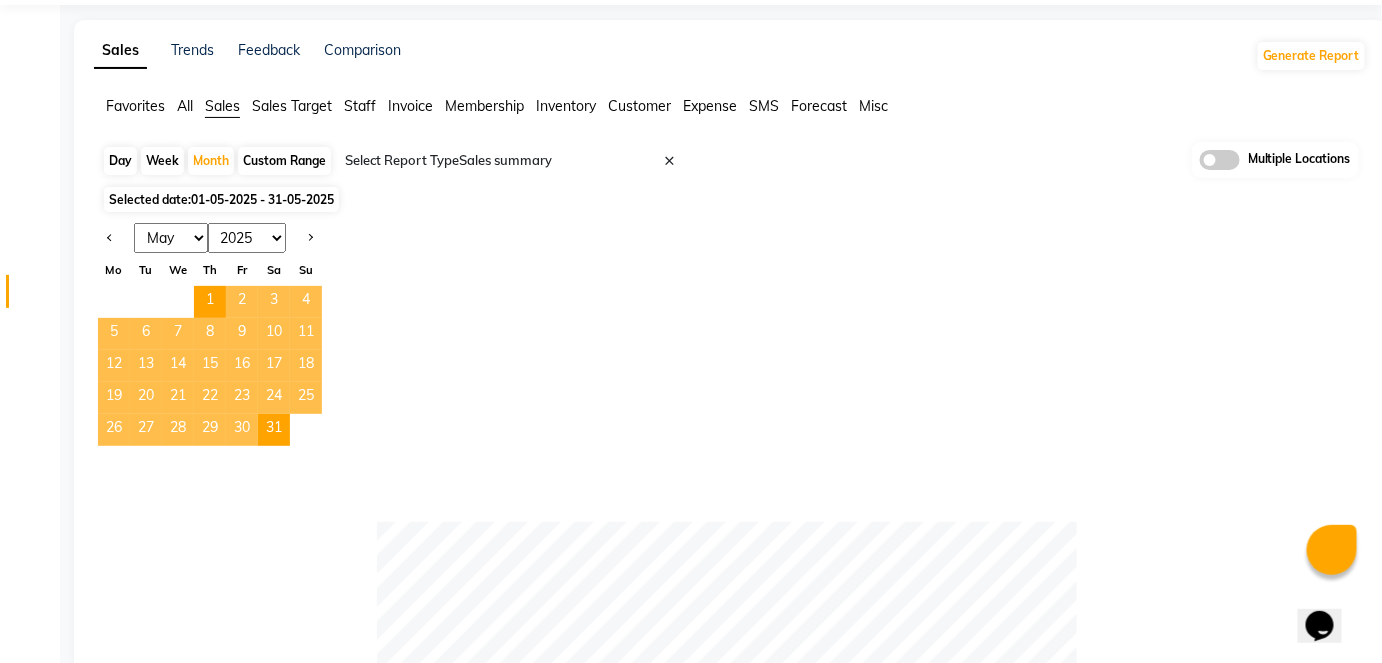 click on "Jan Feb Mar Apr May Jun Jul Aug Sep Oct Nov Dec" at bounding box center (171, 238) 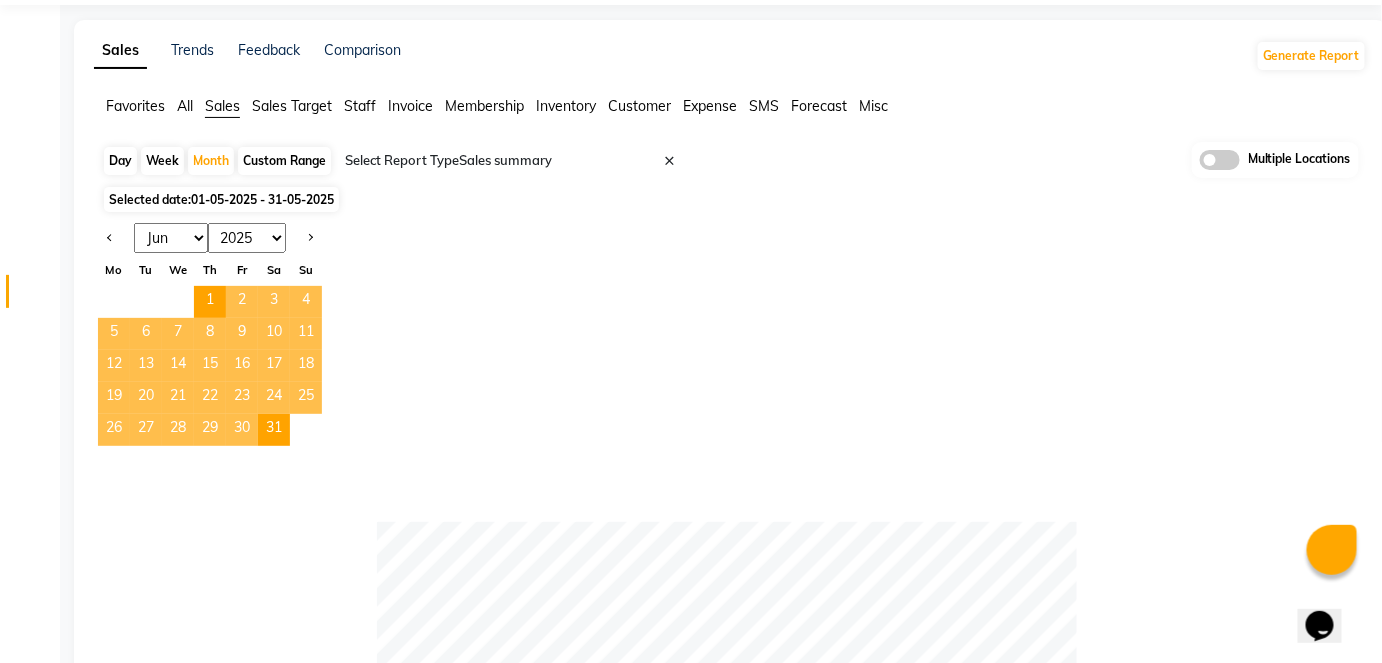 click on "Jan Feb Mar Apr May Jun Jul Aug Sep Oct Nov Dec" at bounding box center (171, 238) 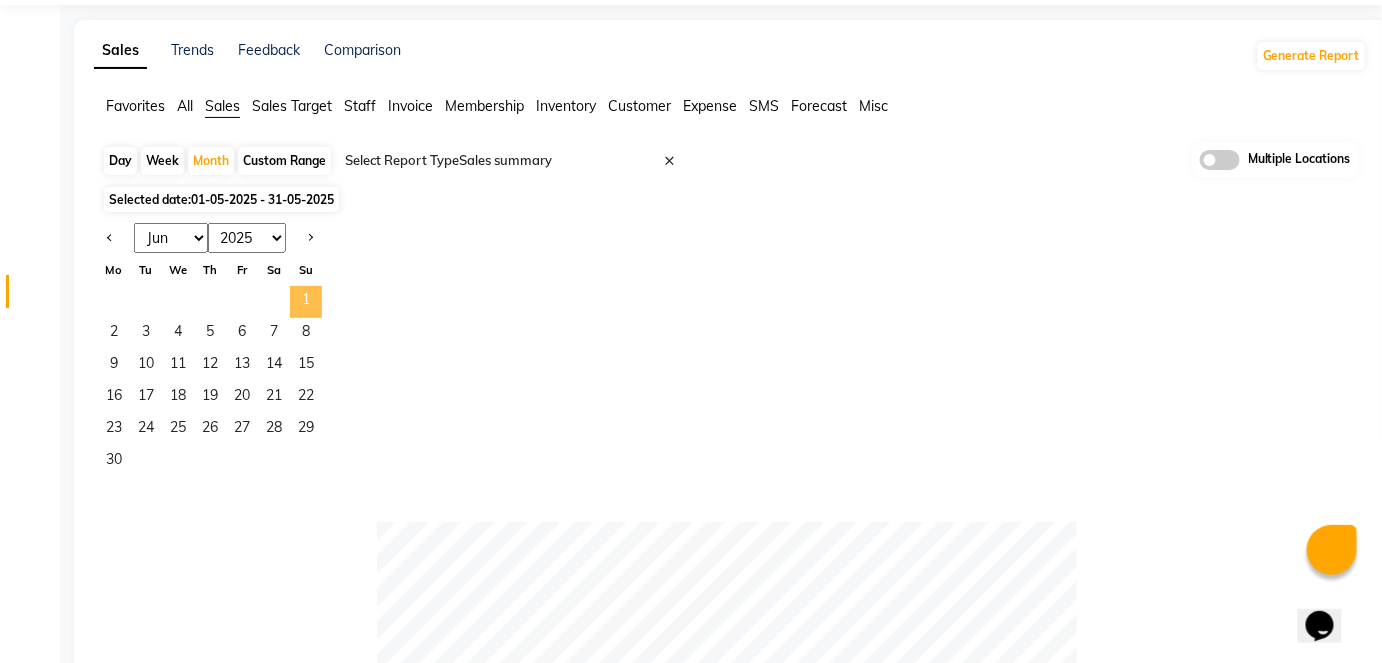 click on "1" at bounding box center (306, 302) 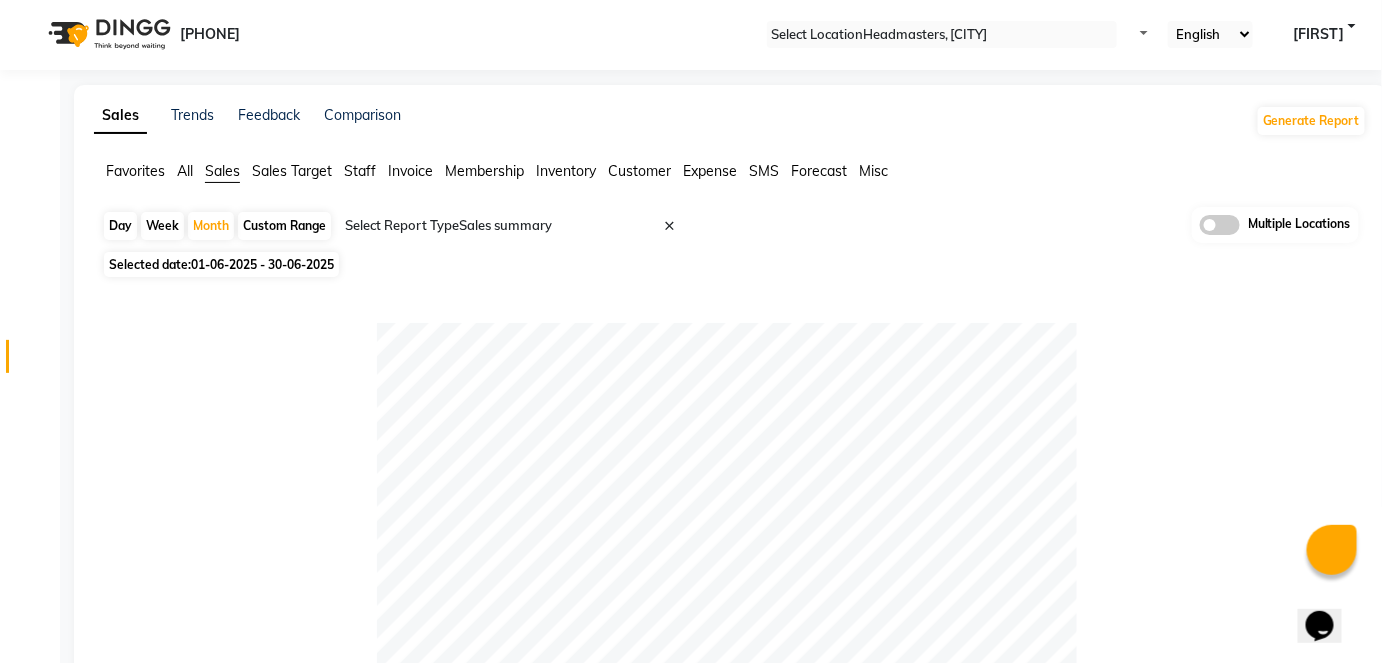 scroll, scrollTop: 0, scrollLeft: 0, axis: both 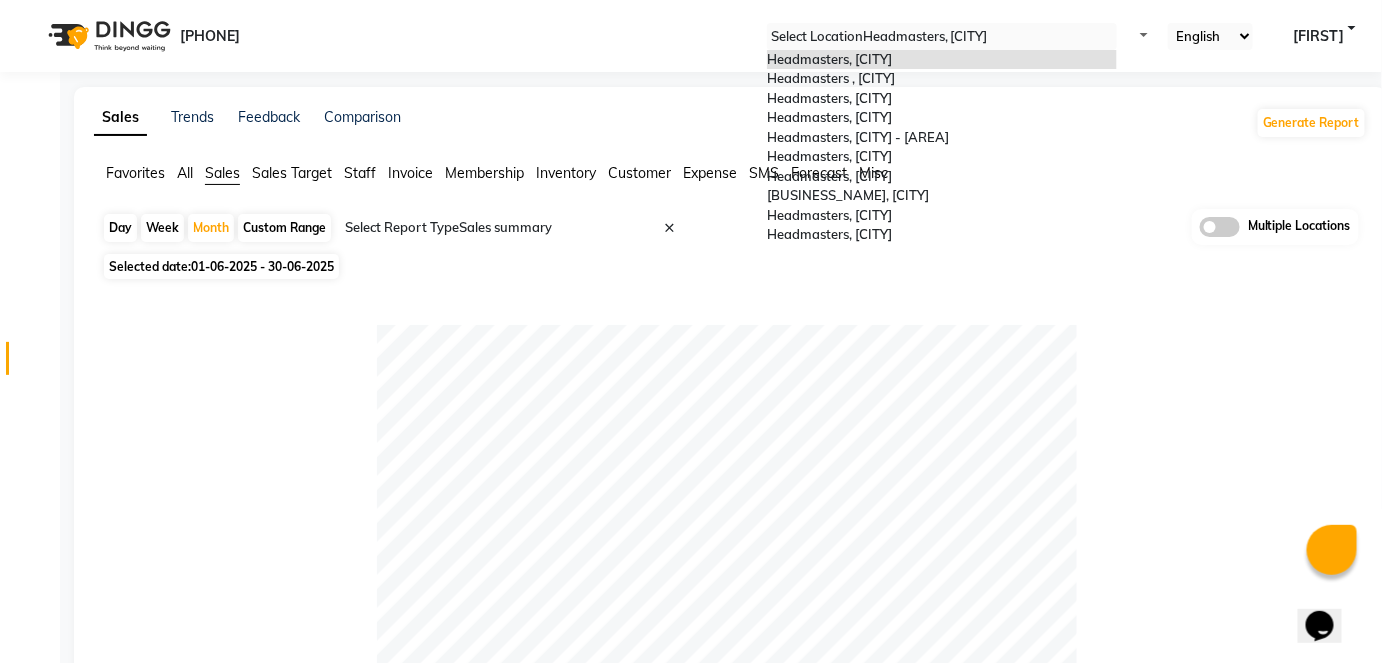 click on "Select Location × Headmasters, Malerkotla" at bounding box center [939, 36] 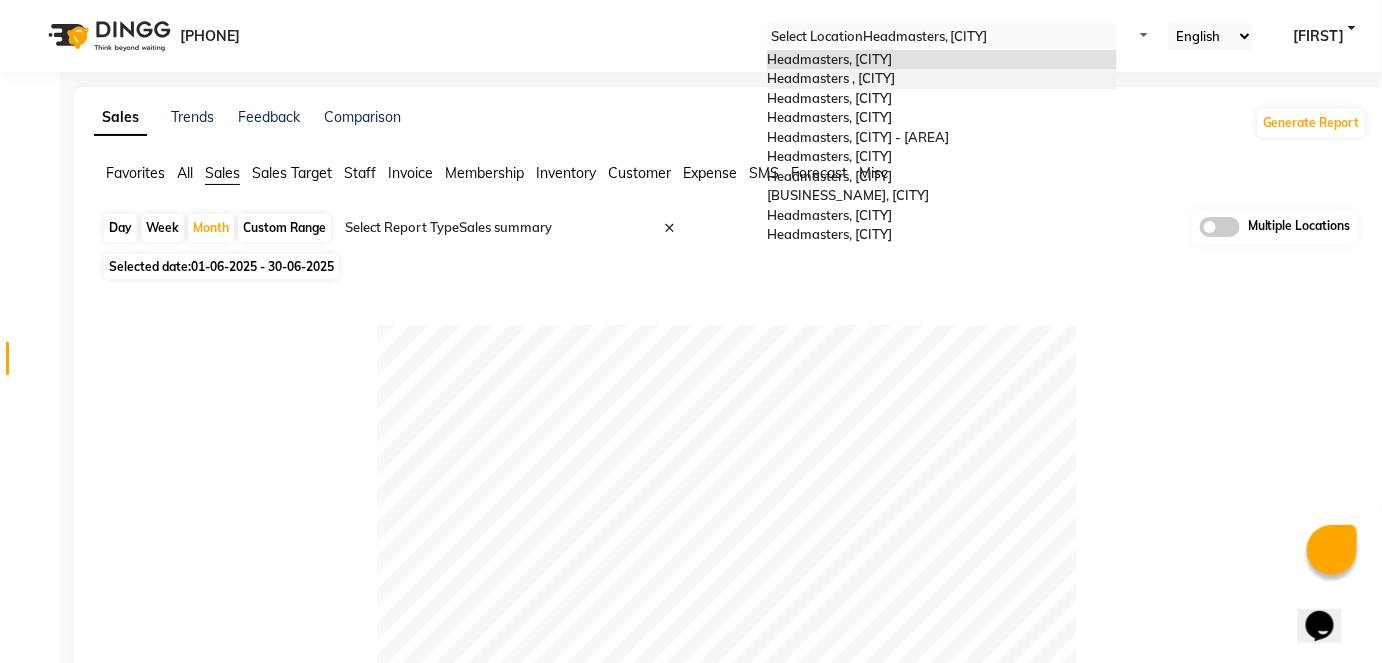 click on "Headmasters , [CITY]" at bounding box center (942, 79) 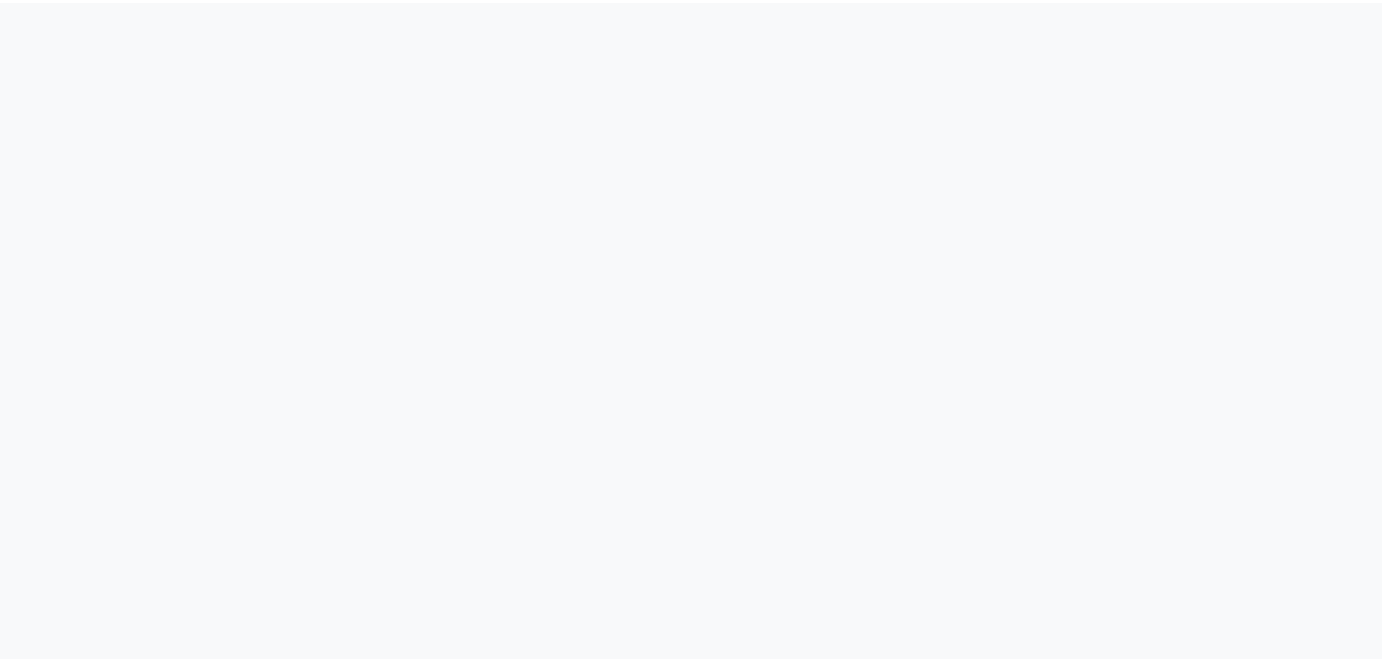 scroll, scrollTop: 0, scrollLeft: 0, axis: both 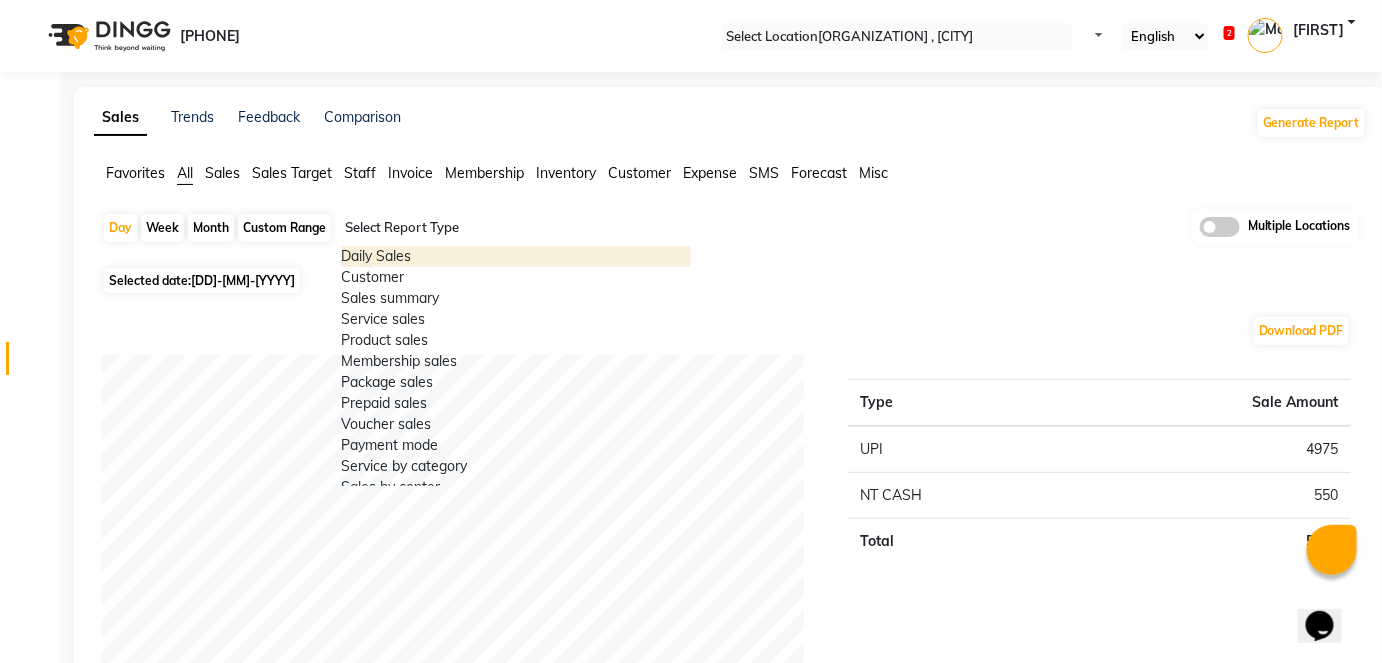 click at bounding box center (516, 228) 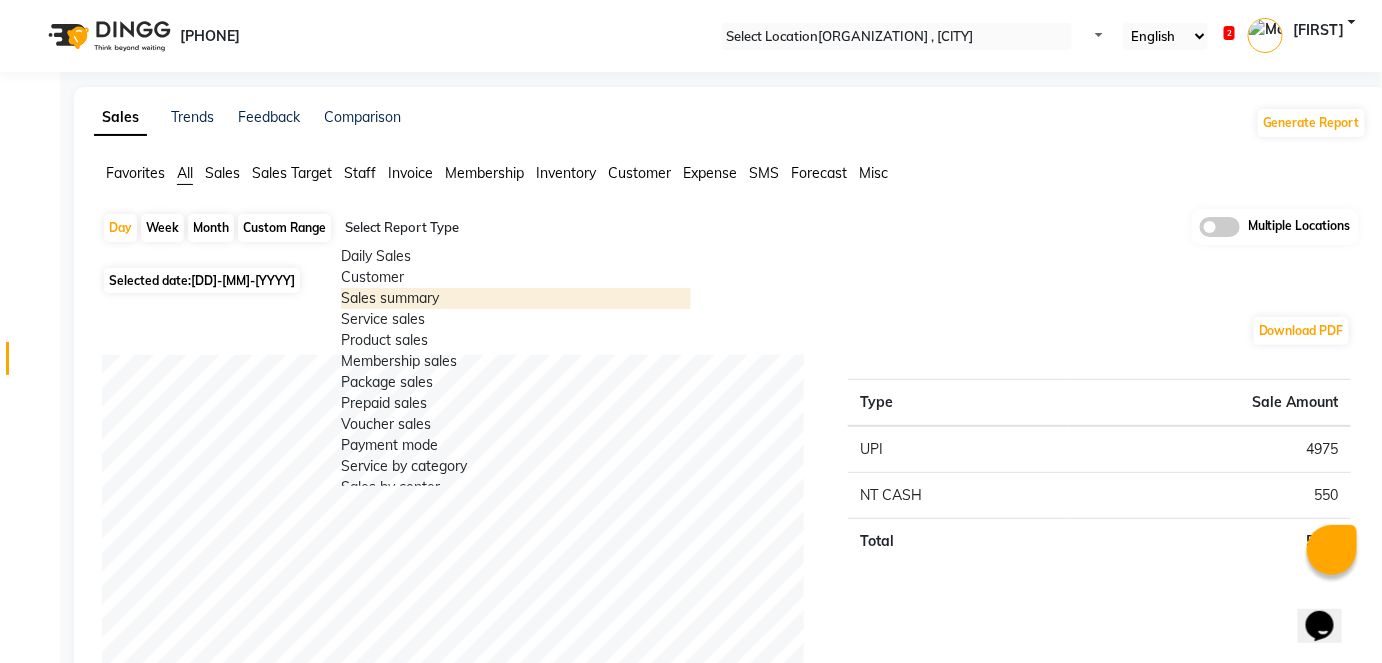 click on "Sales summary" at bounding box center [516, 298] 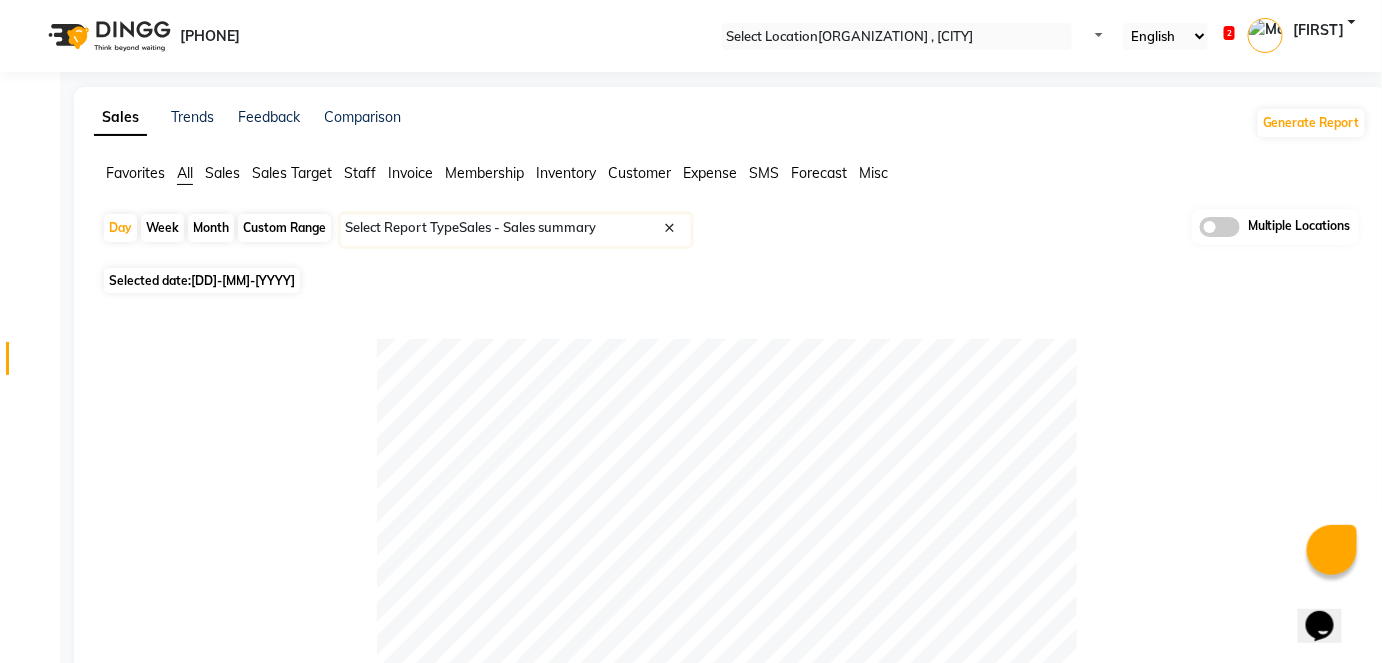 scroll, scrollTop: 580, scrollLeft: 0, axis: vertical 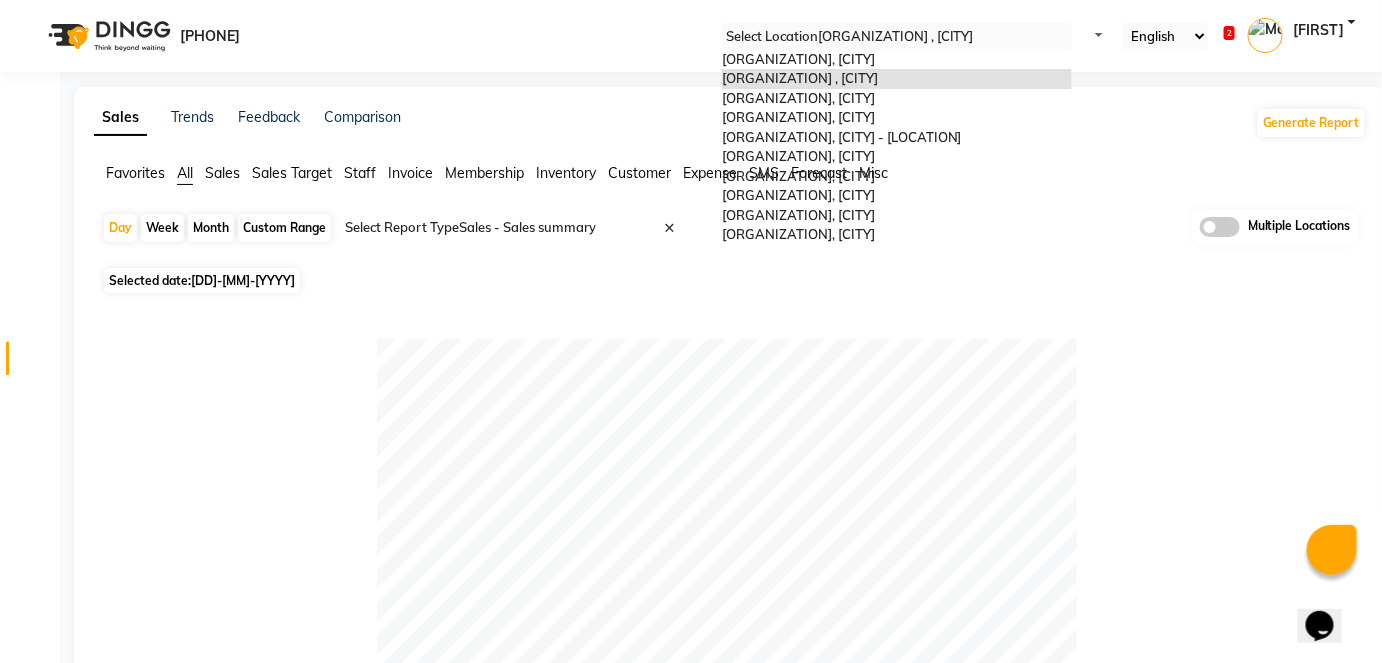 click at bounding box center [897, 37] 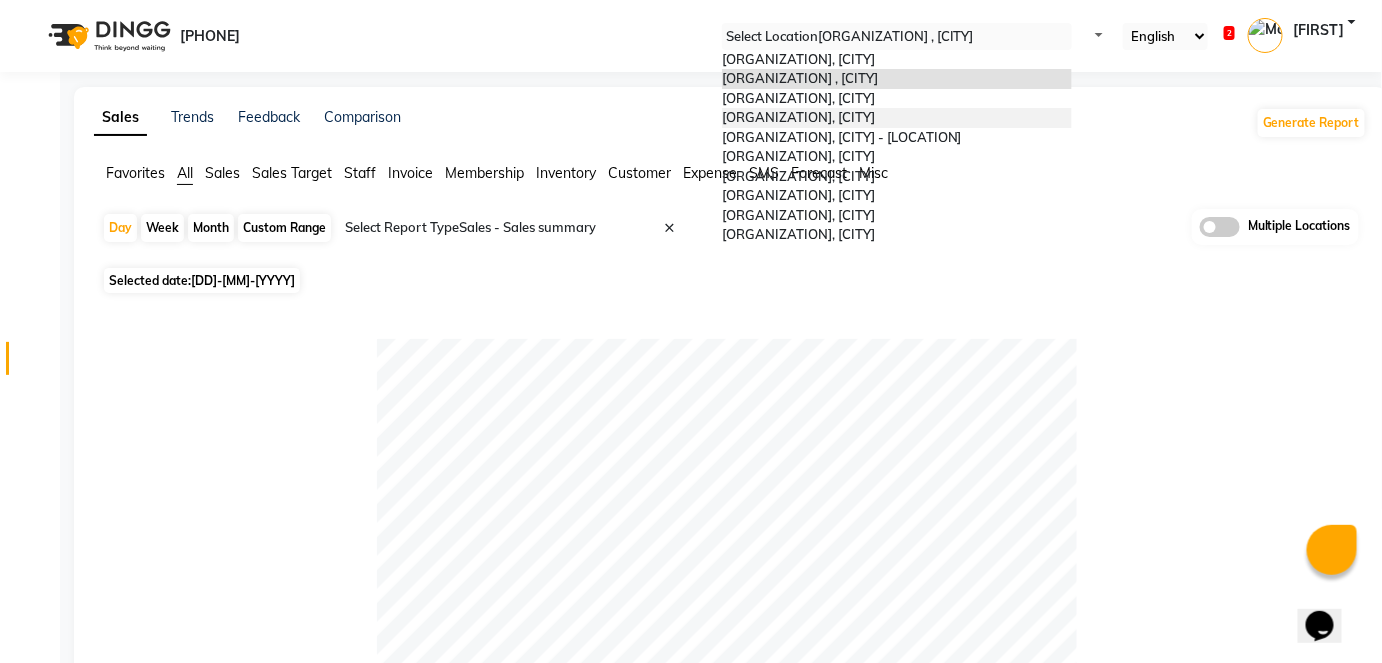 click on "Headmasters, [CITY]" at bounding box center (897, 118) 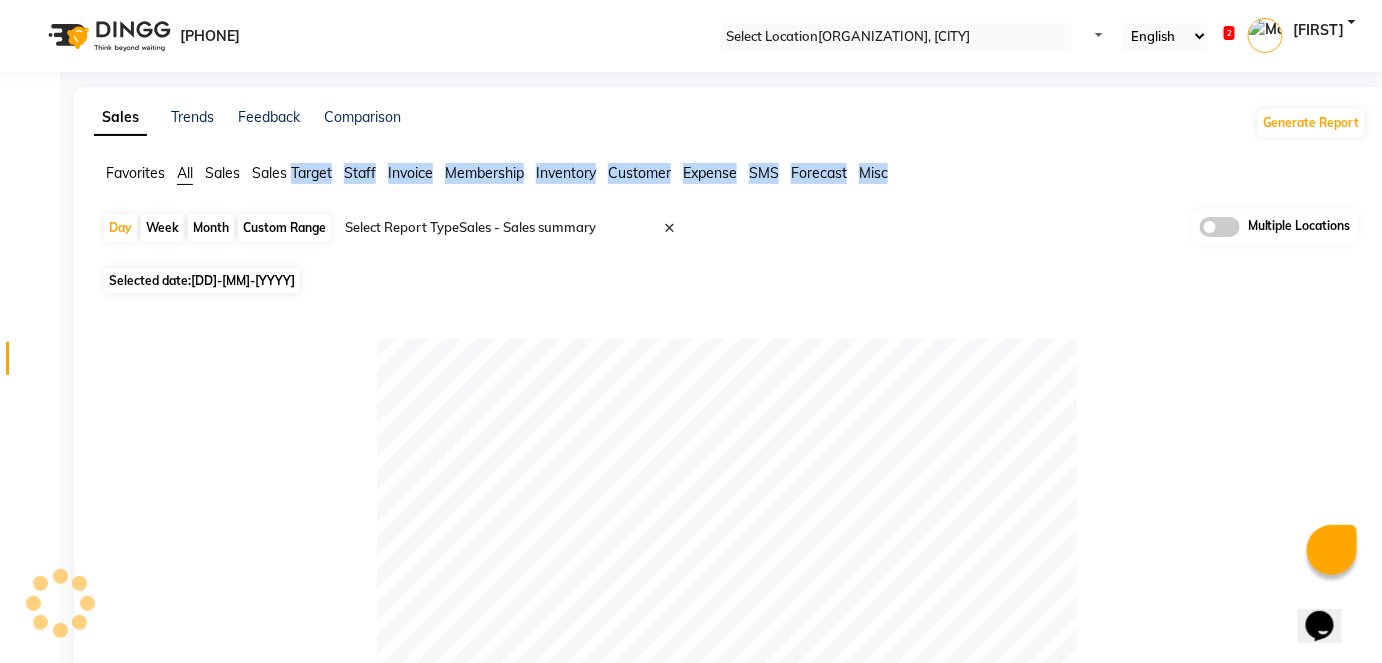 click on "Misc" at bounding box center (135, 173) 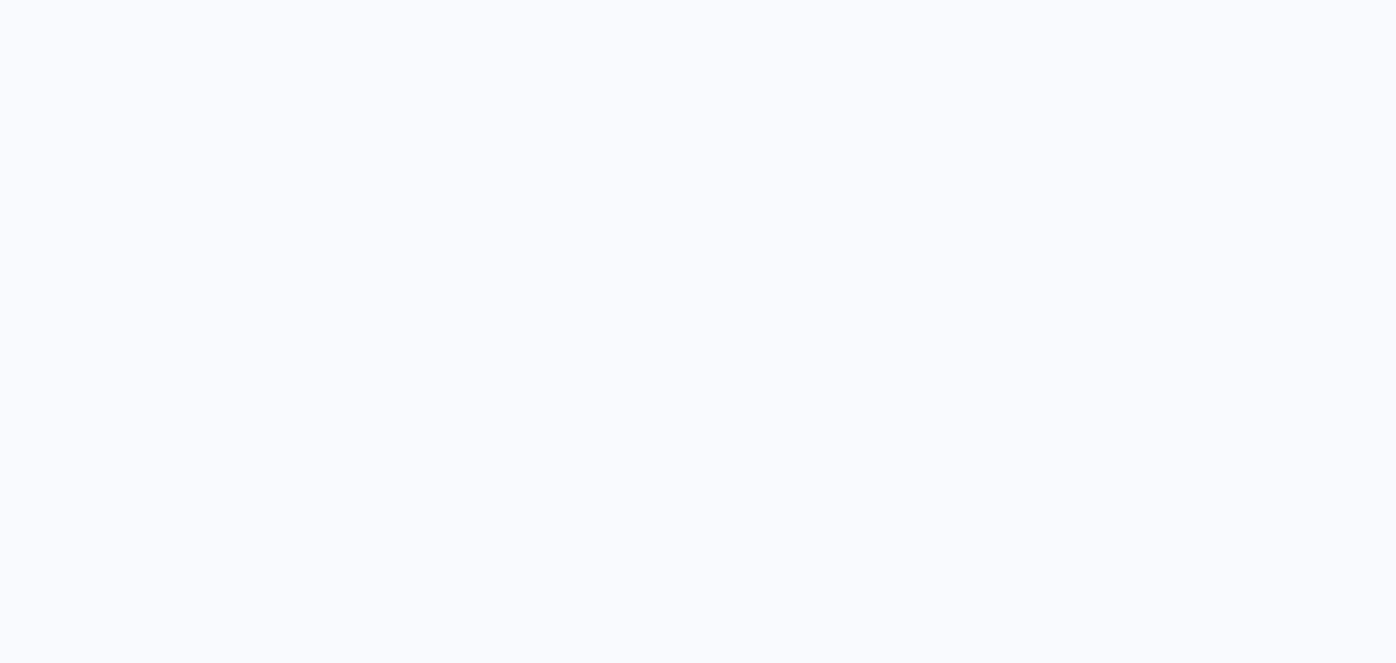 scroll, scrollTop: 0, scrollLeft: 0, axis: both 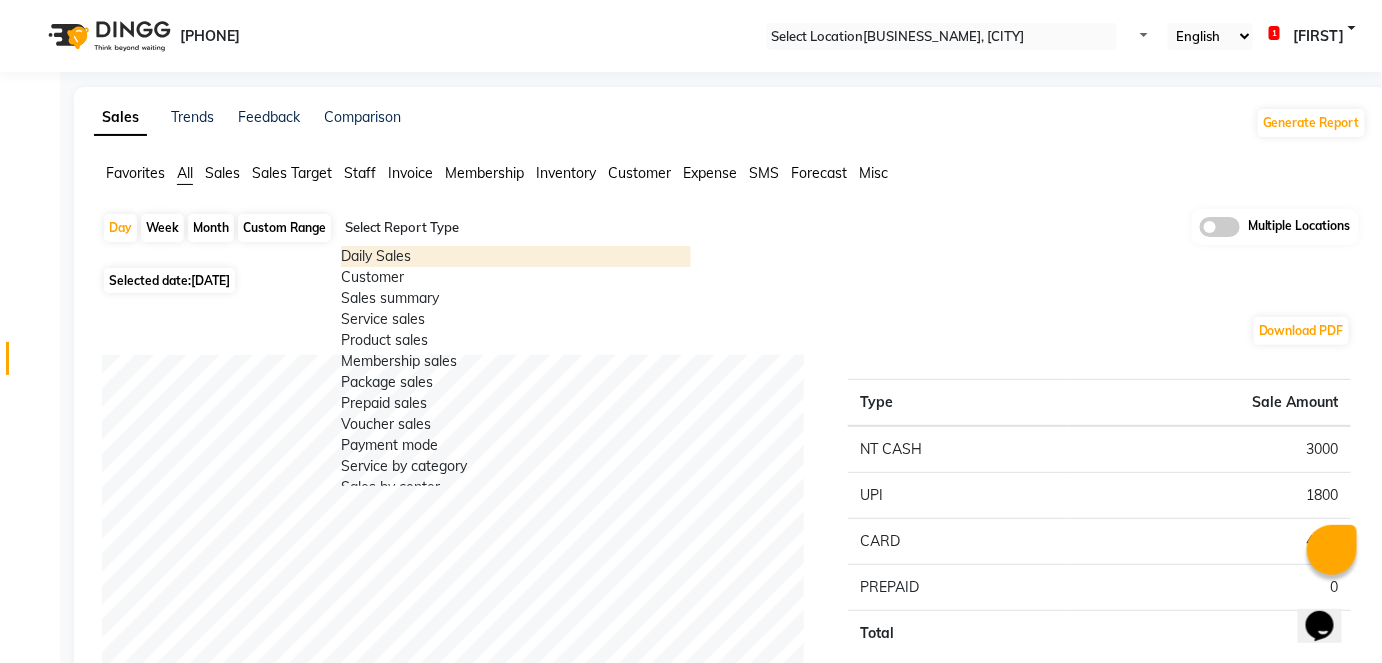 click on "Select Report Type" at bounding box center (516, 230) 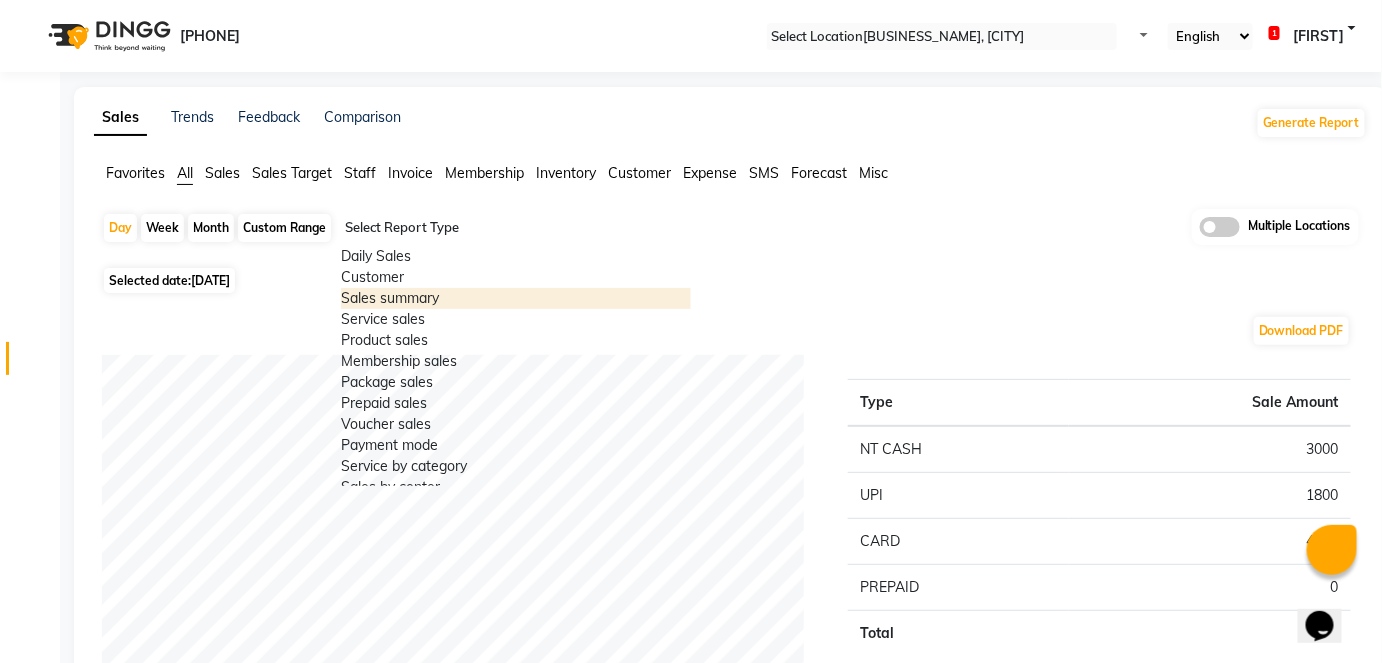click on "Sales summary" at bounding box center (516, 298) 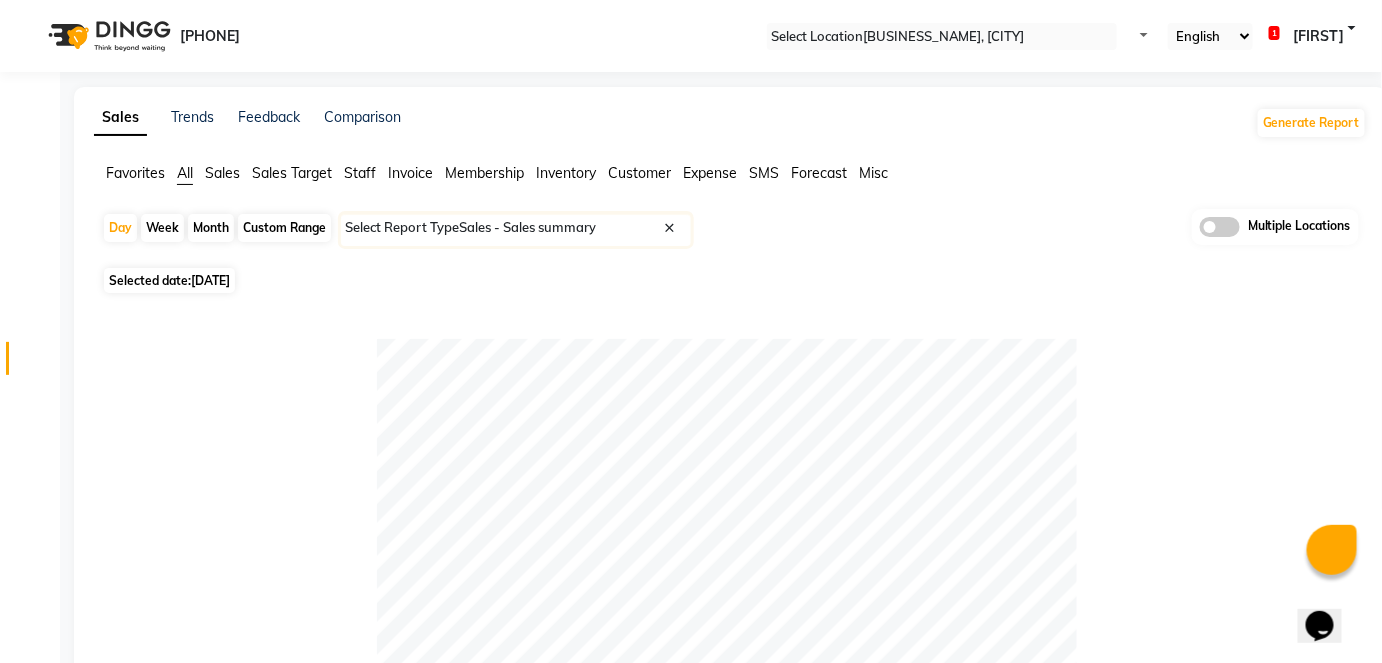 scroll, scrollTop: 580, scrollLeft: 0, axis: vertical 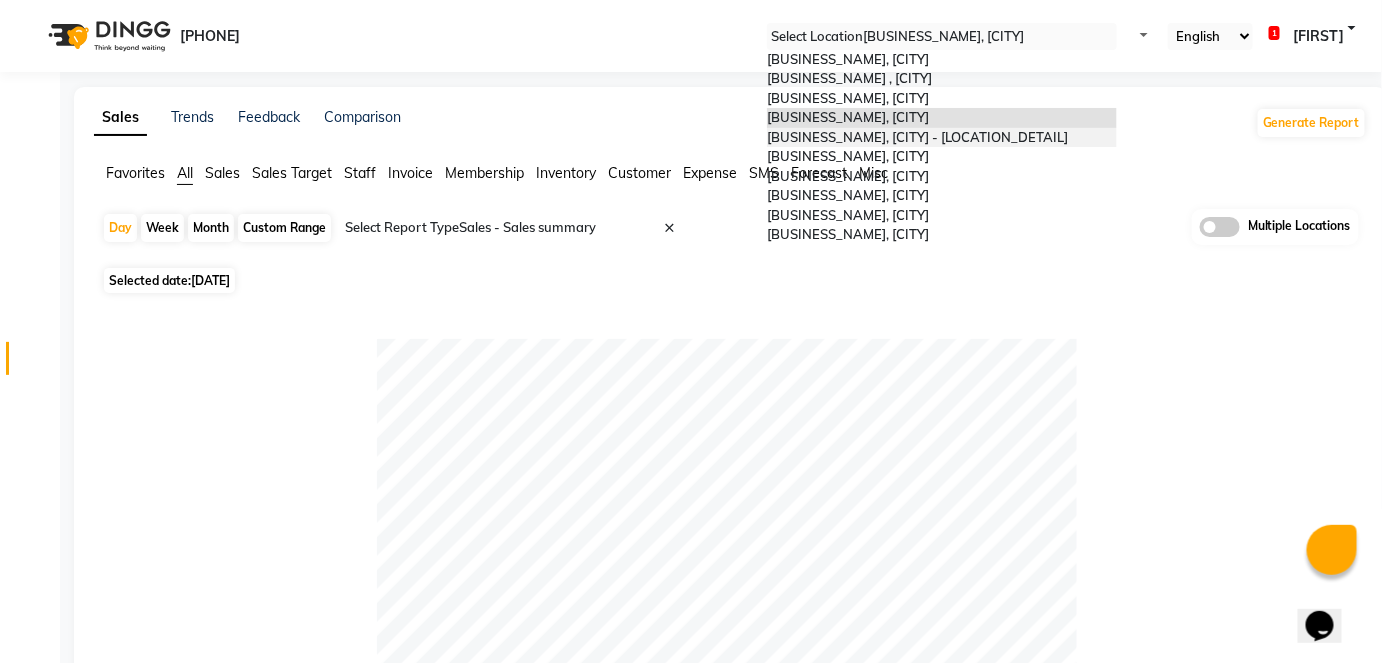 click on "[ORGANIZATION], [CITY]" at bounding box center (918, 137) 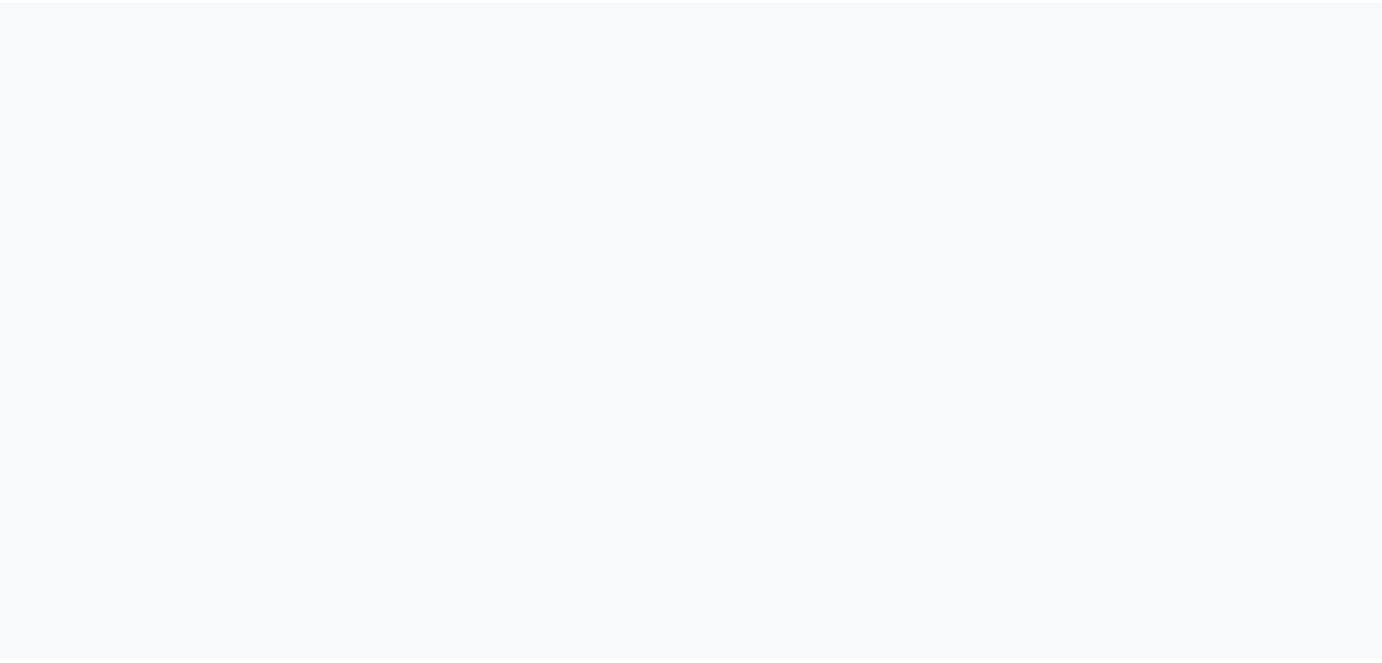 scroll, scrollTop: 0, scrollLeft: 0, axis: both 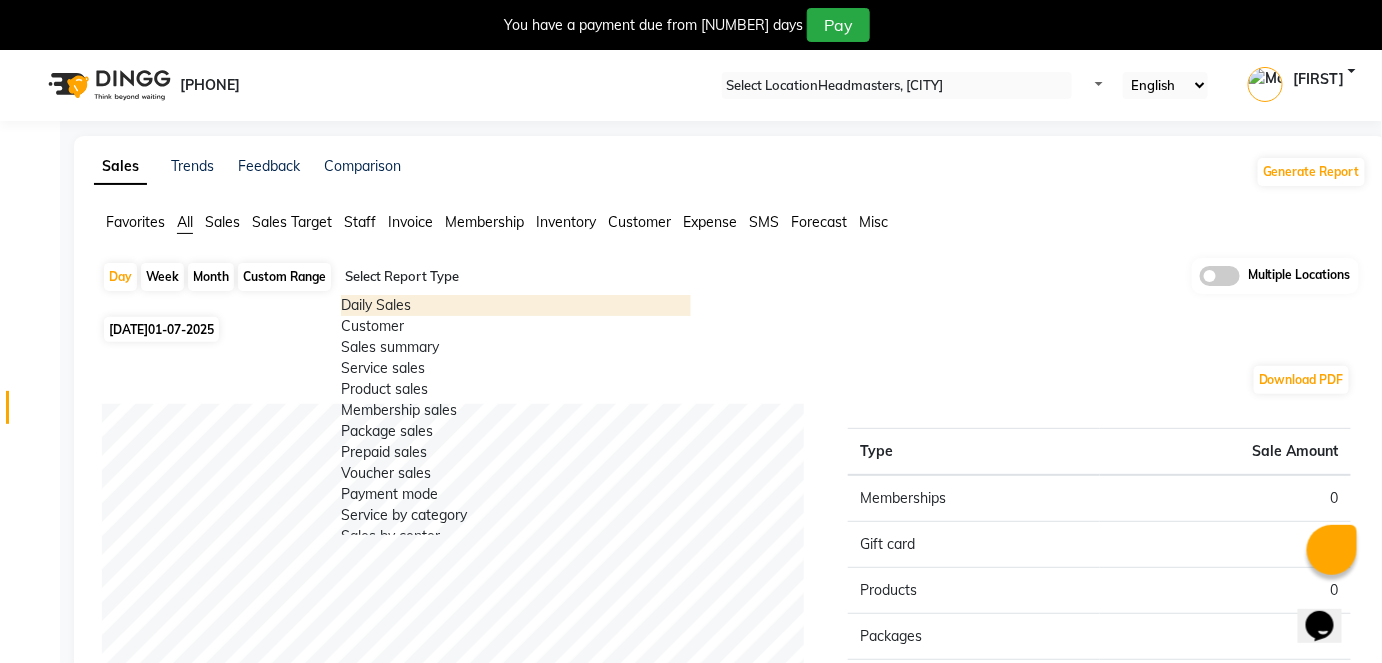 click on "Select Report Type" at bounding box center [516, 279] 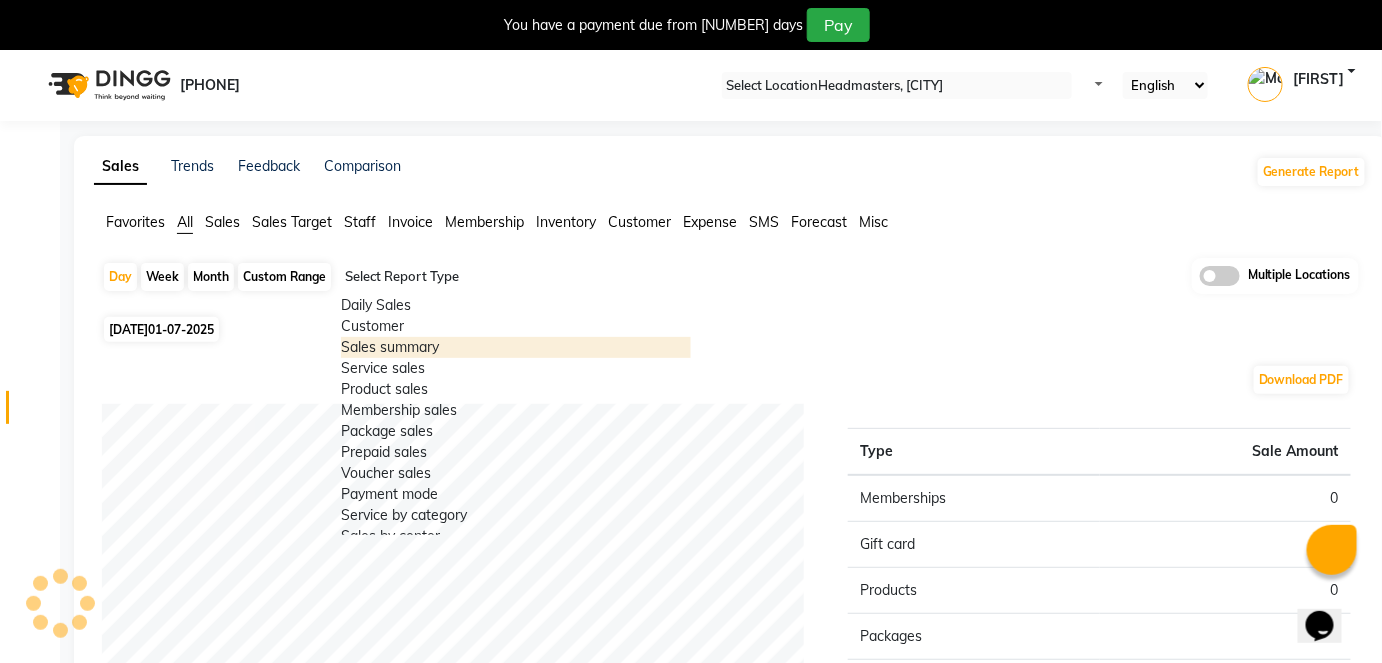 click on "Sales summary" at bounding box center (516, 347) 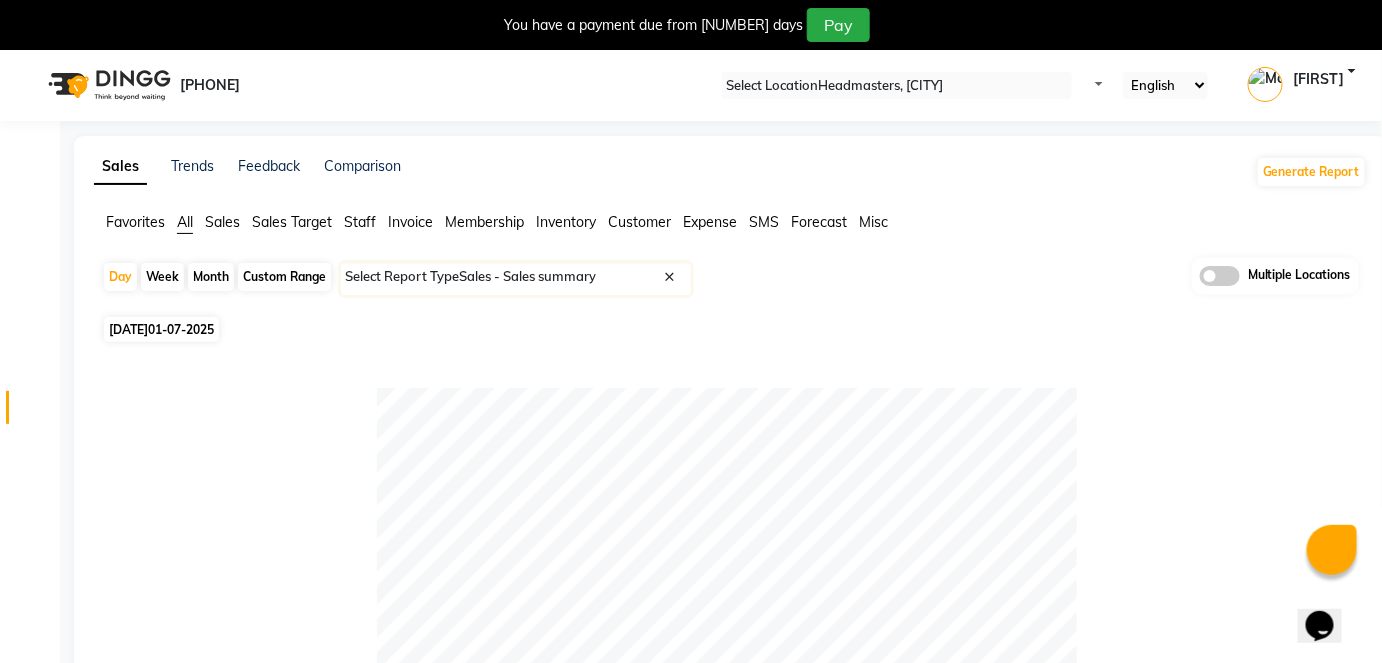 scroll, scrollTop: 580, scrollLeft: 0, axis: vertical 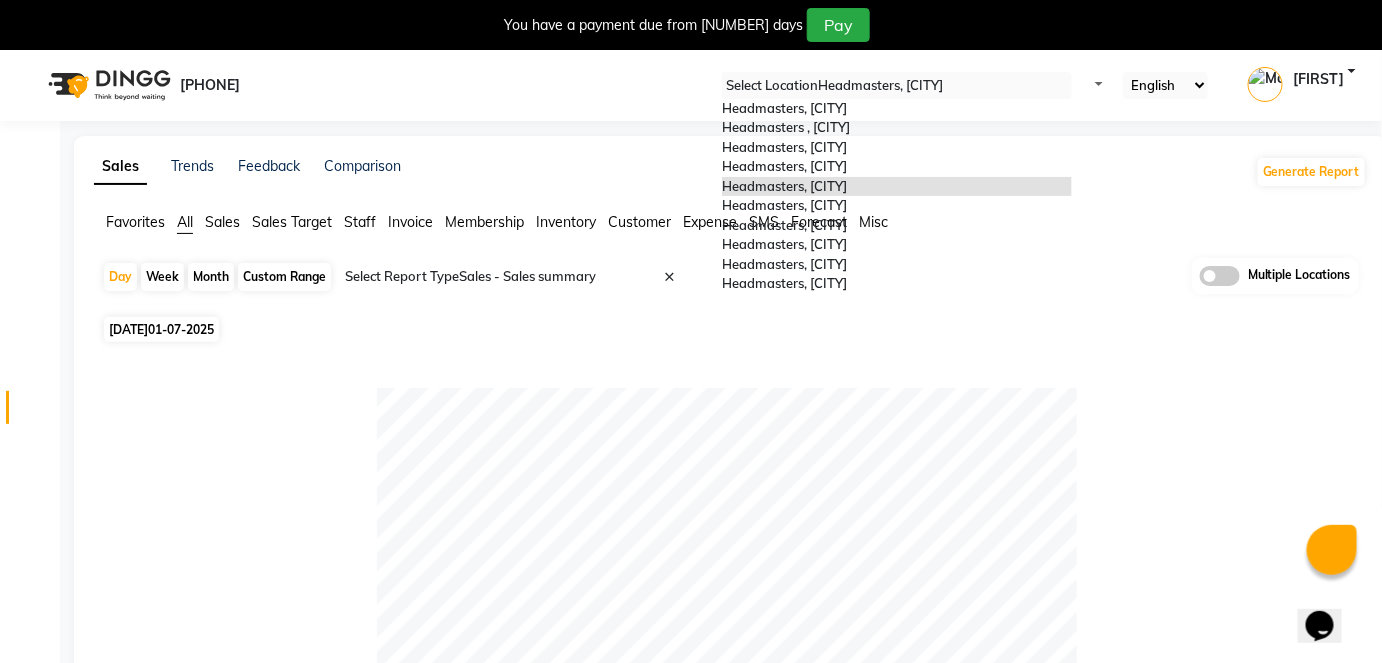 click at bounding box center [897, 86] 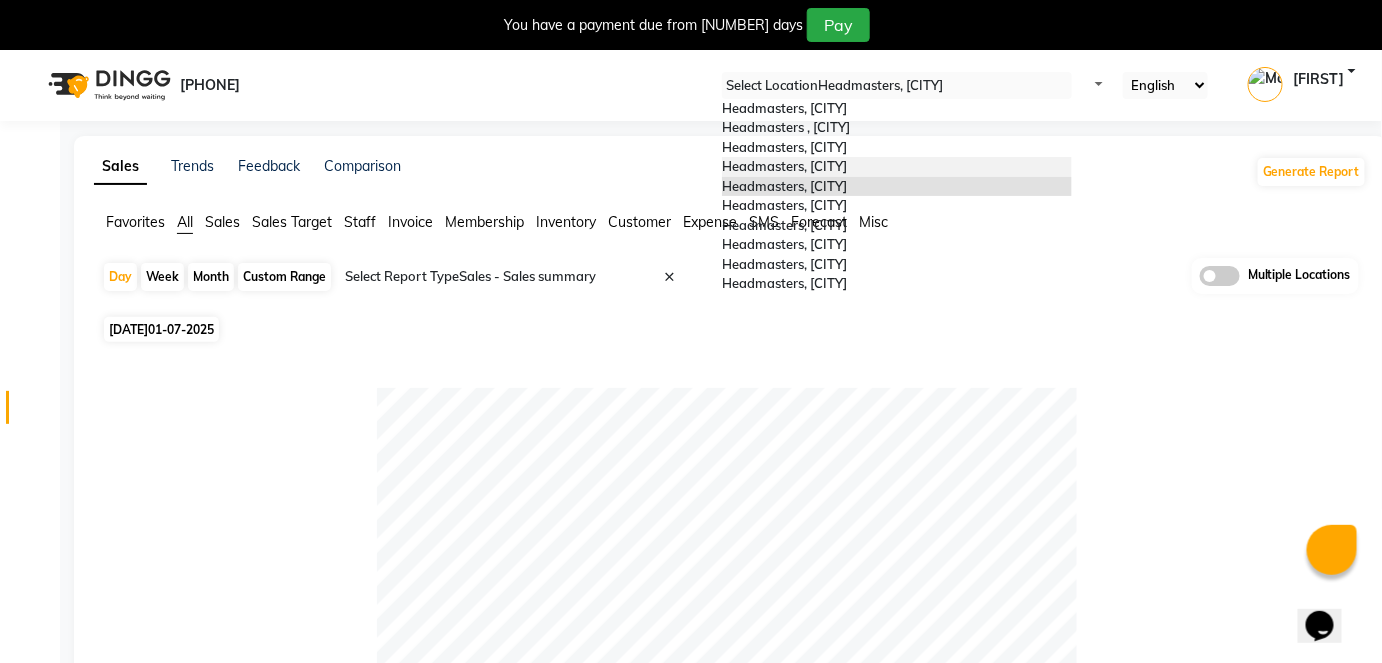 click on "Headmasters, [CITY]" at bounding box center [784, 166] 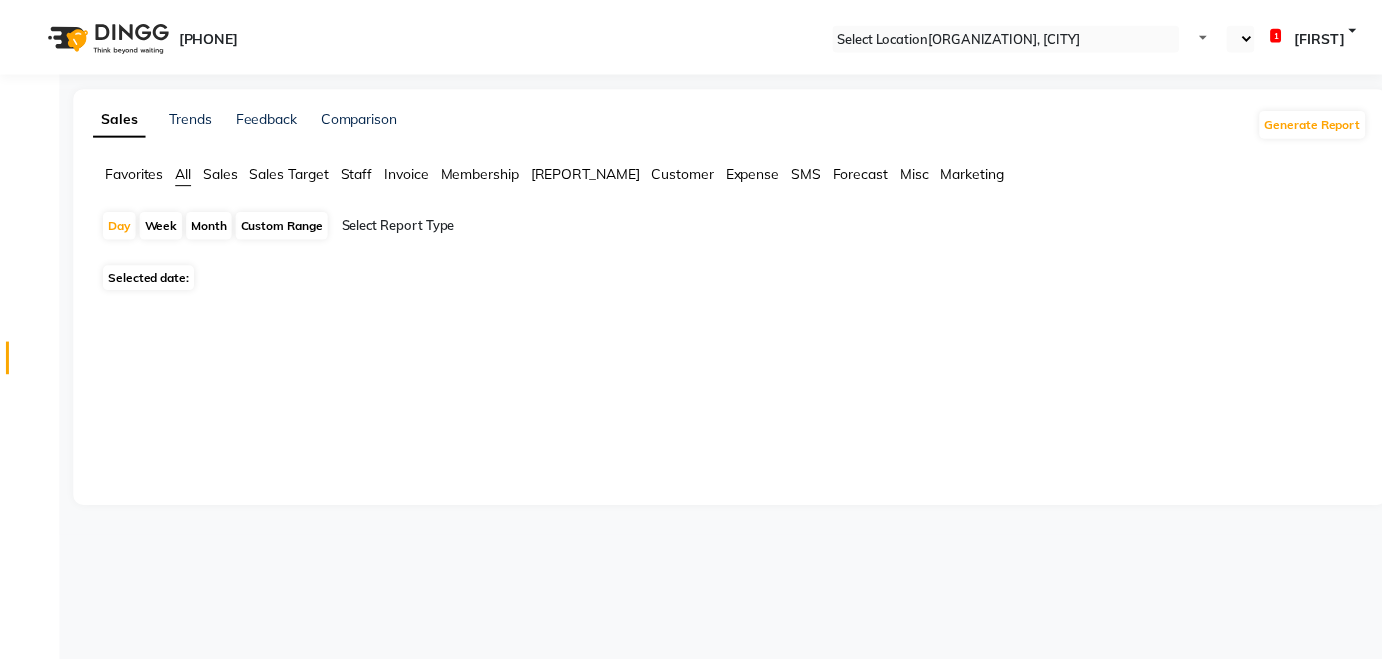 scroll, scrollTop: 0, scrollLeft: 0, axis: both 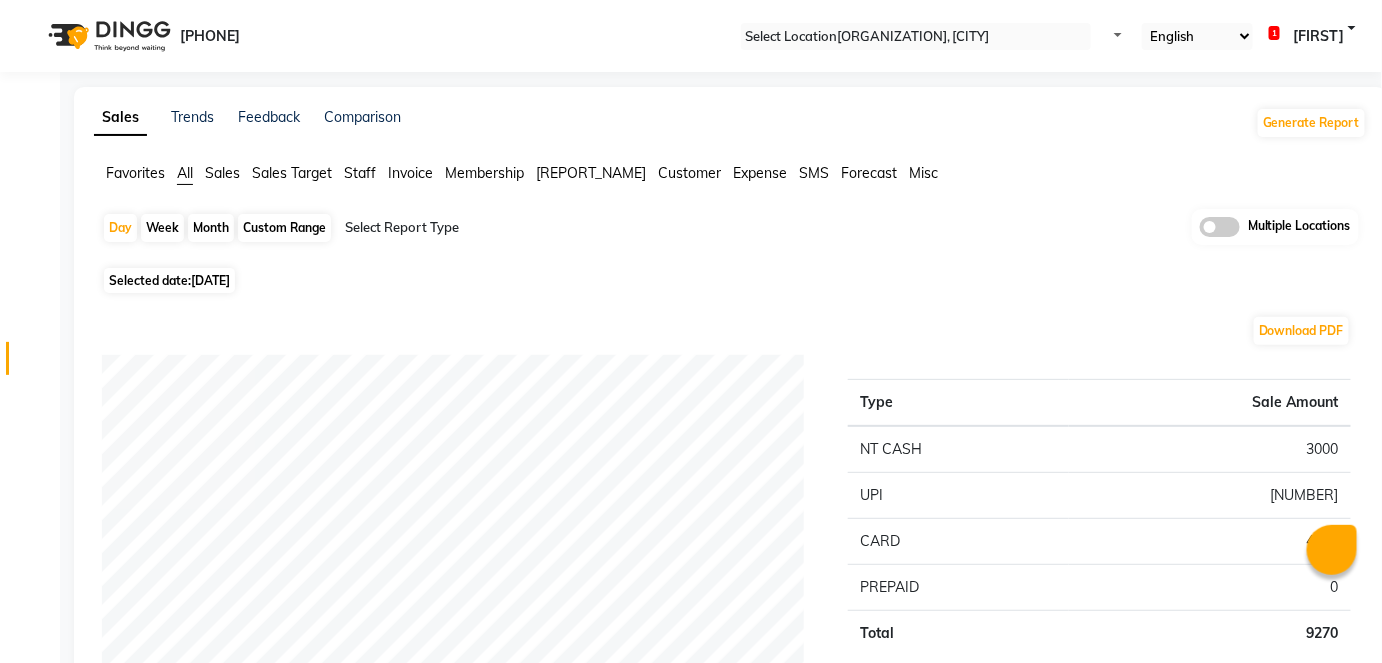 click on "Month" at bounding box center [211, 228] 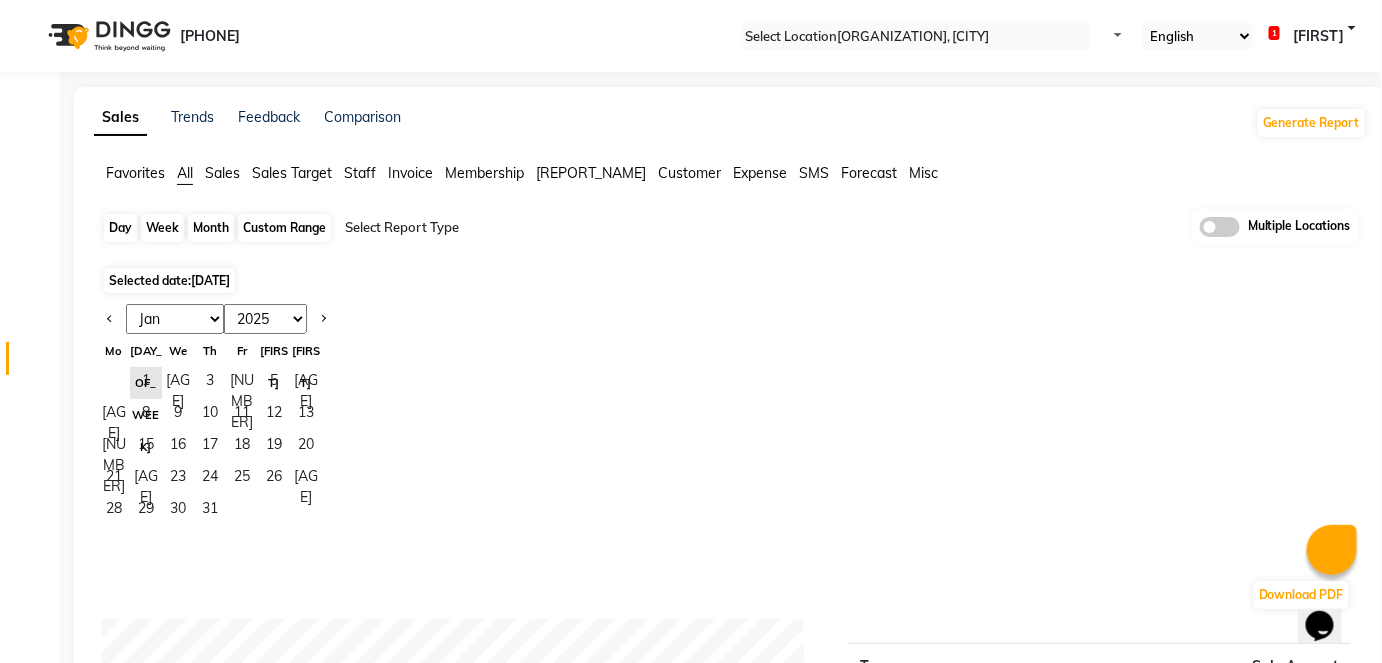 scroll, scrollTop: 0, scrollLeft: 0, axis: both 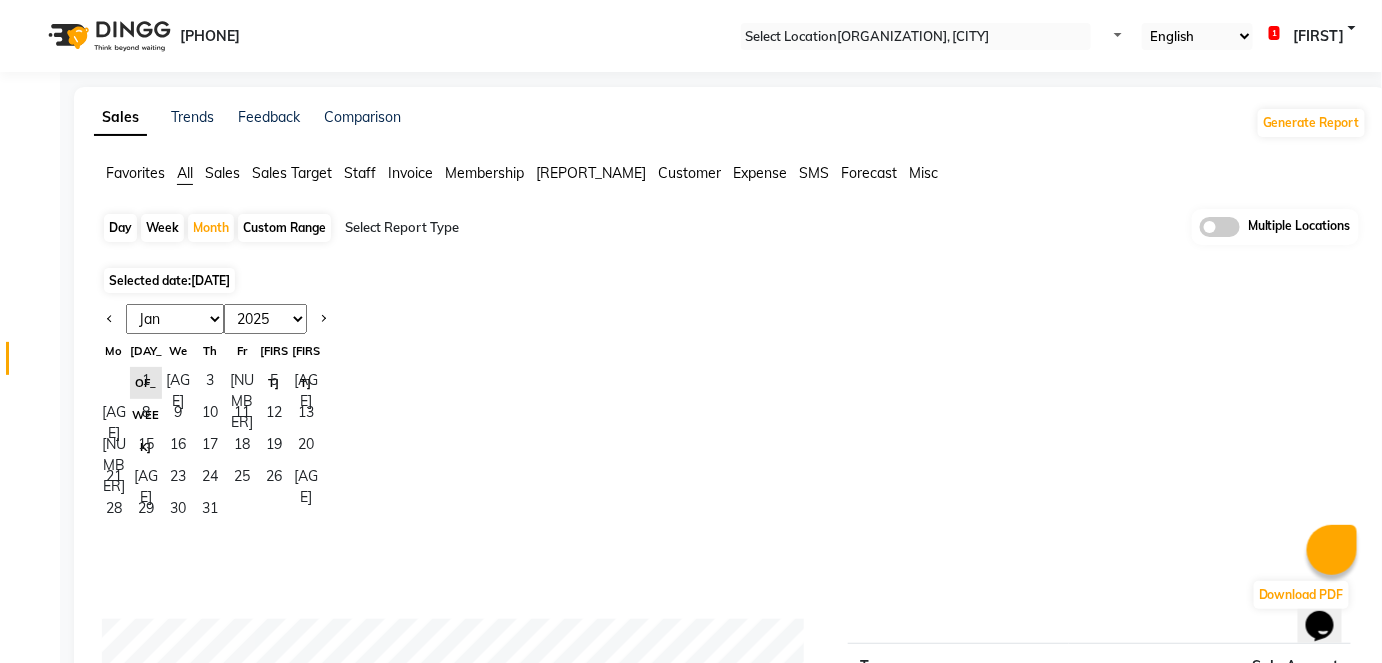 click on "Jan Feb Mar Apr May Jun Jul Aug Sep Oct Nov Dec" at bounding box center [175, 319] 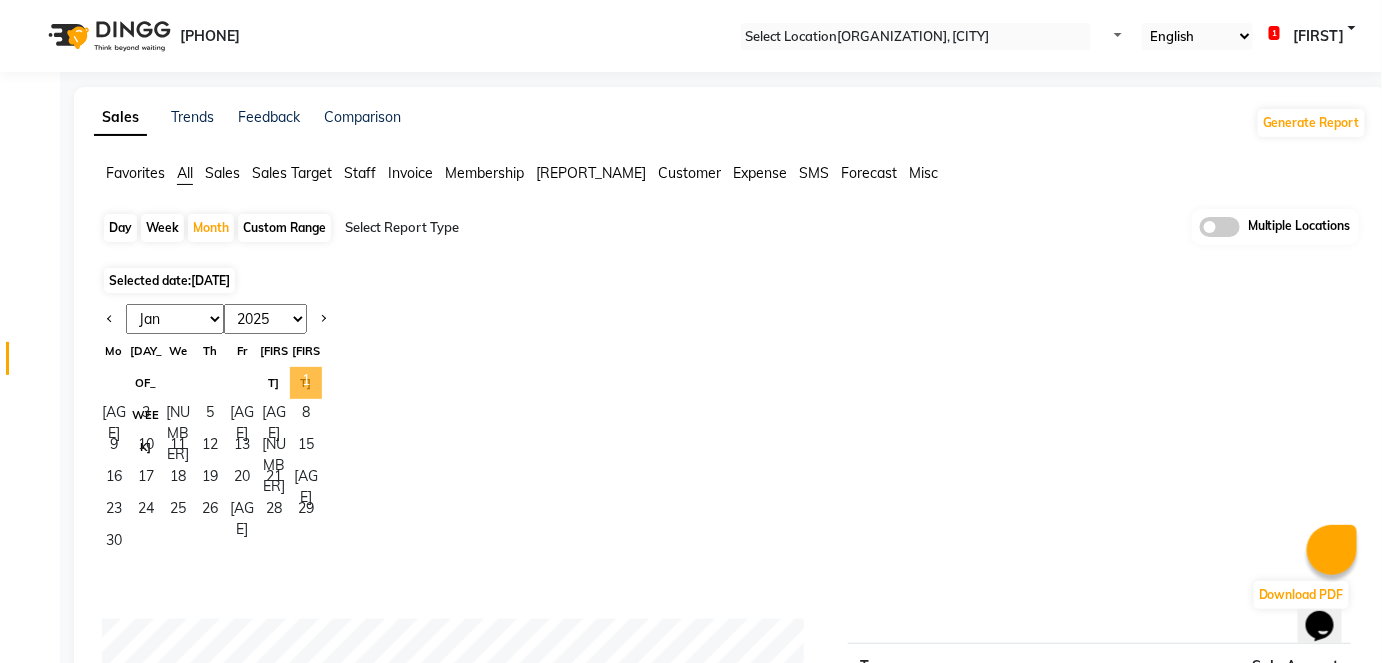 click on "1" at bounding box center (306, 383) 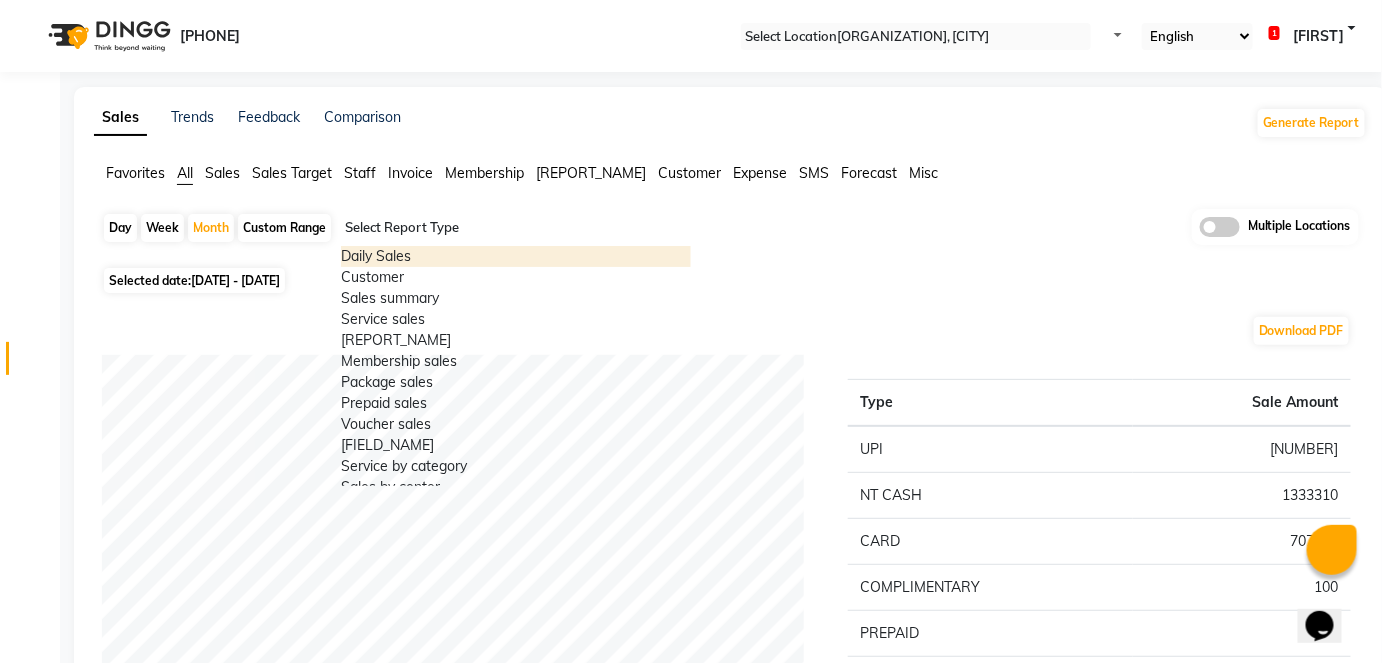 click at bounding box center (516, 228) 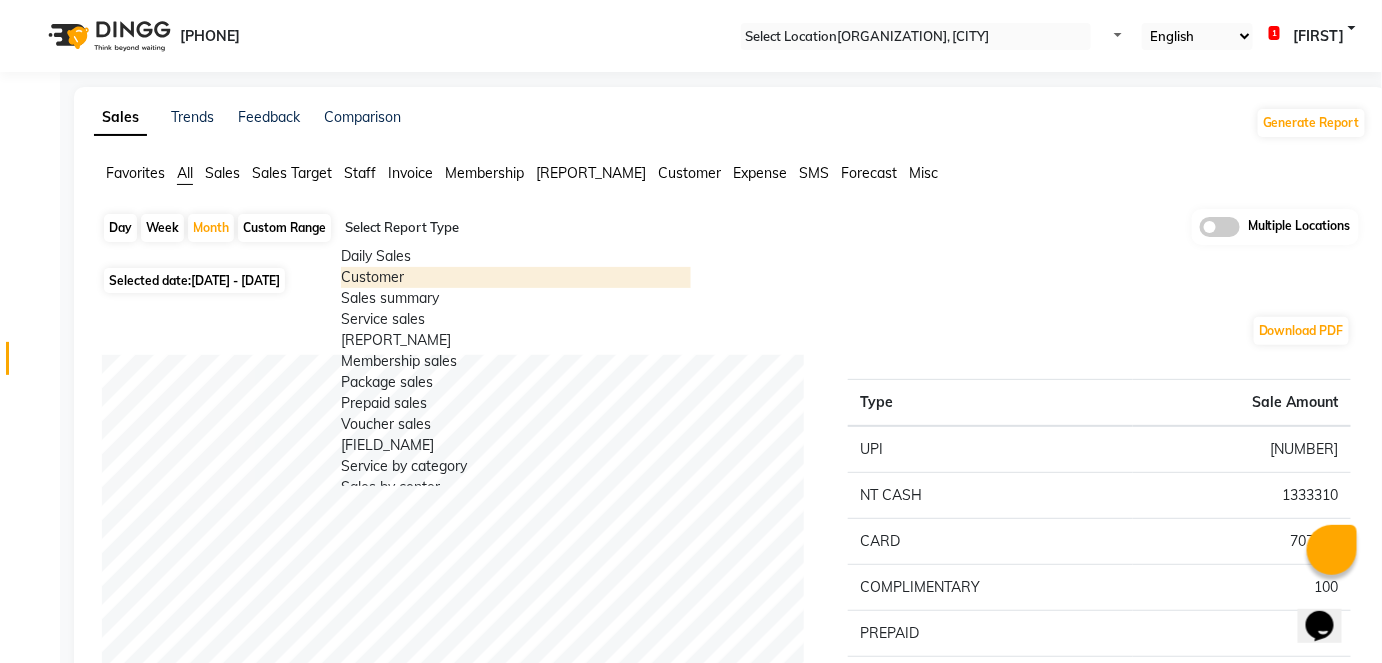 click on "Customer" at bounding box center (516, 277) 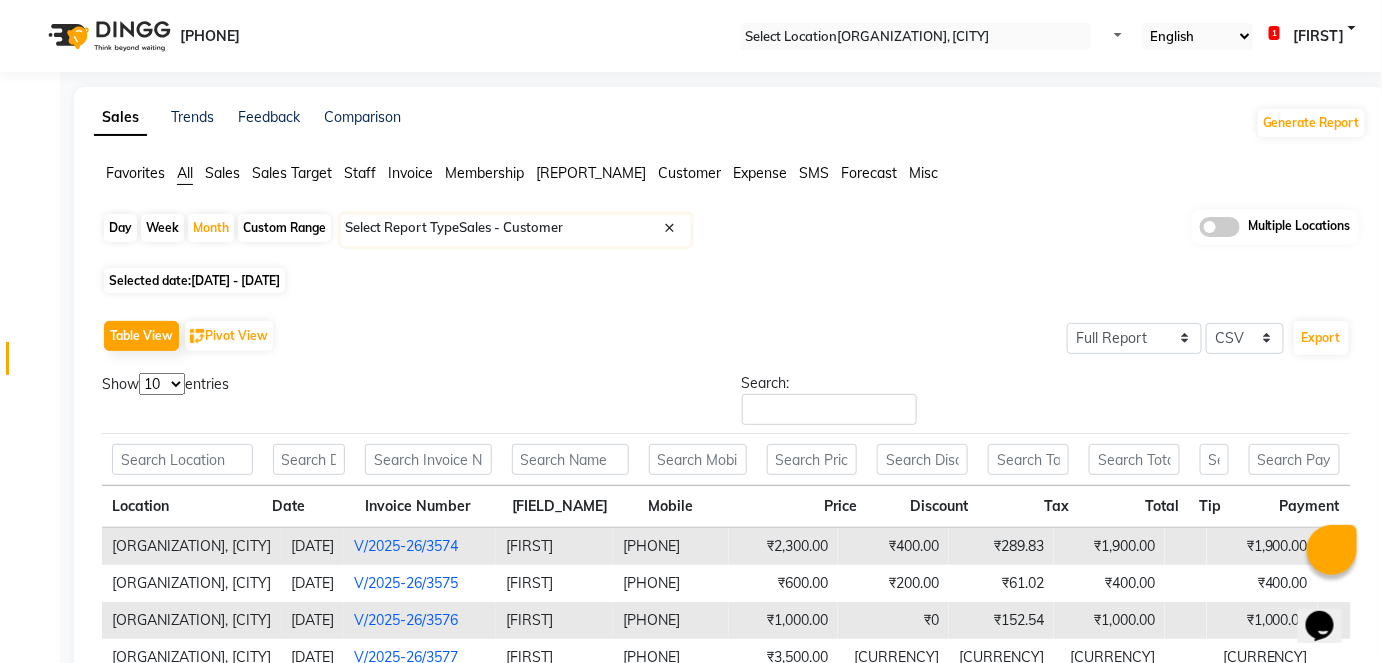 scroll, scrollTop: 392, scrollLeft: 0, axis: vertical 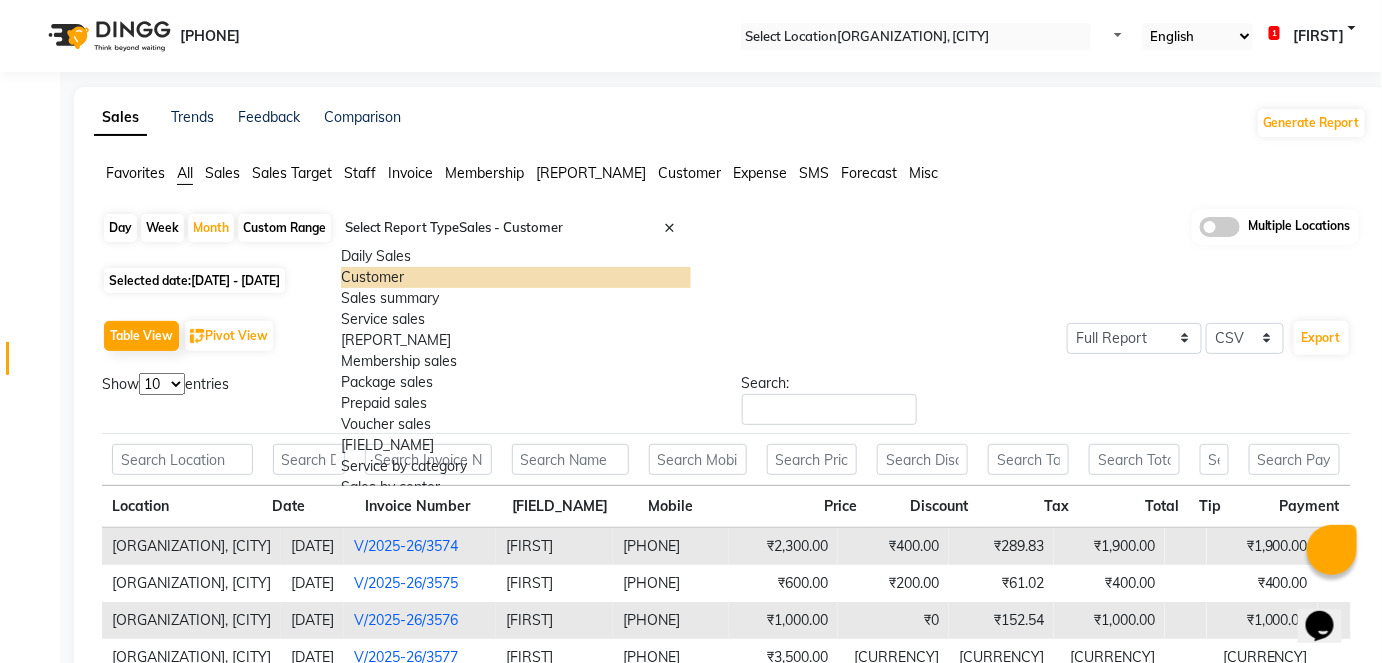 click on "Select Report Type × Sales -  Customer ×" at bounding box center (516, 230) 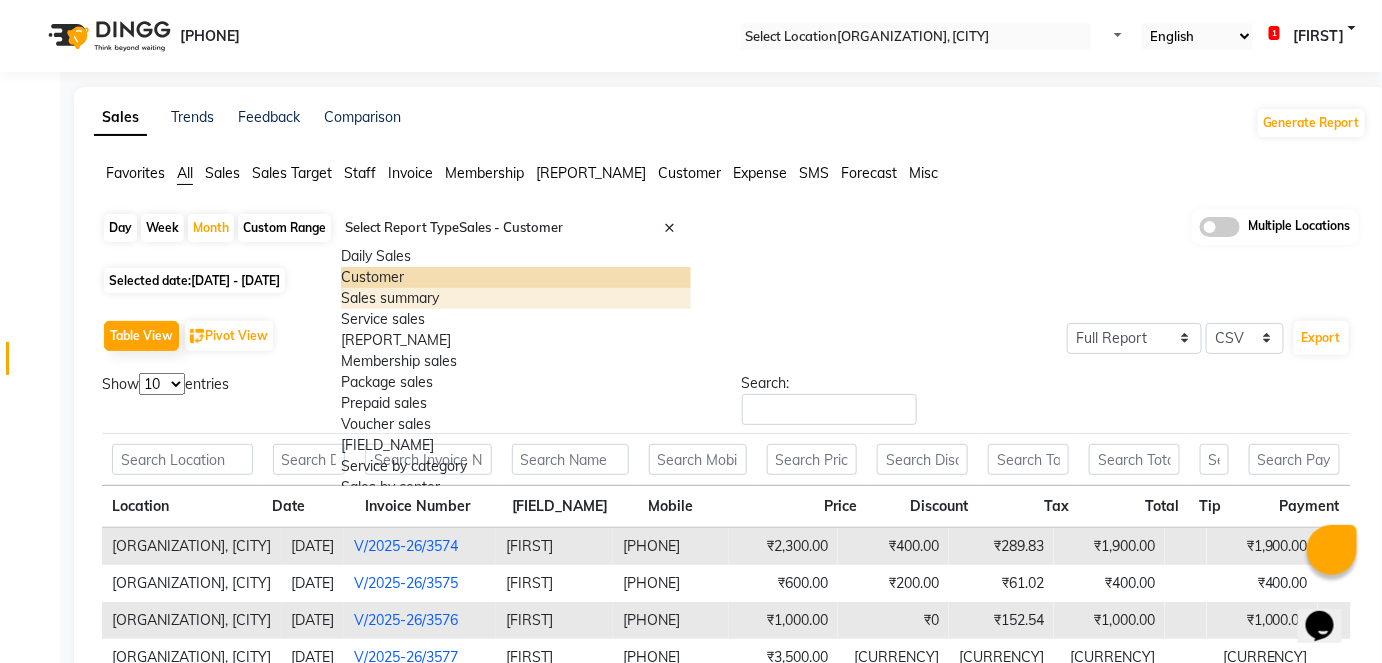 click on "Sales summary" at bounding box center (516, 298) 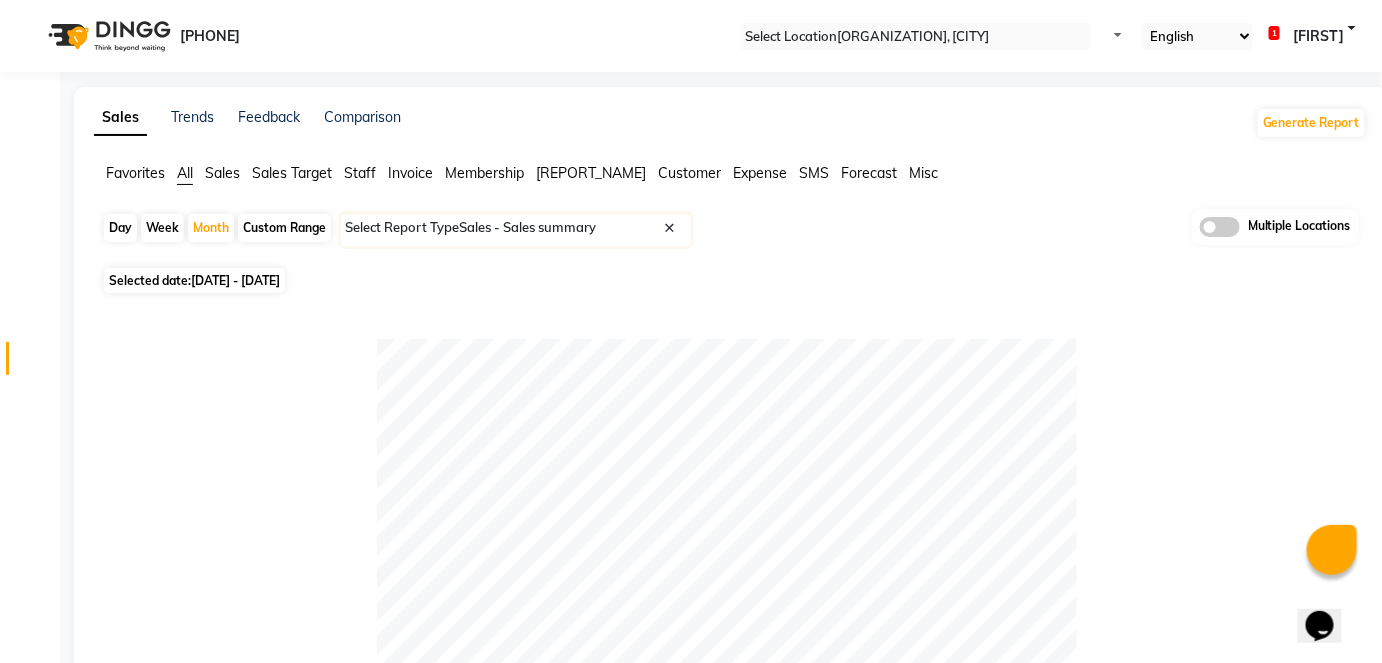 scroll, scrollTop: 580, scrollLeft: 0, axis: vertical 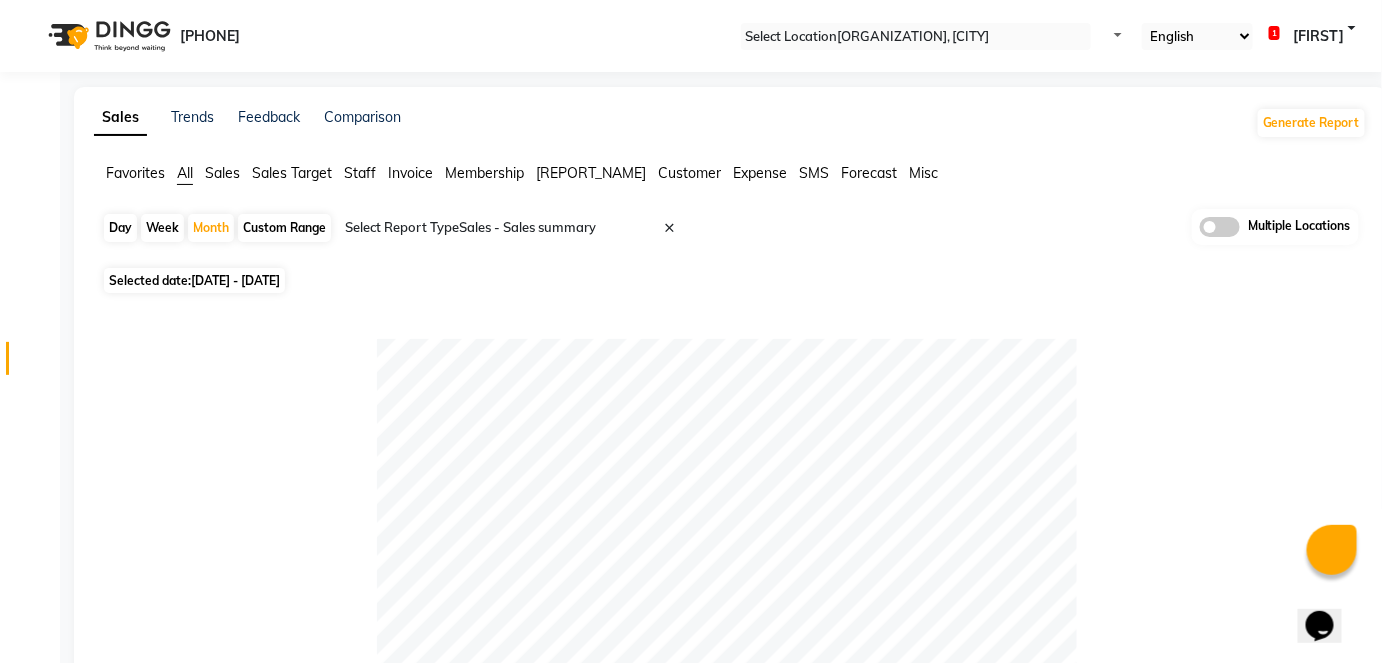 click on "Sales" at bounding box center [135, 173] 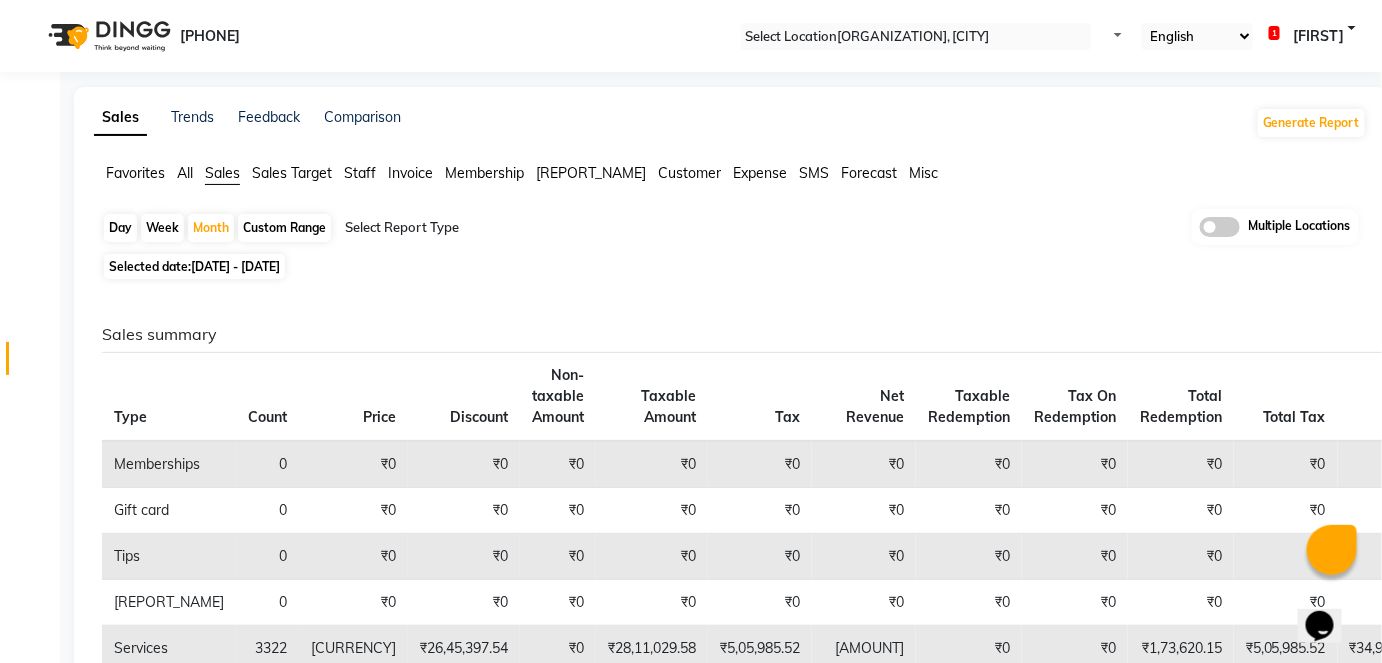 click on "Staff" at bounding box center (135, 173) 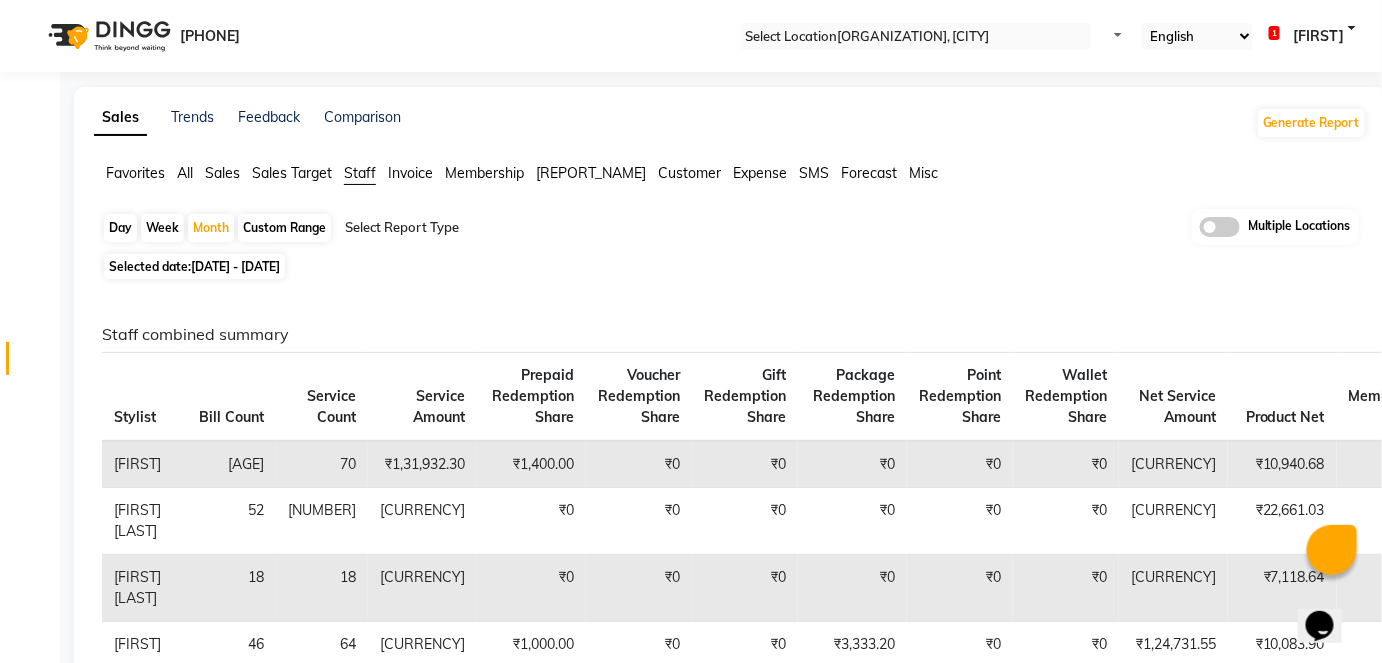 scroll, scrollTop: 580, scrollLeft: 0, axis: vertical 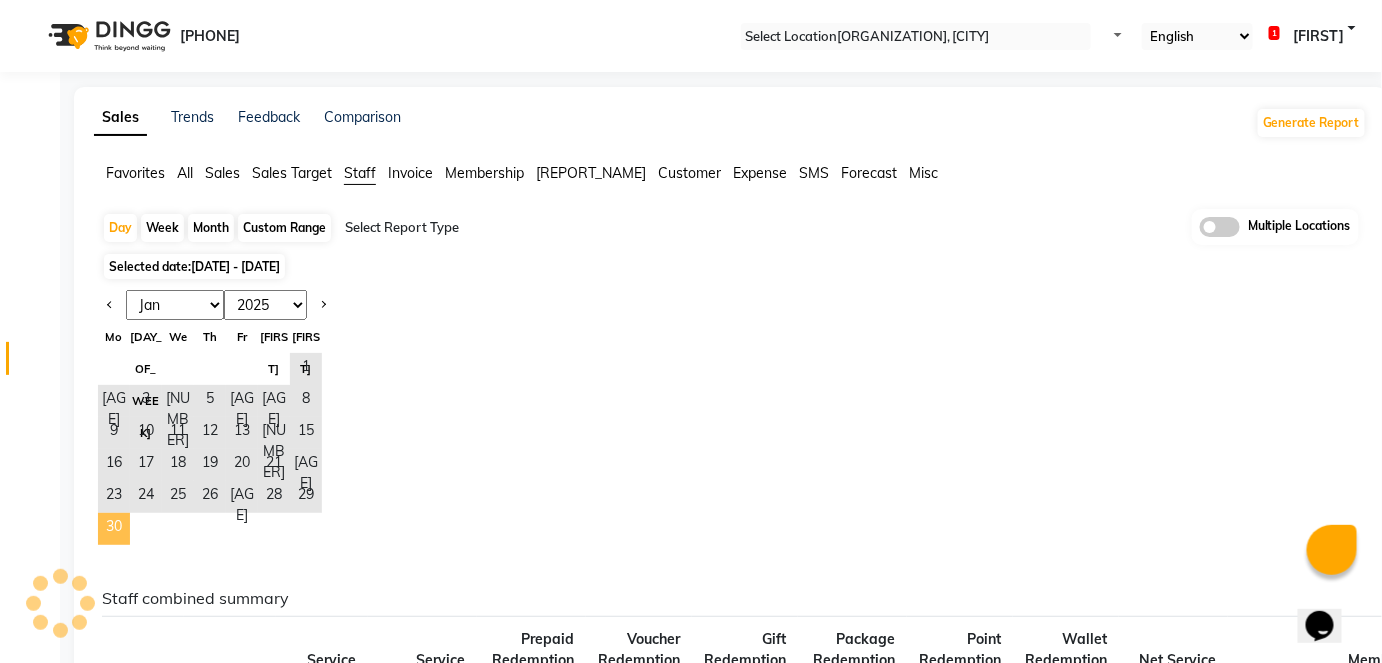 click on "30" at bounding box center [114, 529] 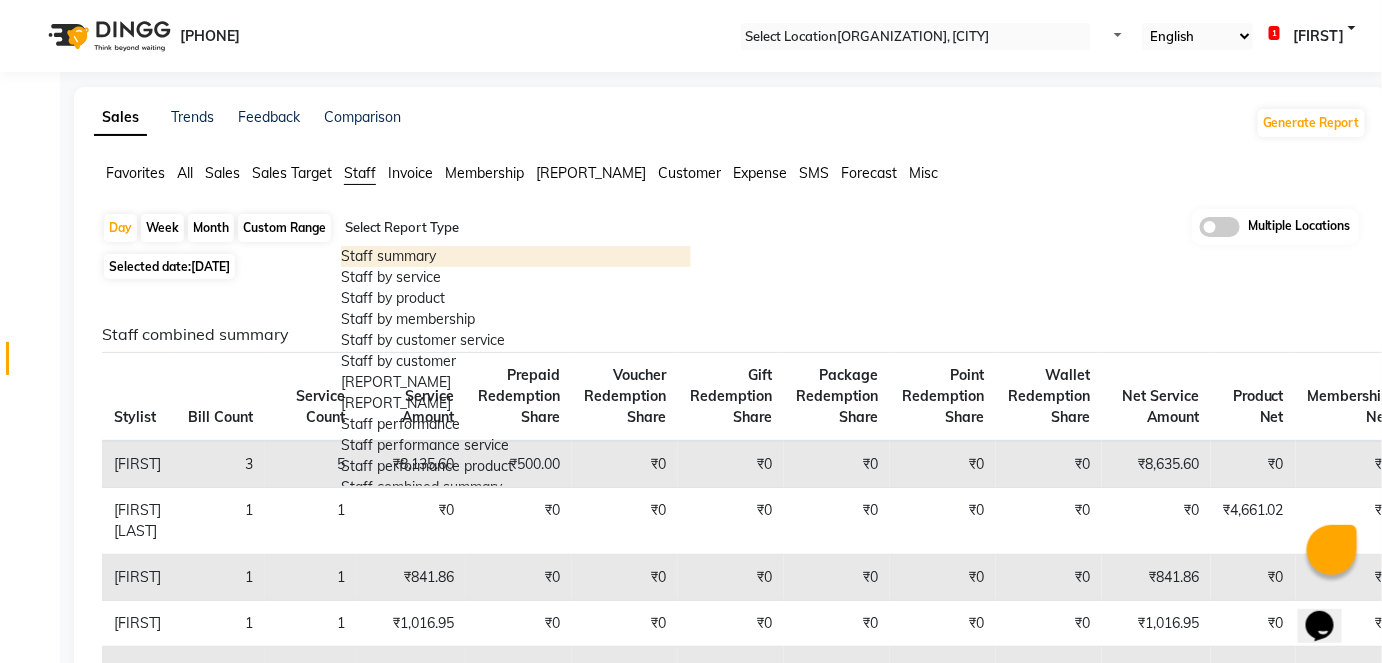 click at bounding box center [516, 228] 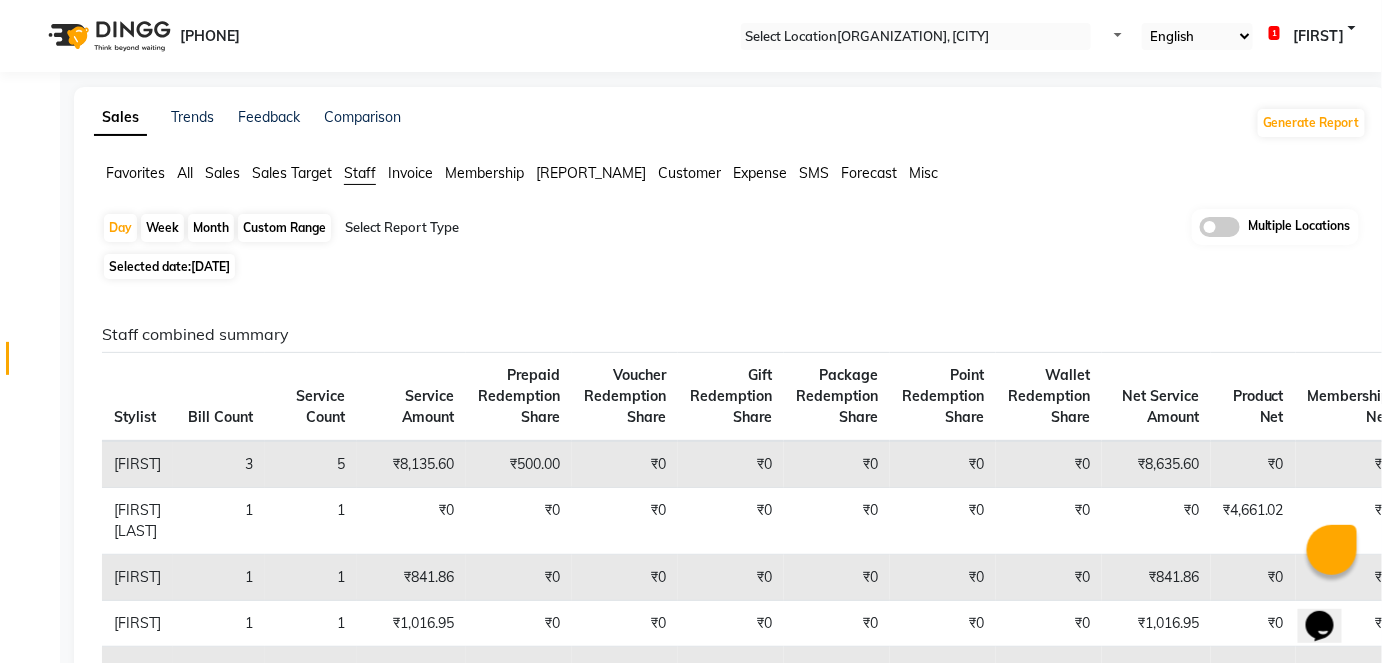click on "Misc" at bounding box center (135, 173) 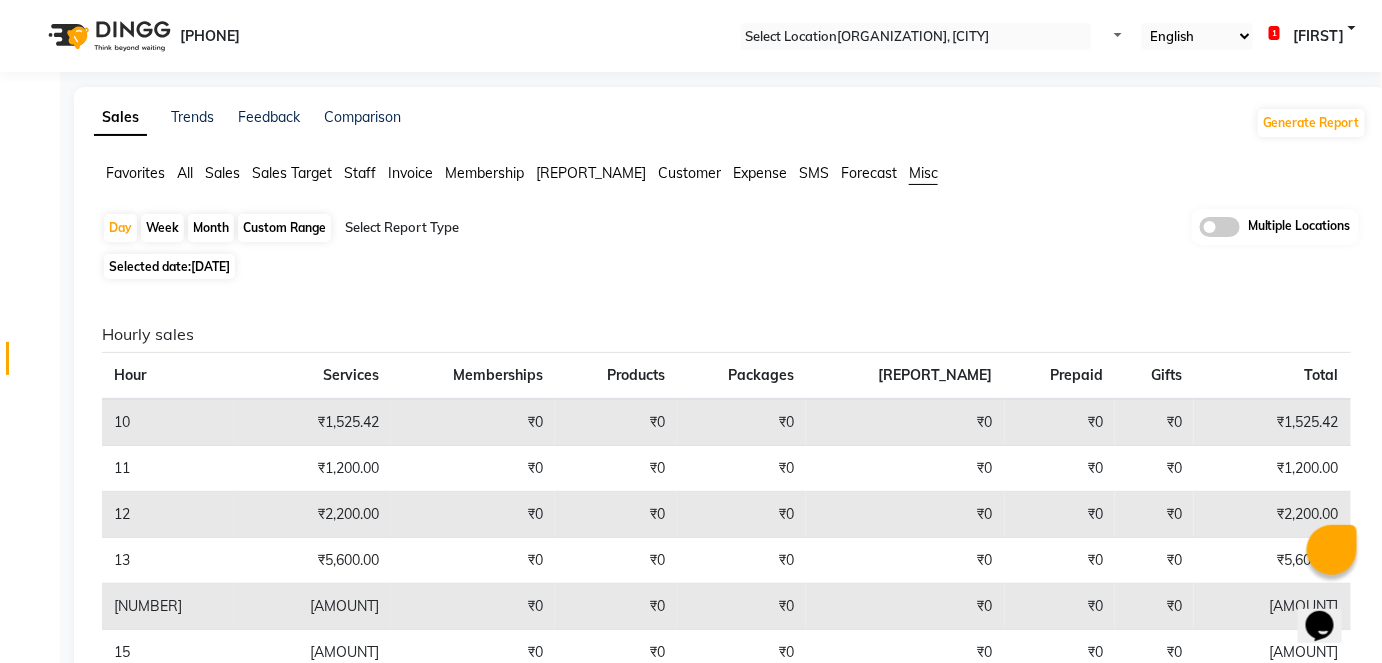 click on "Sales" at bounding box center [135, 173] 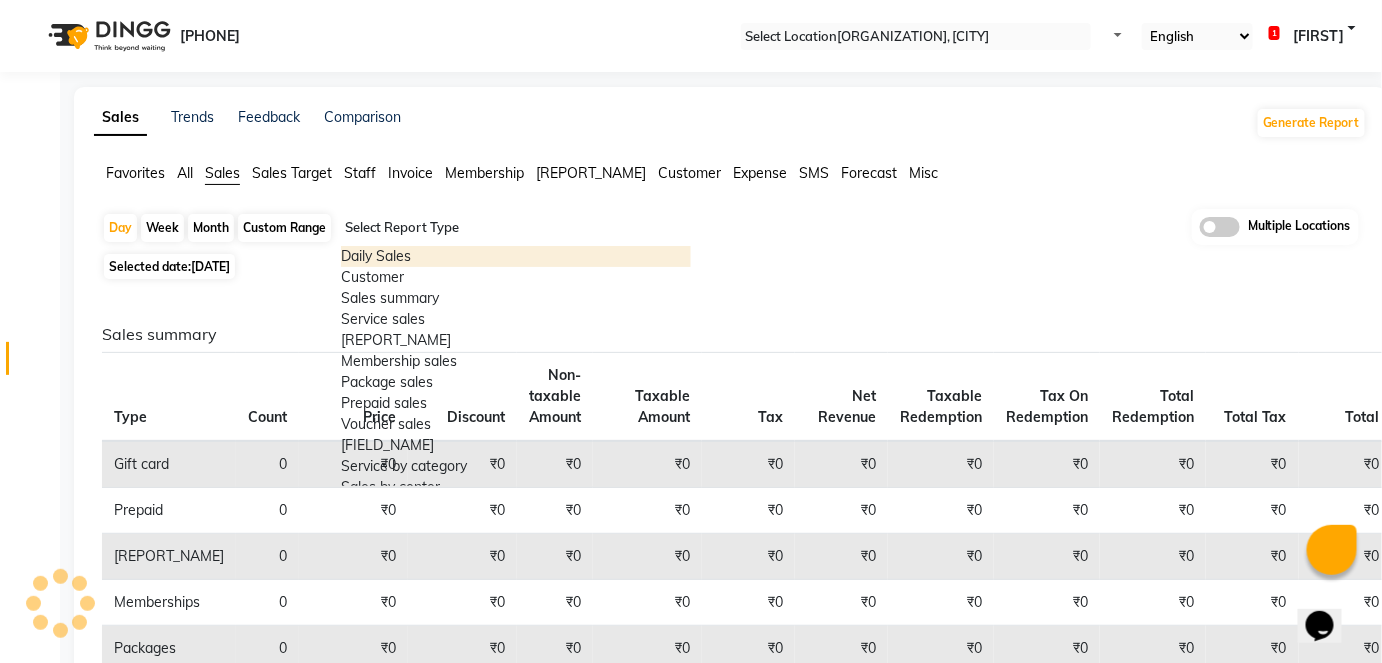 click at bounding box center (516, 228) 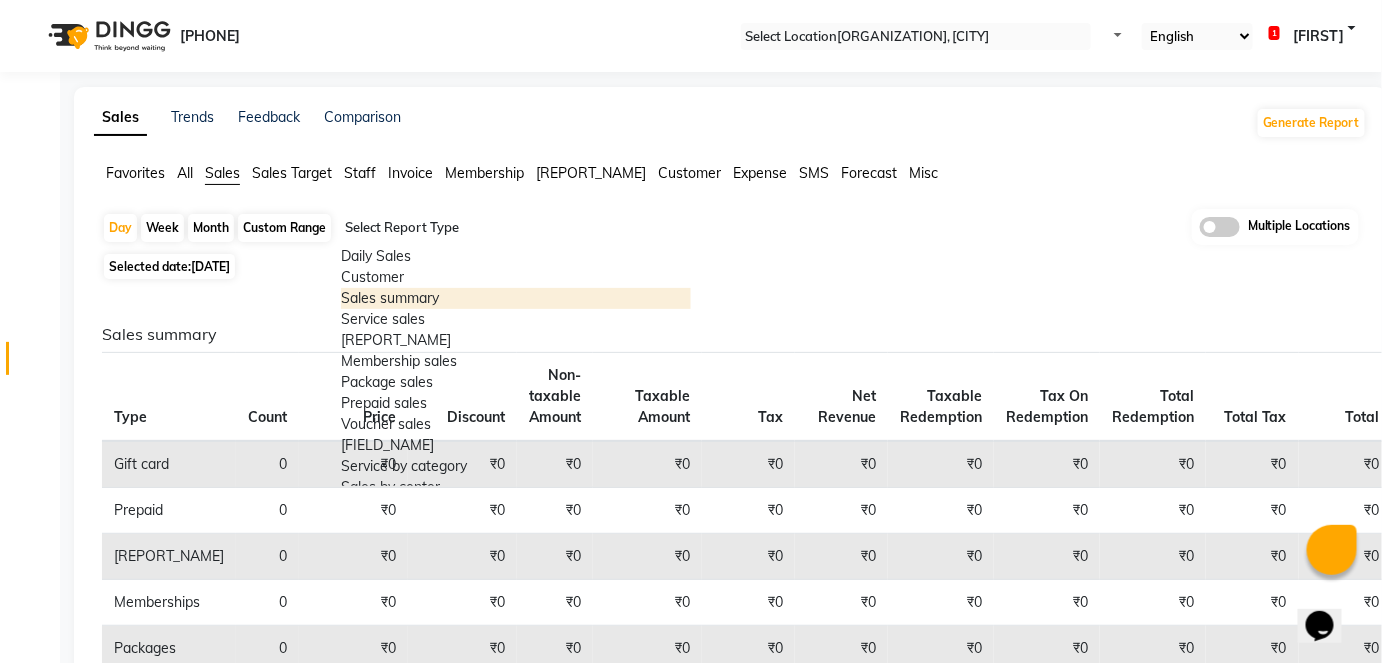 click on "Sales summary" at bounding box center [516, 298] 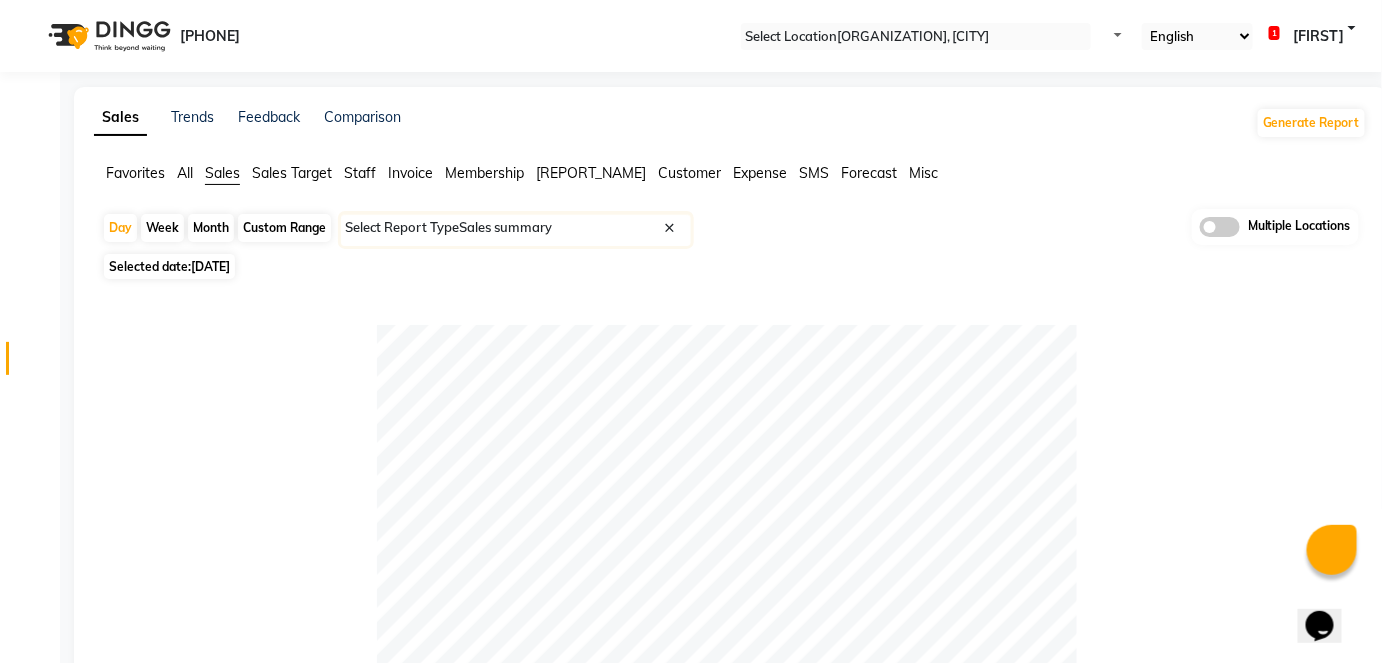 scroll, scrollTop: 580, scrollLeft: 0, axis: vertical 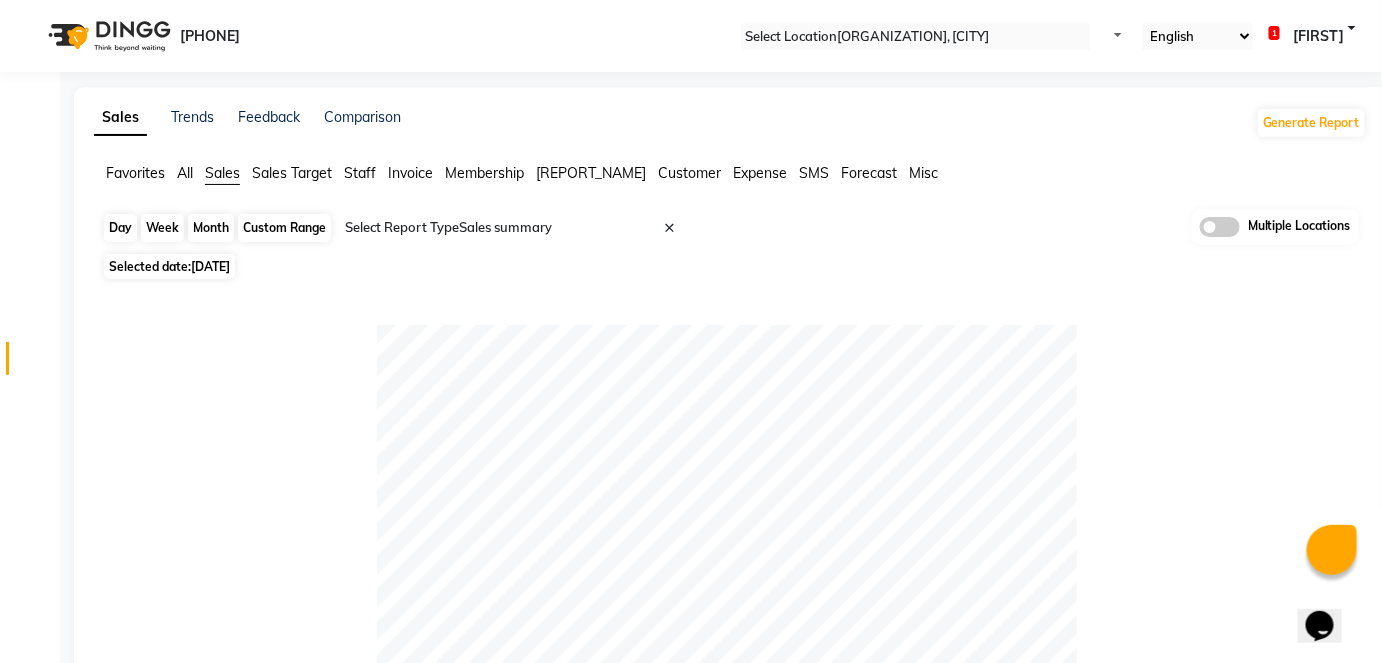 click on "Day" at bounding box center (120, 228) 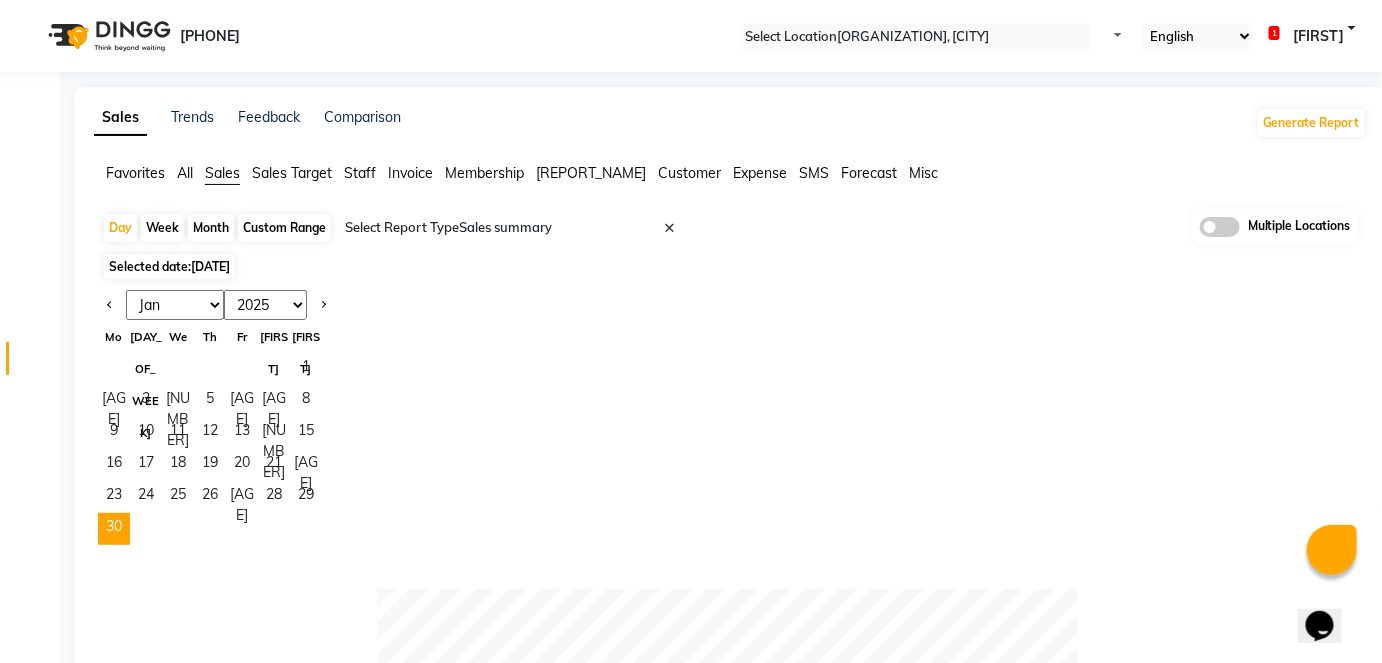 click on "Favorites All Sales Sales Target Staff Invoice Membership Inventory Customer Expense SMS Forecast Misc" at bounding box center [730, 182] 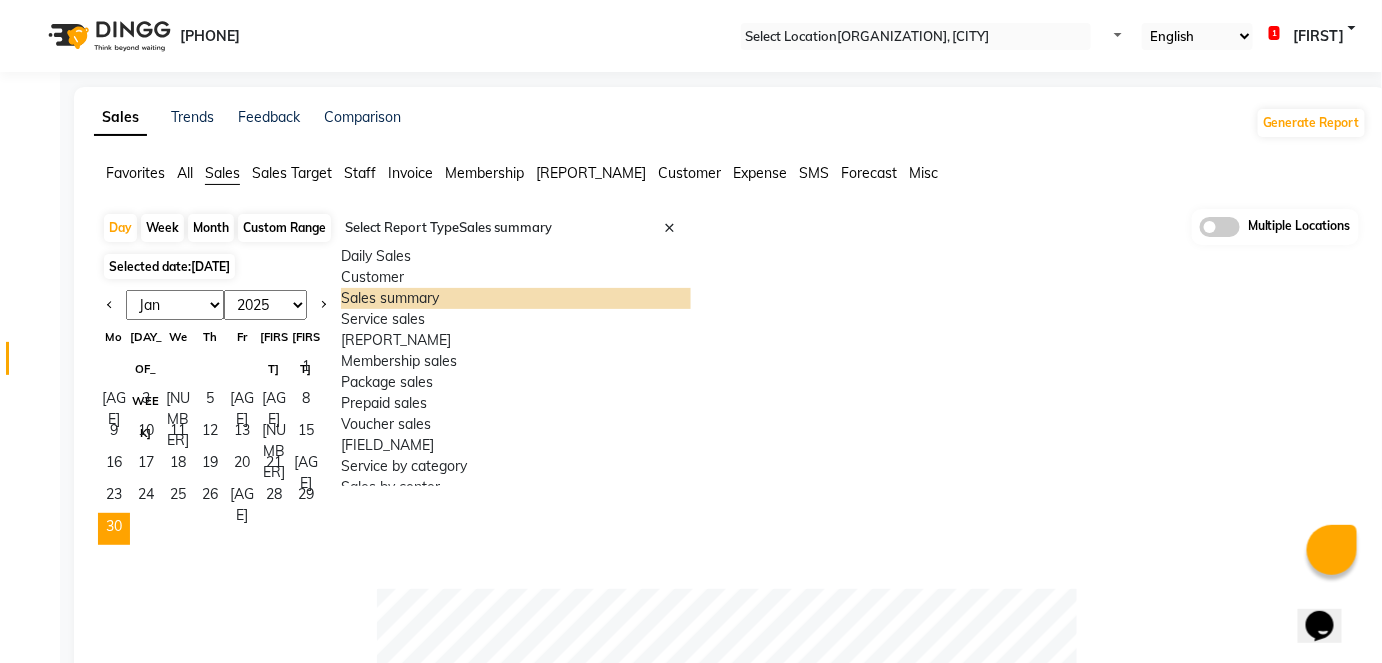 click at bounding box center (516, 228) 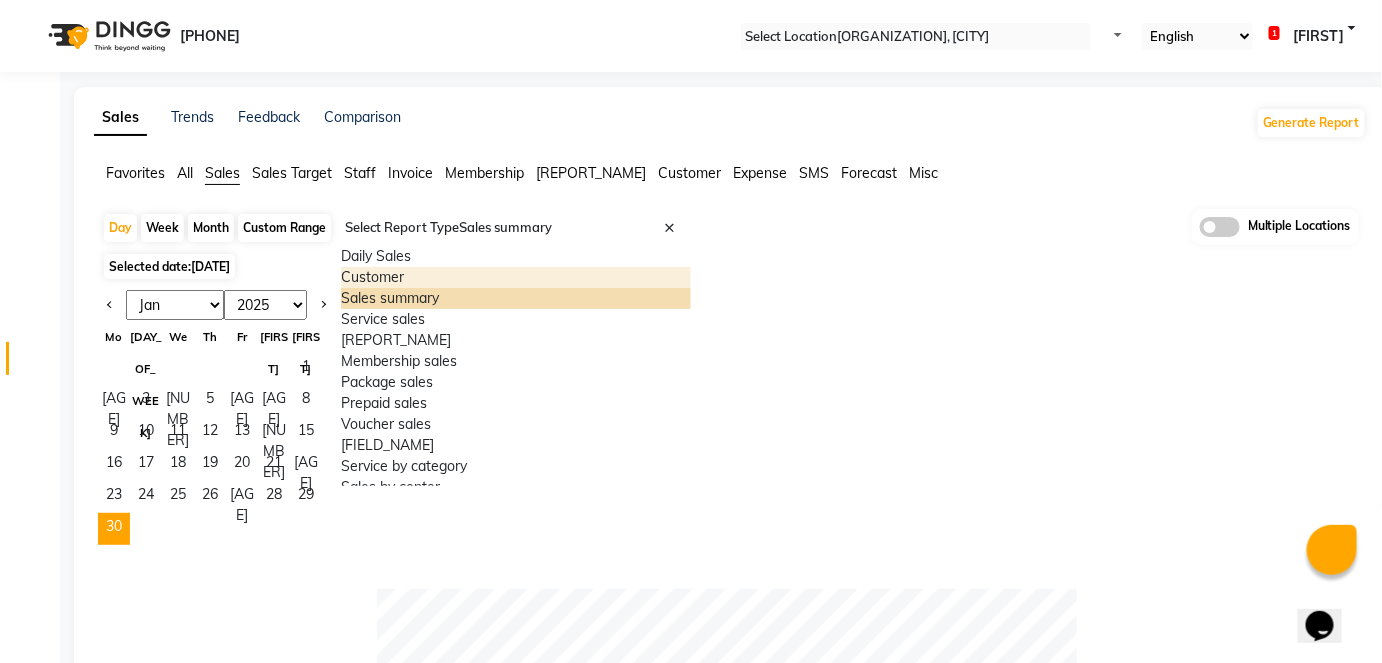 click on "Customer" at bounding box center (516, 277) 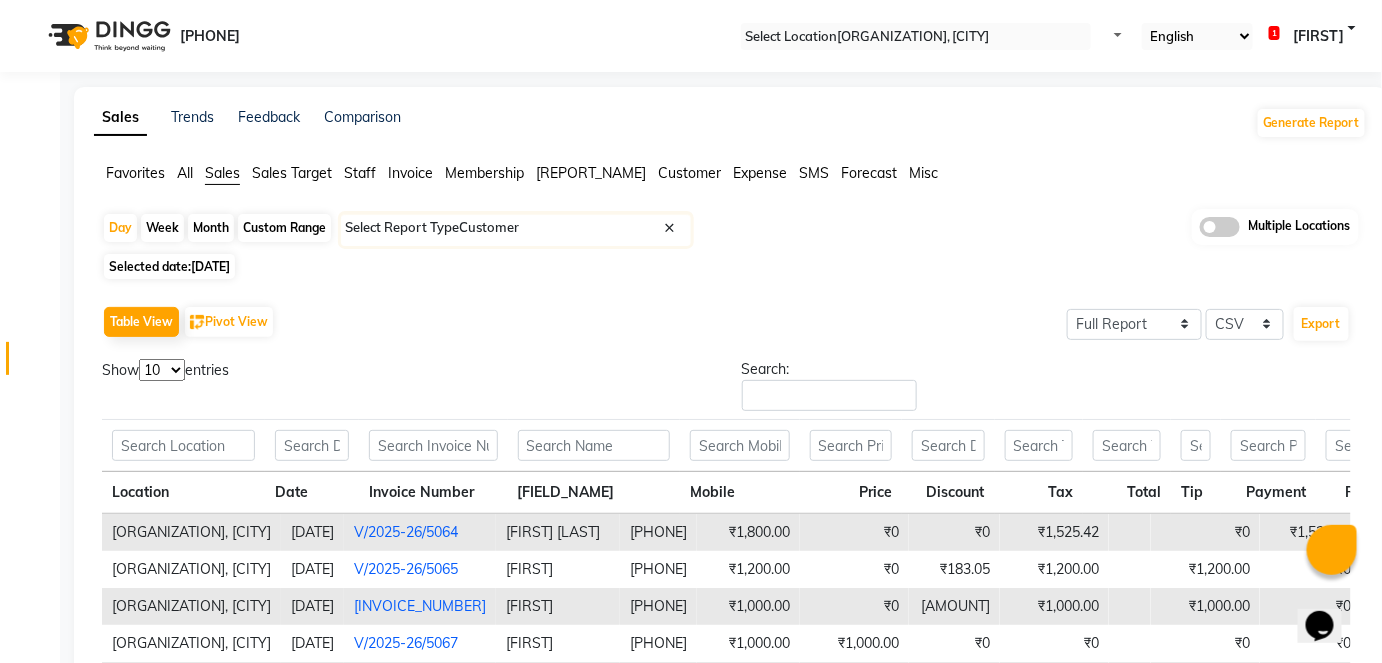 scroll, scrollTop: 380, scrollLeft: 0, axis: vertical 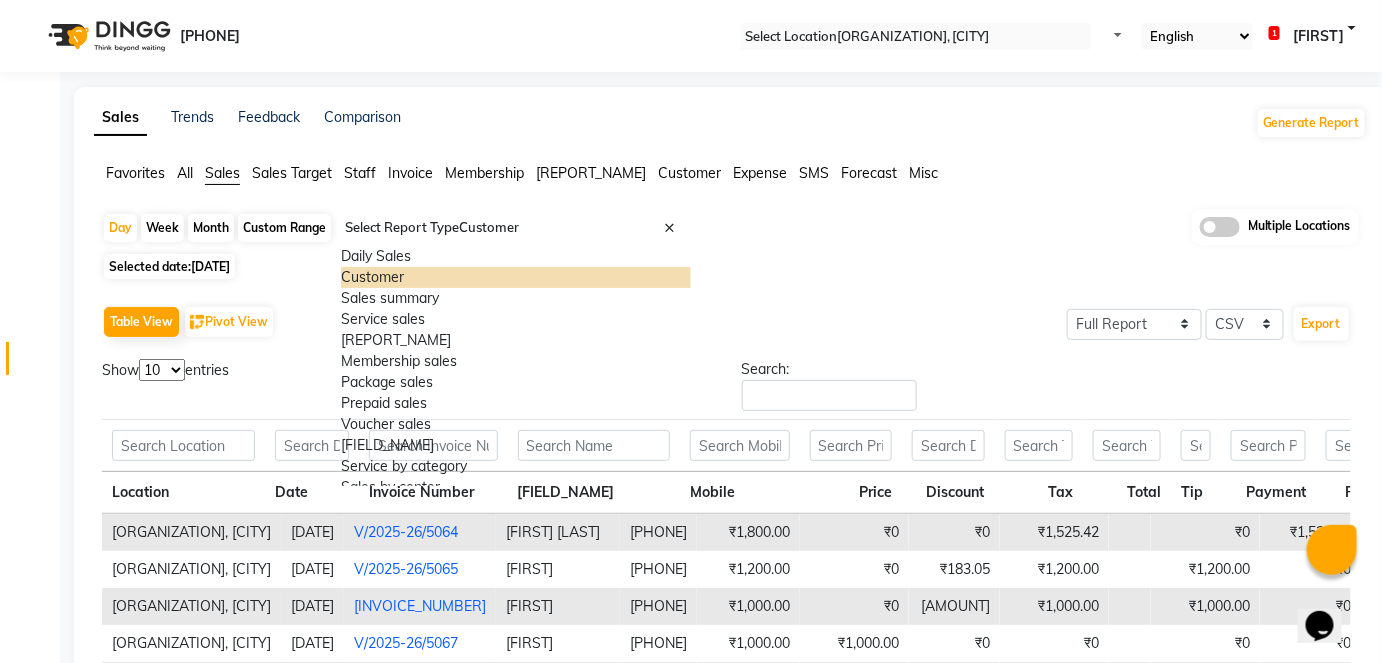 click on "Select Report Type × Customer ×" at bounding box center (516, 230) 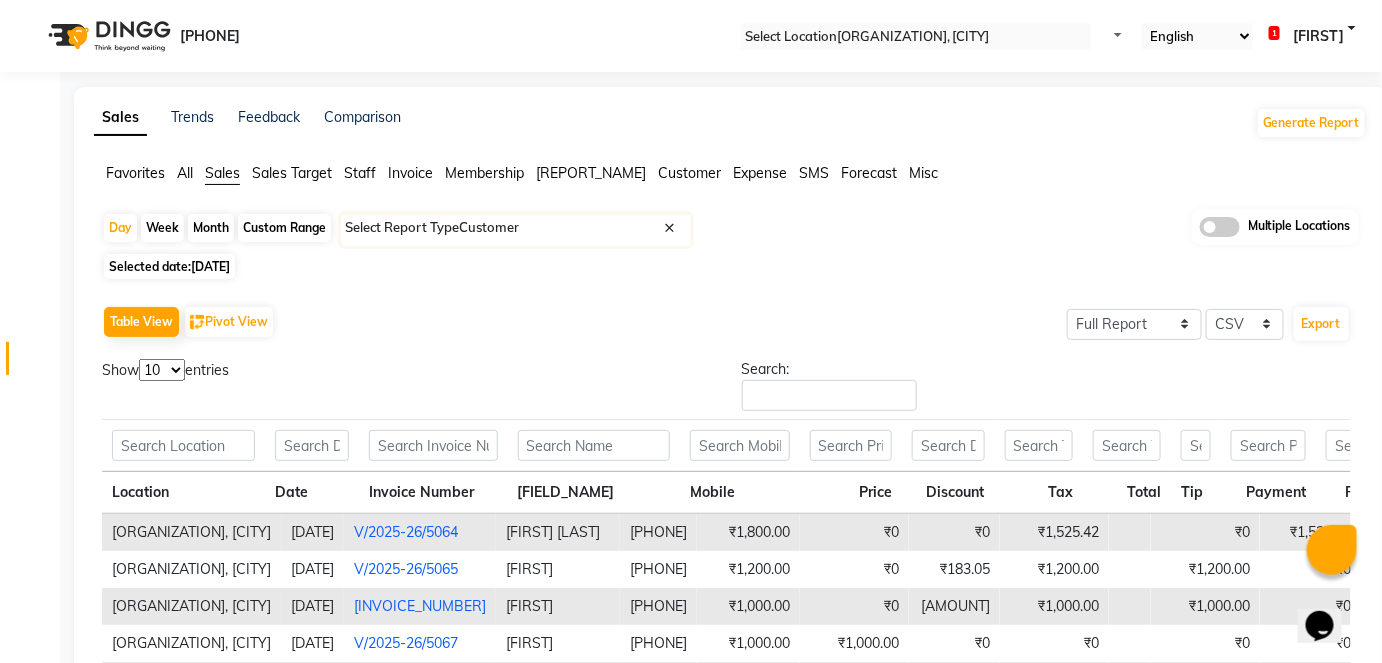 click at bounding box center [516, 228] 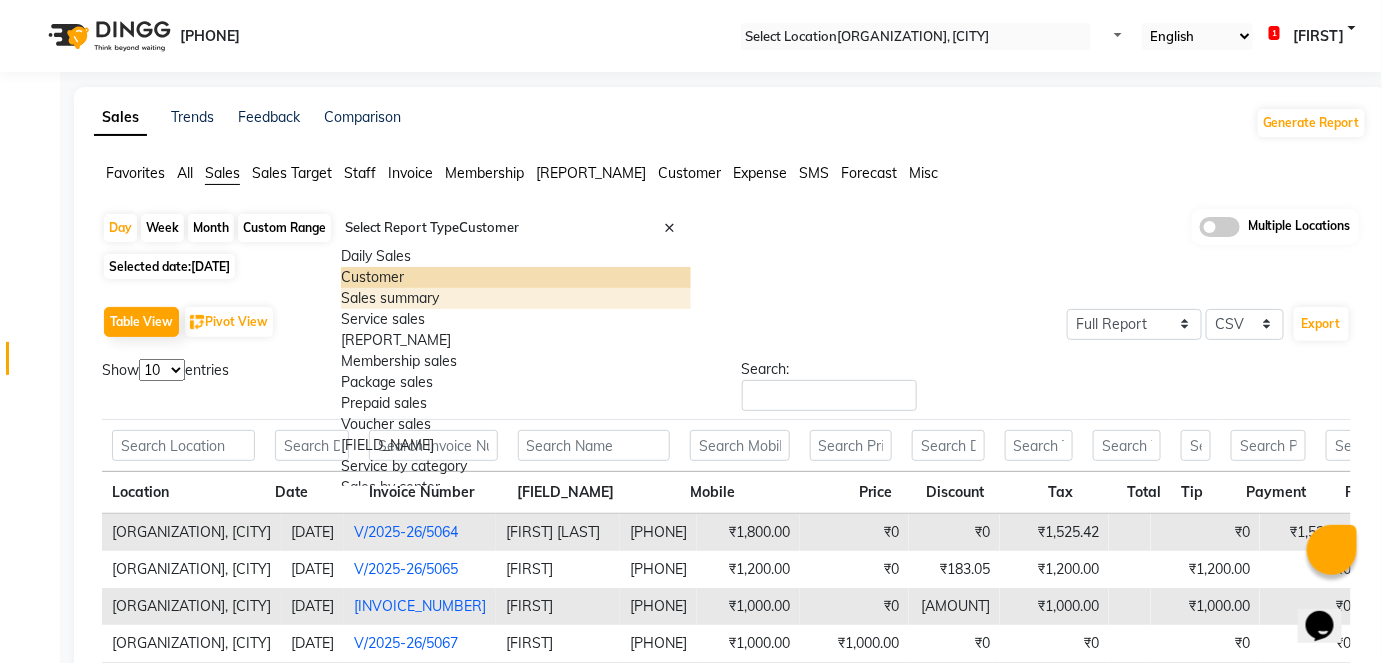 click on "Sales summary" at bounding box center (516, 298) 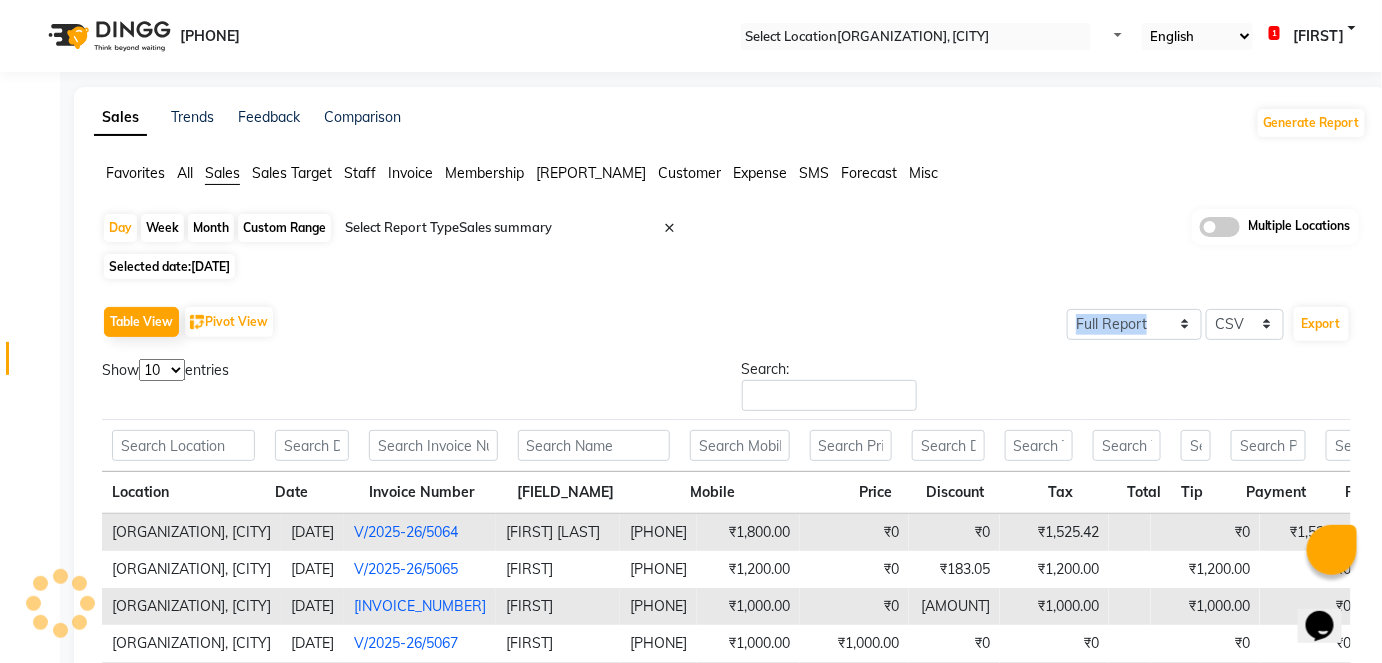 click on "Table View   Pivot View  Select Full Report Filtered Report Select CSV PDF  Export" at bounding box center [726, 322] 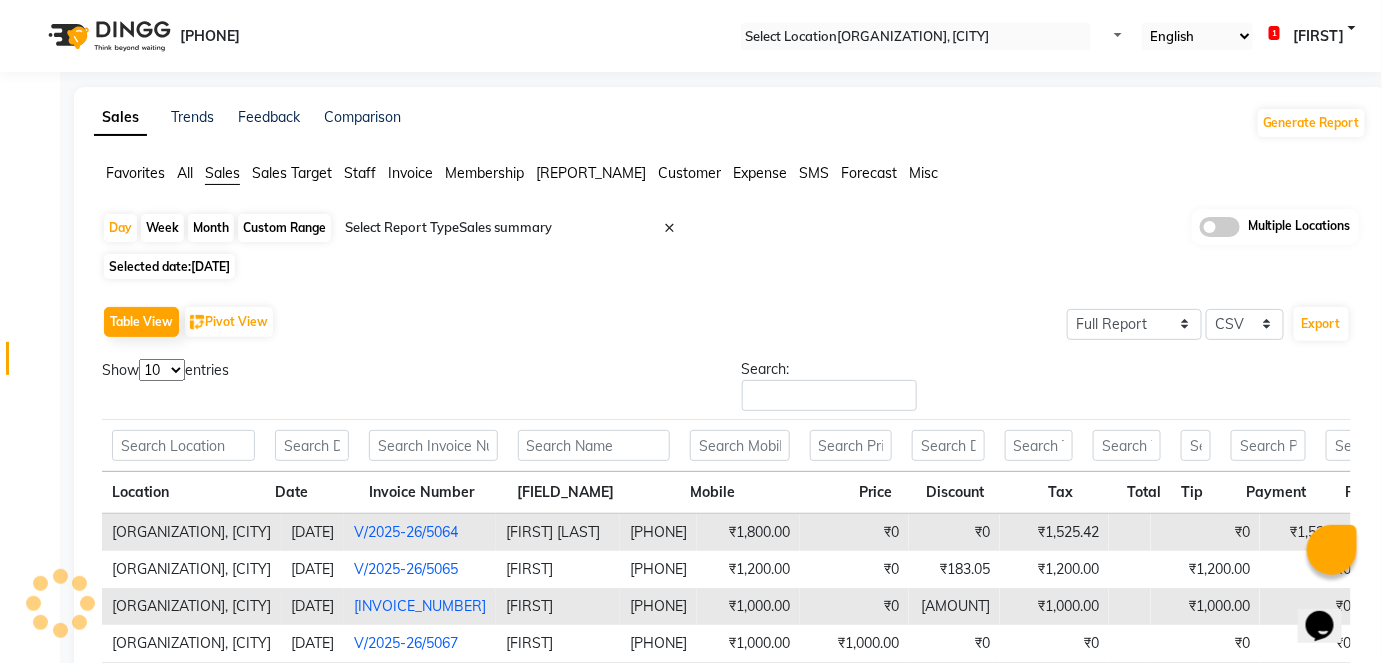 click on "08047224946 Select Location × Headmasters, Mohali Default Panel My Panel English ENGLISH Español العربية मराठी हिंदी ગુજરાતી தமிழ் 中文 1 Notifications nothing to show Monika   Manage Profile Change Password Sign out  Version:3.14.0" at bounding box center [691, 36] 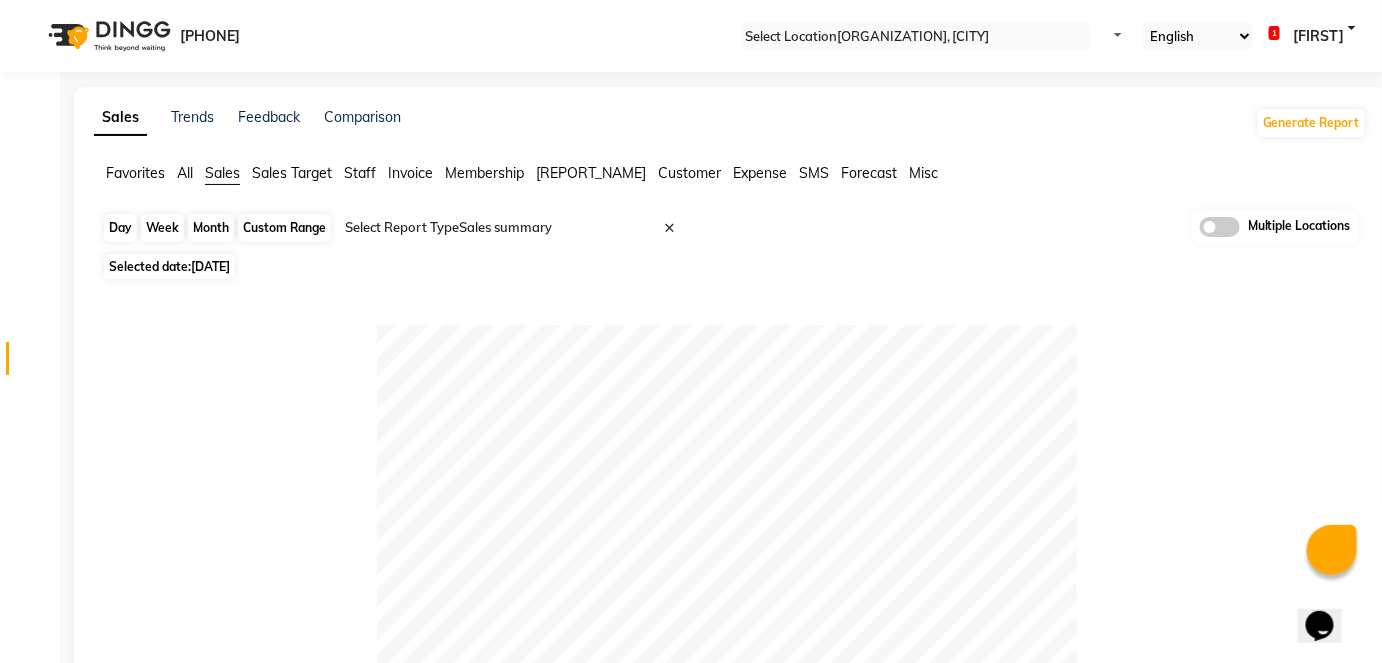 click on "Day" at bounding box center [120, 228] 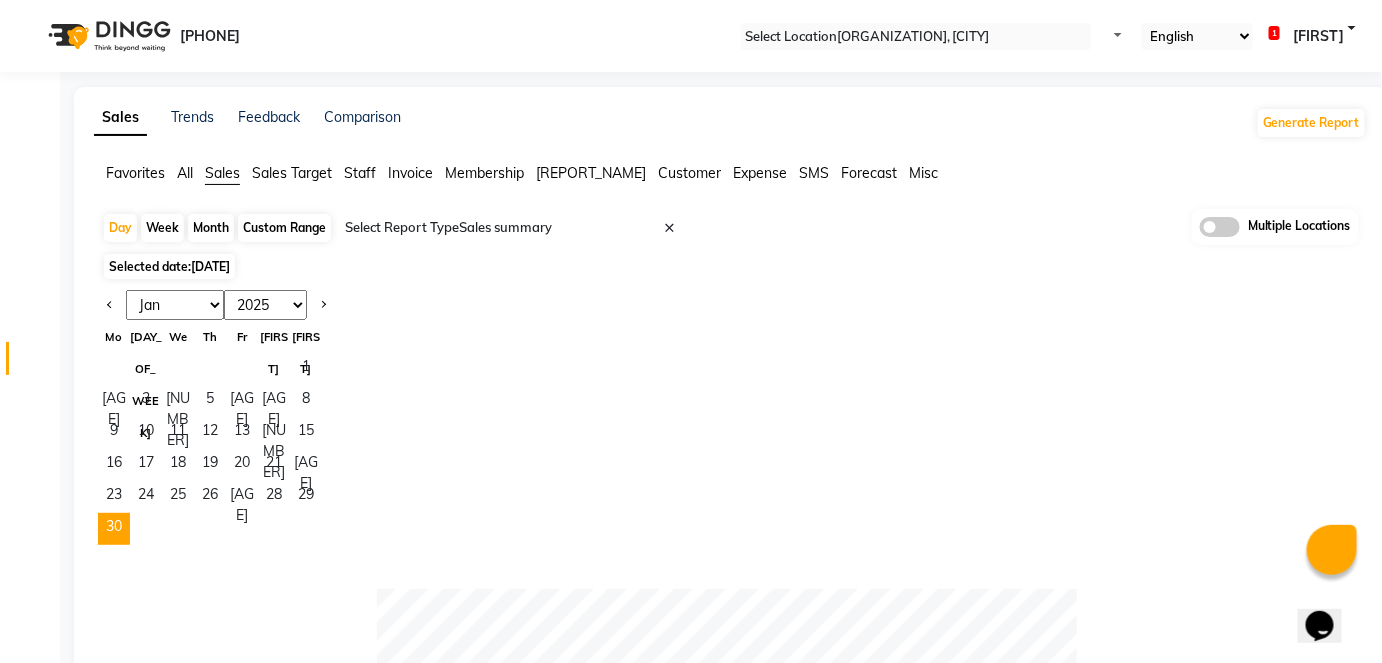 click on "Month" at bounding box center [211, 228] 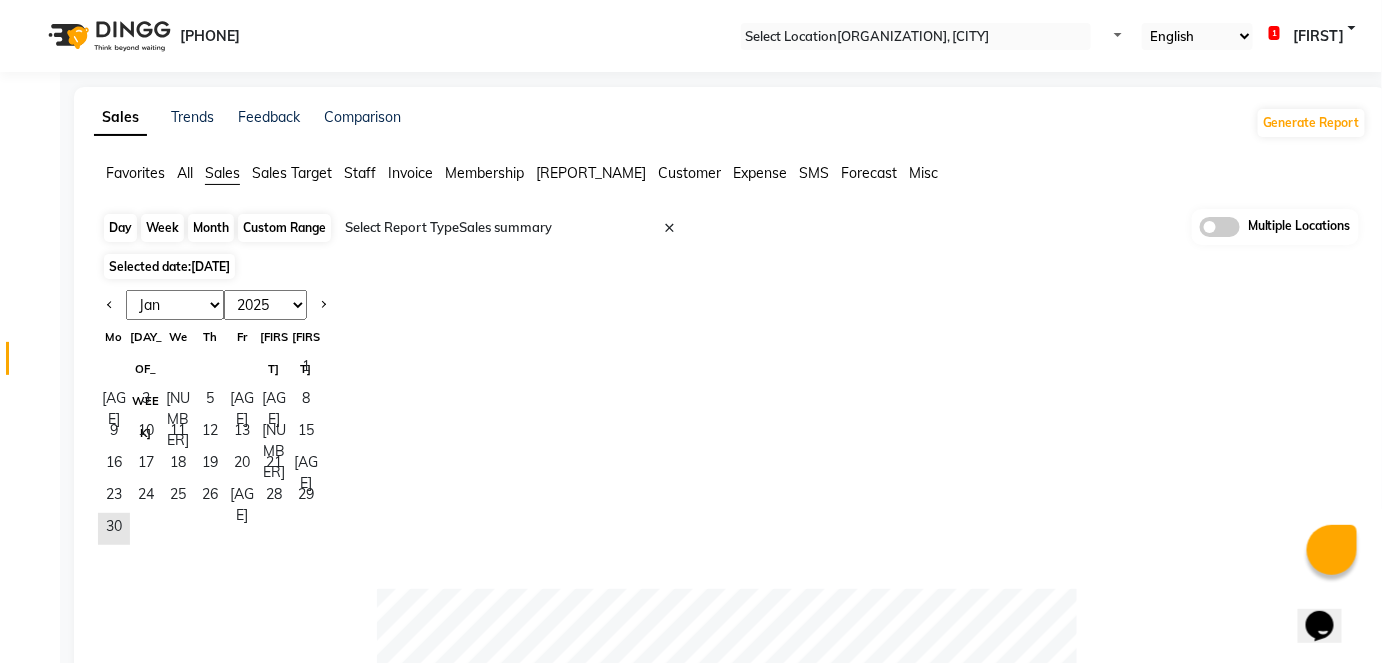 click on "Month" at bounding box center [211, 228] 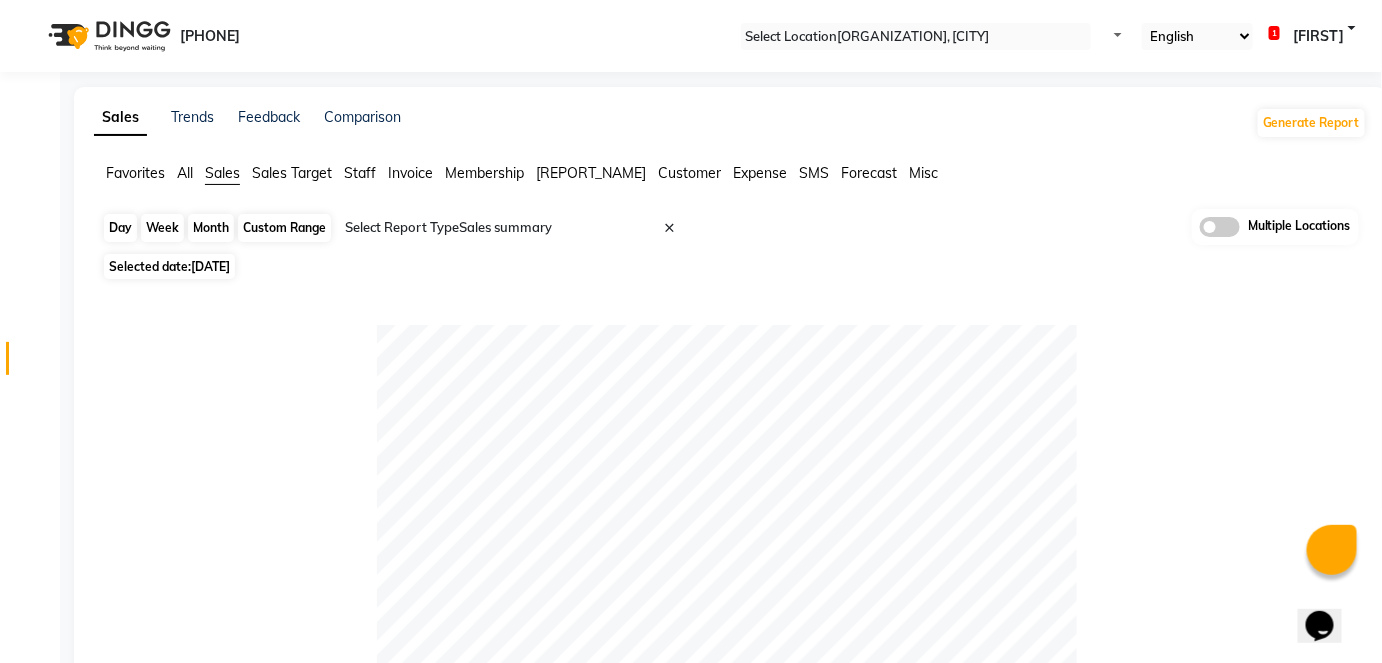 click on "Month" at bounding box center (211, 228) 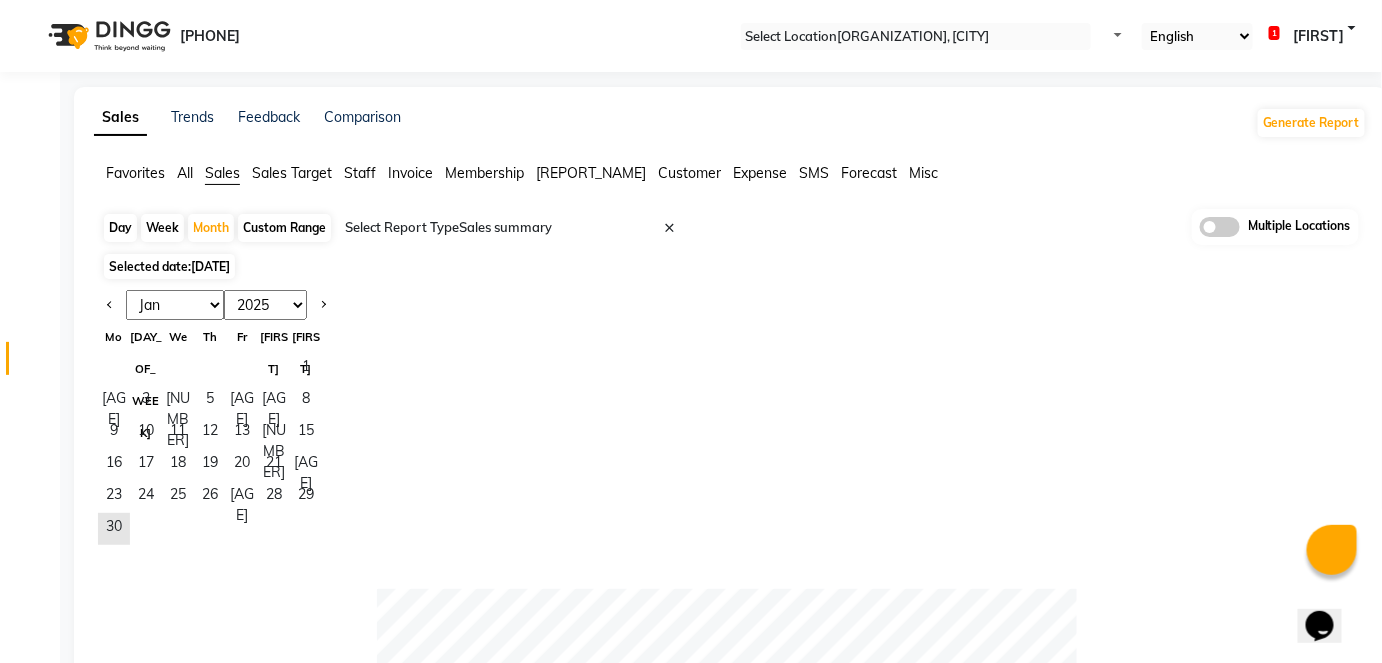 click on "Jan Feb Mar Apr May Jun Jul Aug Sep Oct Nov Dec" at bounding box center (175, 305) 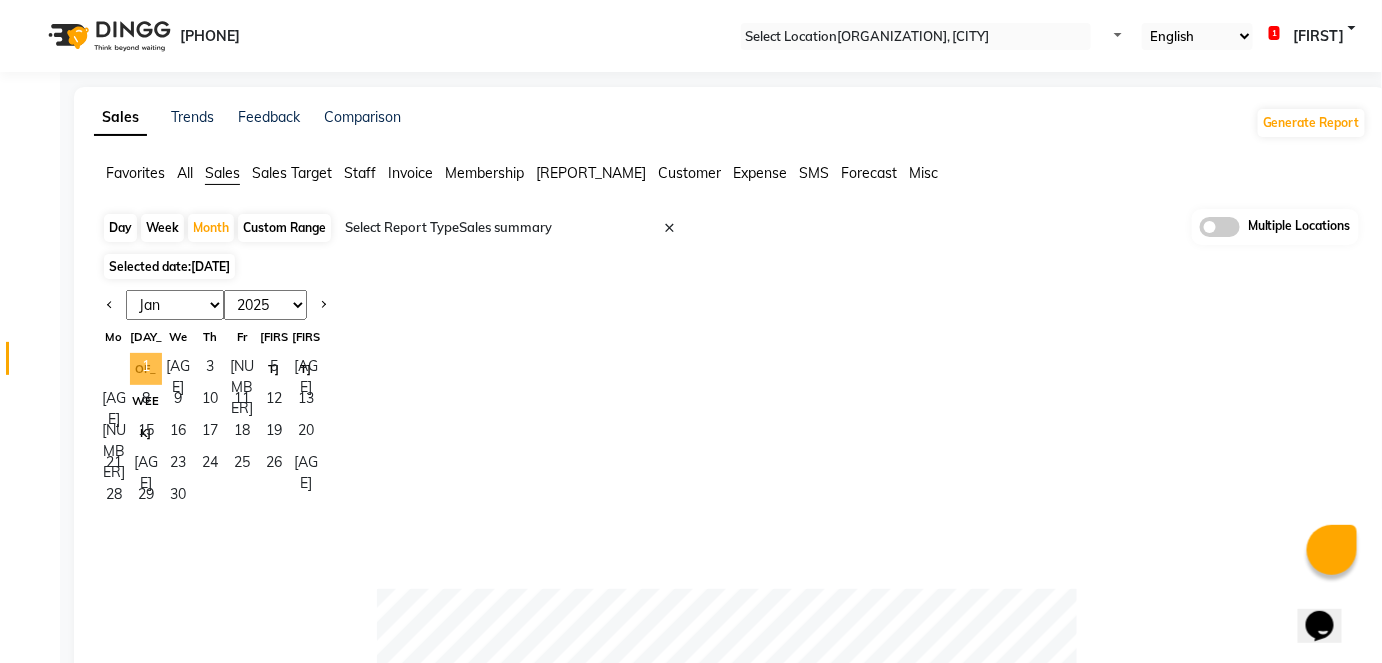 click on "1" at bounding box center [146, 369] 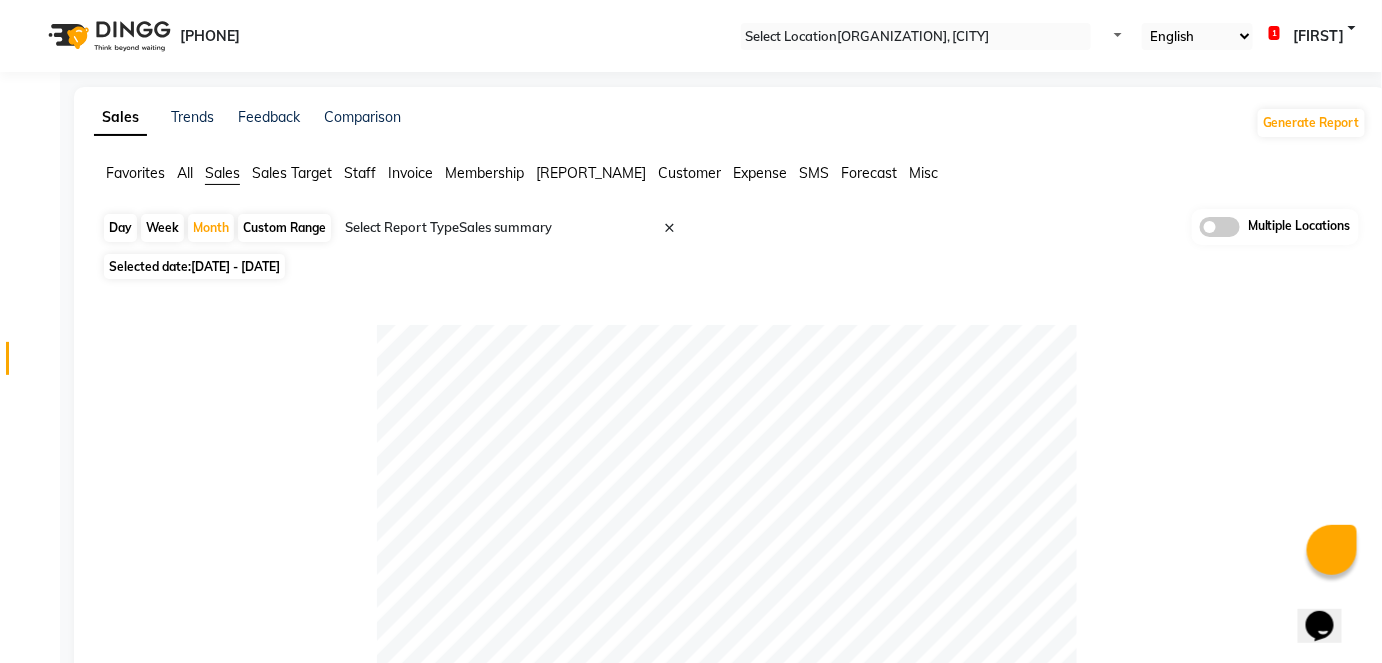 scroll, scrollTop: 580, scrollLeft: 0, axis: vertical 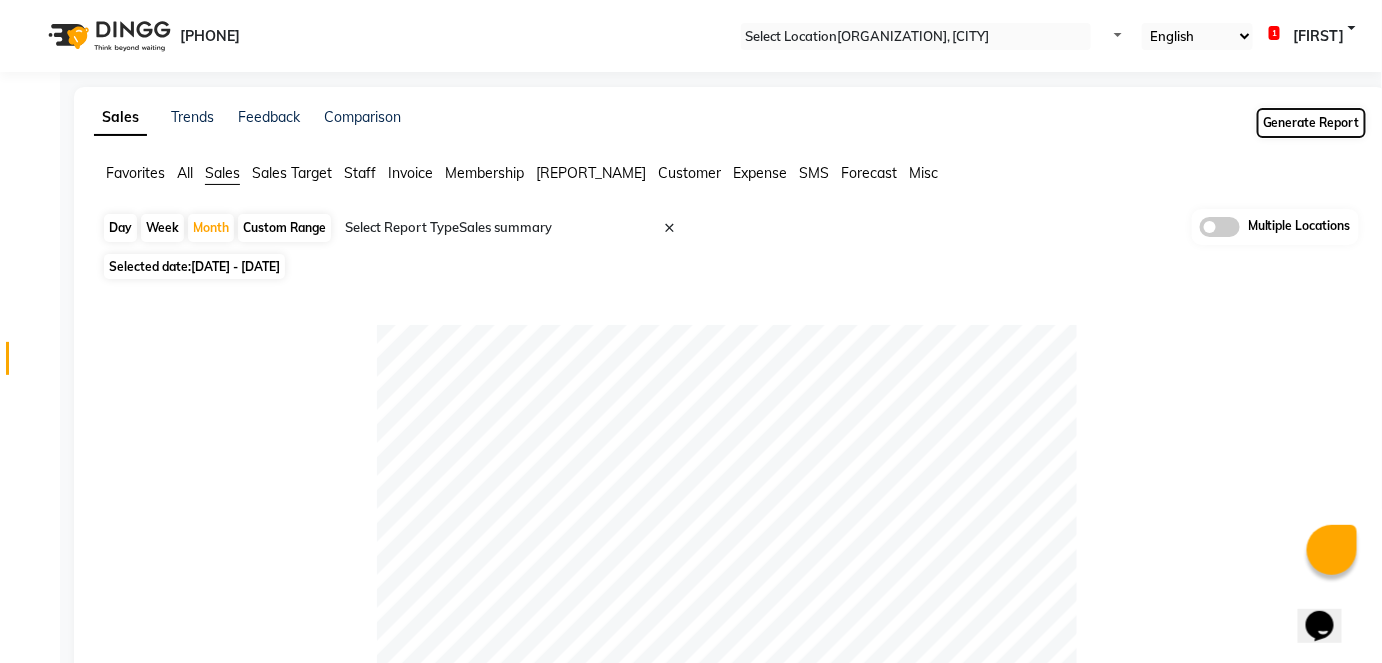 click on "Generate Report" at bounding box center [1311, 123] 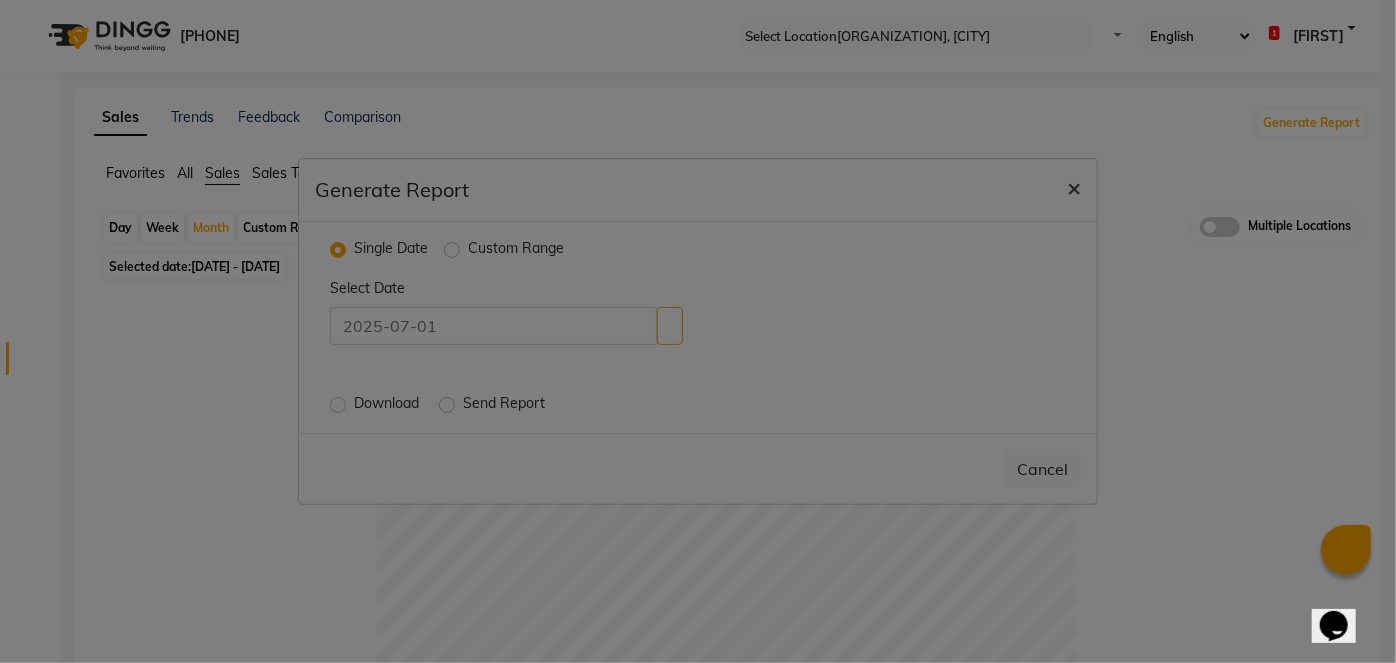 click on "×" at bounding box center (1074, 187) 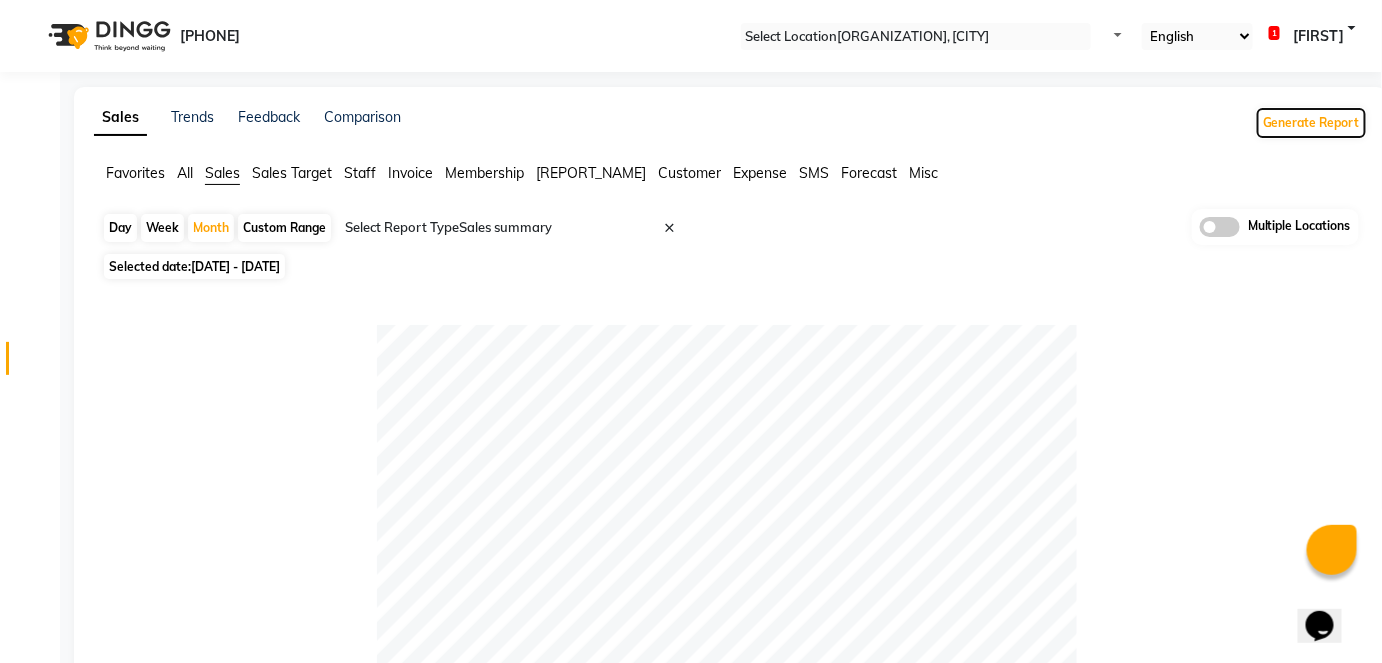scroll, scrollTop: 580, scrollLeft: 0, axis: vertical 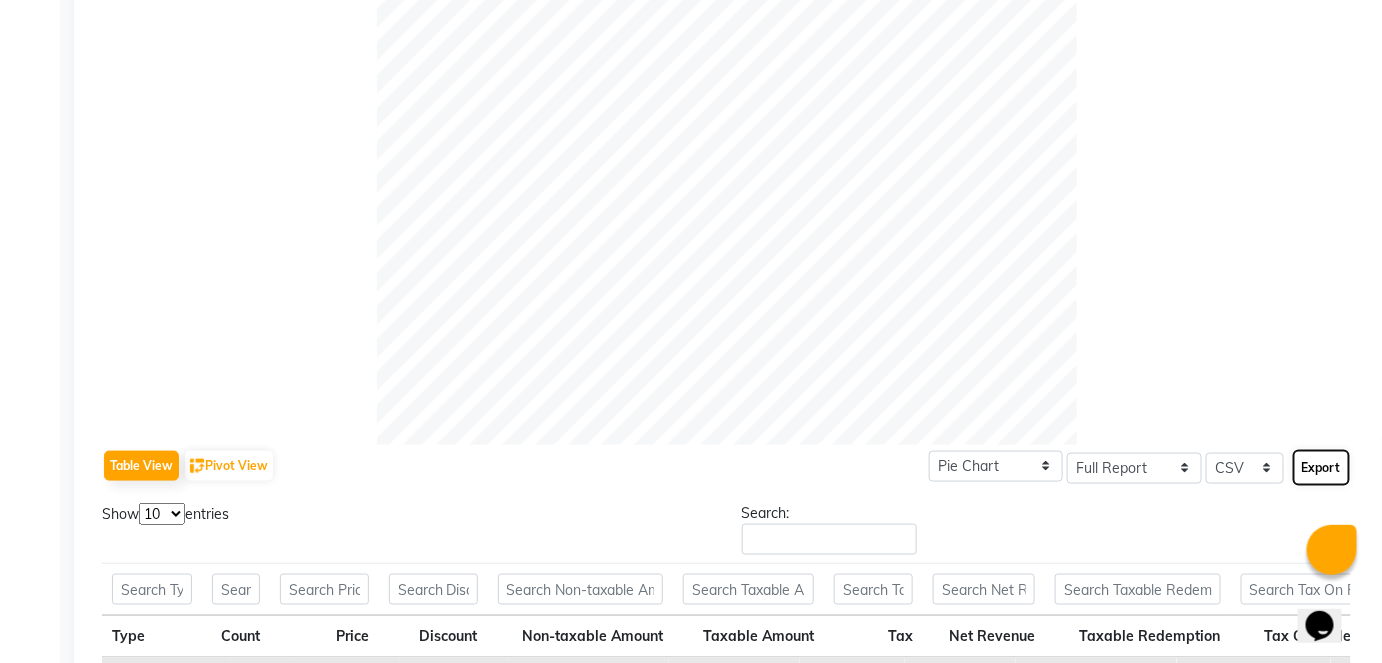 click on "Export" at bounding box center [1321, 468] 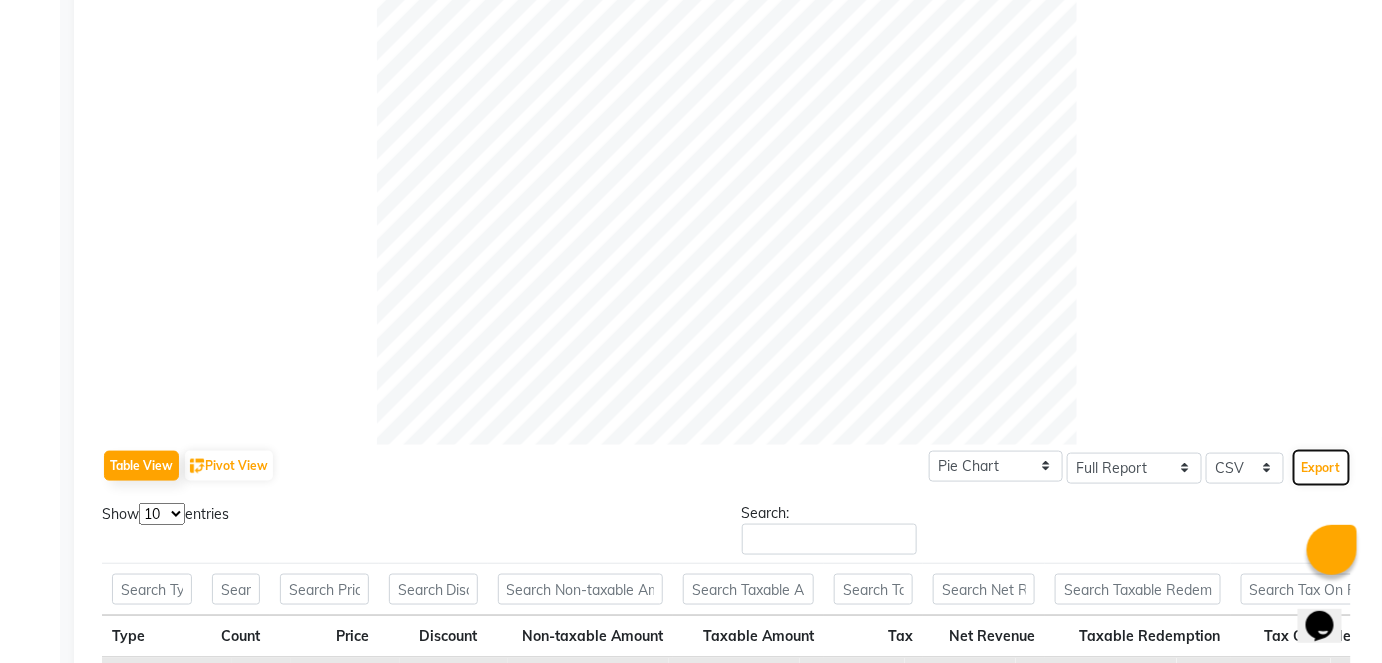 scroll, scrollTop: 0, scrollLeft: 0, axis: both 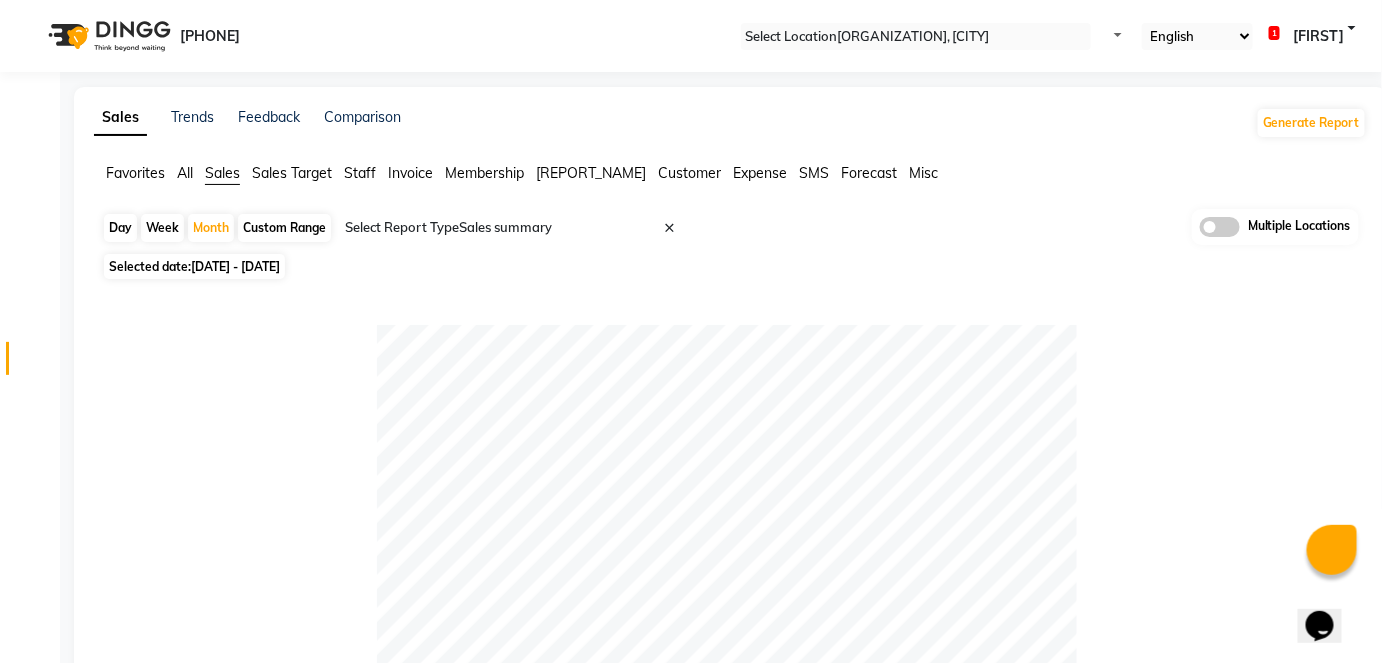 click on "Staff" at bounding box center (135, 173) 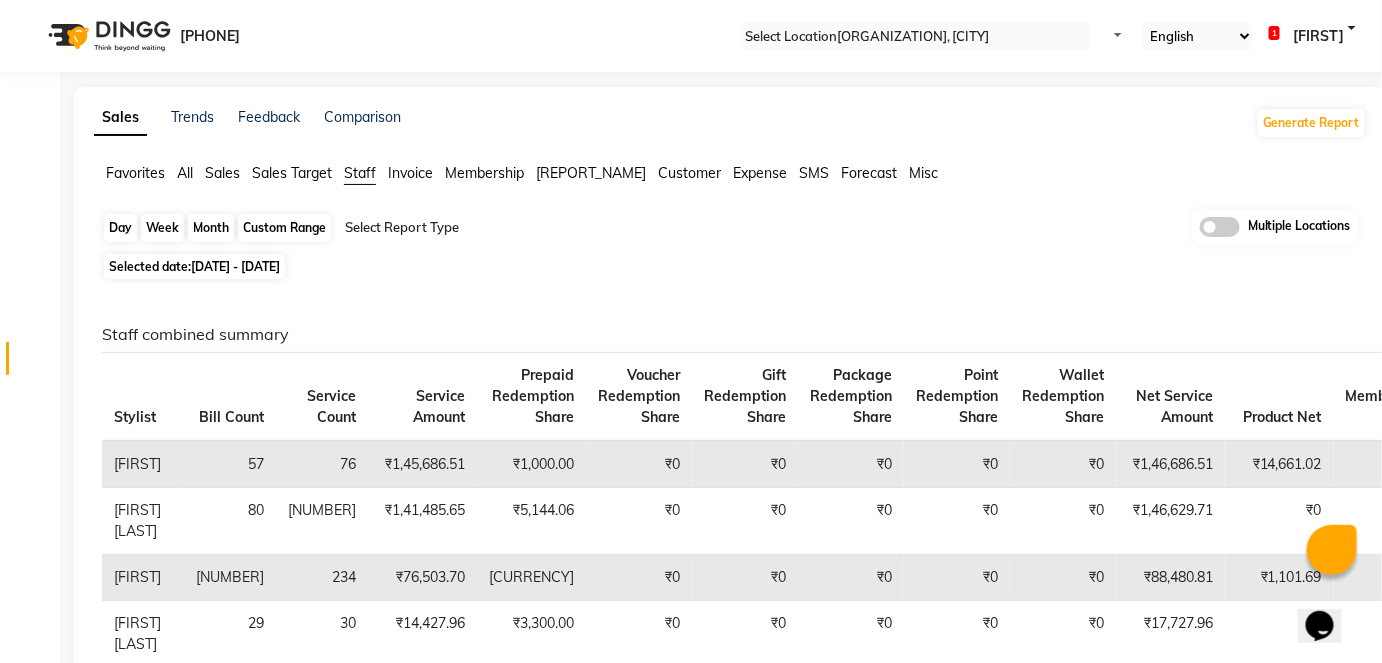 click on "Month" at bounding box center (211, 228) 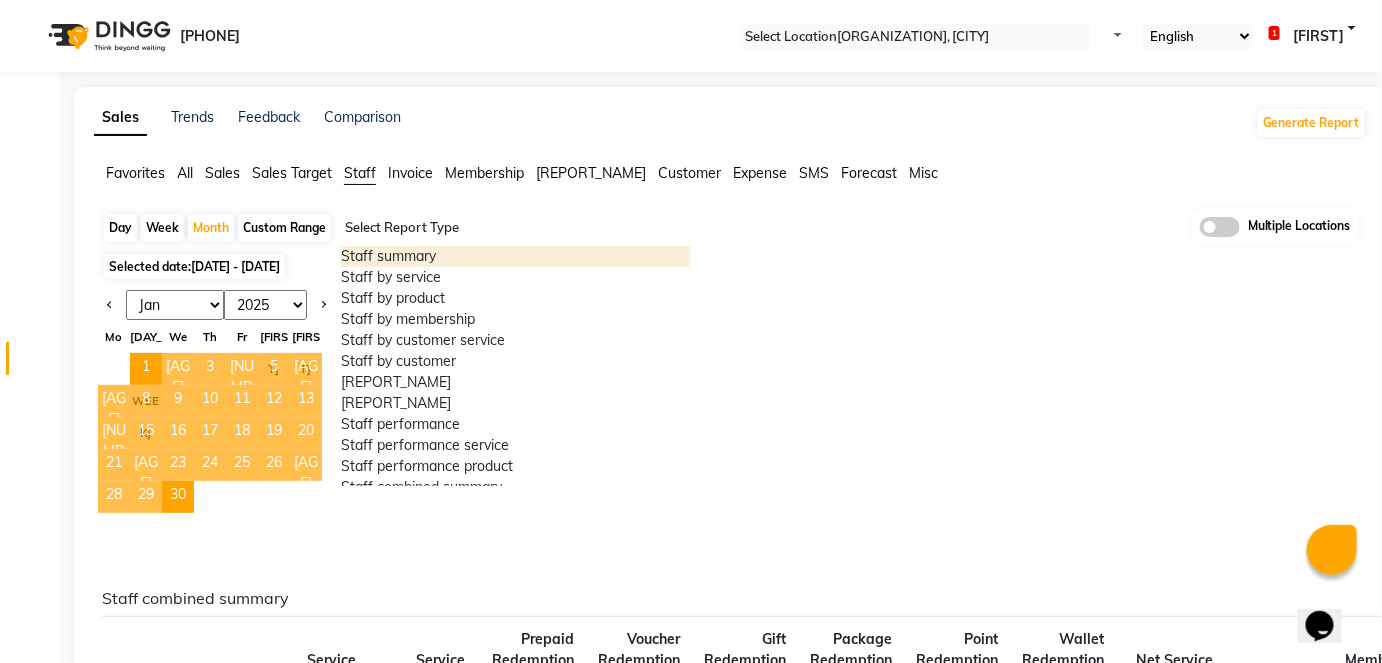 click at bounding box center (516, 228) 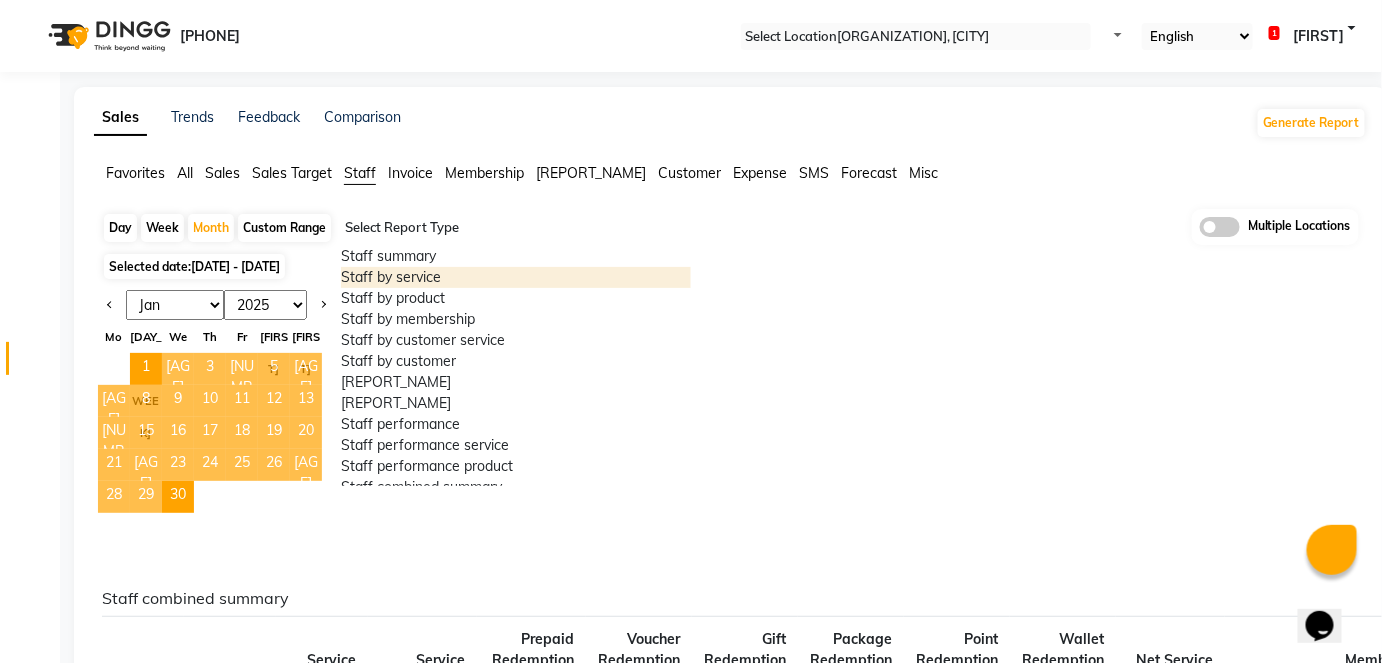 scroll, scrollTop: 209, scrollLeft: 0, axis: vertical 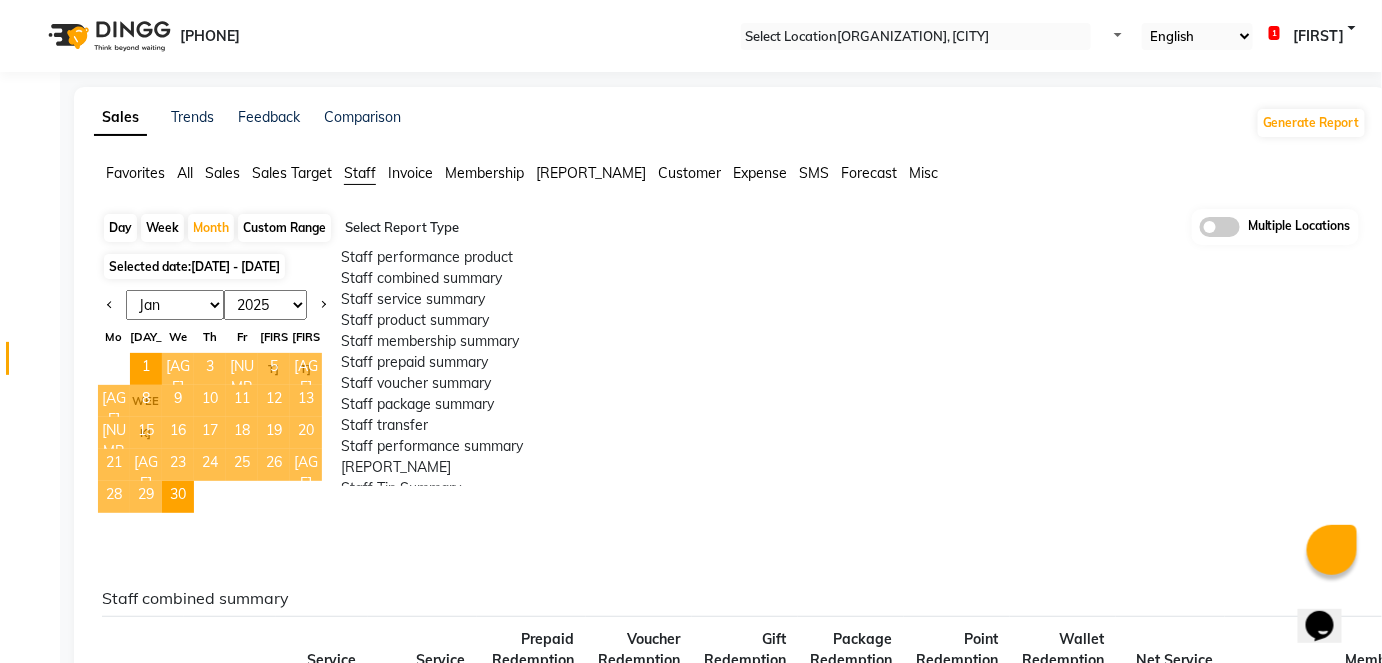 click on "Staff performance" at bounding box center (516, 215) 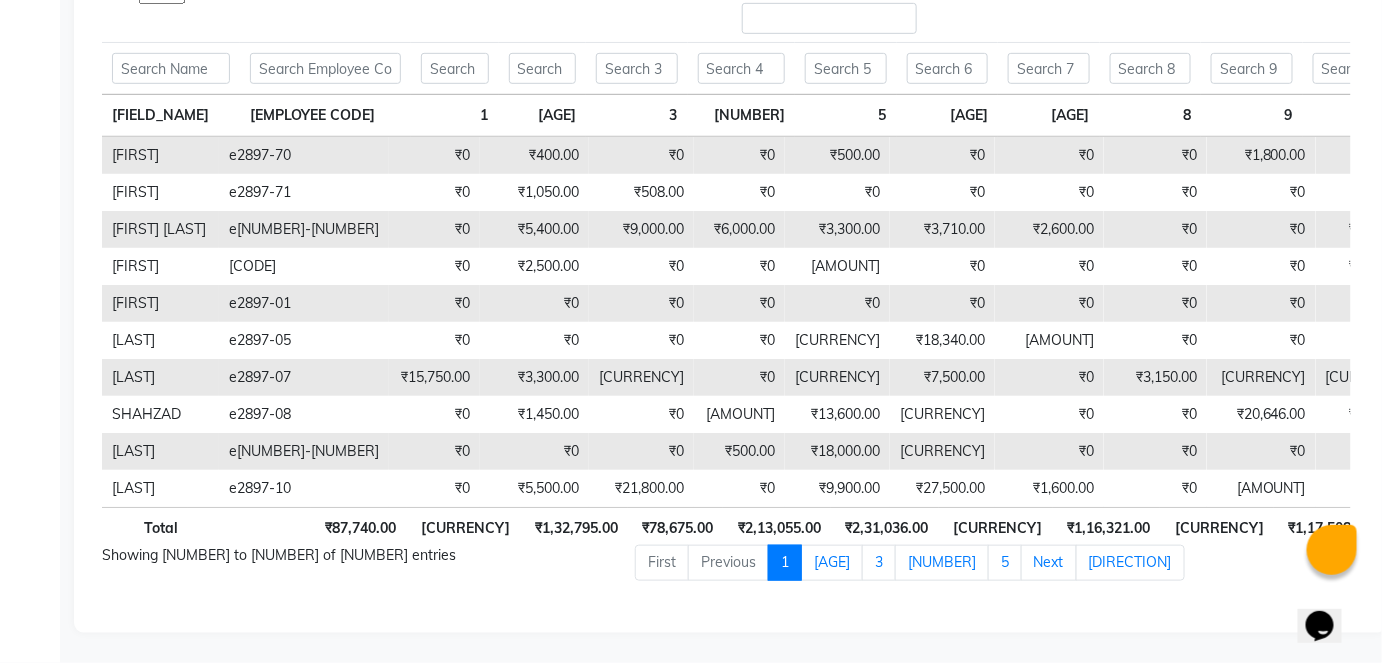 scroll, scrollTop: 0, scrollLeft: 0, axis: both 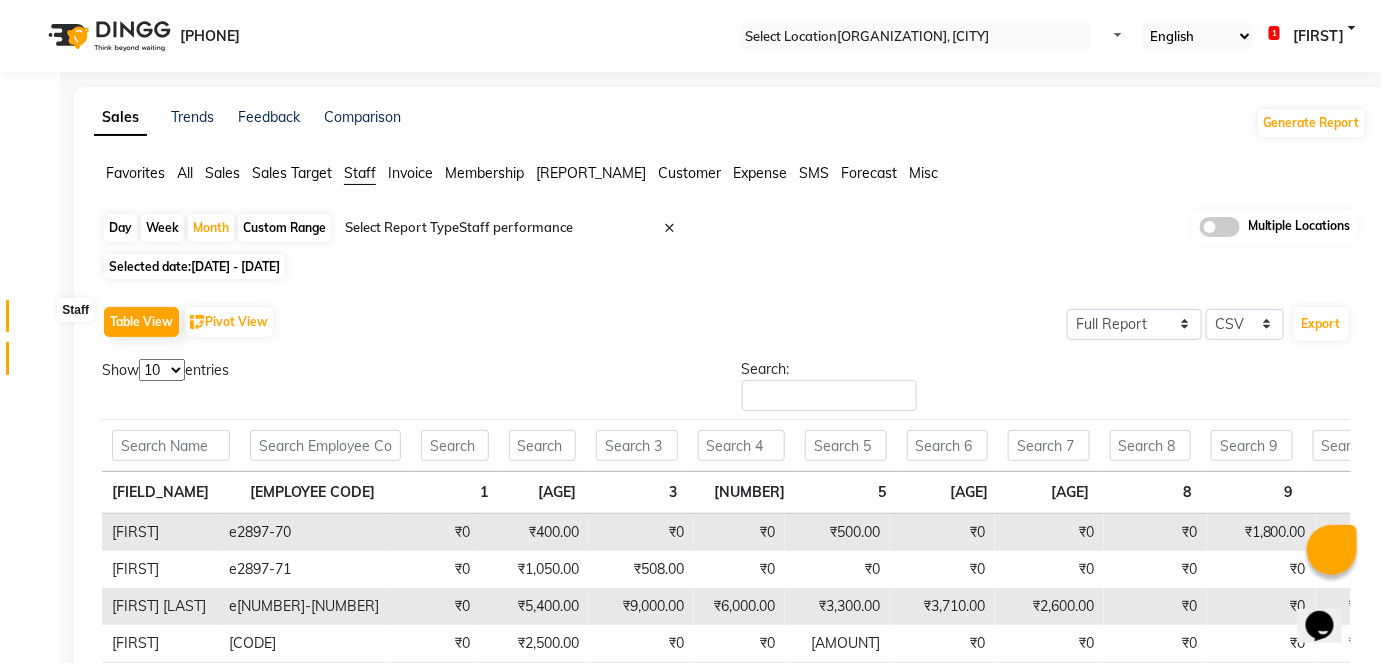 click at bounding box center (38, 321) 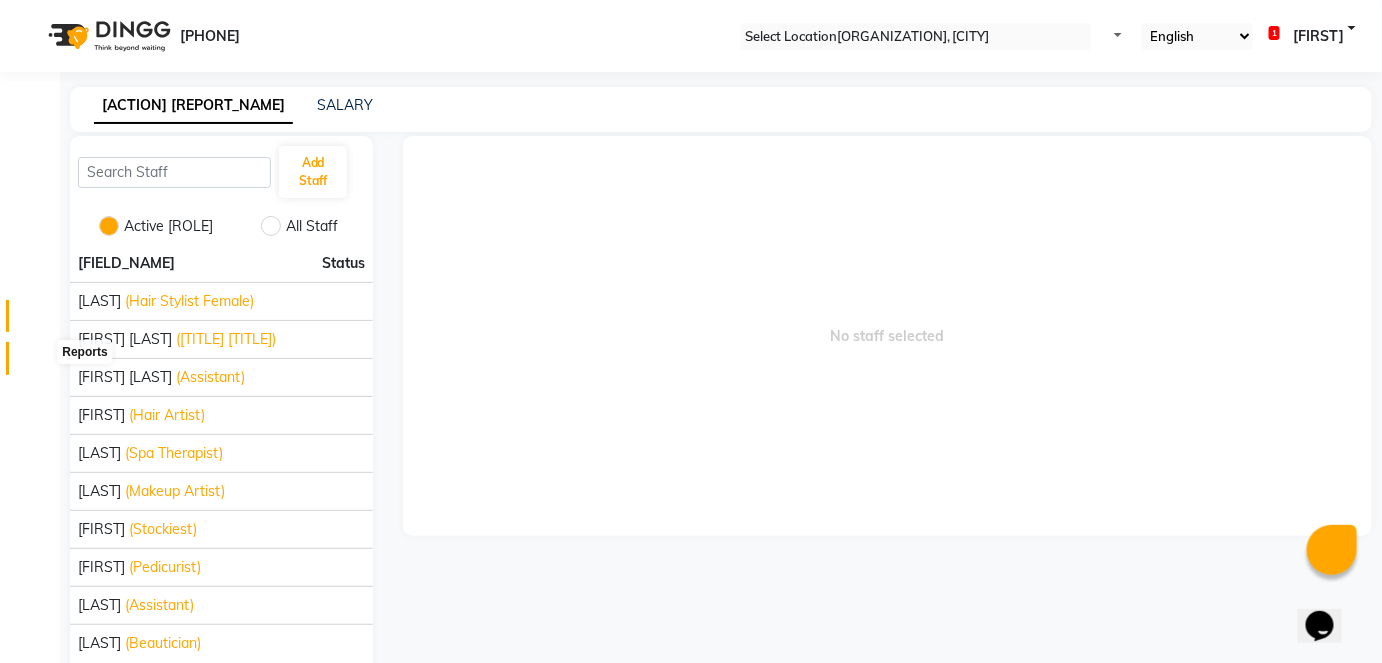 click at bounding box center [38, 363] 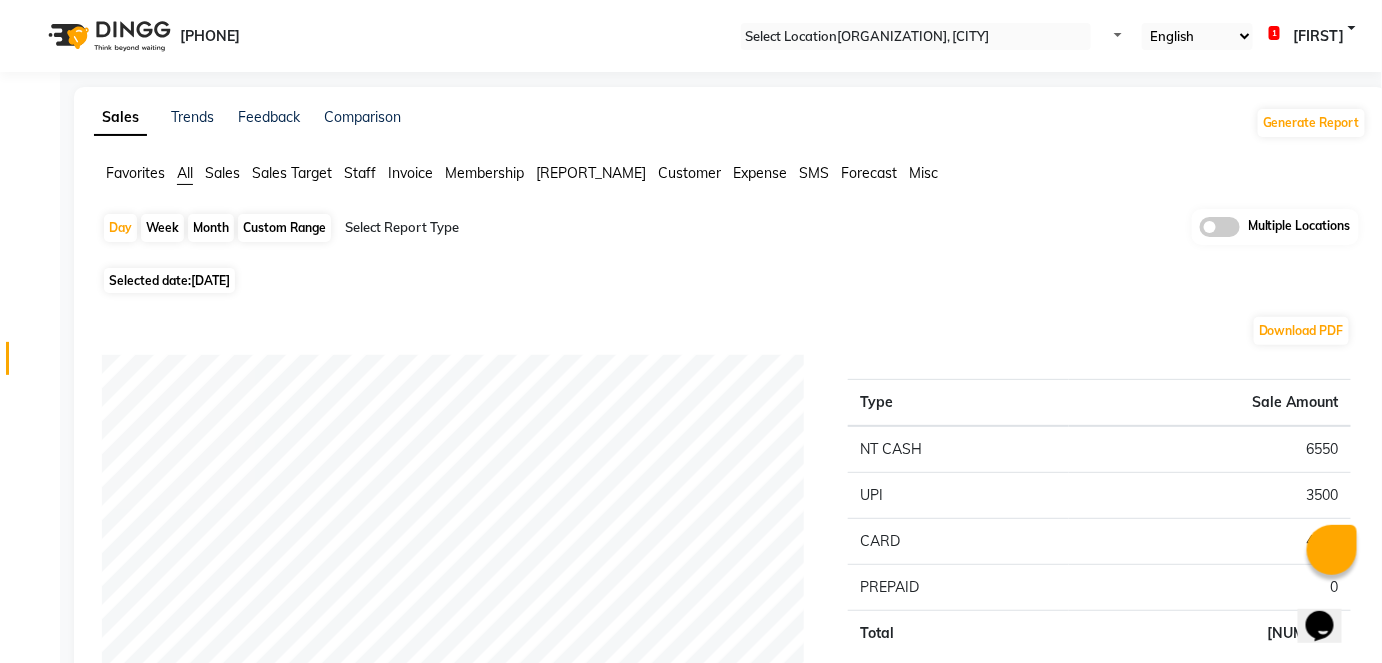 click on "Sales" at bounding box center (135, 173) 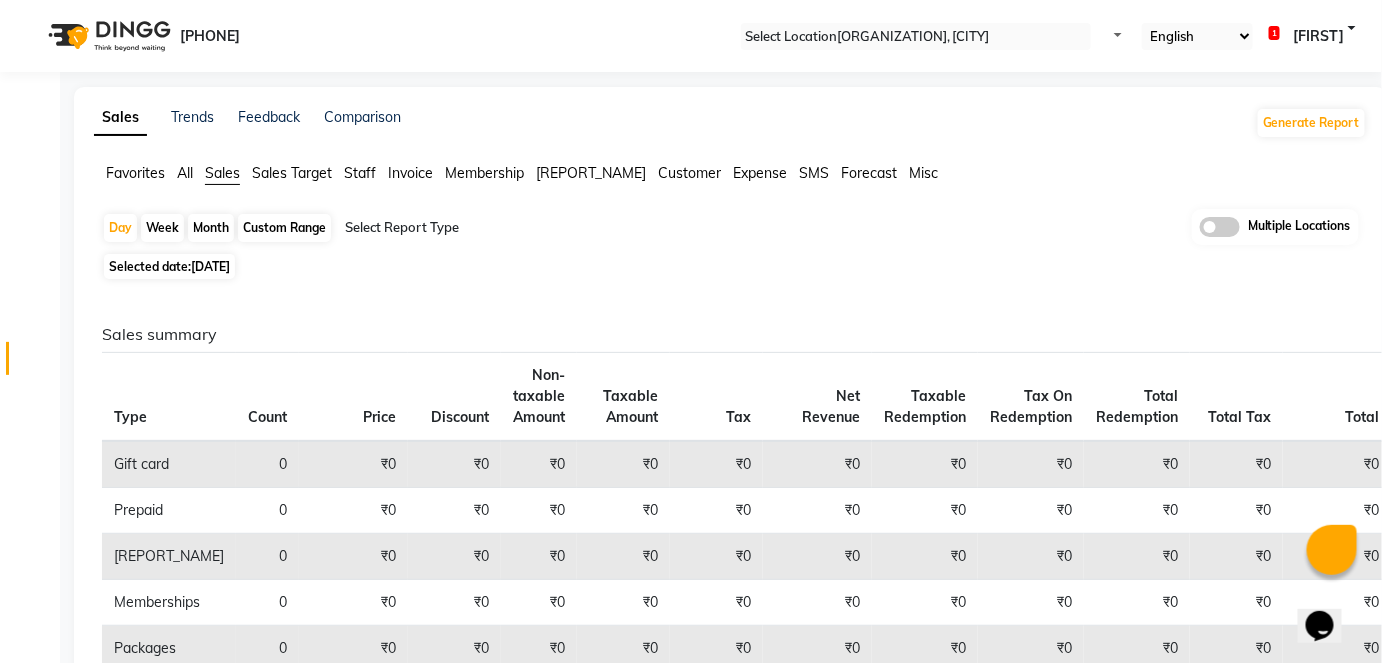 click on "Sales Target" at bounding box center [135, 173] 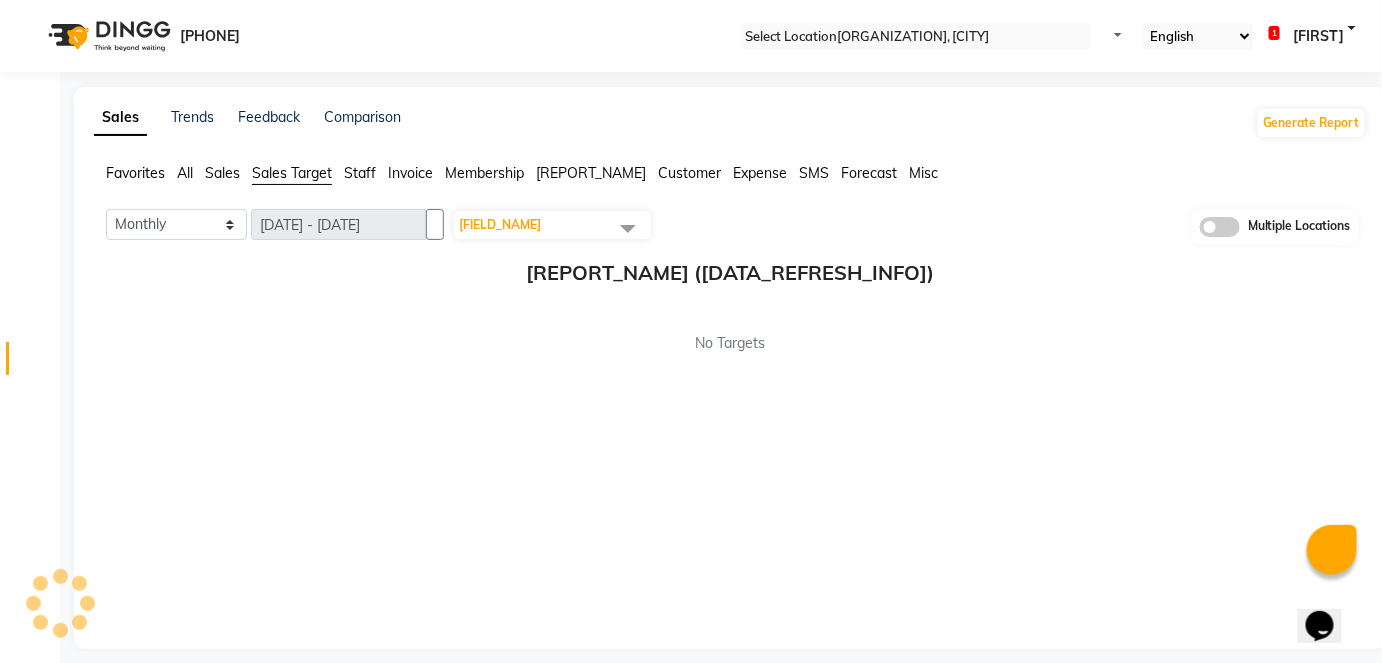 click on "Staff" at bounding box center [135, 173] 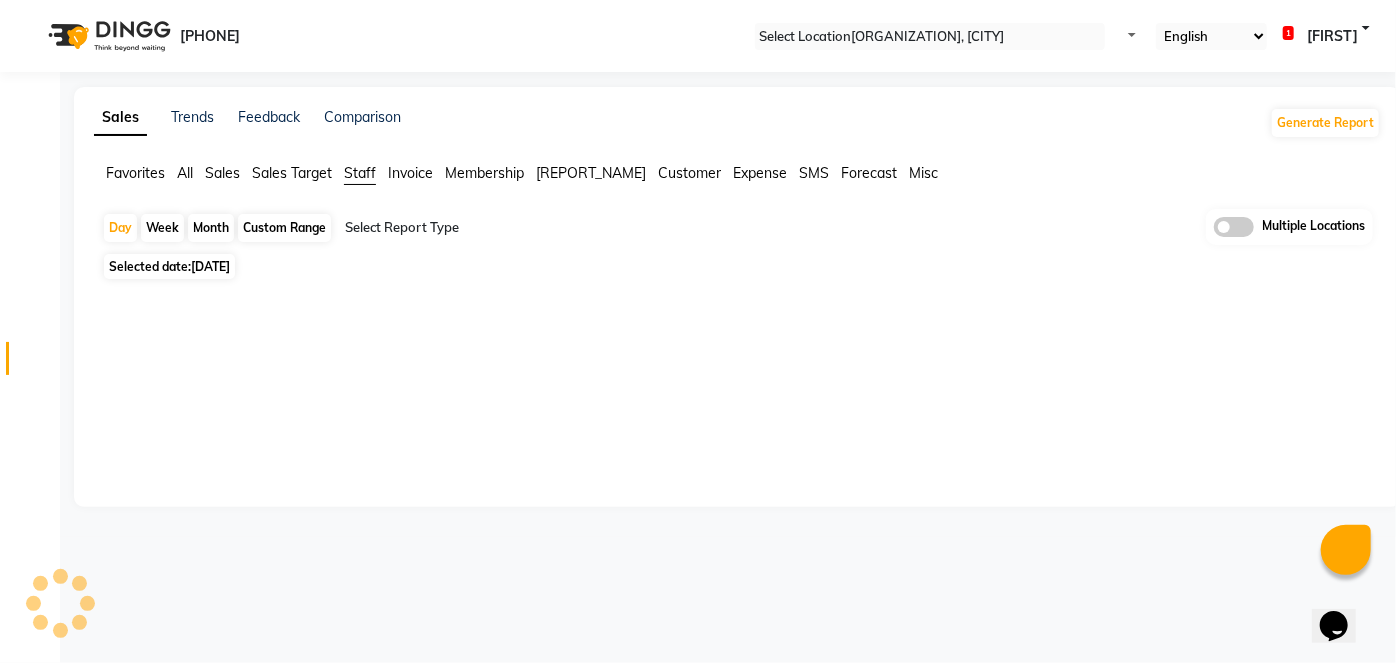 click on "Invoice" at bounding box center [135, 173] 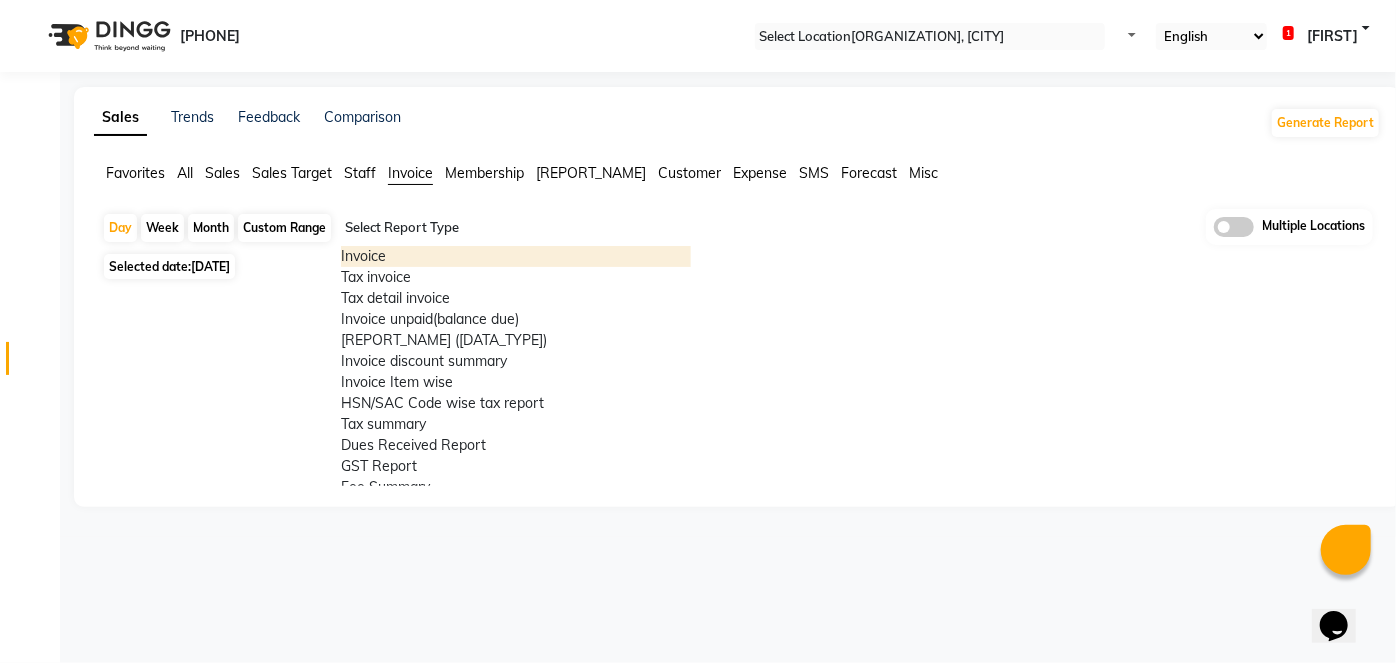 click on "Select Report Type" at bounding box center (402, 230) 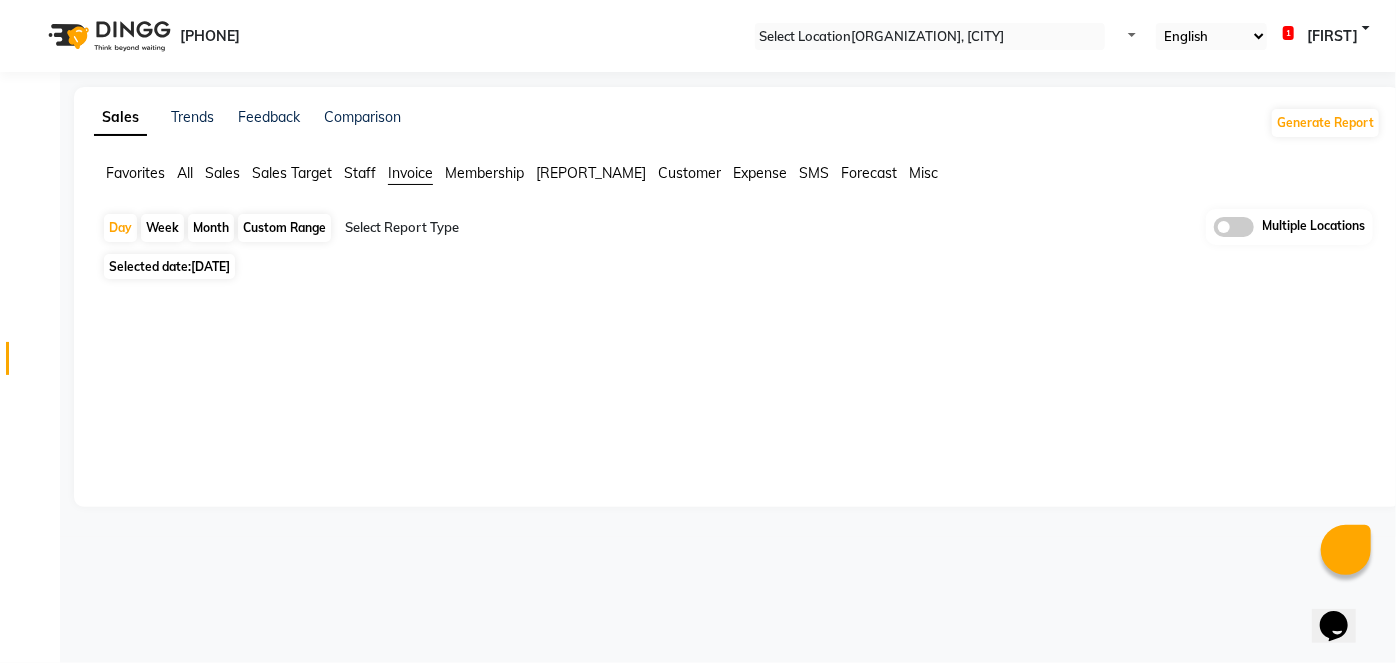 click at bounding box center [733, 385] 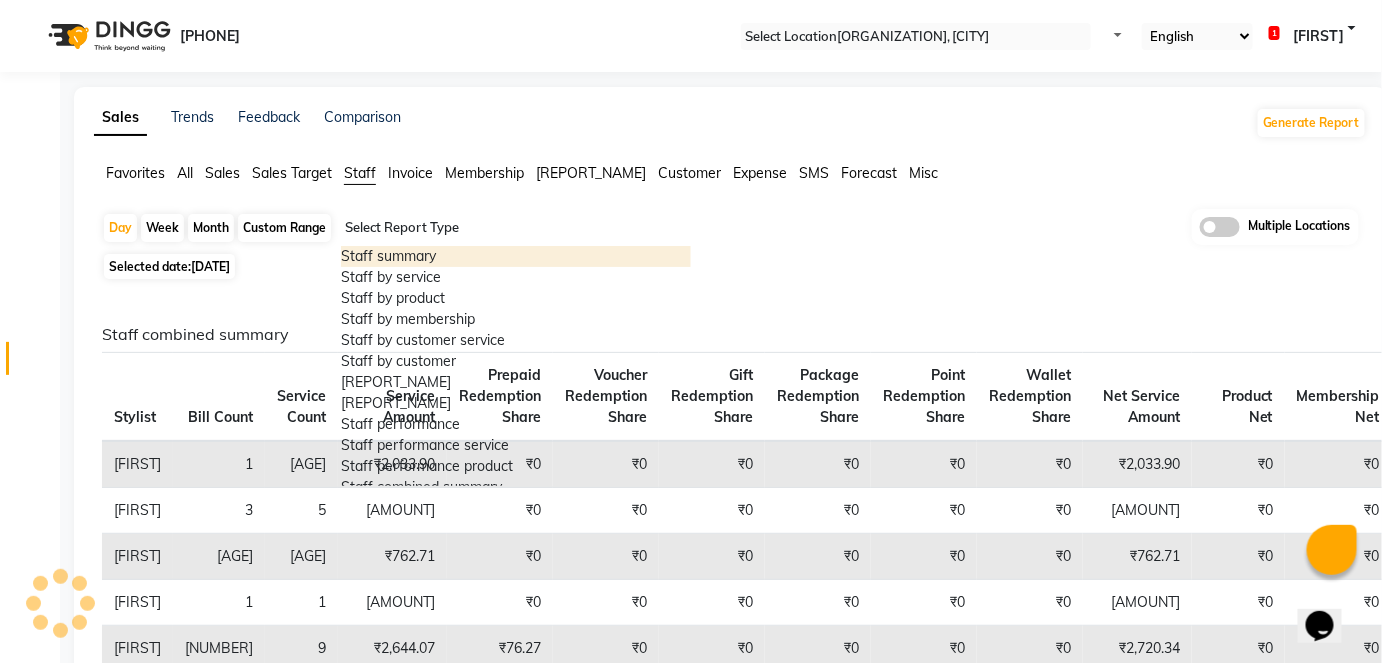 click at bounding box center [516, 228] 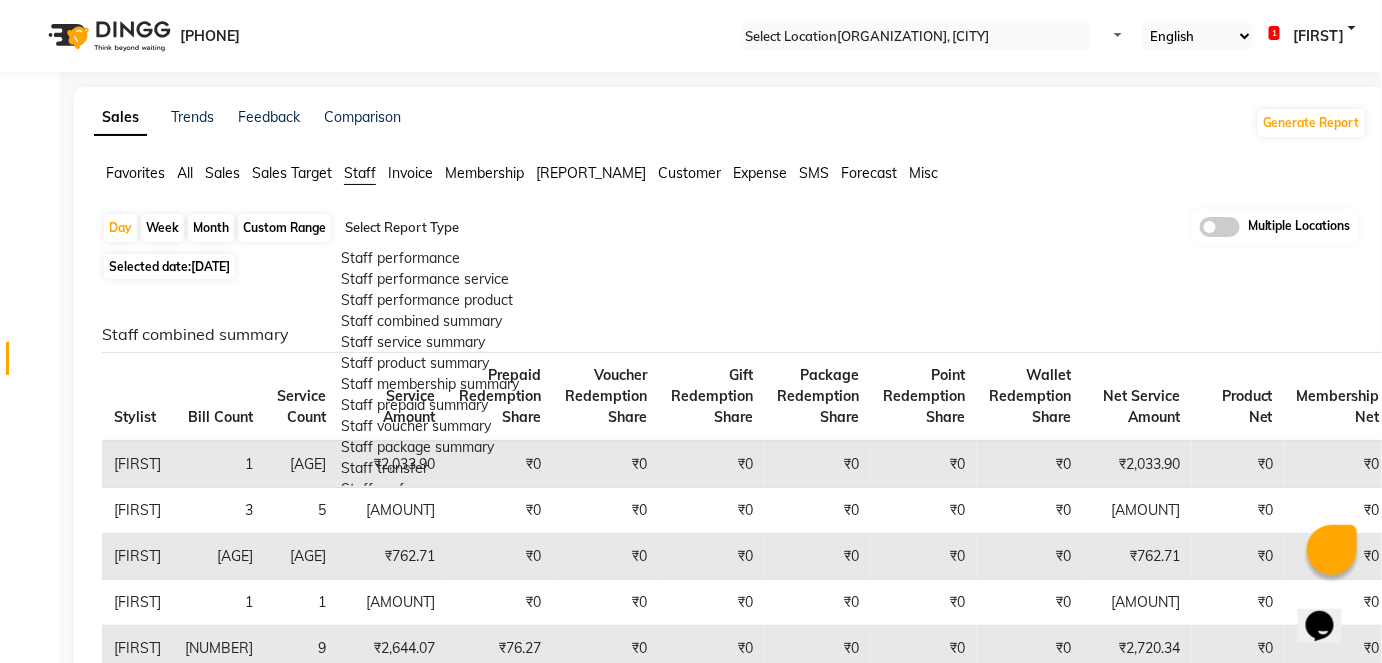 scroll, scrollTop: 209, scrollLeft: 0, axis: vertical 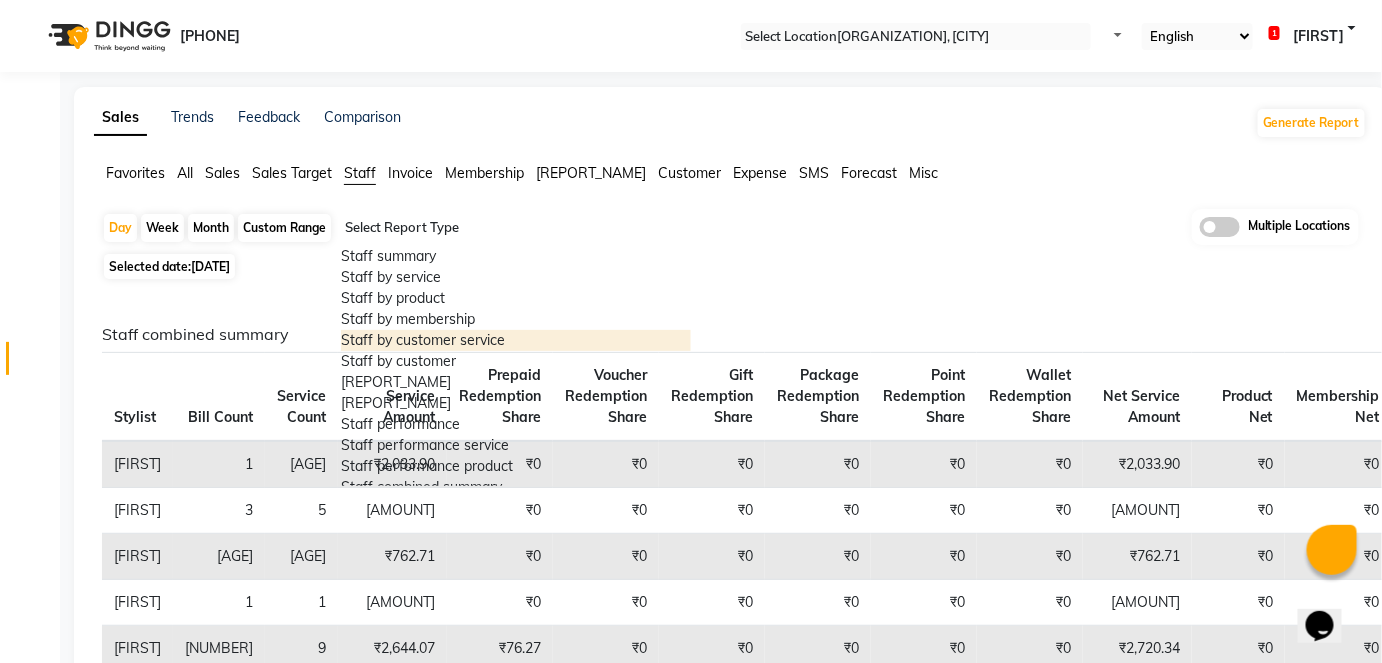 click on "Staff by customer service" at bounding box center (516, 340) 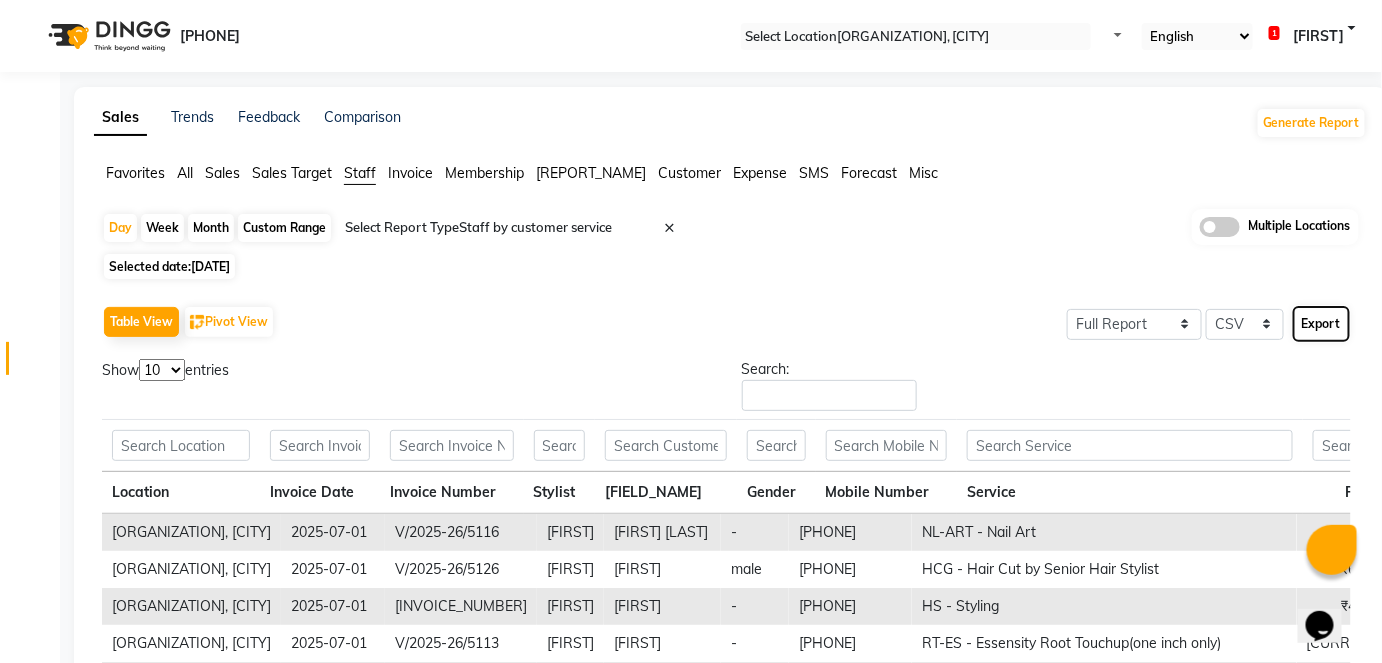 click on "Export" at bounding box center (1321, 324) 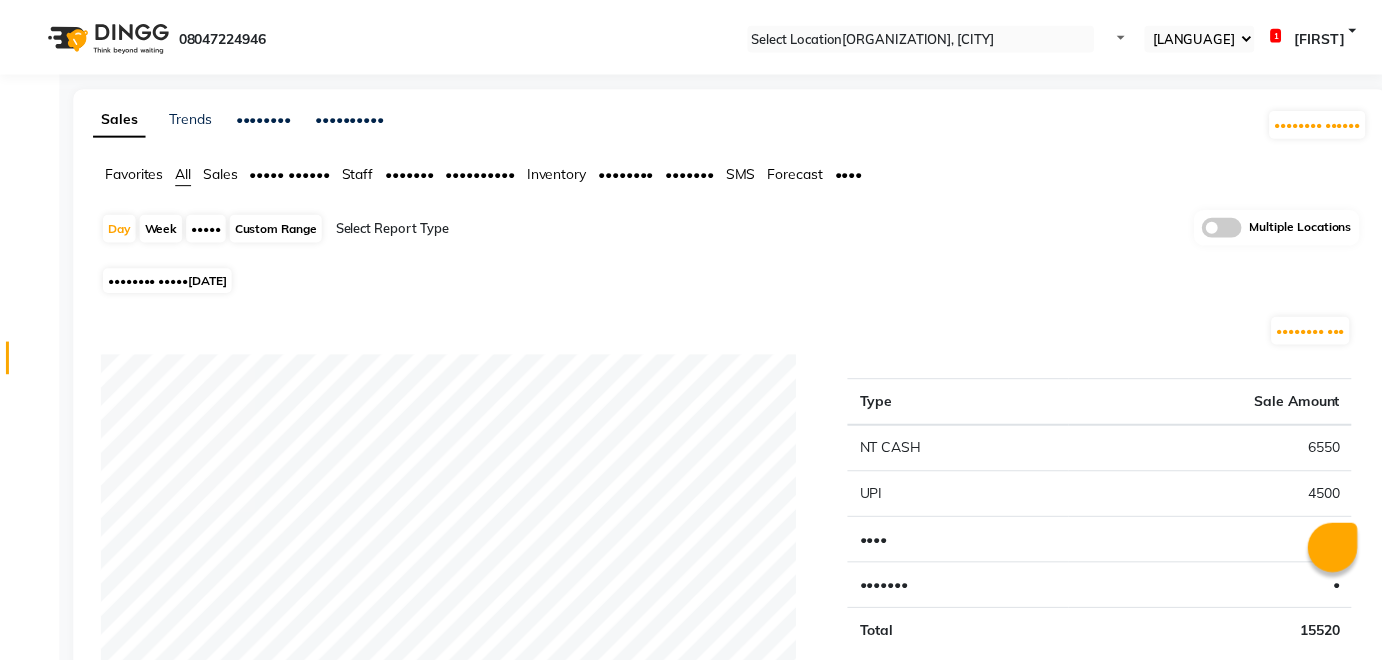 scroll, scrollTop: 0, scrollLeft: 0, axis: both 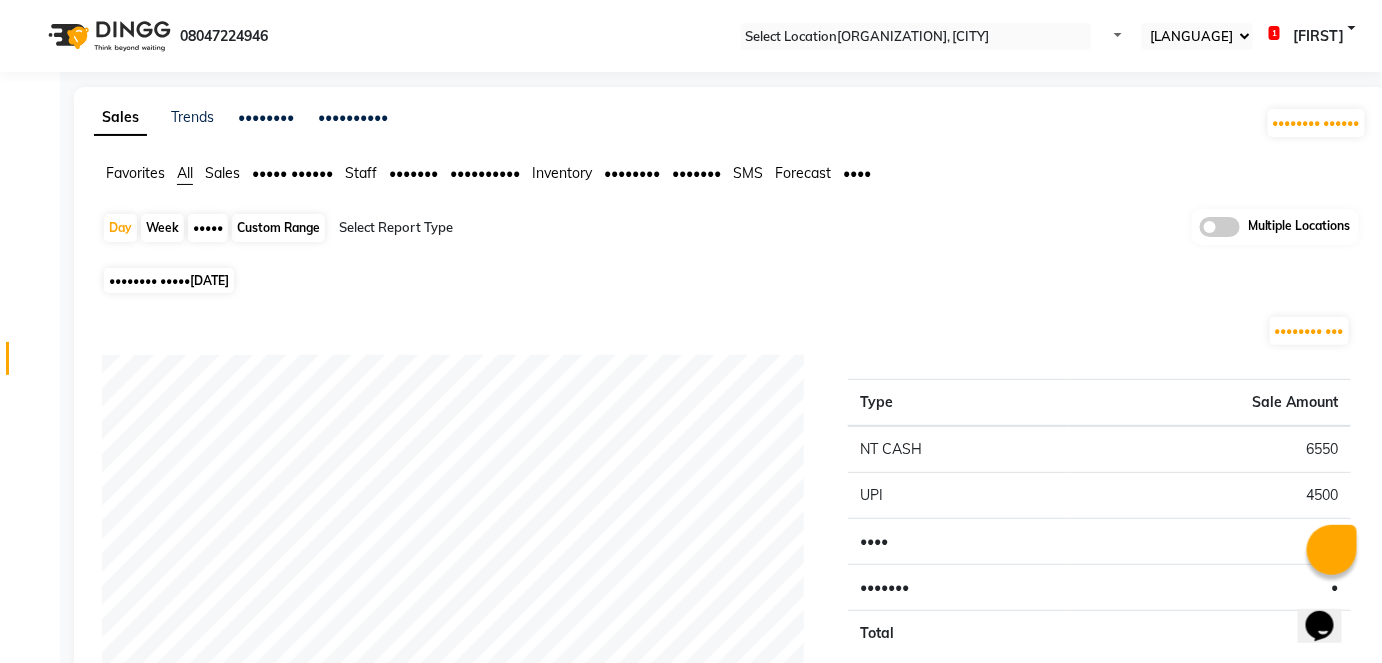 click on "Sales" at bounding box center [135, 173] 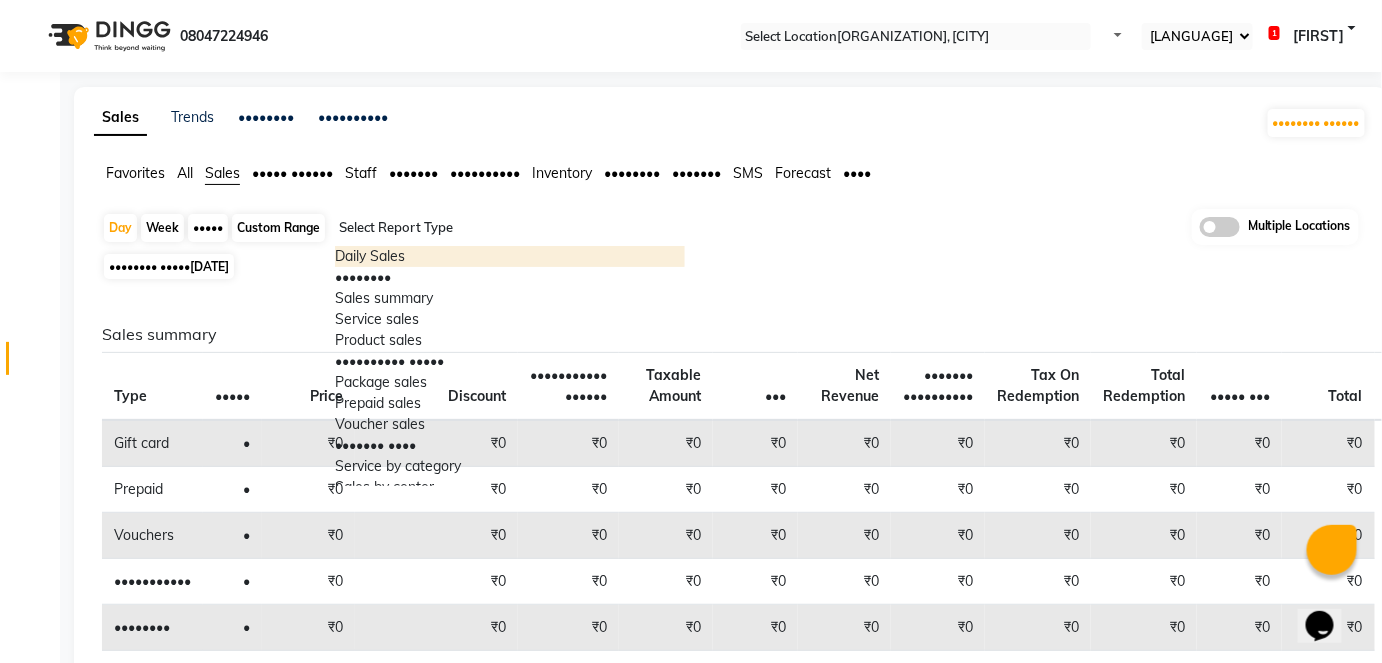 click at bounding box center [510, 228] 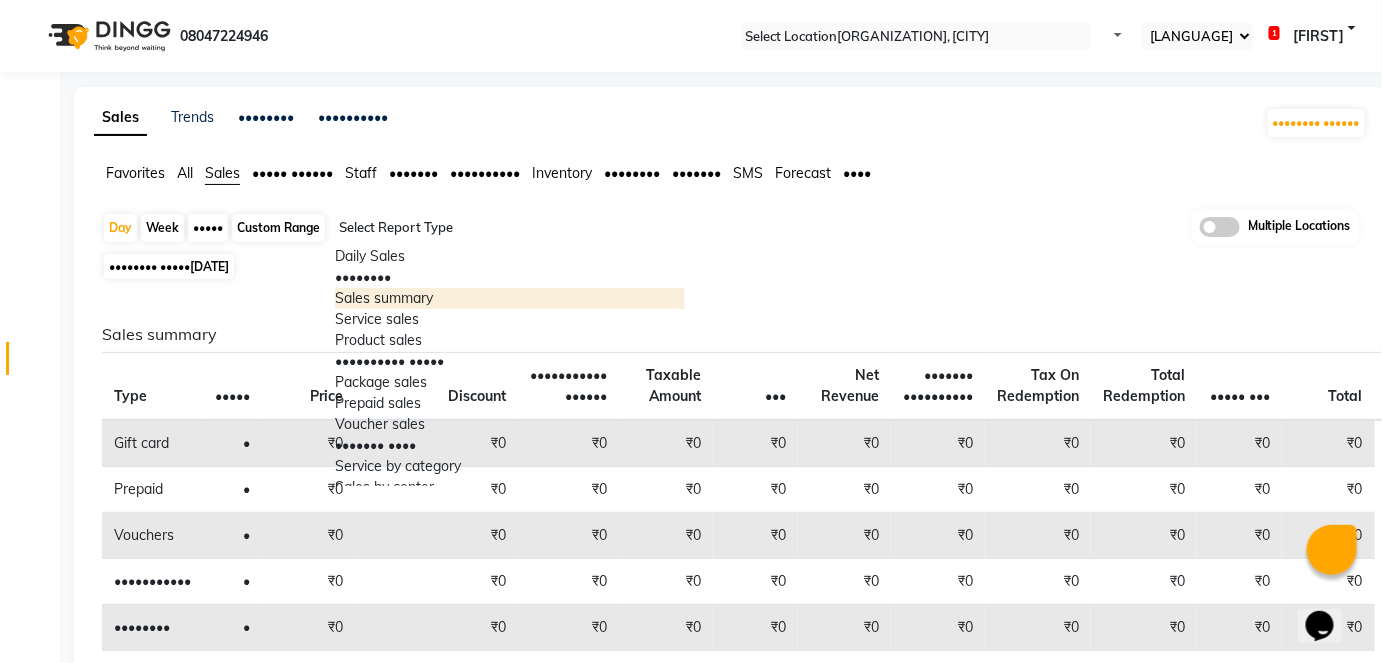 scroll, scrollTop: 209, scrollLeft: 0, axis: vertical 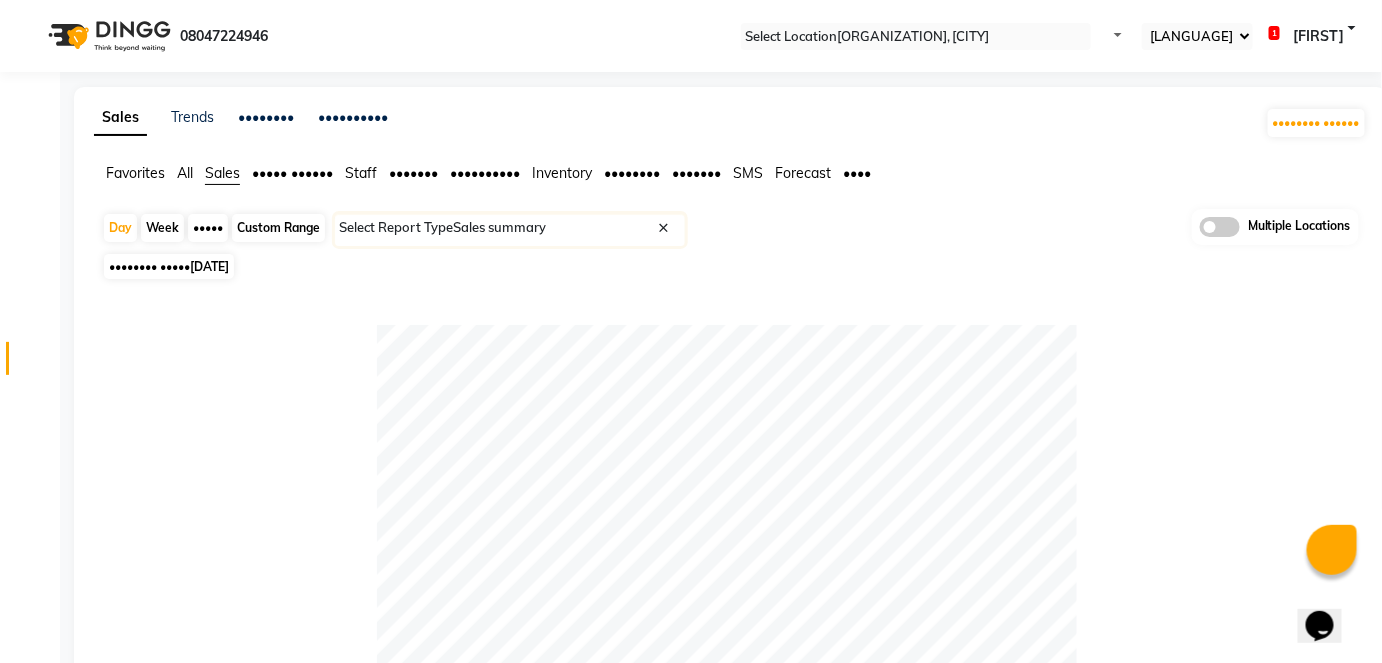 click on "Month" at bounding box center (208, 228) 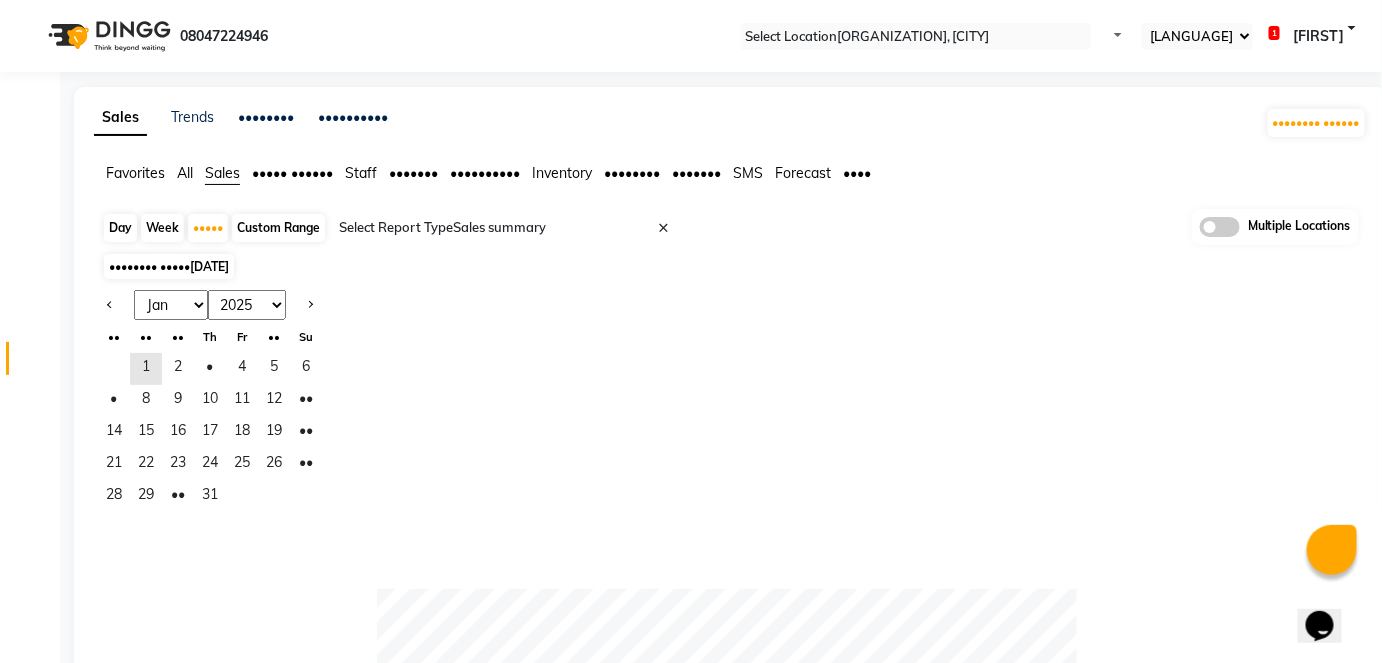 click on "Staff" at bounding box center (135, 173) 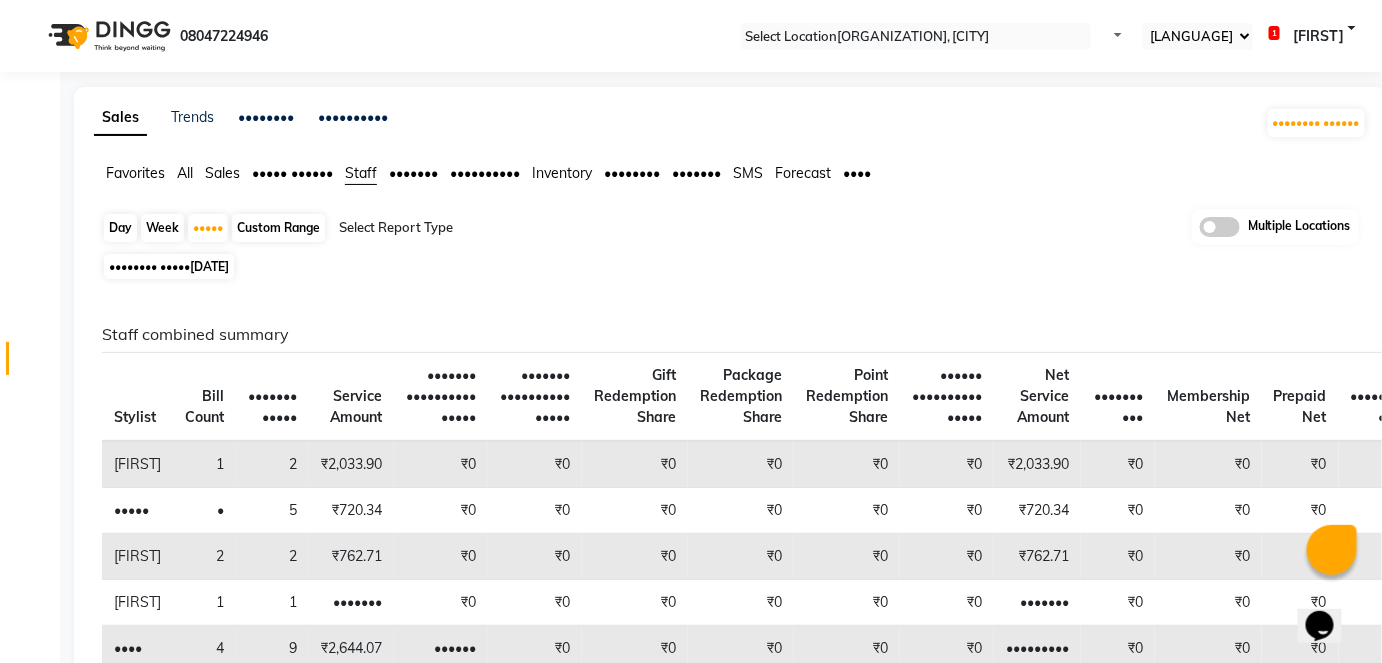 scroll, scrollTop: 580, scrollLeft: 0, axis: vertical 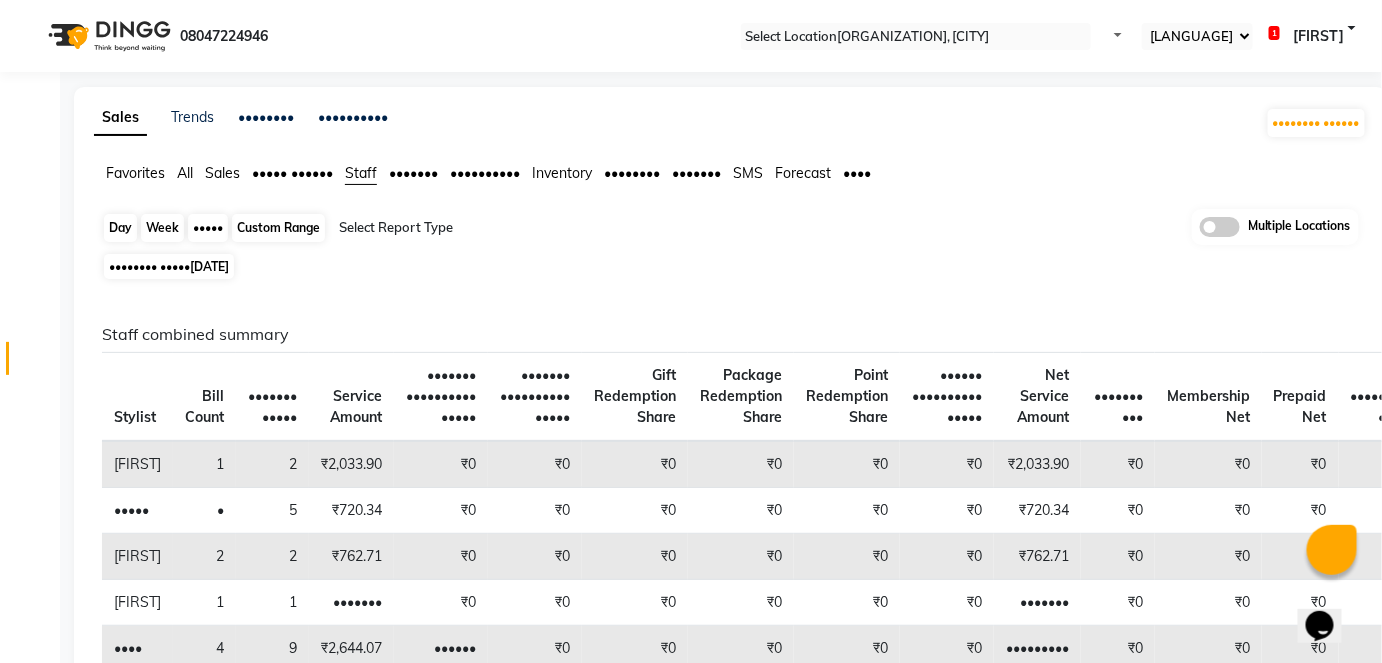 click on "Month" at bounding box center (208, 228) 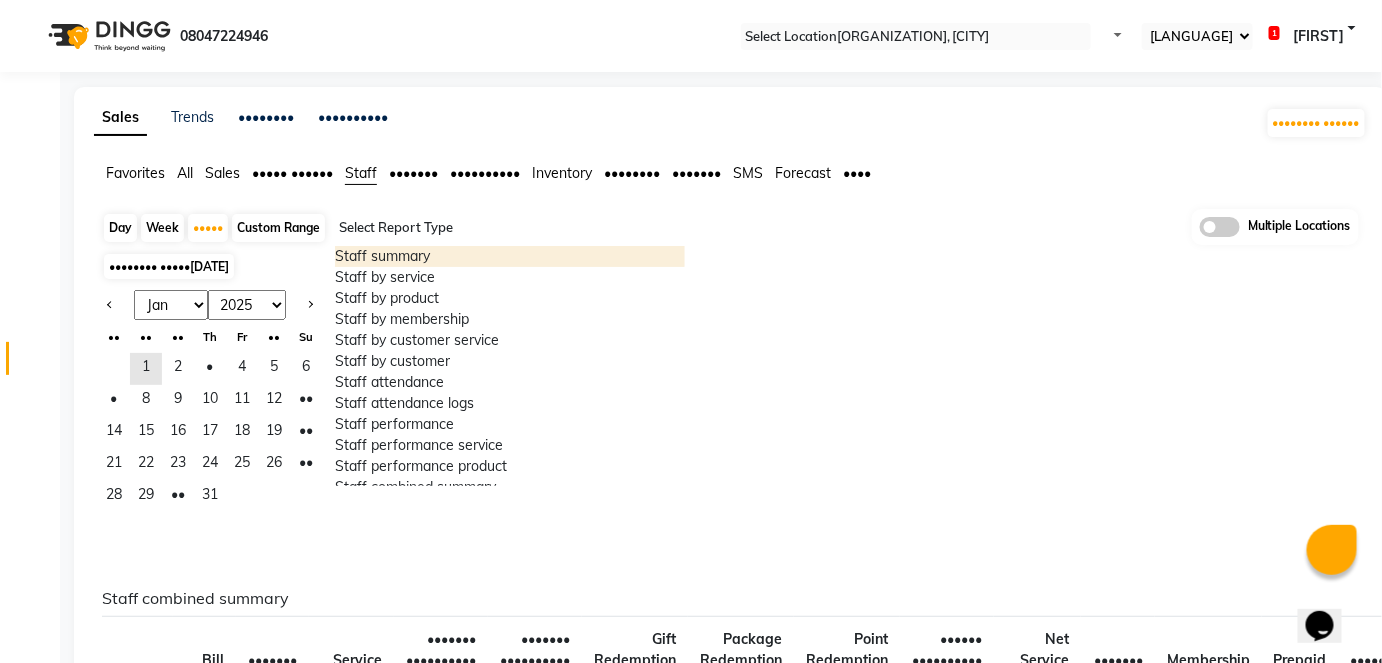 click at bounding box center (510, 228) 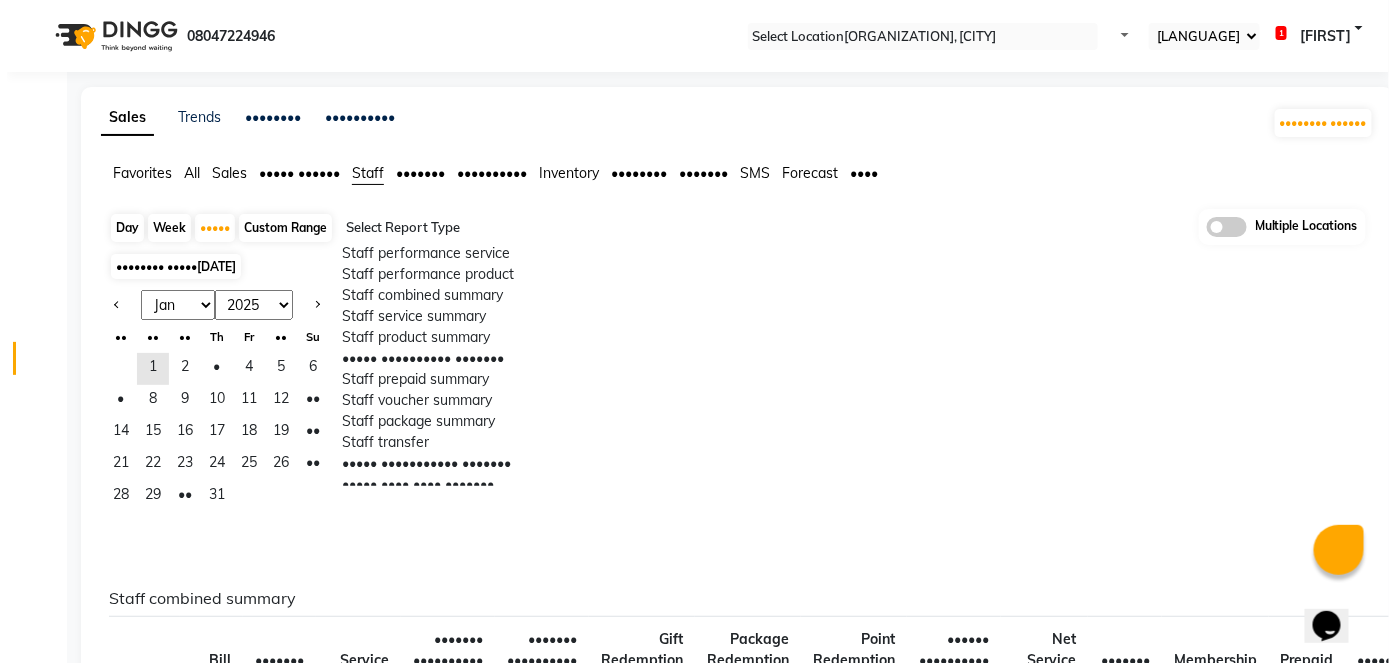 scroll, scrollTop: 209, scrollLeft: 0, axis: vertical 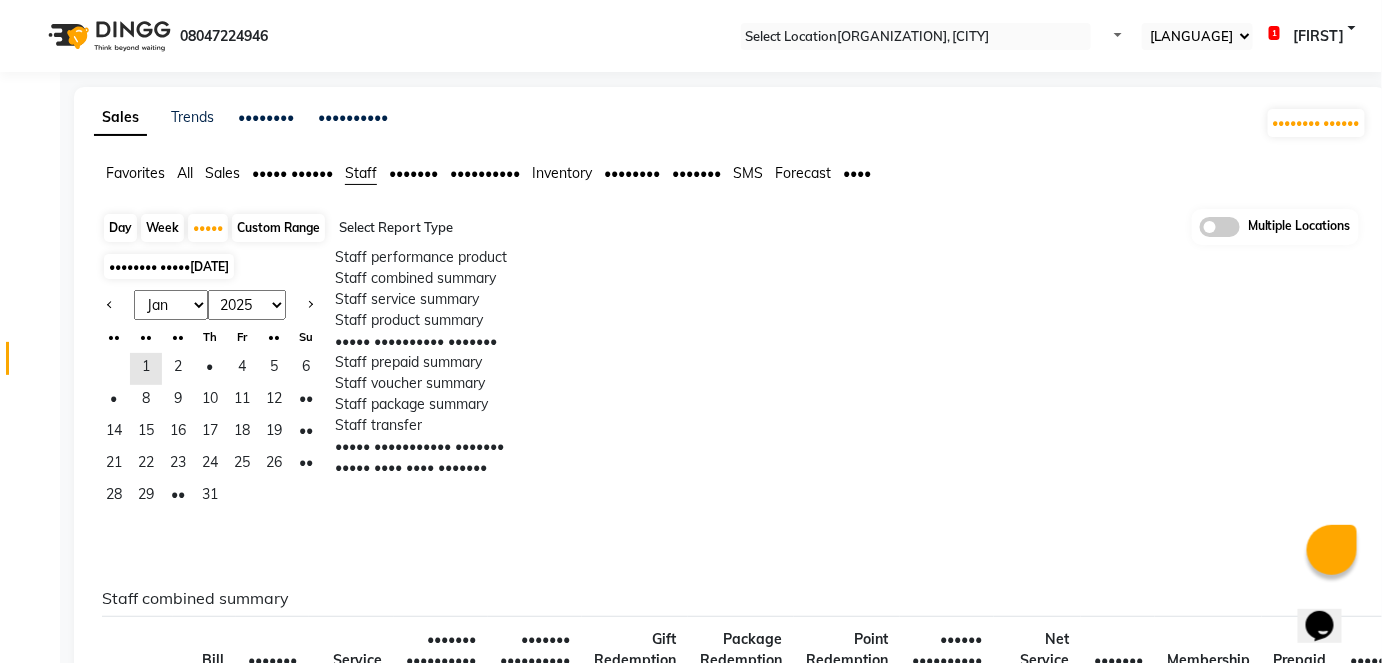 click on "Staff performance" at bounding box center (510, 215) 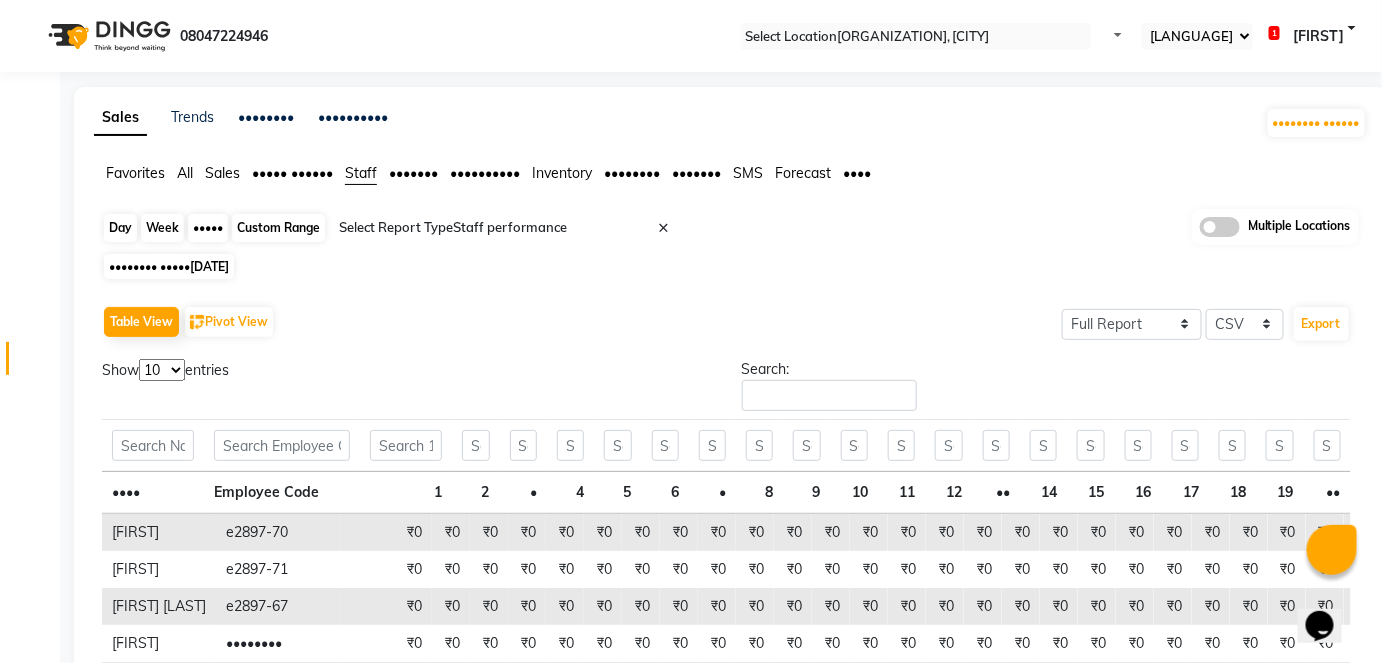 click on "Month" at bounding box center [208, 228] 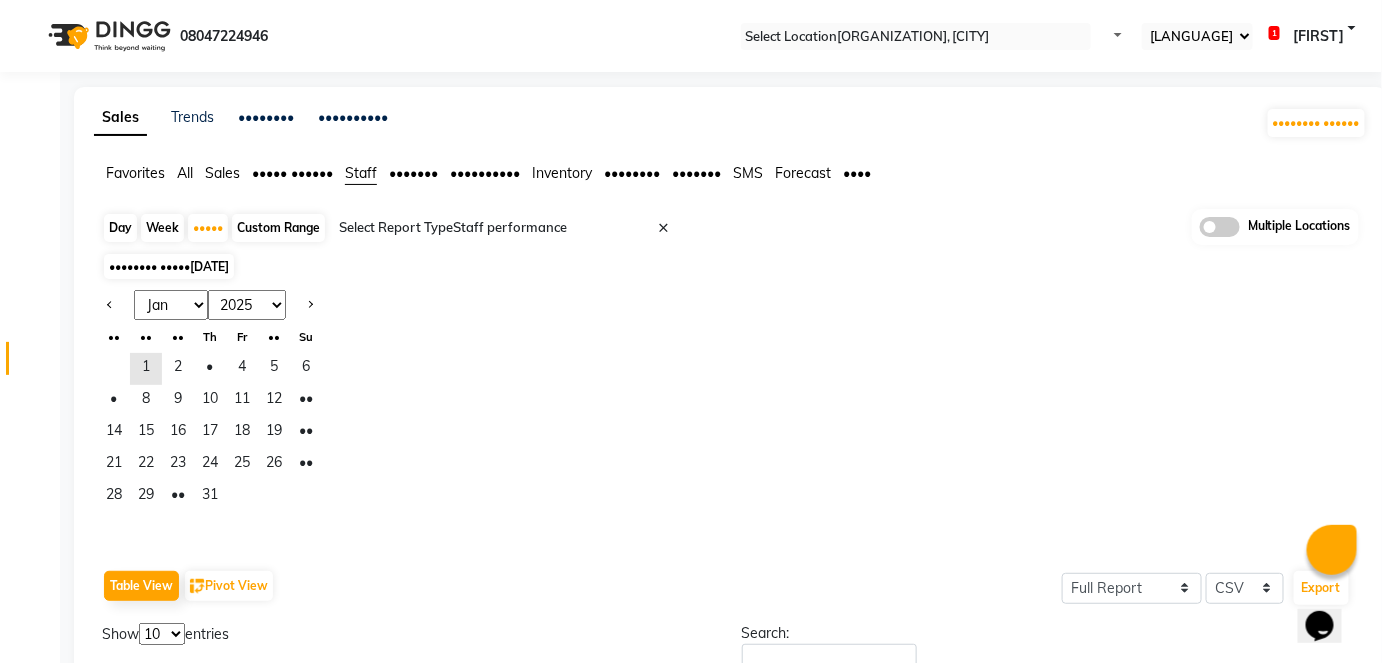 click on "Jan Feb Mar Apr May Jun Jul Aug Sep Oct Nov Dec" at bounding box center (171, 305) 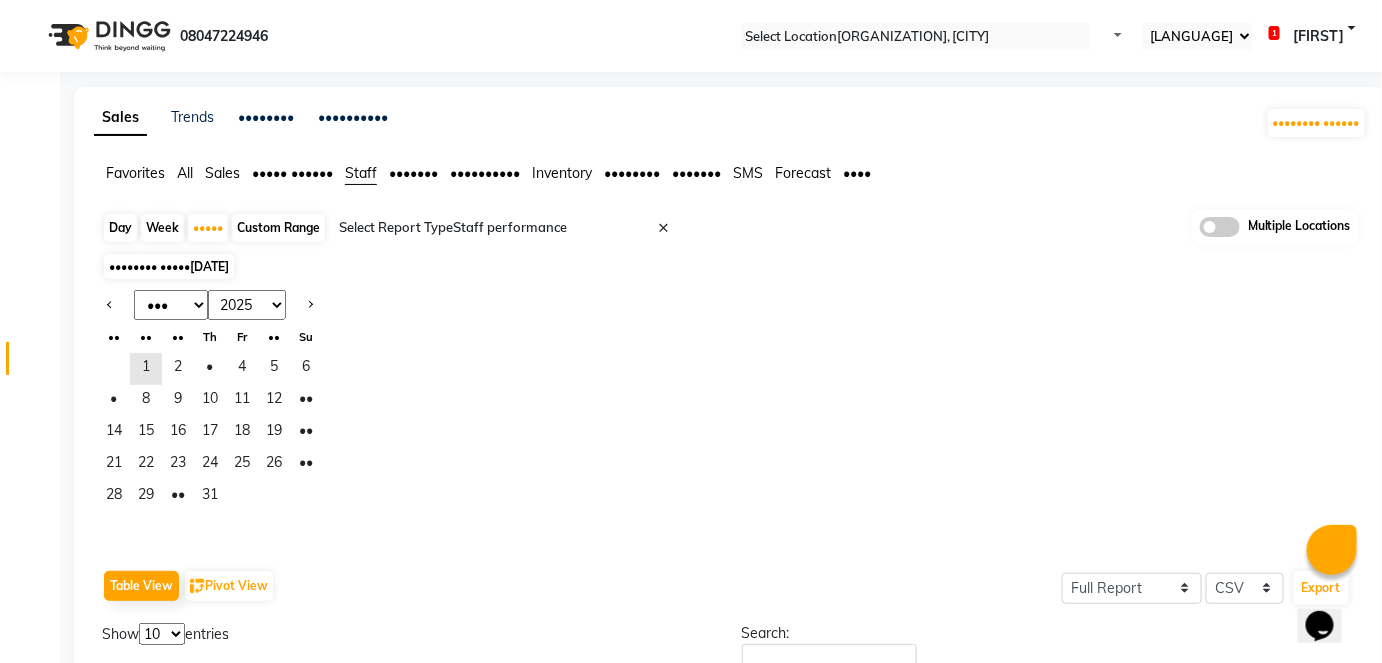 click on "Jan Feb Mar Apr May Jun Jul Aug Sep Oct Nov Dec" at bounding box center [171, 305] 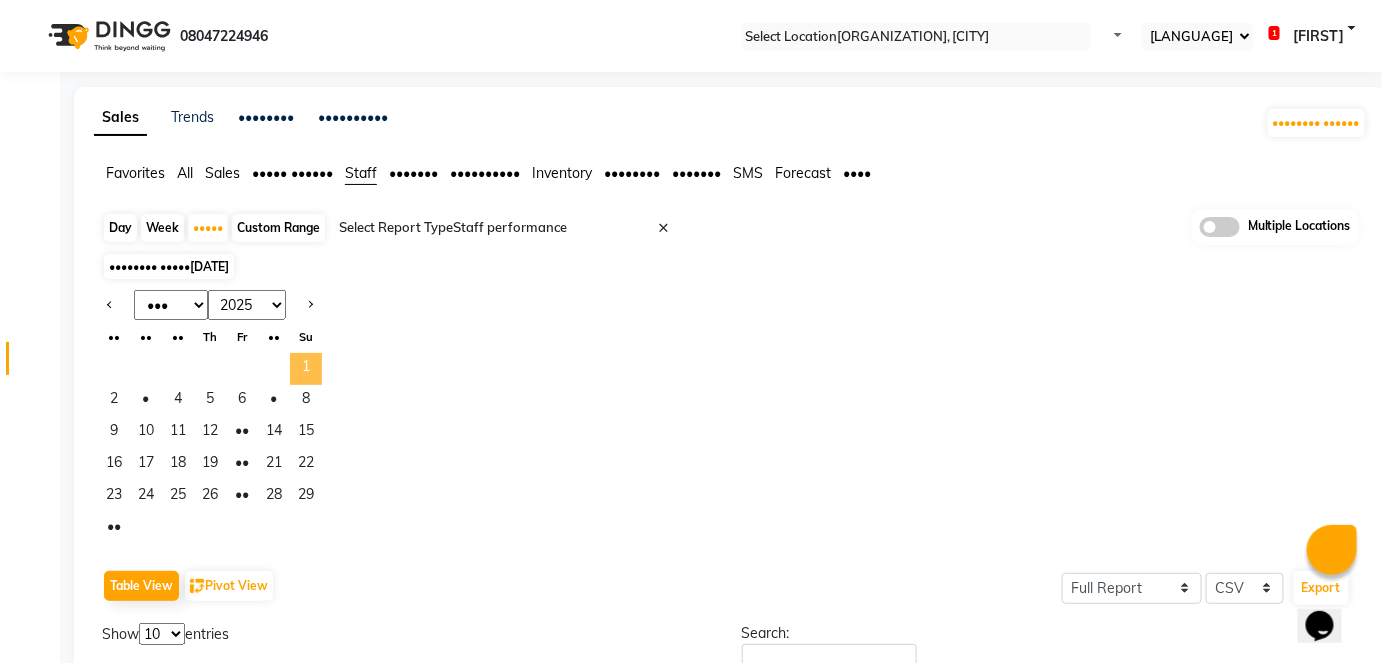 click on "1" at bounding box center [306, 369] 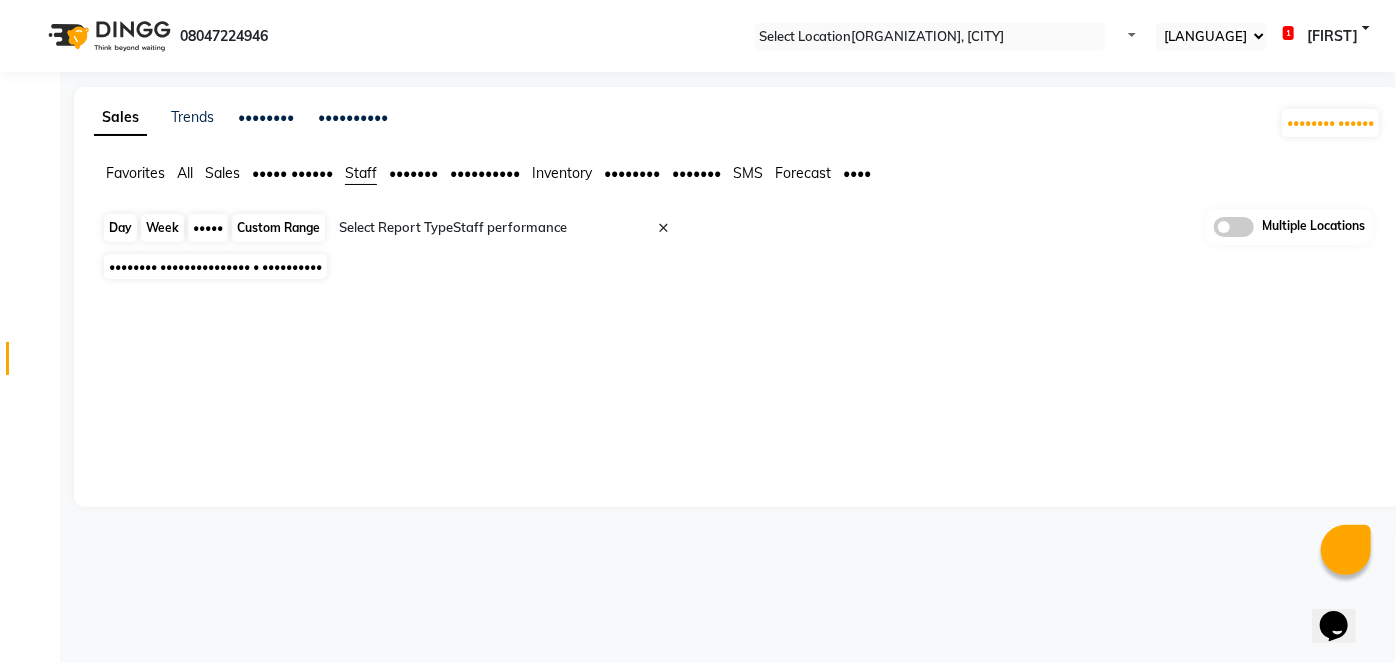 click on "Month" at bounding box center (208, 228) 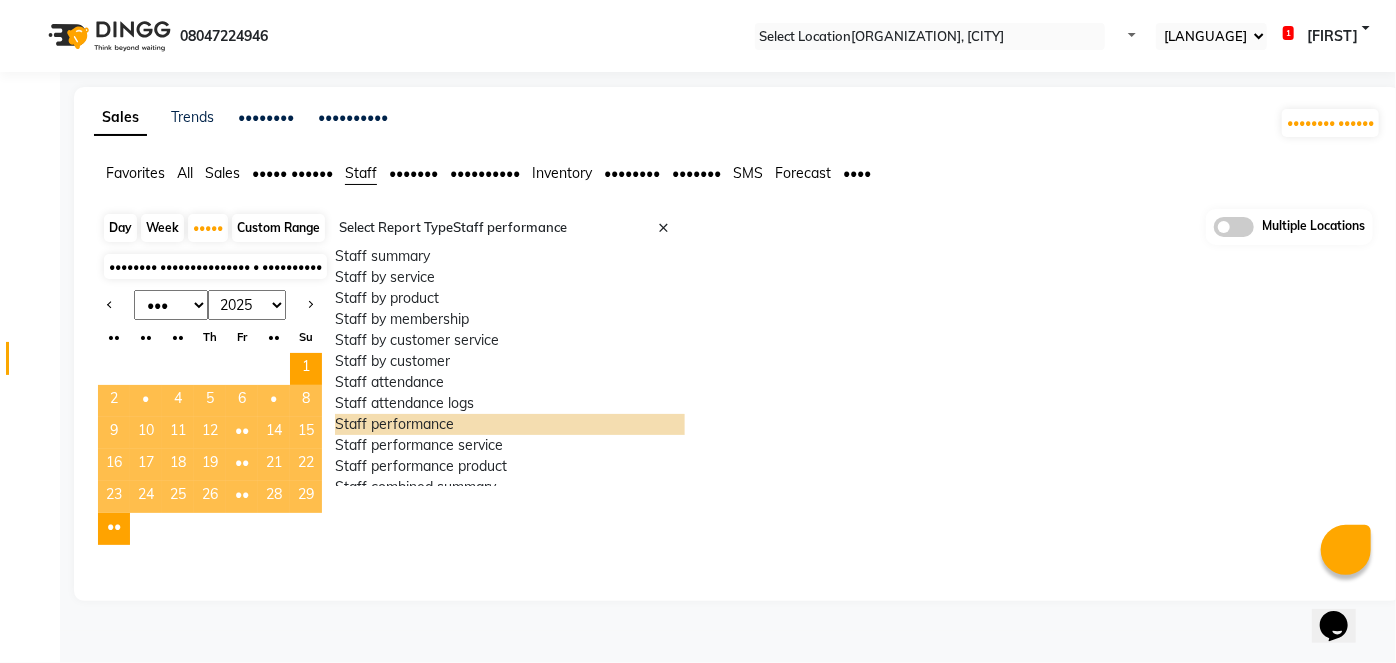 click at bounding box center [510, 228] 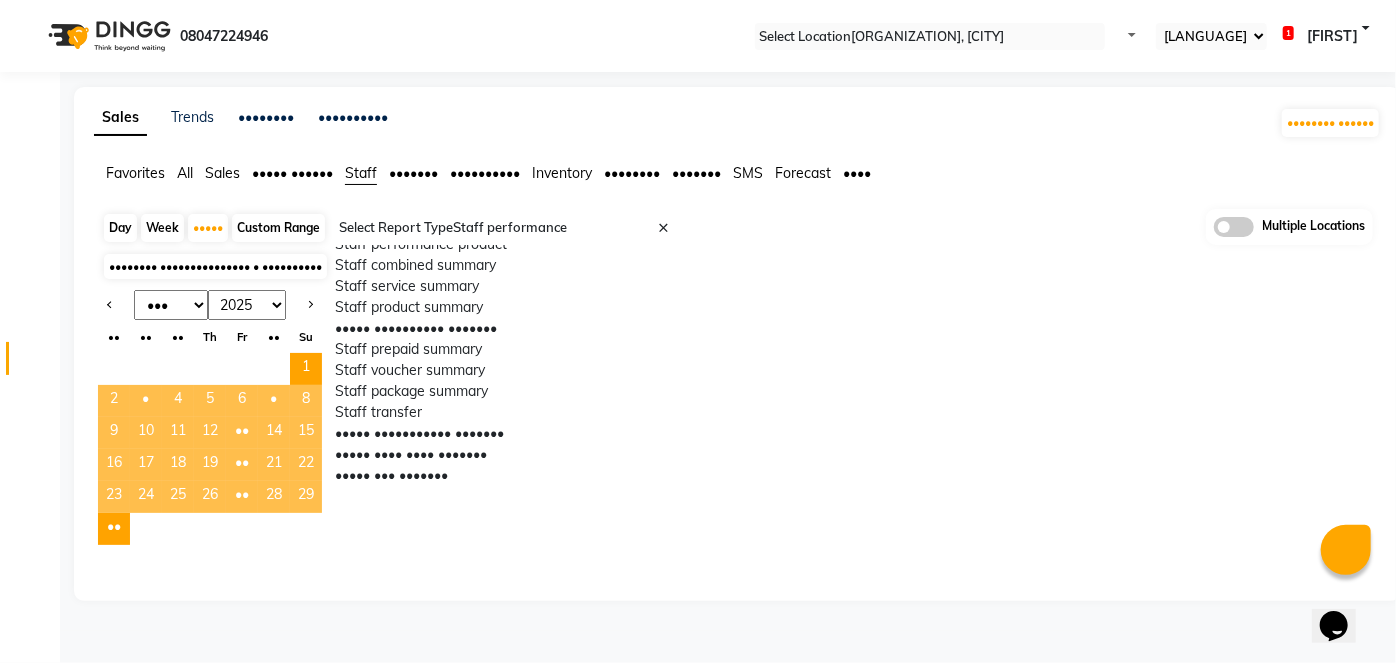 click on "Staff performance" at bounding box center [510, 202] 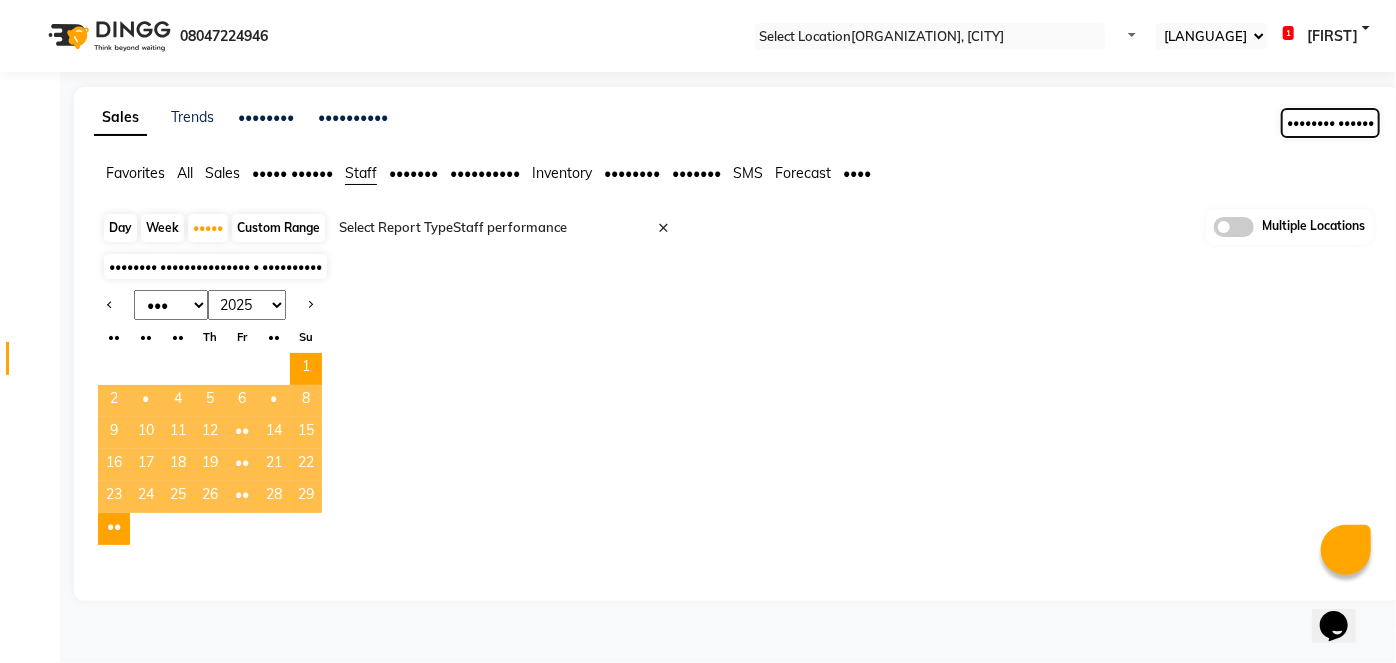 click on "Generate Report" at bounding box center (1330, 123) 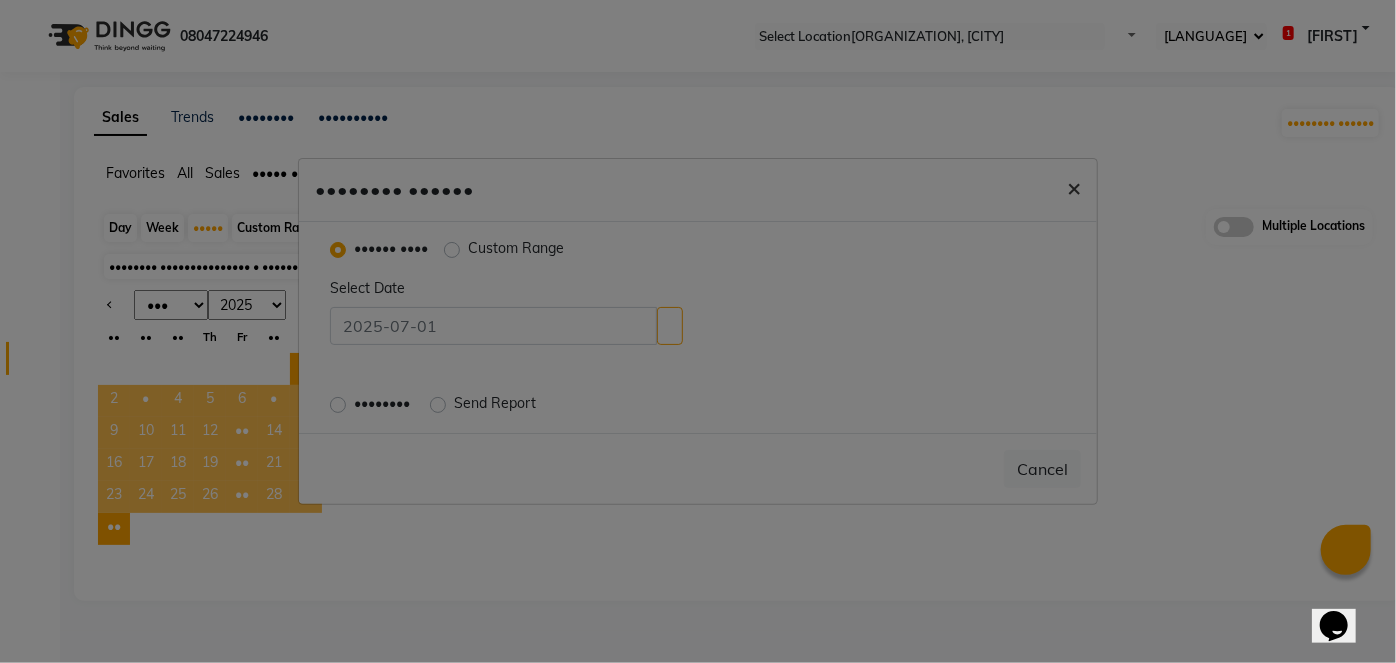 click on "×" at bounding box center (1074, 187) 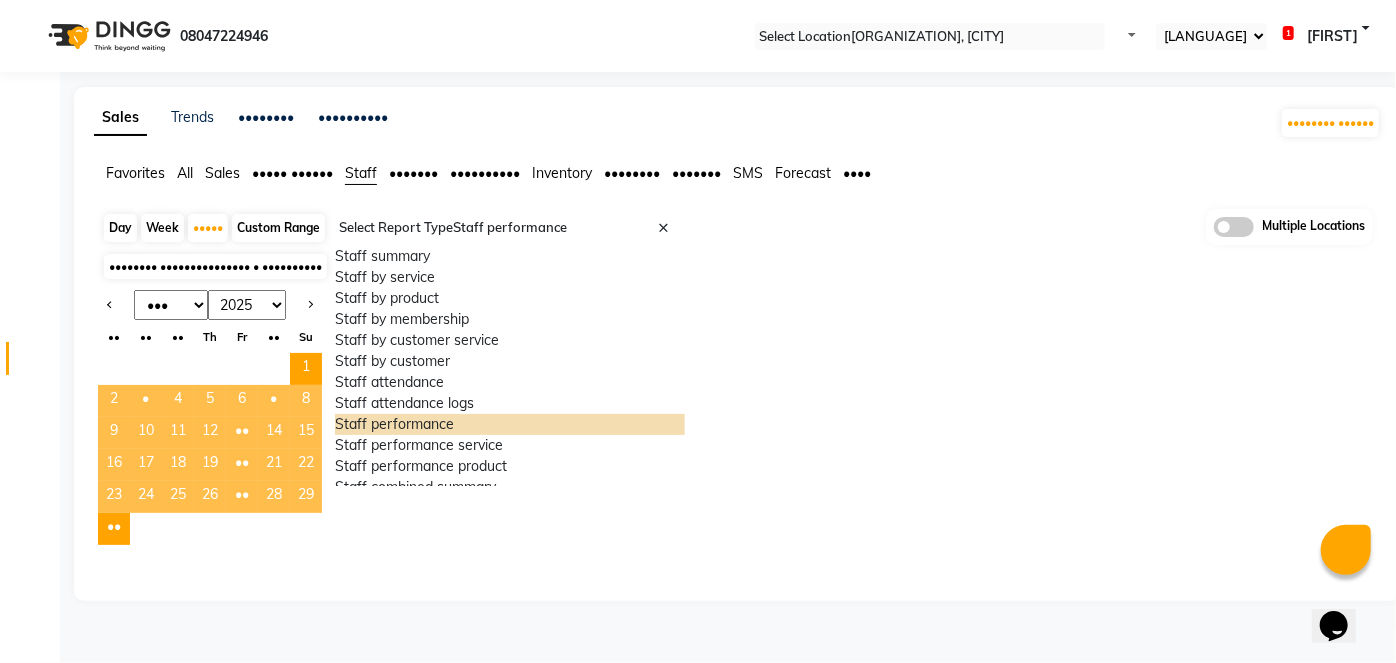 click at bounding box center (510, 228) 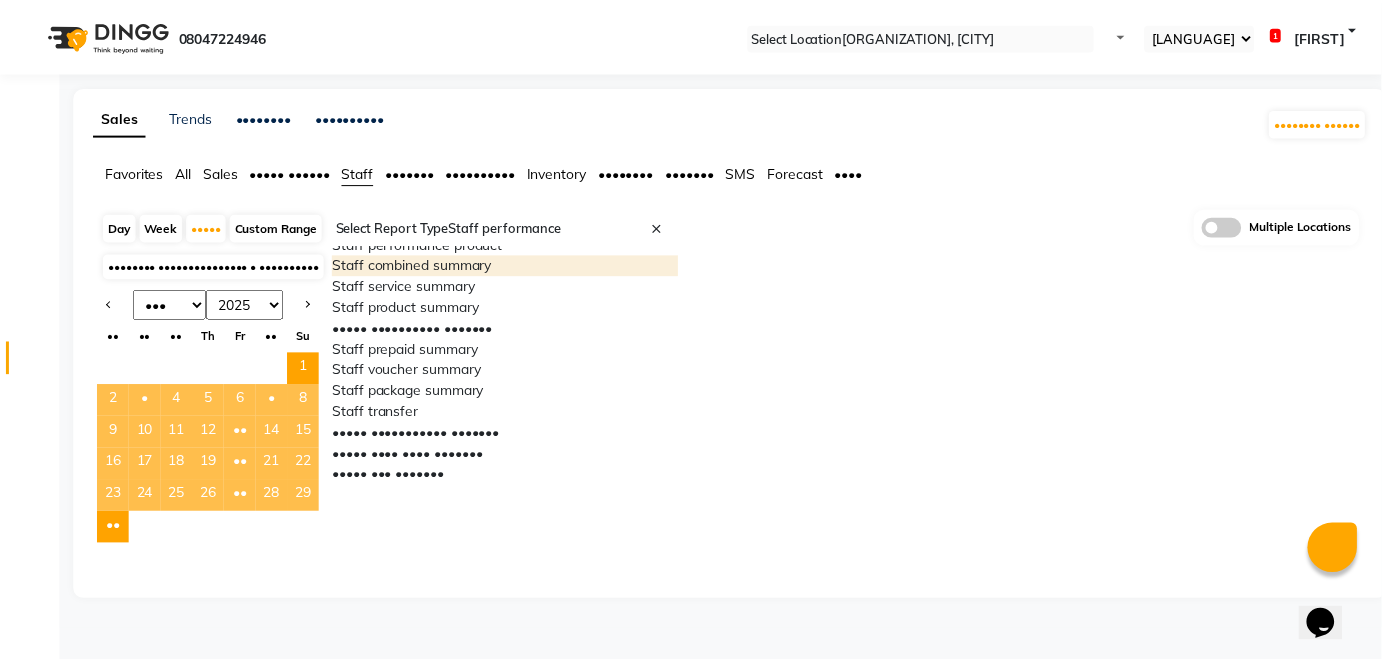 scroll, scrollTop: 410, scrollLeft: 0, axis: vertical 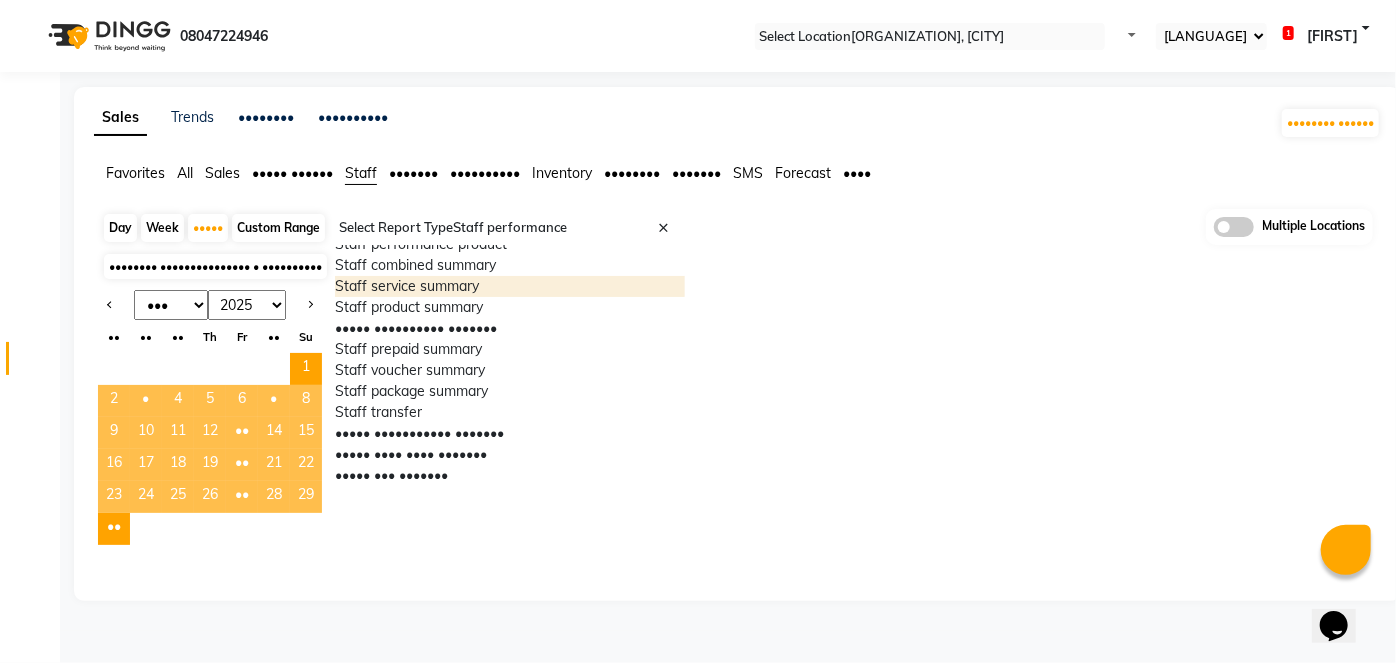click on "Staff service summary" at bounding box center [510, 286] 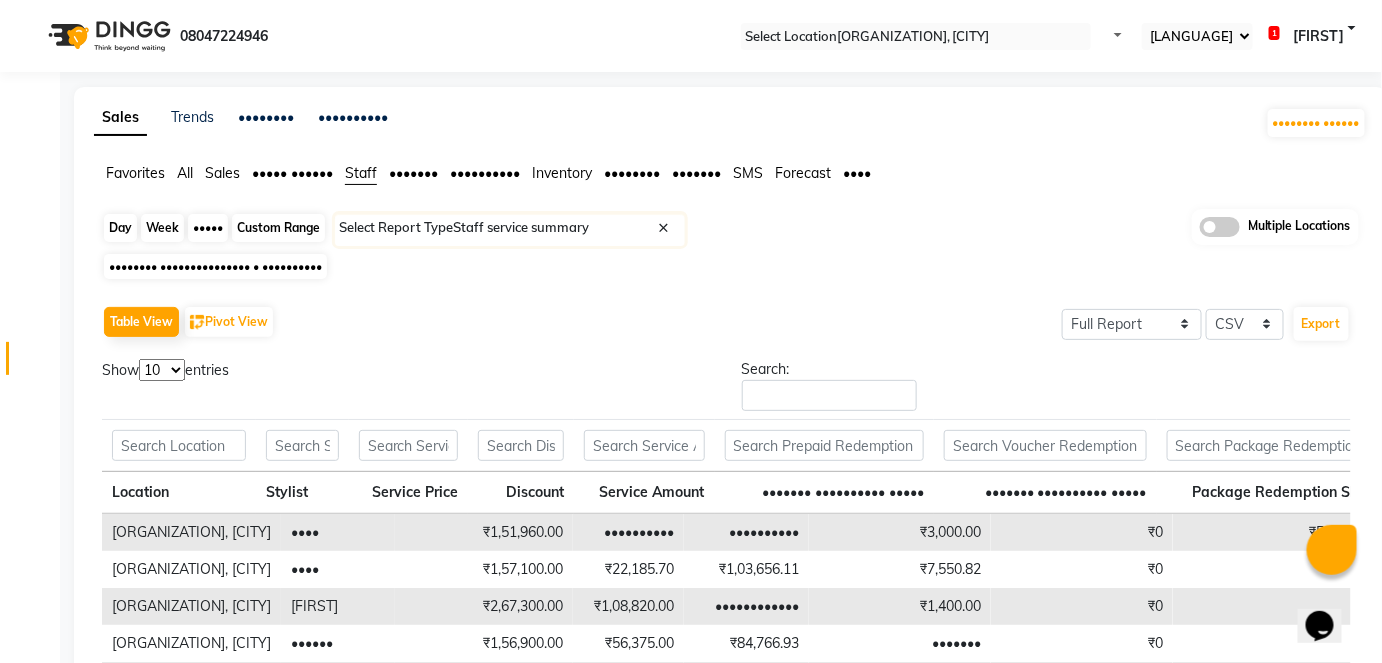 click on "Month" at bounding box center [208, 228] 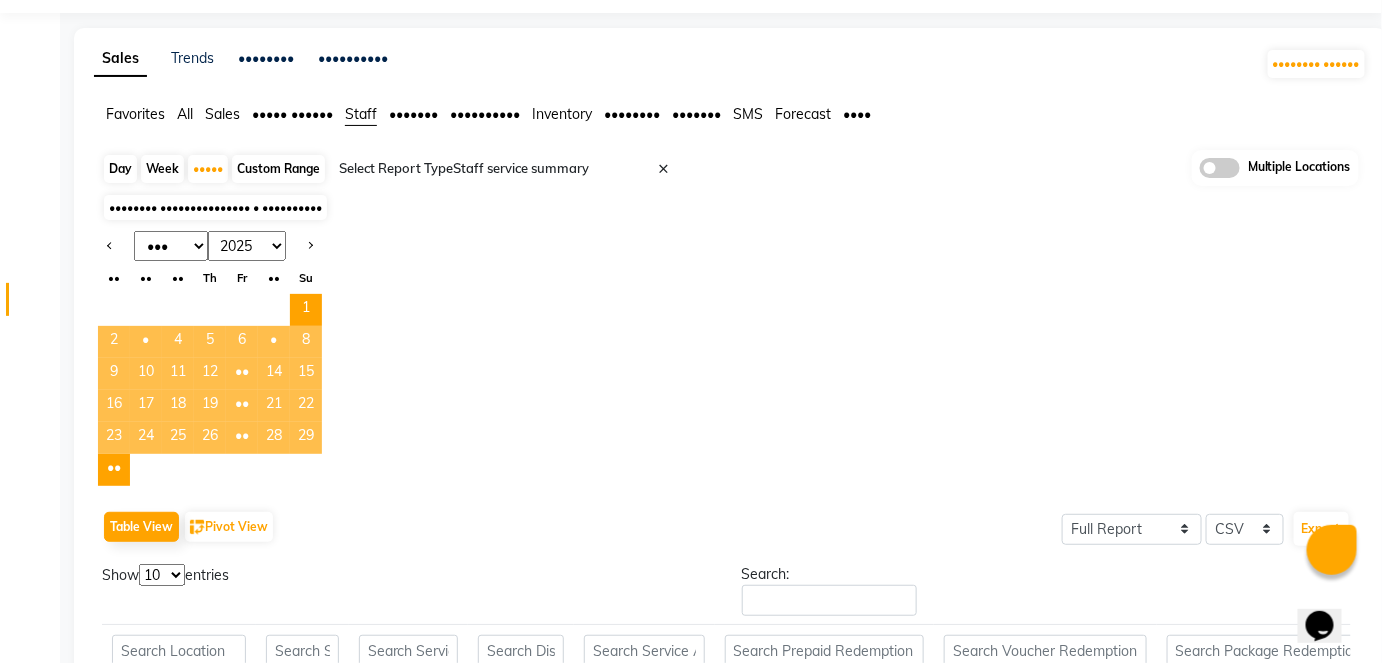 scroll, scrollTop: 0, scrollLeft: 0, axis: both 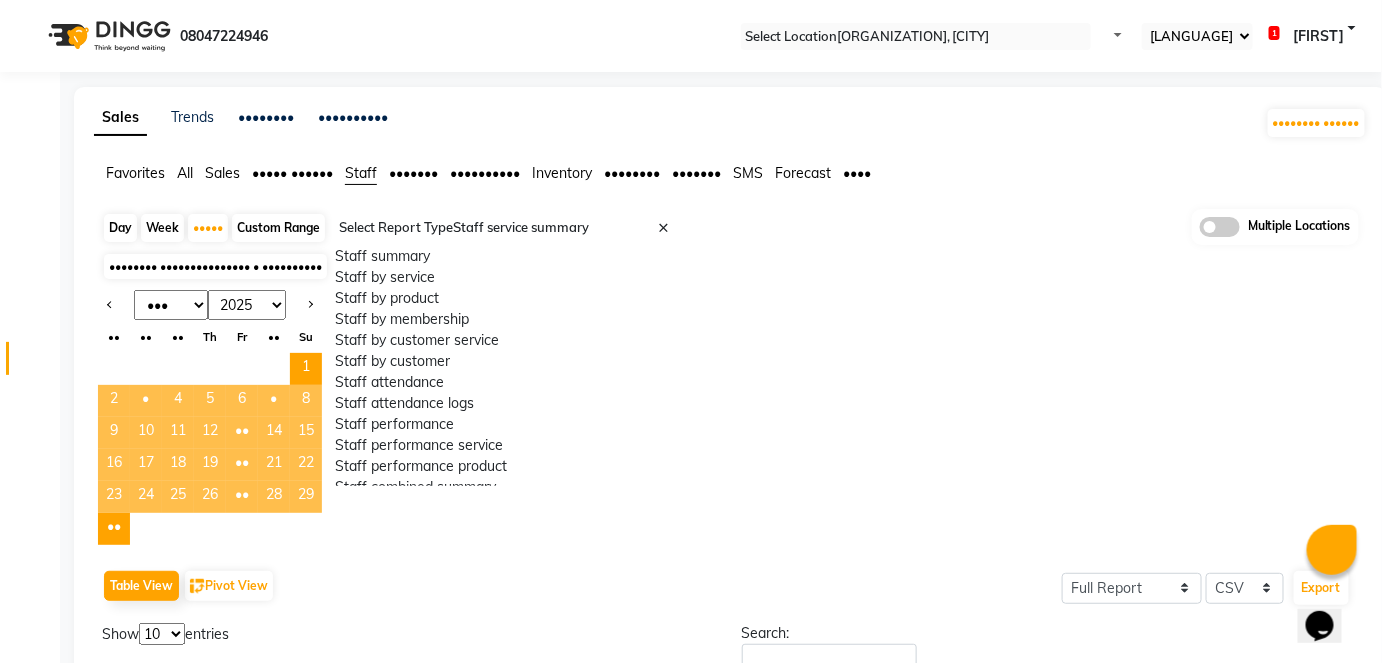 click on "Select Report Type × Staff service summary ×" at bounding box center (510, 230) 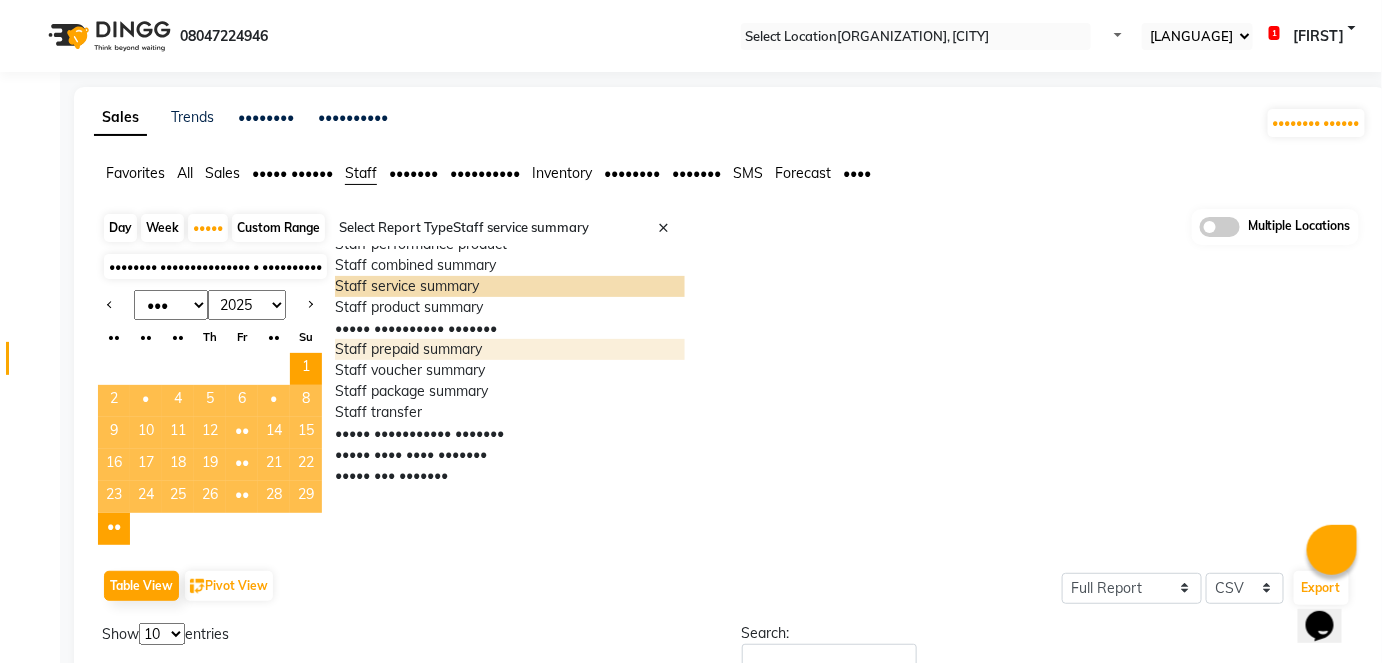 scroll, scrollTop: 640, scrollLeft: 0, axis: vertical 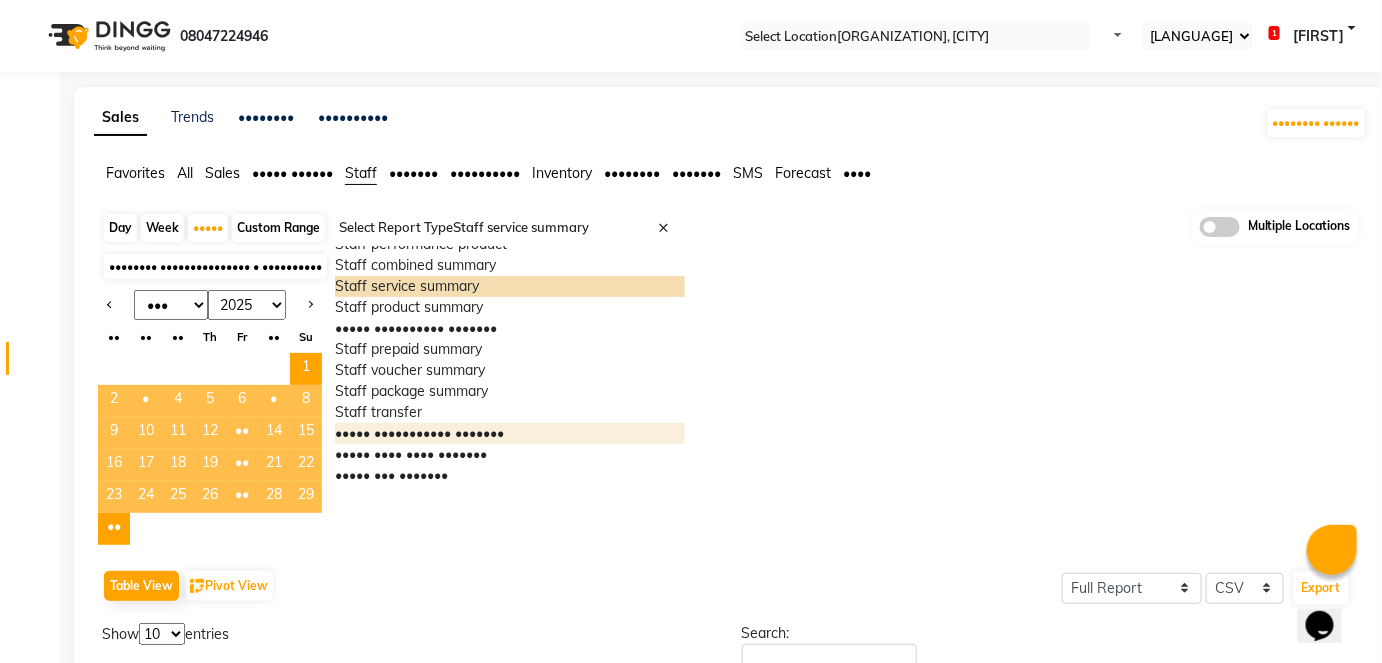 click on "Staff performance summary" at bounding box center [510, 433] 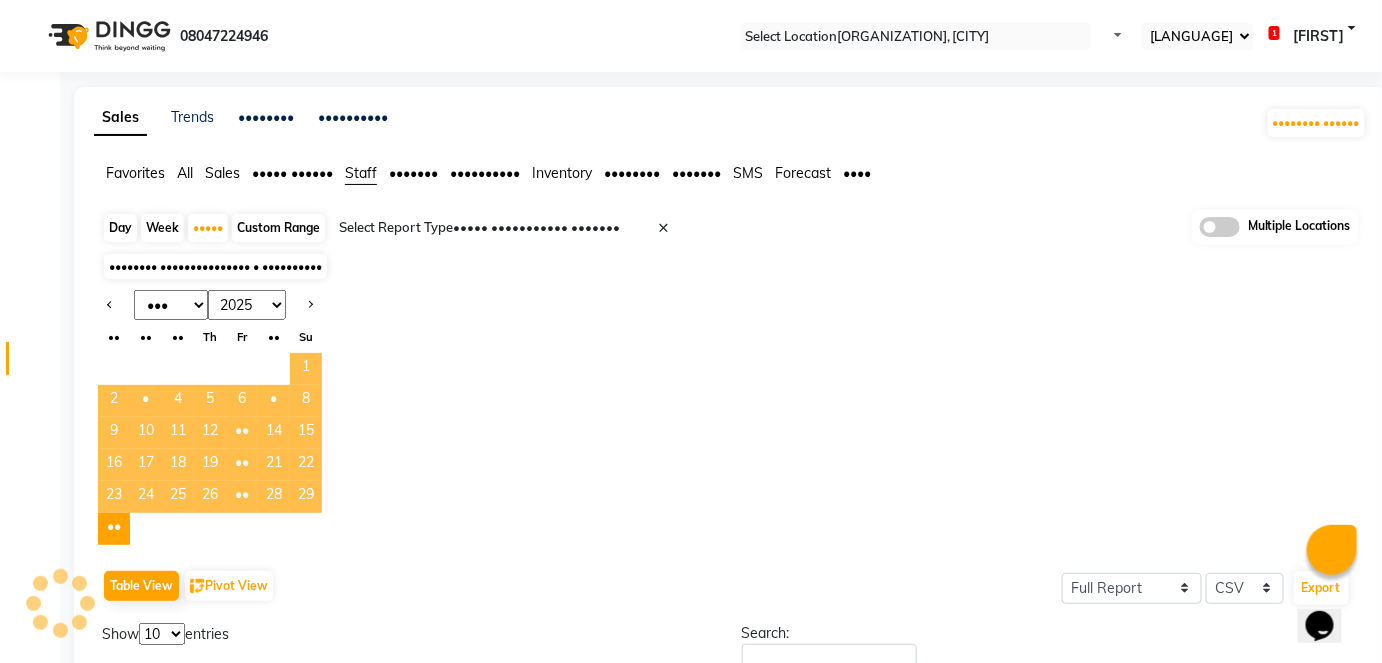 click on "1" at bounding box center [306, 369] 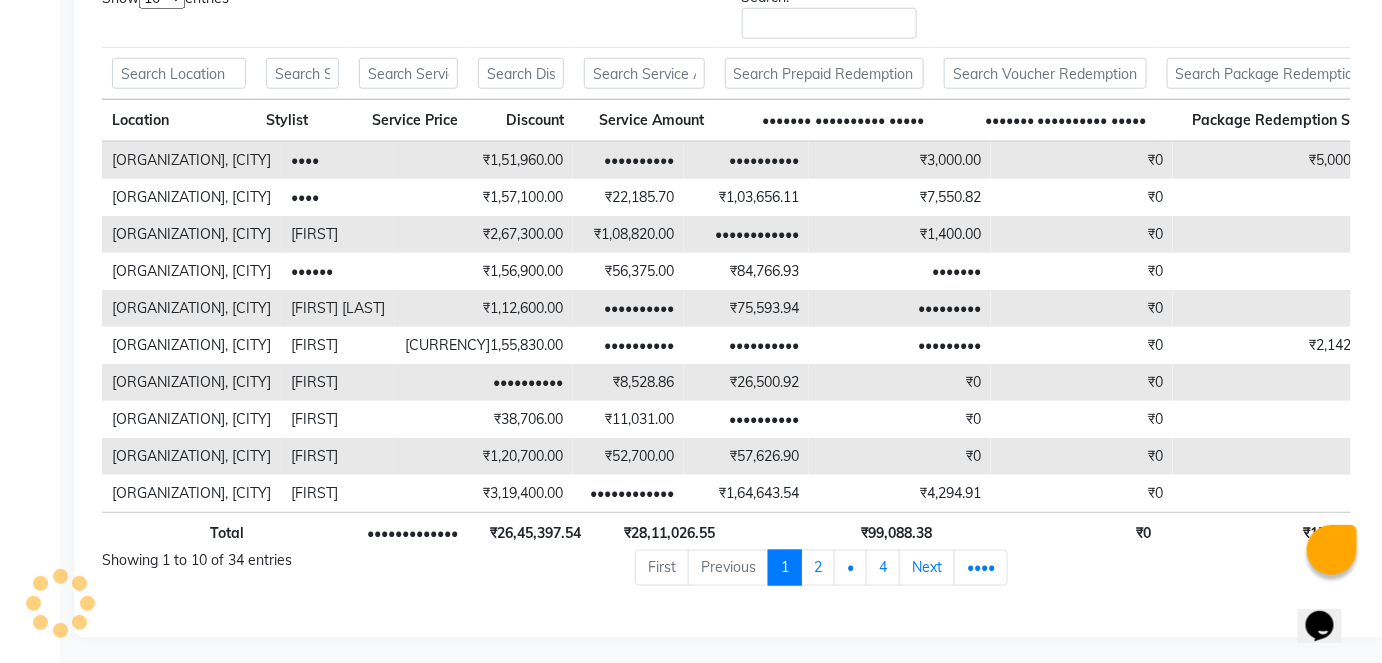 scroll, scrollTop: 646, scrollLeft: 0, axis: vertical 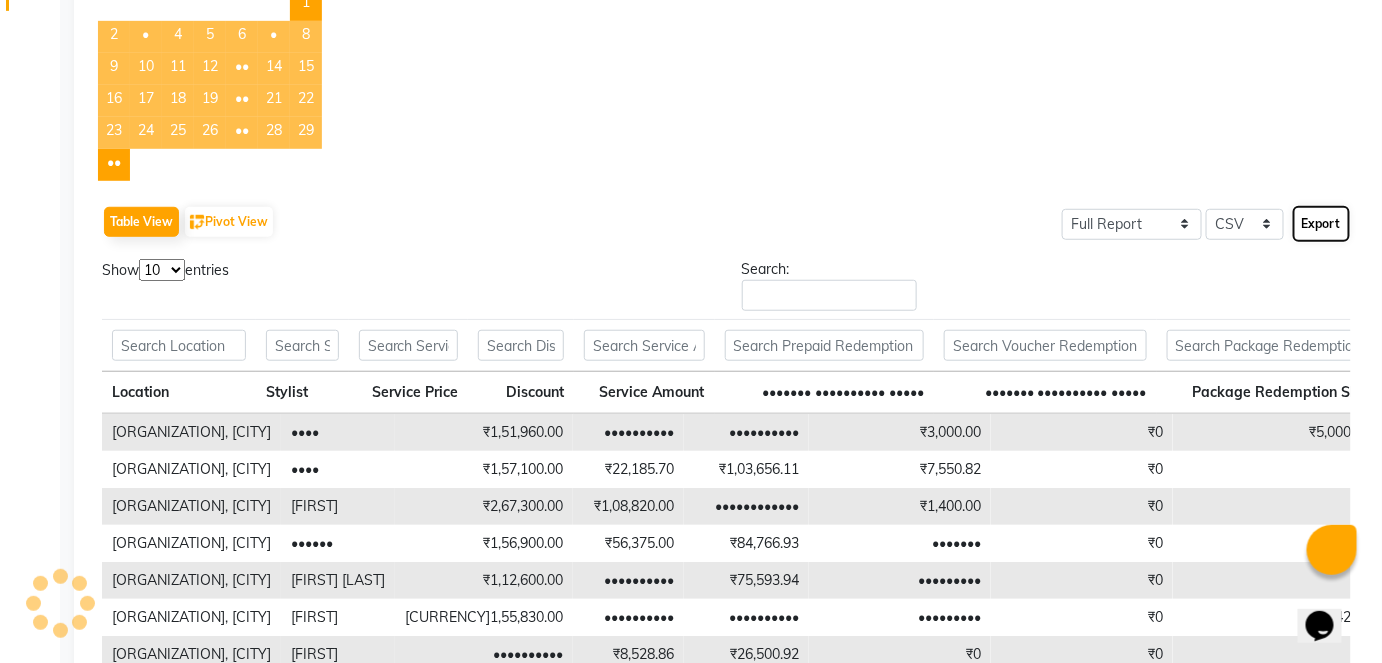 click on "Export" at bounding box center [1321, 224] 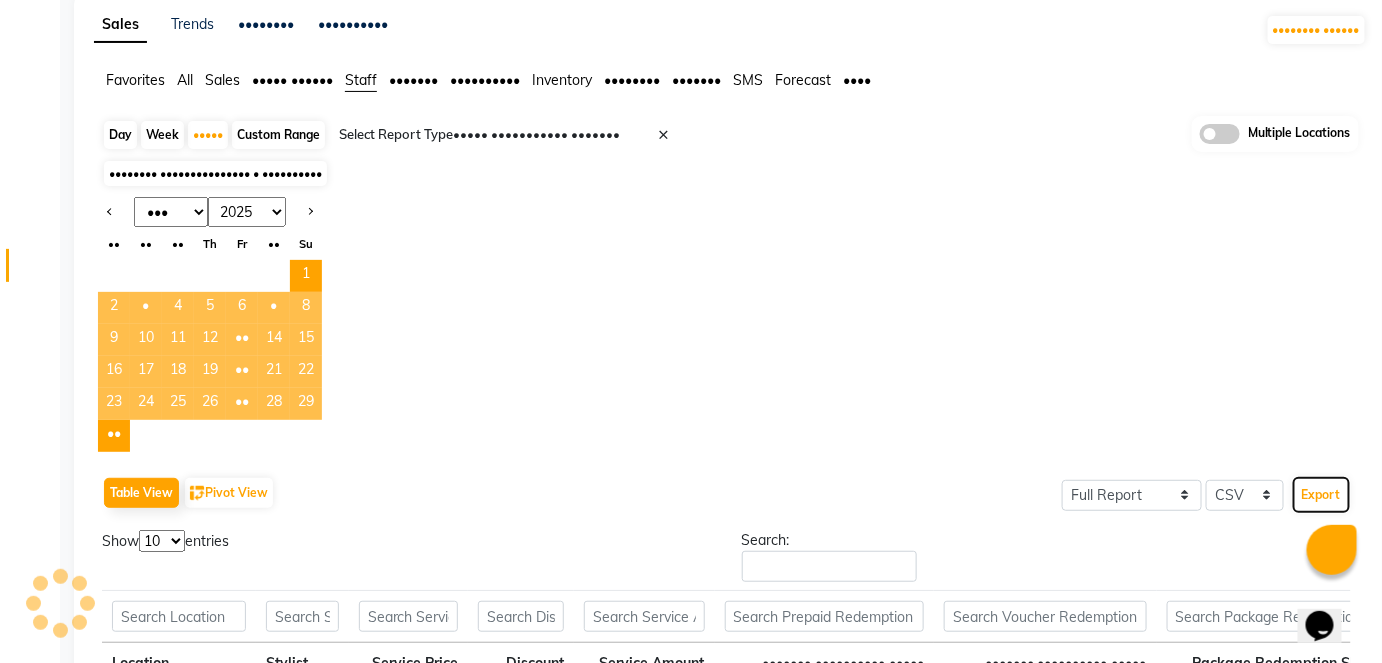 scroll, scrollTop: 10, scrollLeft: 0, axis: vertical 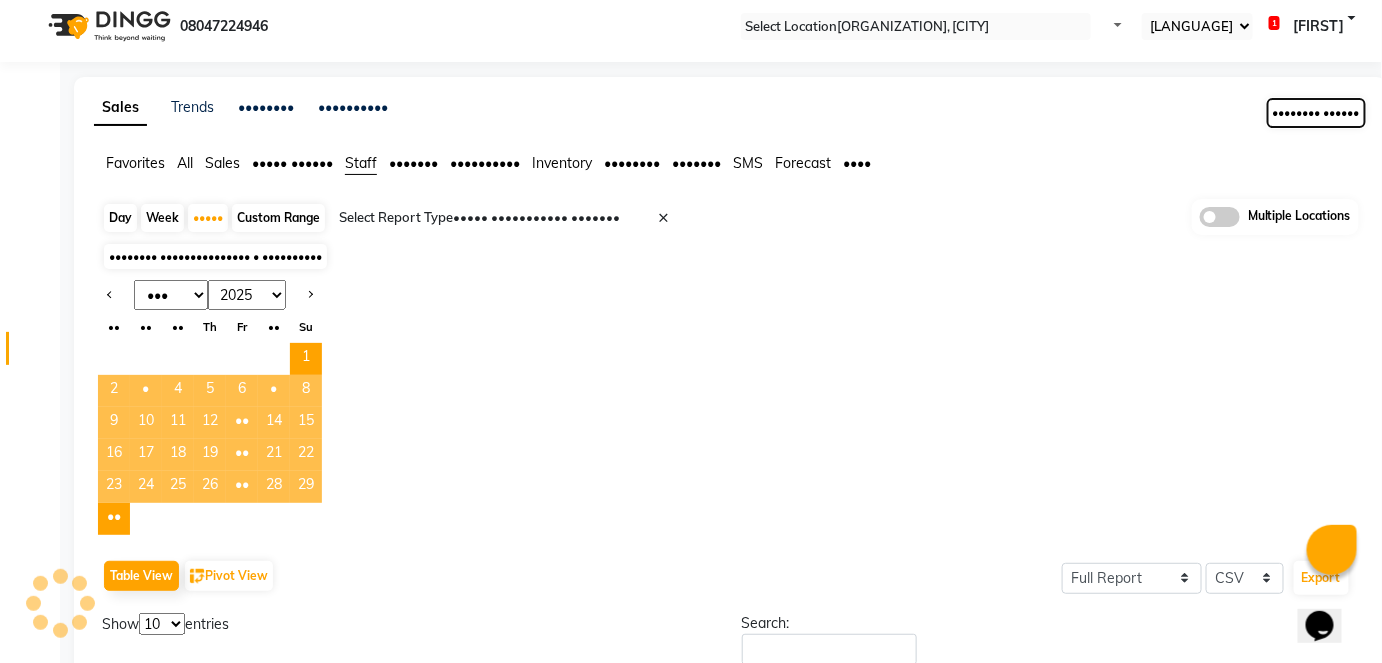 click on "Generate Report" at bounding box center [1316, 113] 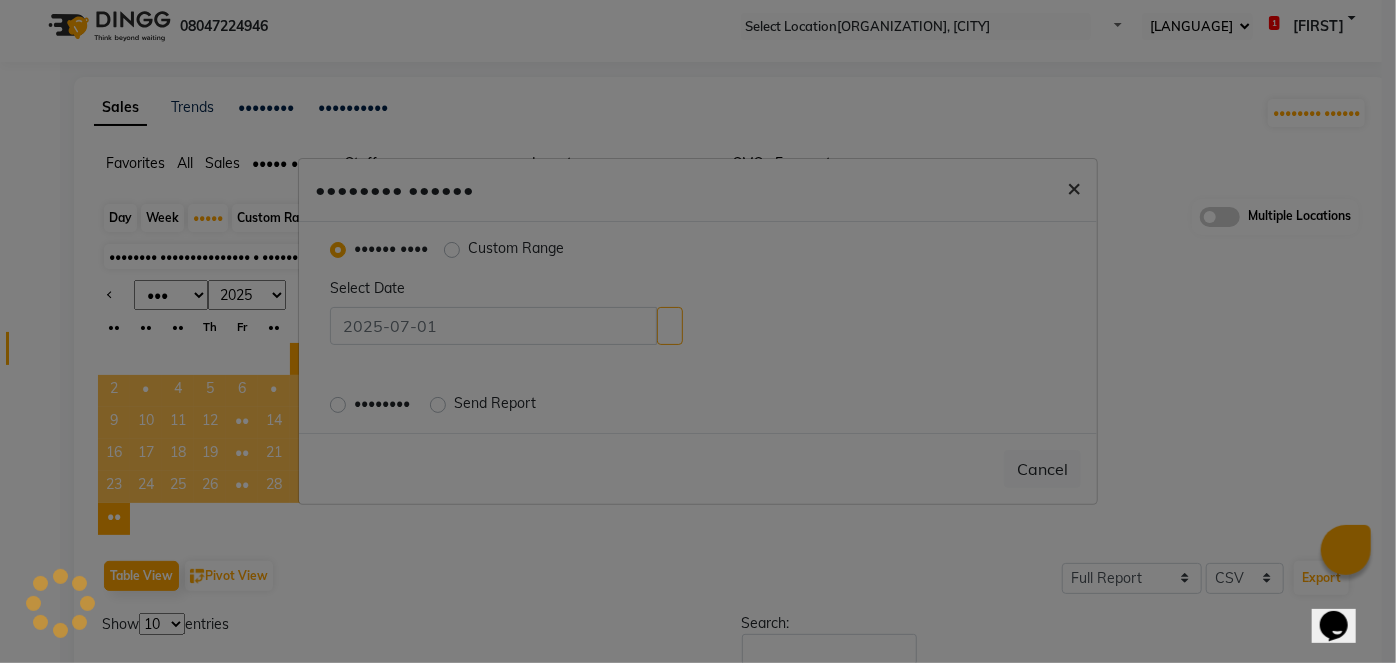 click on "×" at bounding box center (1074, 187) 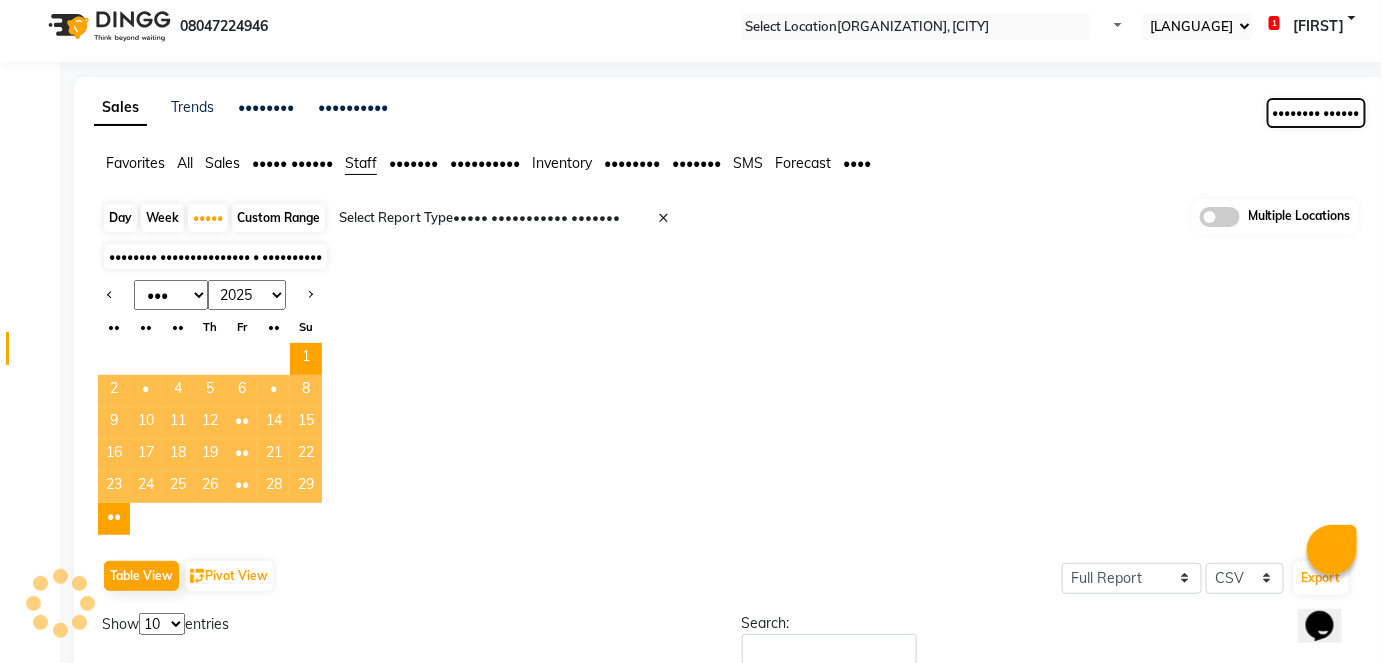 click on "Generate Report" at bounding box center [1316, 113] 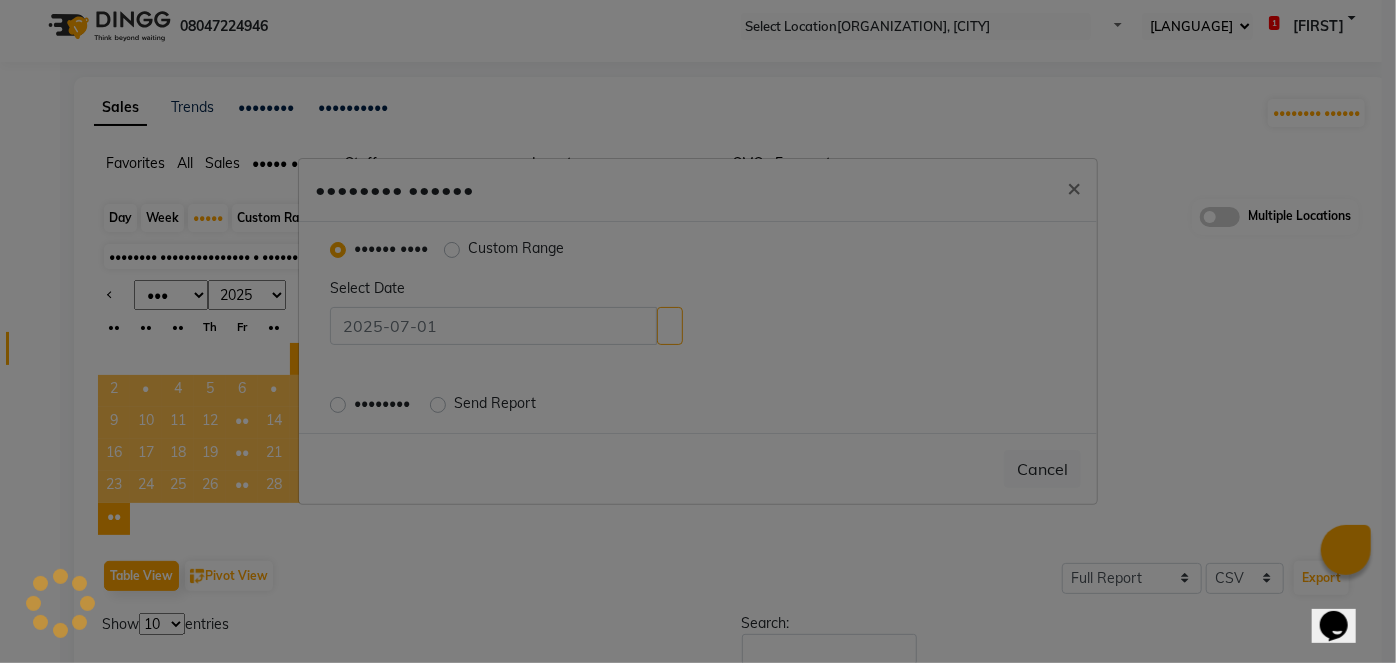 click on "Download" at bounding box center (384, 405) 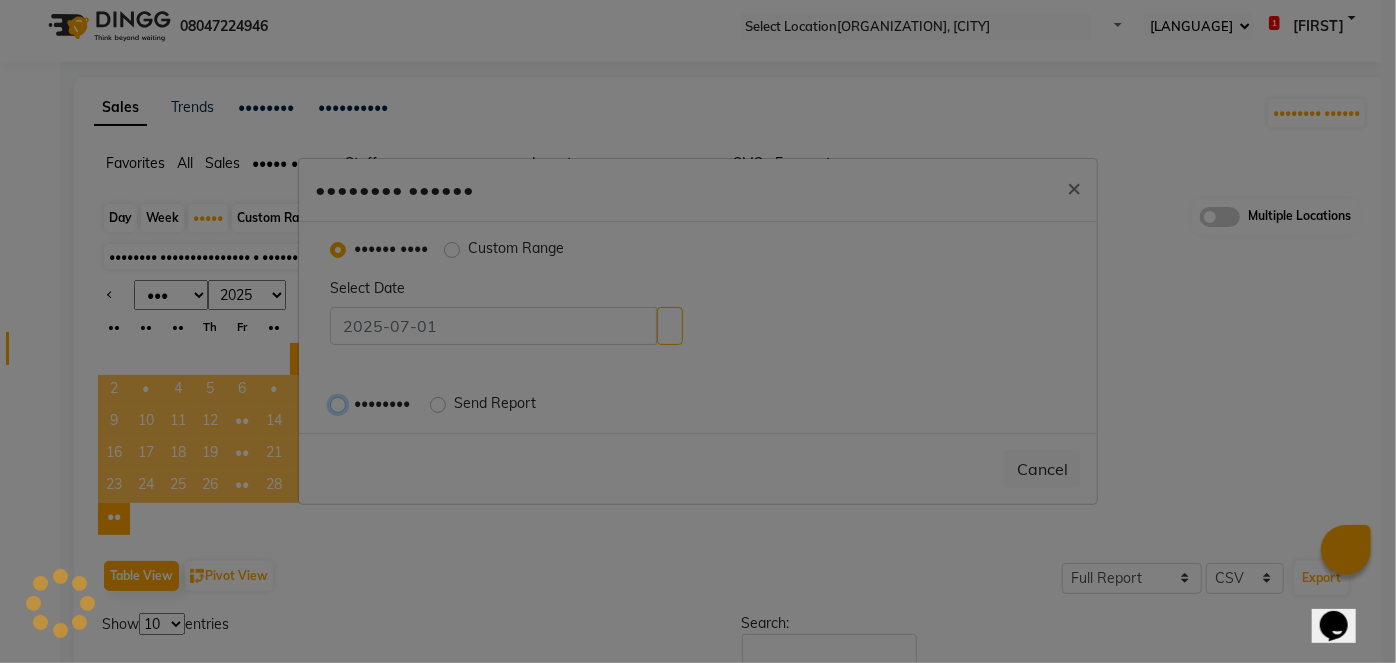 click on "Download" at bounding box center (340, 404) 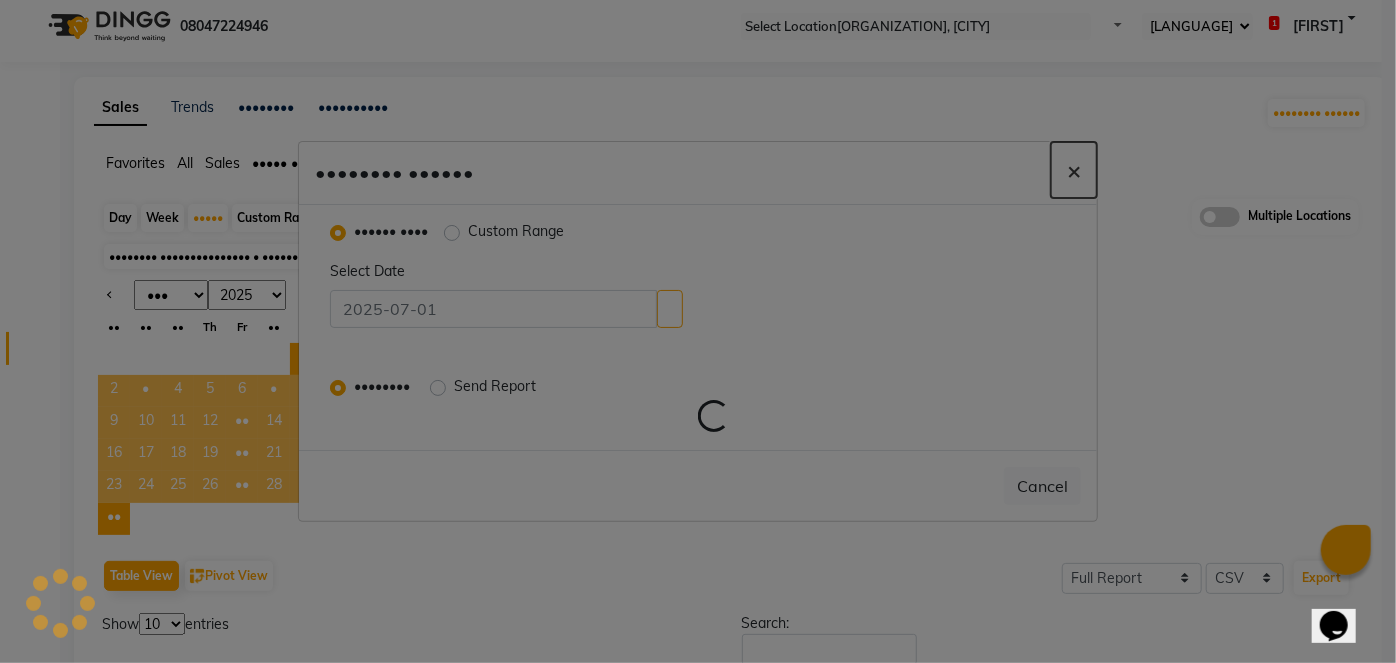 click on "×" at bounding box center (1074, 170) 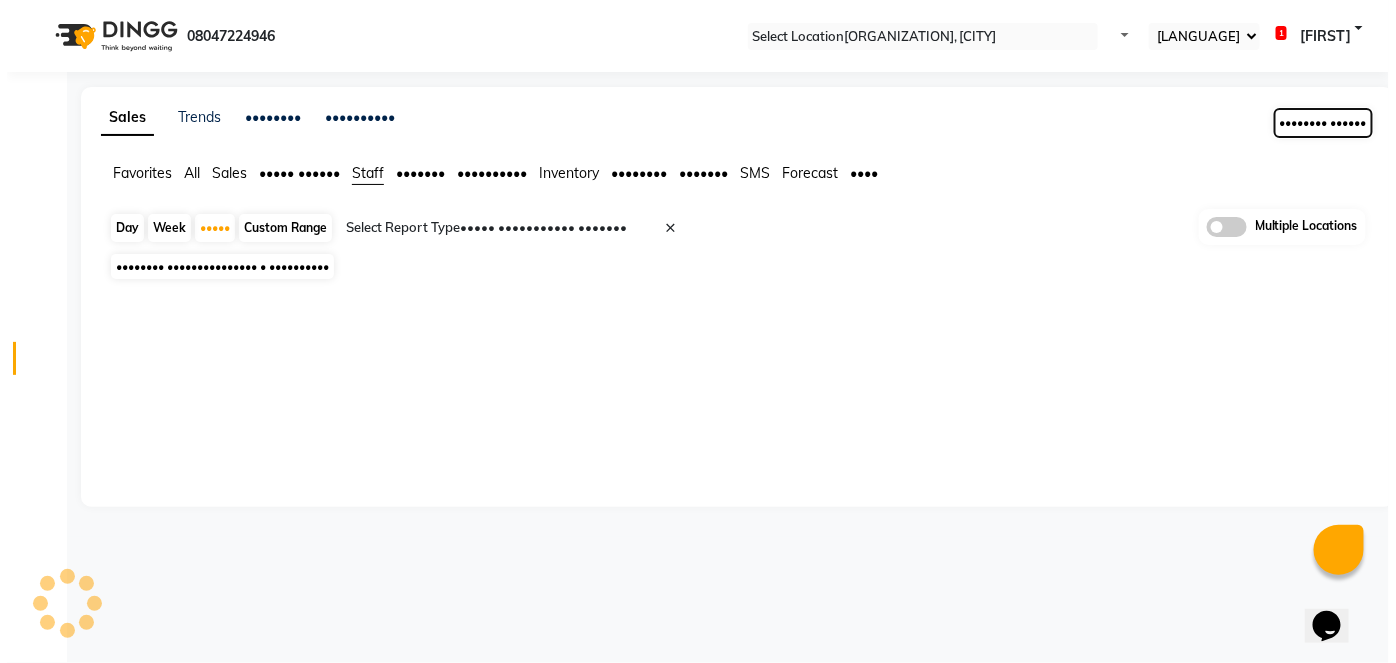 scroll, scrollTop: 0, scrollLeft: 0, axis: both 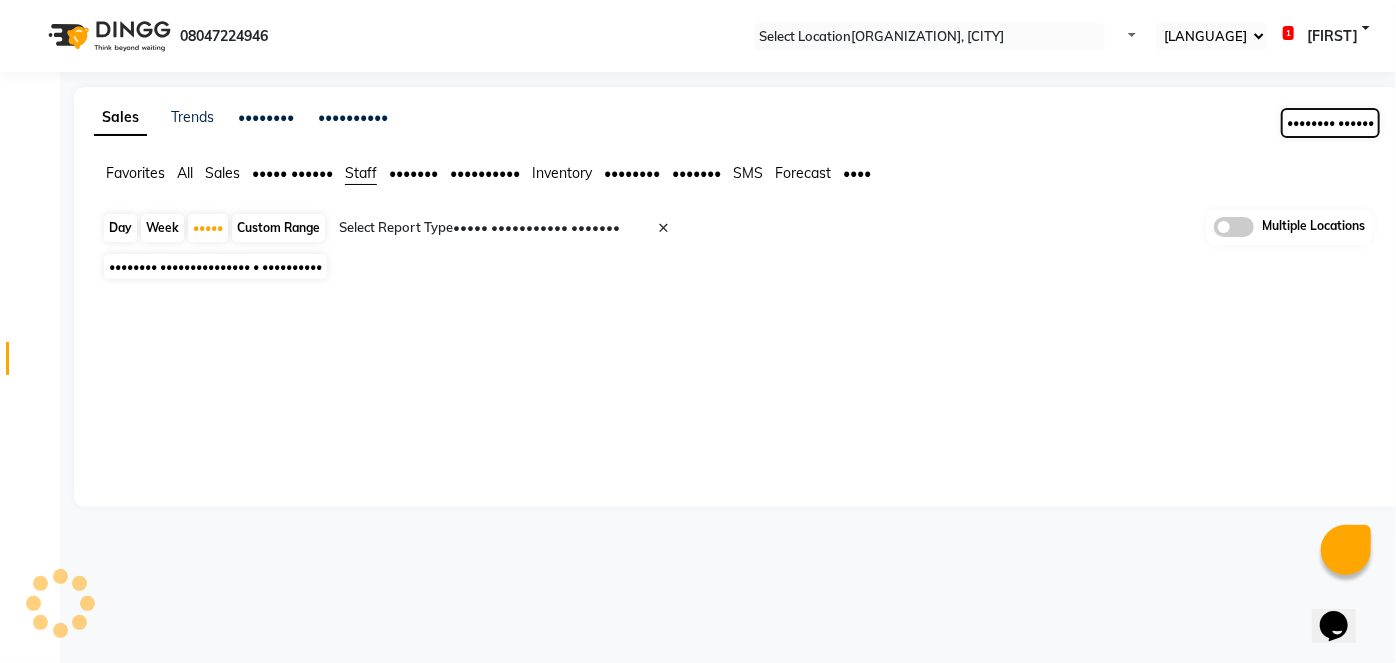 click on "Generate Report" at bounding box center [1330, 123] 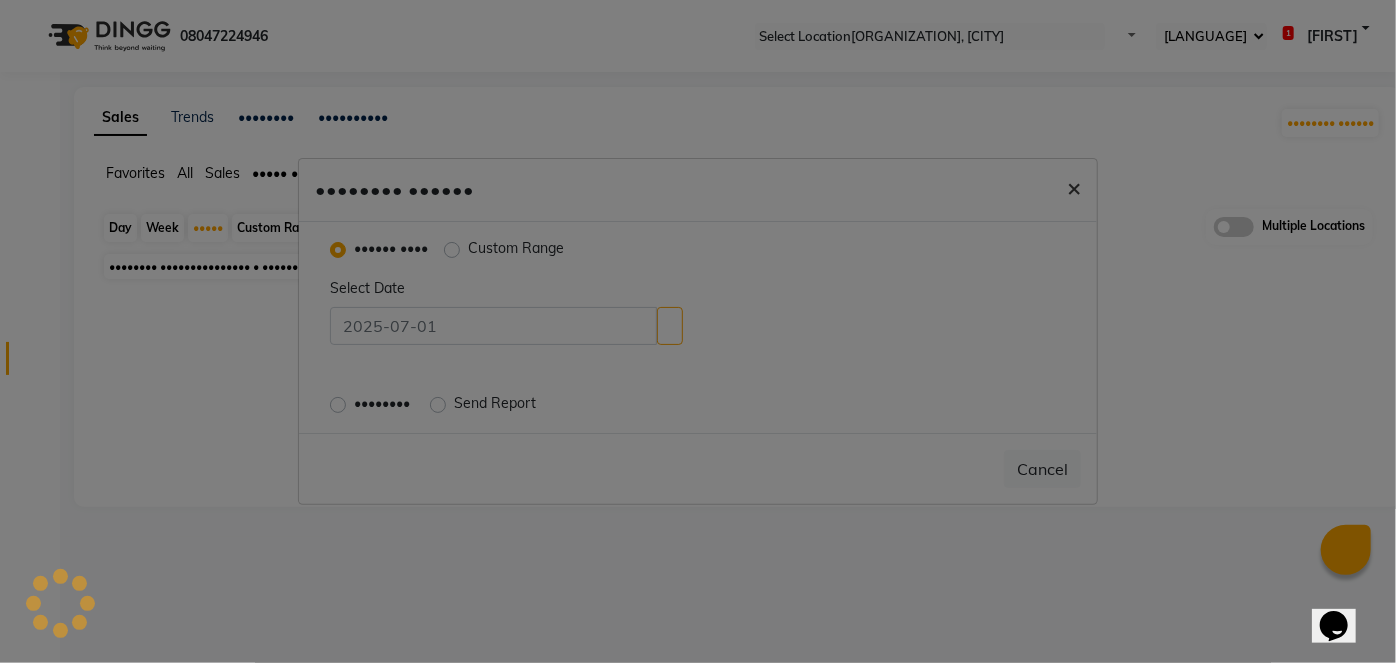 click on "×" at bounding box center [1074, 187] 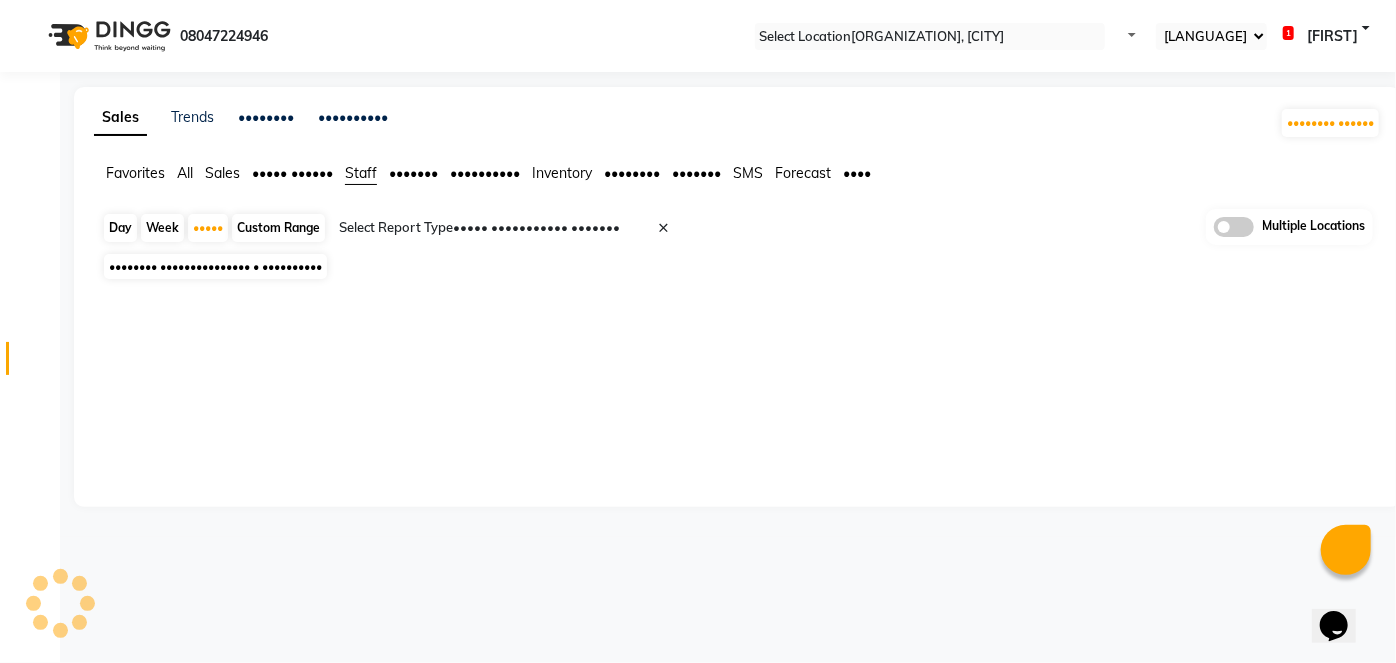 click at bounding box center (510, 228) 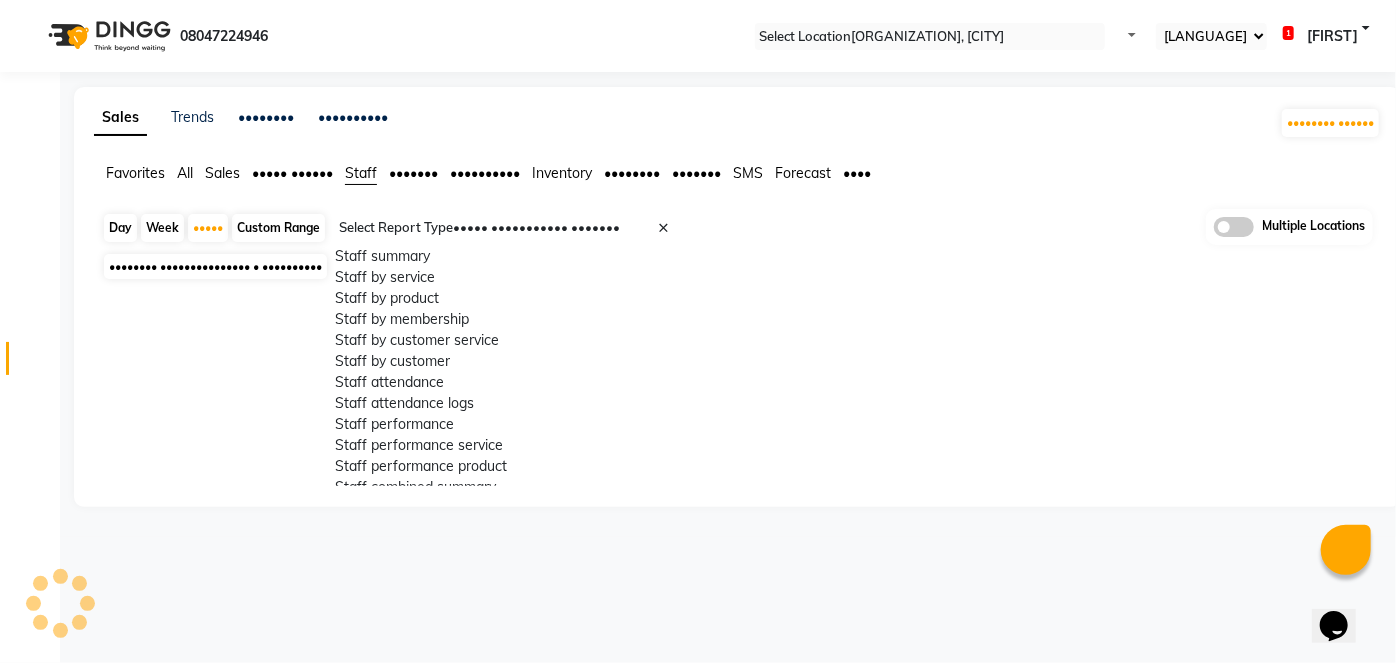 scroll, scrollTop: 640, scrollLeft: 0, axis: vertical 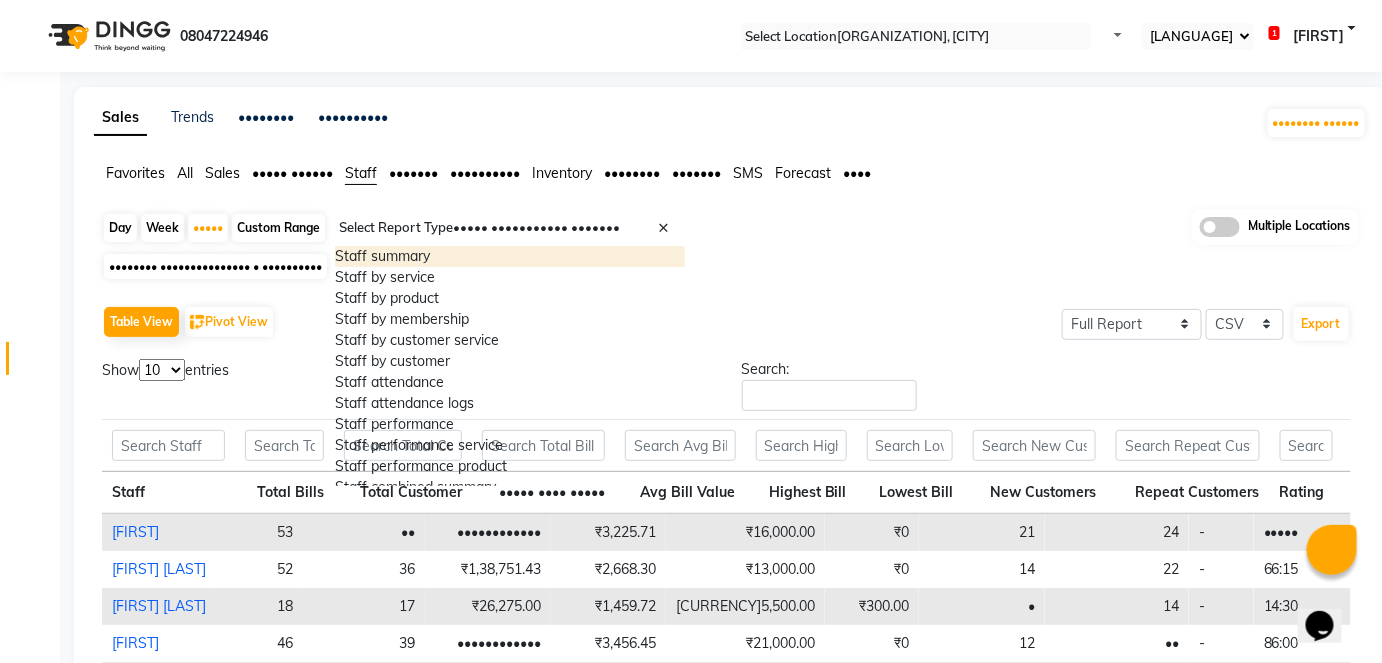 click on "Staff summary" at bounding box center [510, 256] 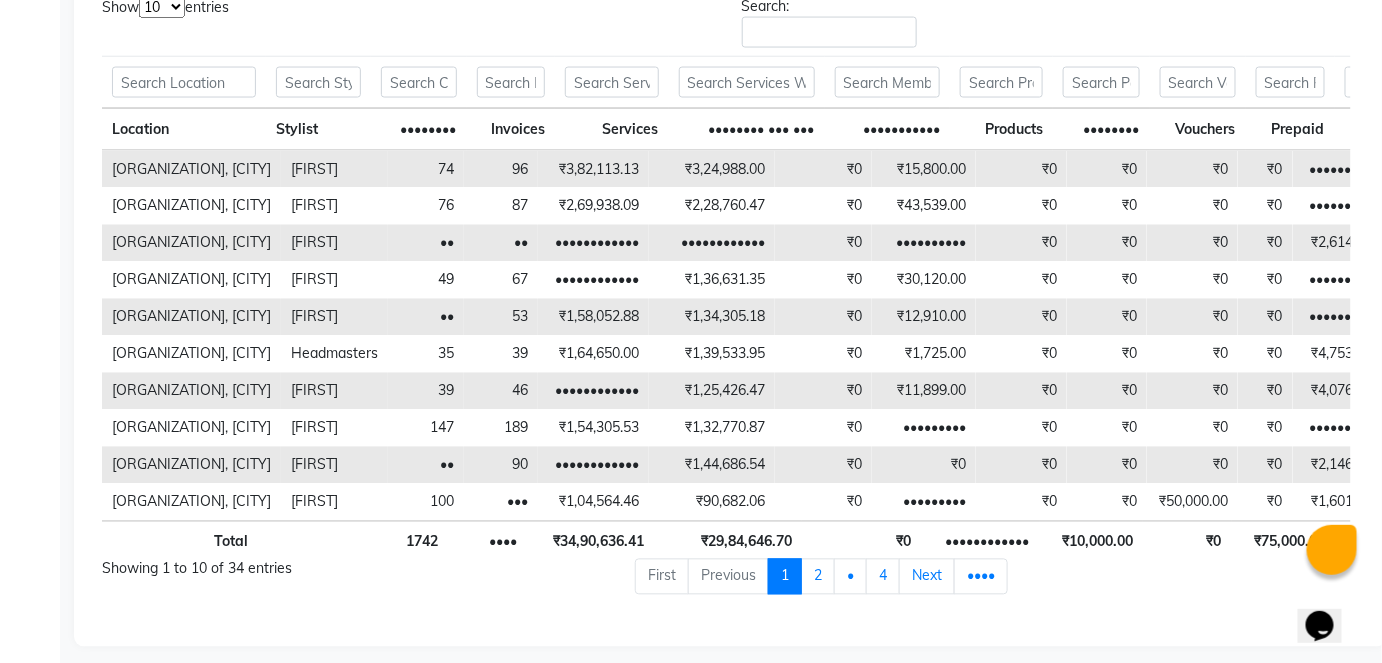 scroll, scrollTop: 1104, scrollLeft: 0, axis: vertical 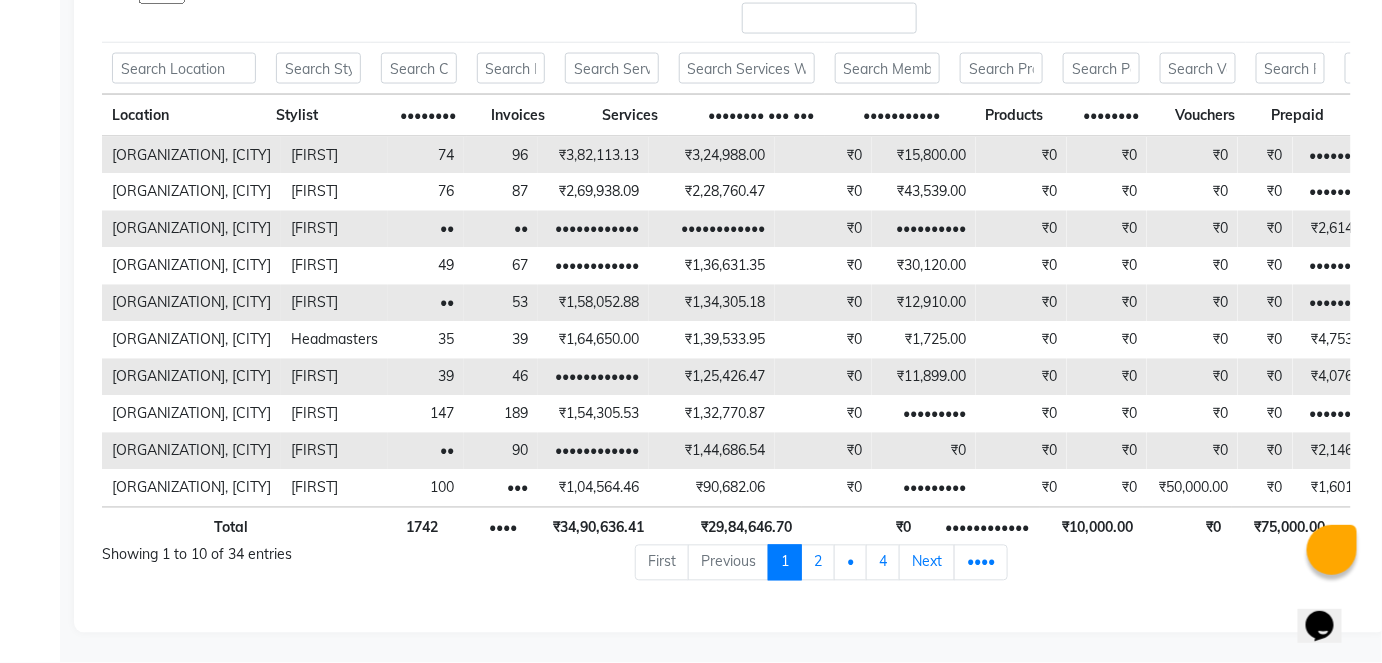 click on "Search:" at bounding box center [1047, 12] 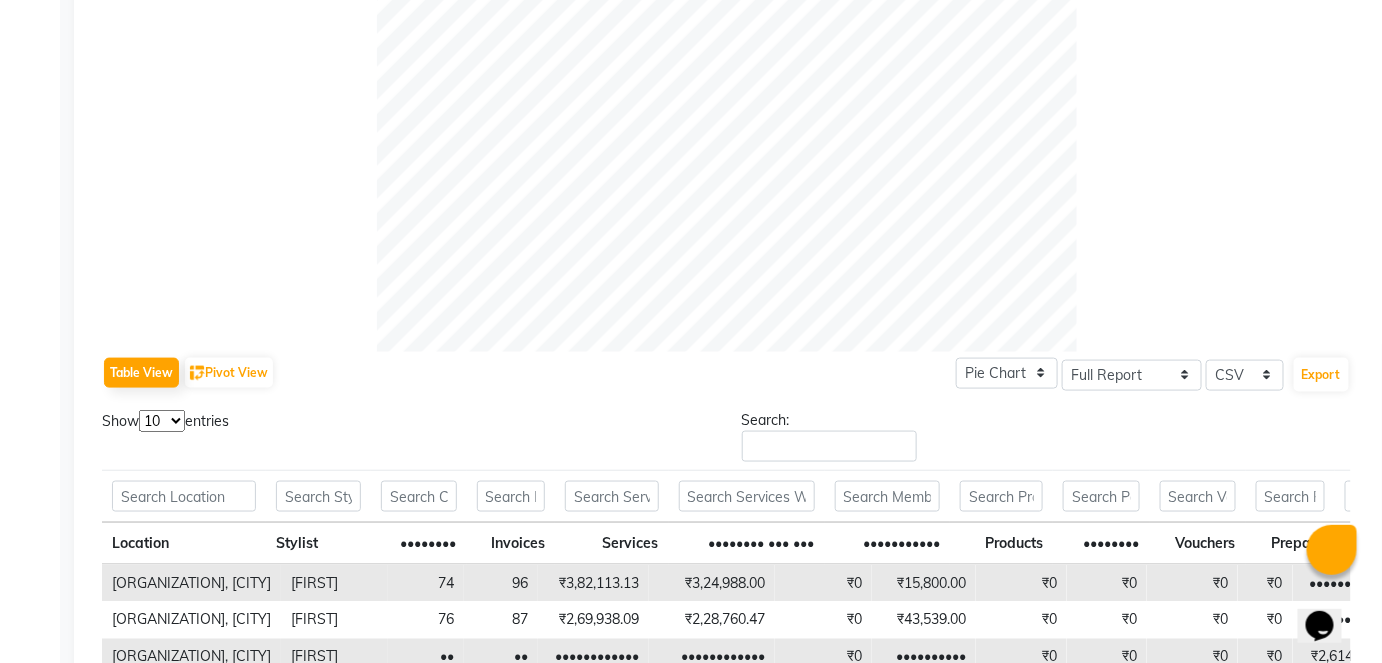scroll, scrollTop: 650, scrollLeft: 0, axis: vertical 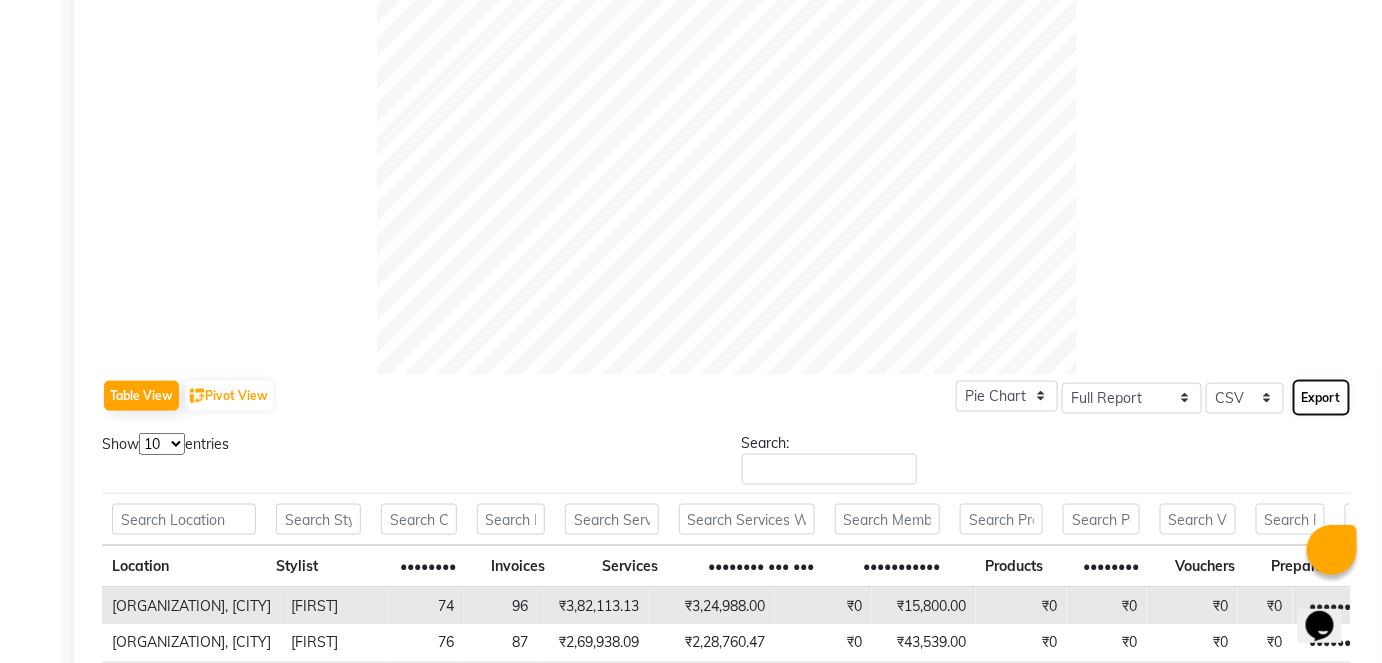 click on "Export" at bounding box center [1321, 398] 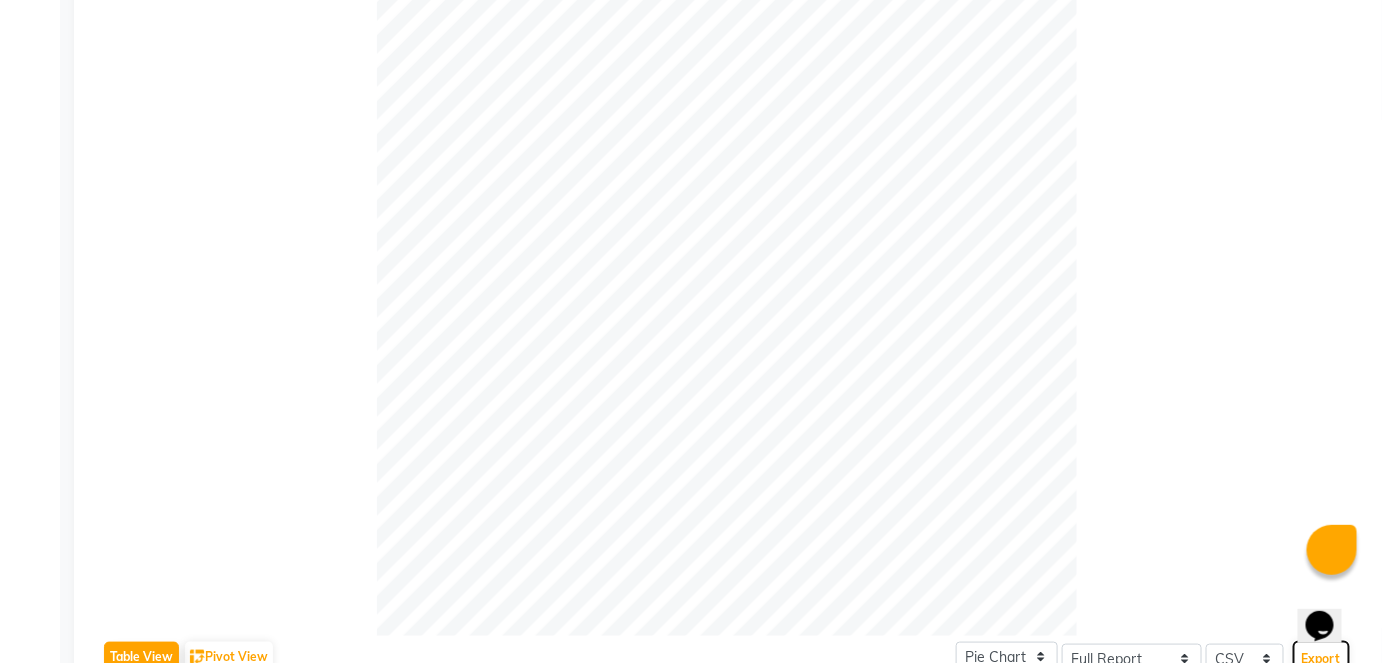 scroll, scrollTop: 0, scrollLeft: 0, axis: both 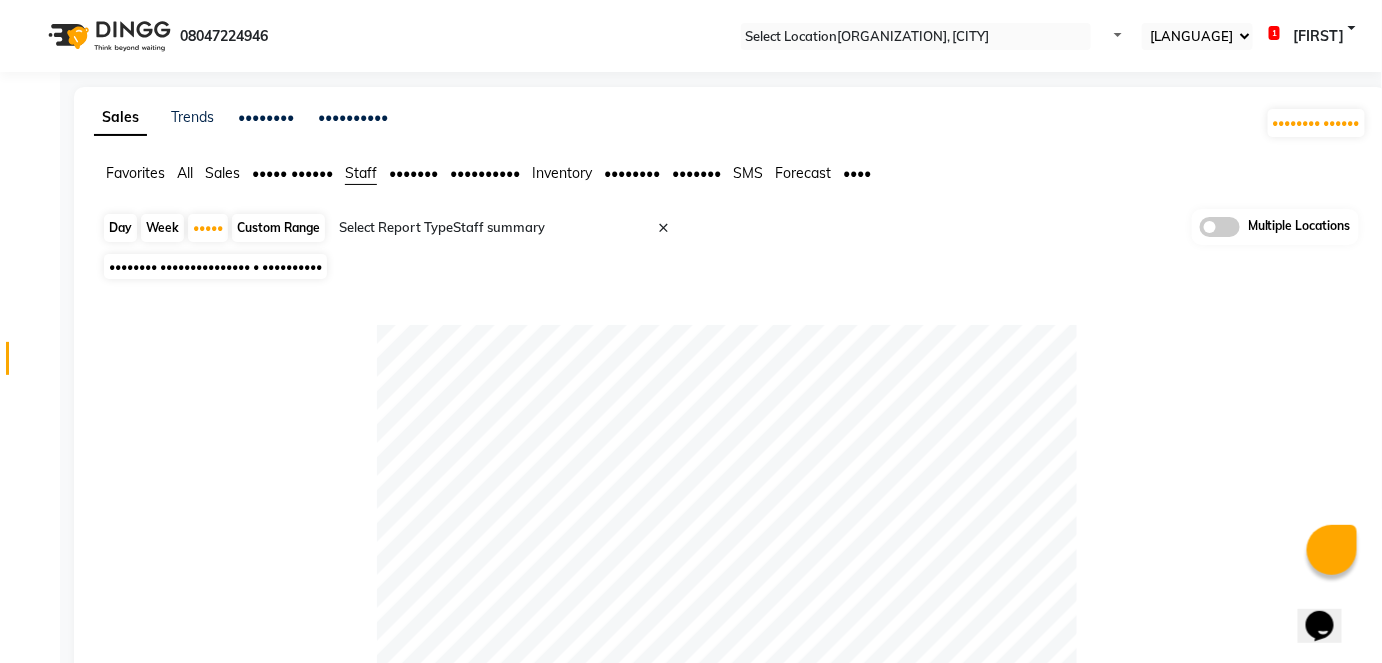 click on "Day" at bounding box center (120, 228) 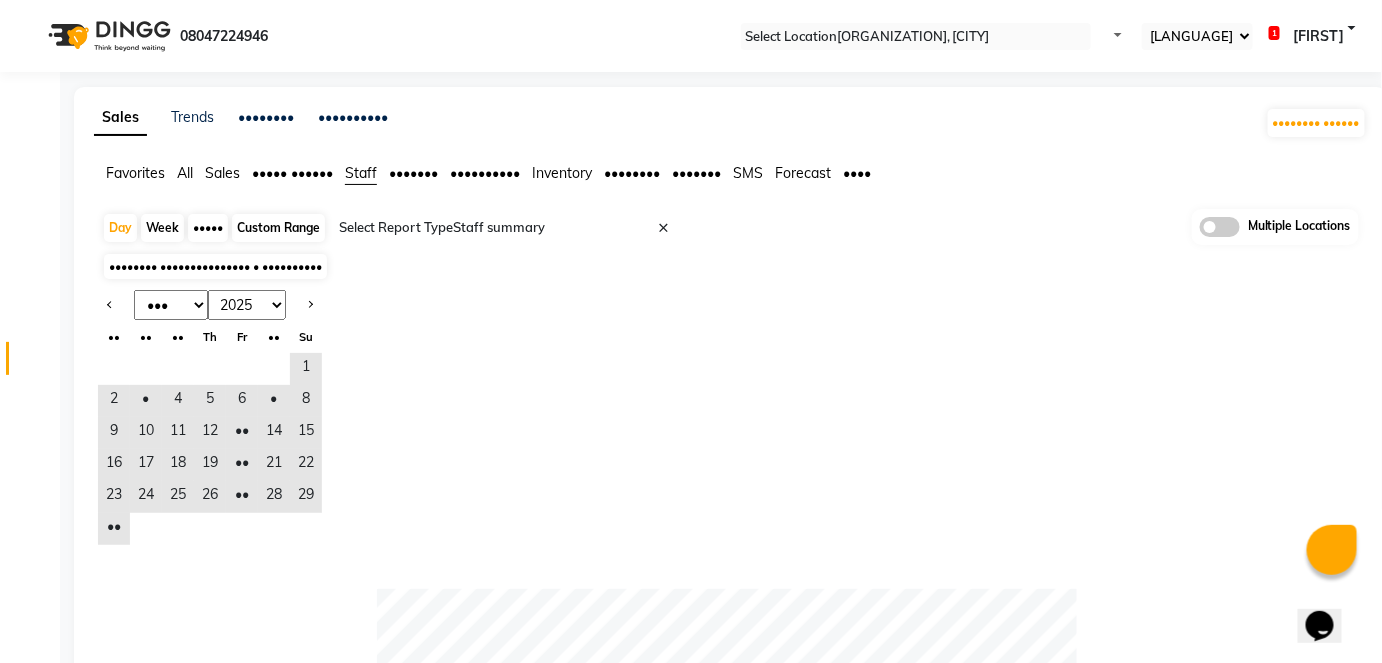 click on "Jan Feb Mar Apr May Jun Jul Aug Sep Oct Nov Dec" at bounding box center [171, 305] 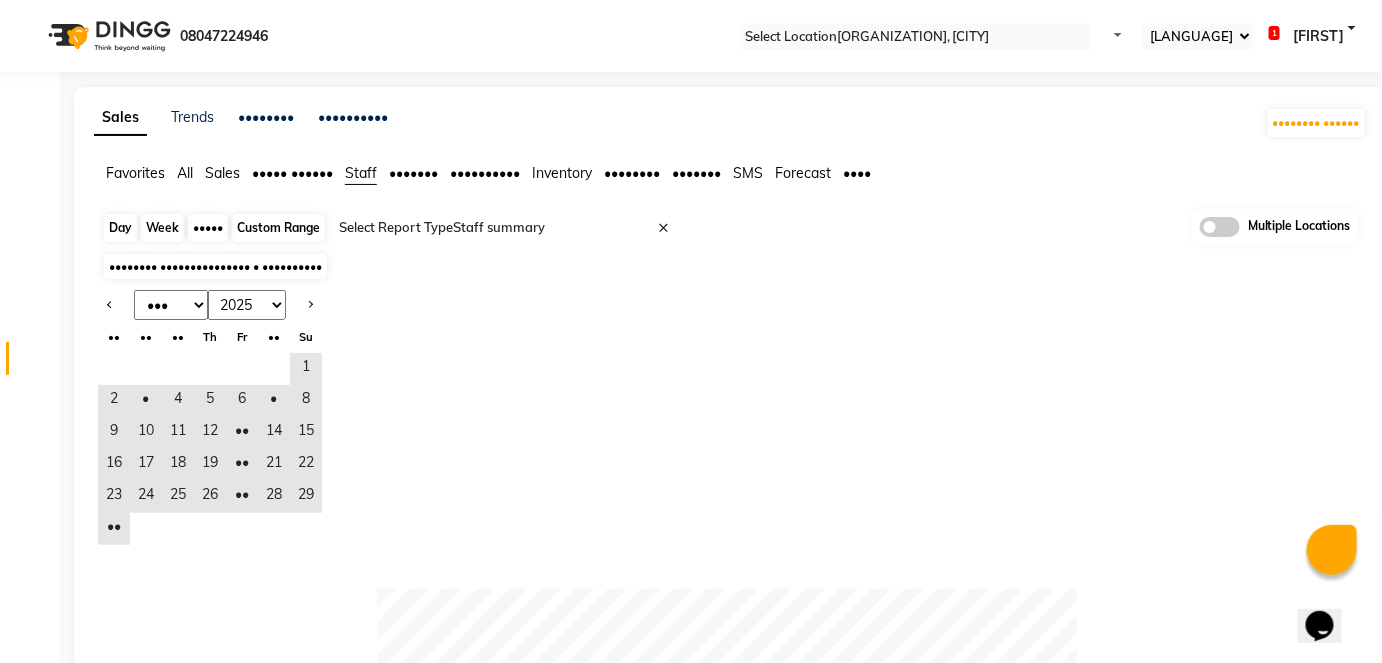 click on "Day" at bounding box center [120, 228] 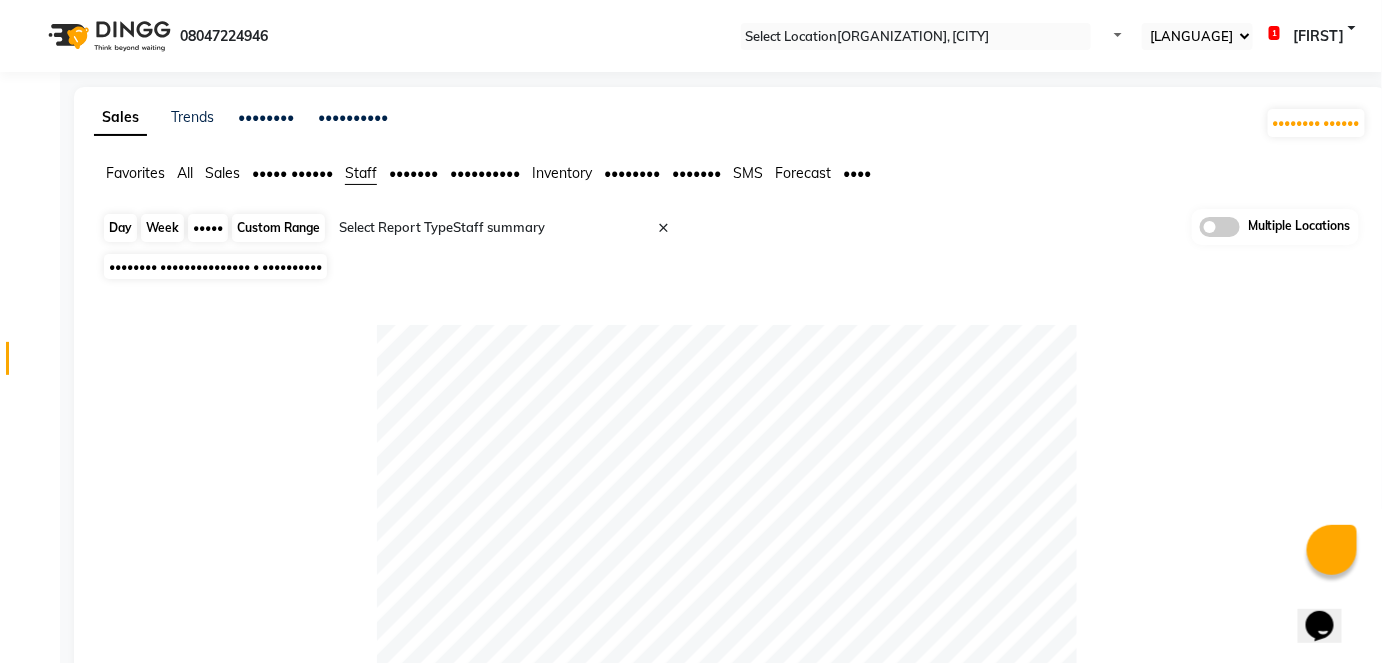 click on "Day" at bounding box center [120, 228] 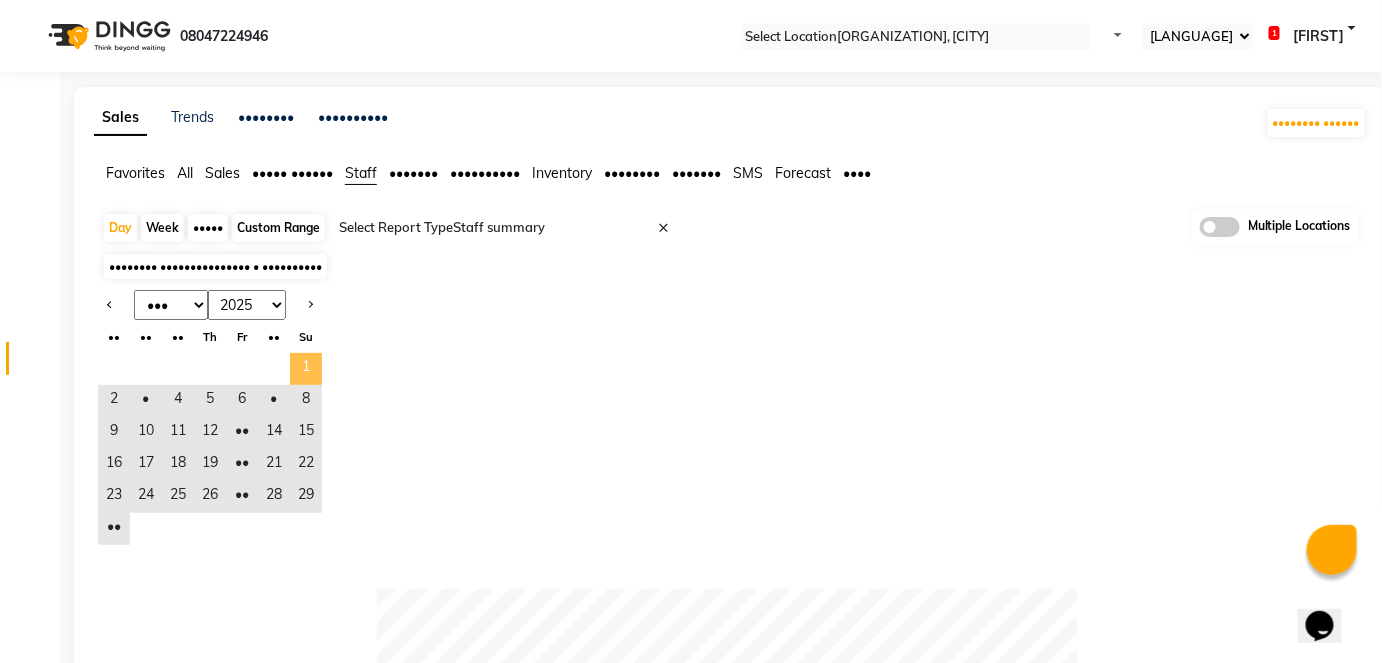 click on "1" at bounding box center [306, 369] 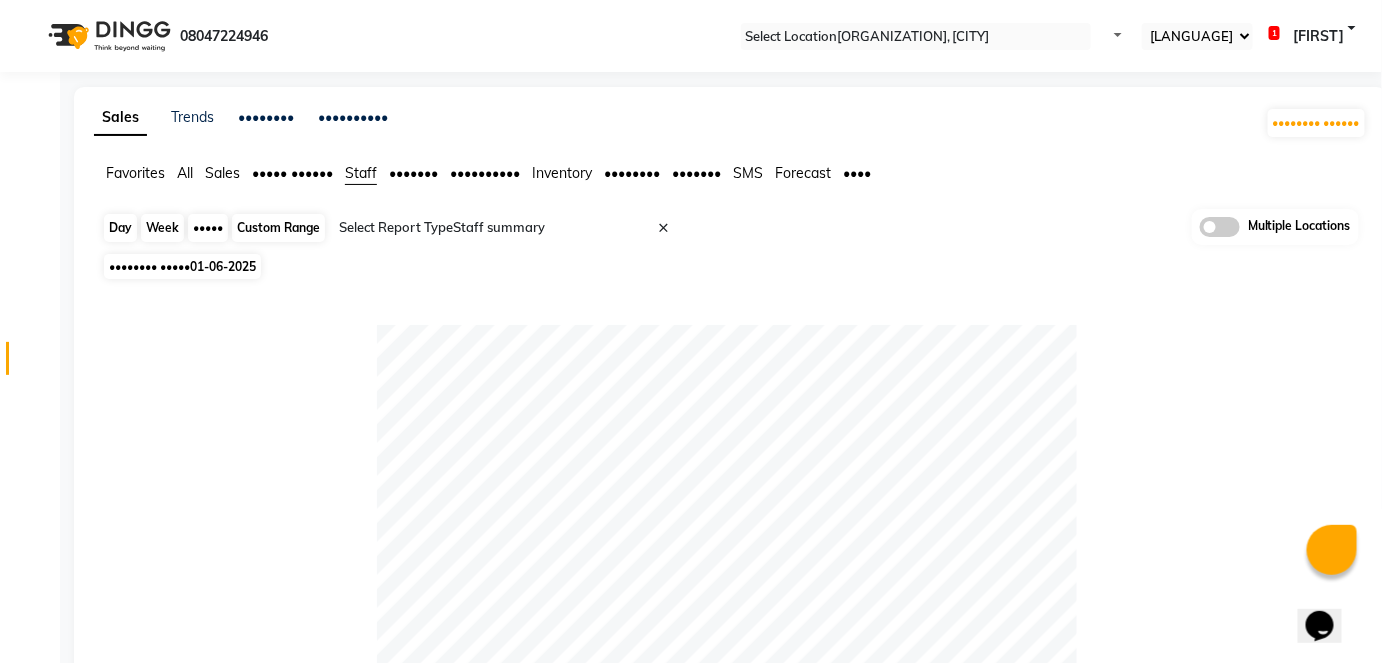 click on "Day" at bounding box center (120, 228) 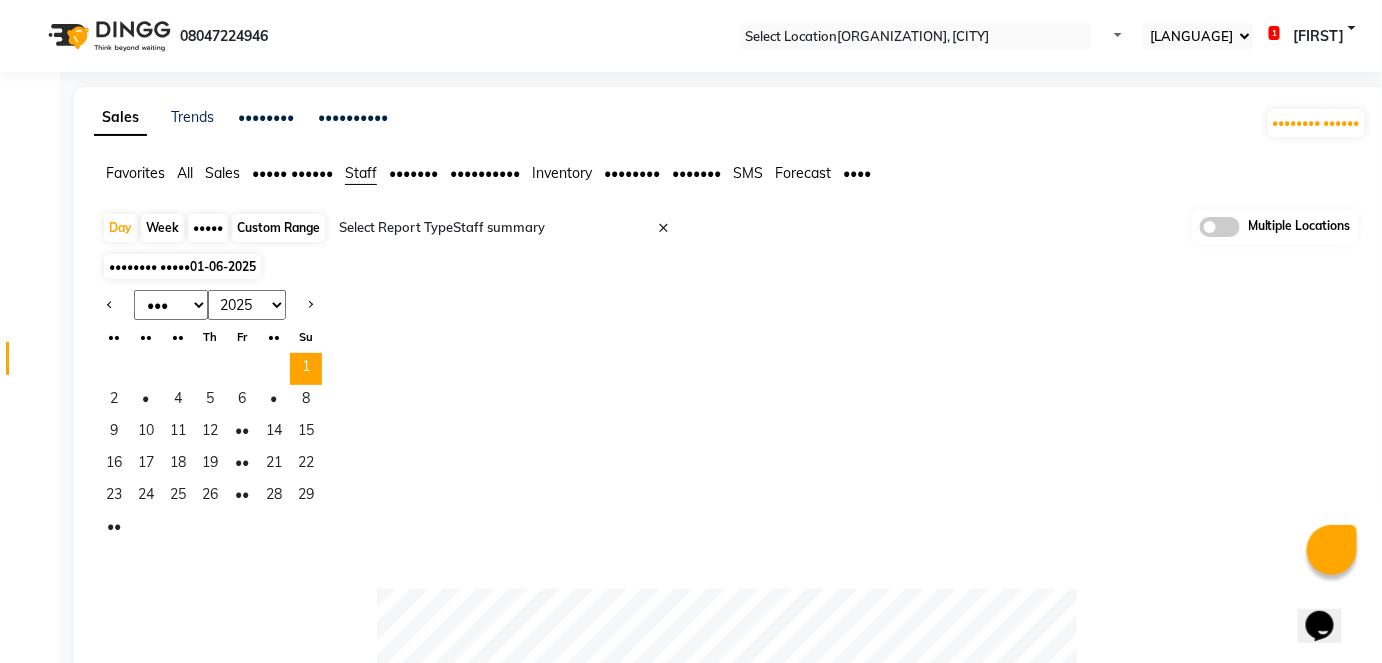 click on "Jan Feb Mar Apr May Jun Jul Aug Sep Oct Nov Dec" at bounding box center [171, 305] 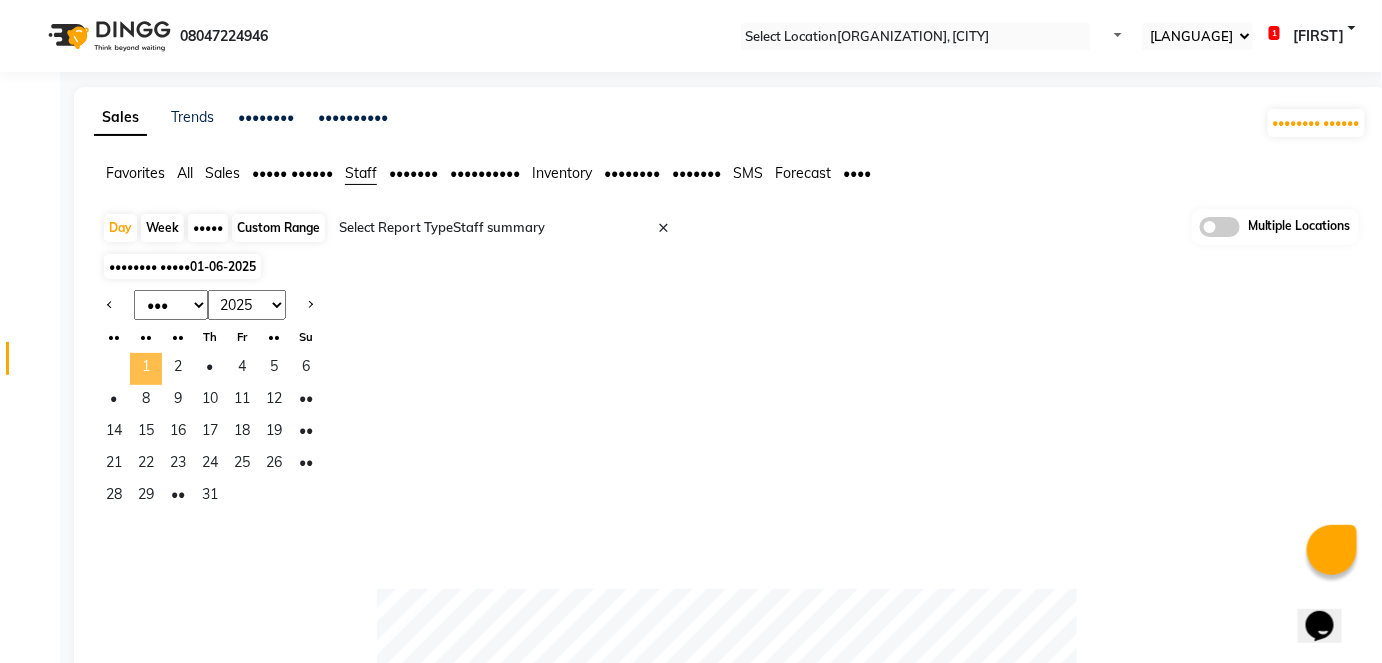 click on "1" at bounding box center [146, 369] 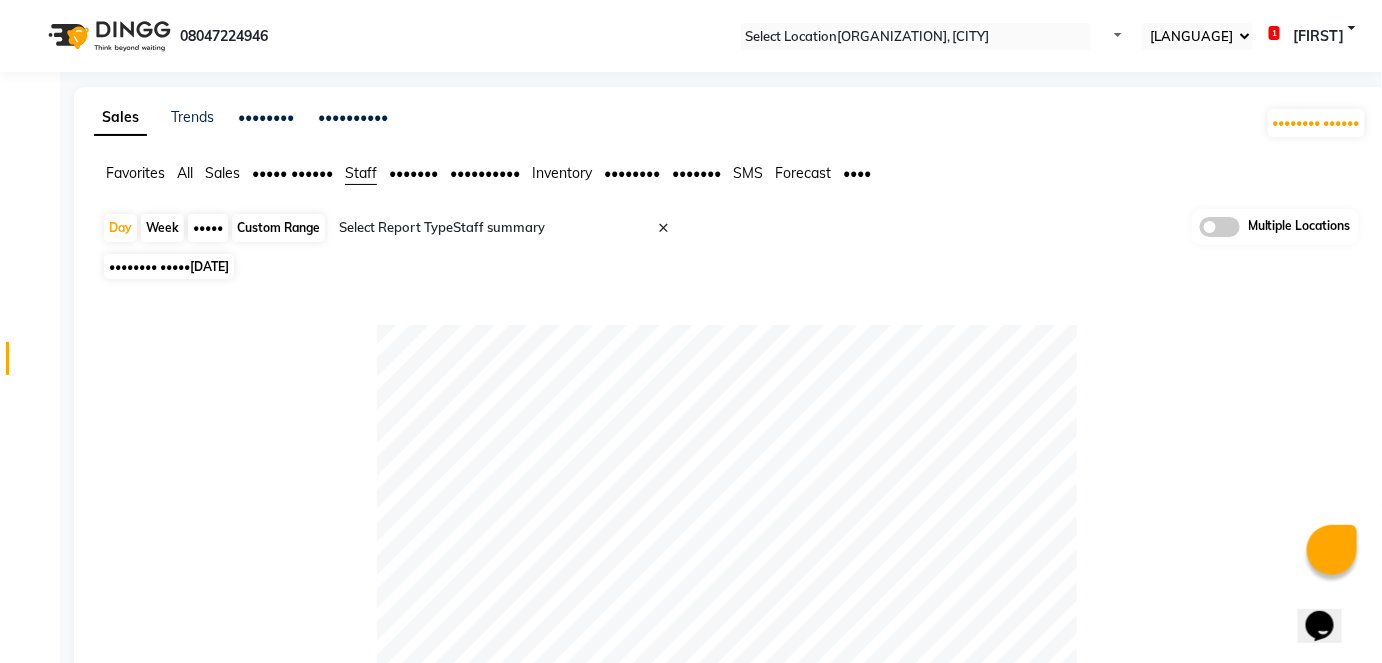 click at bounding box center (510, 228) 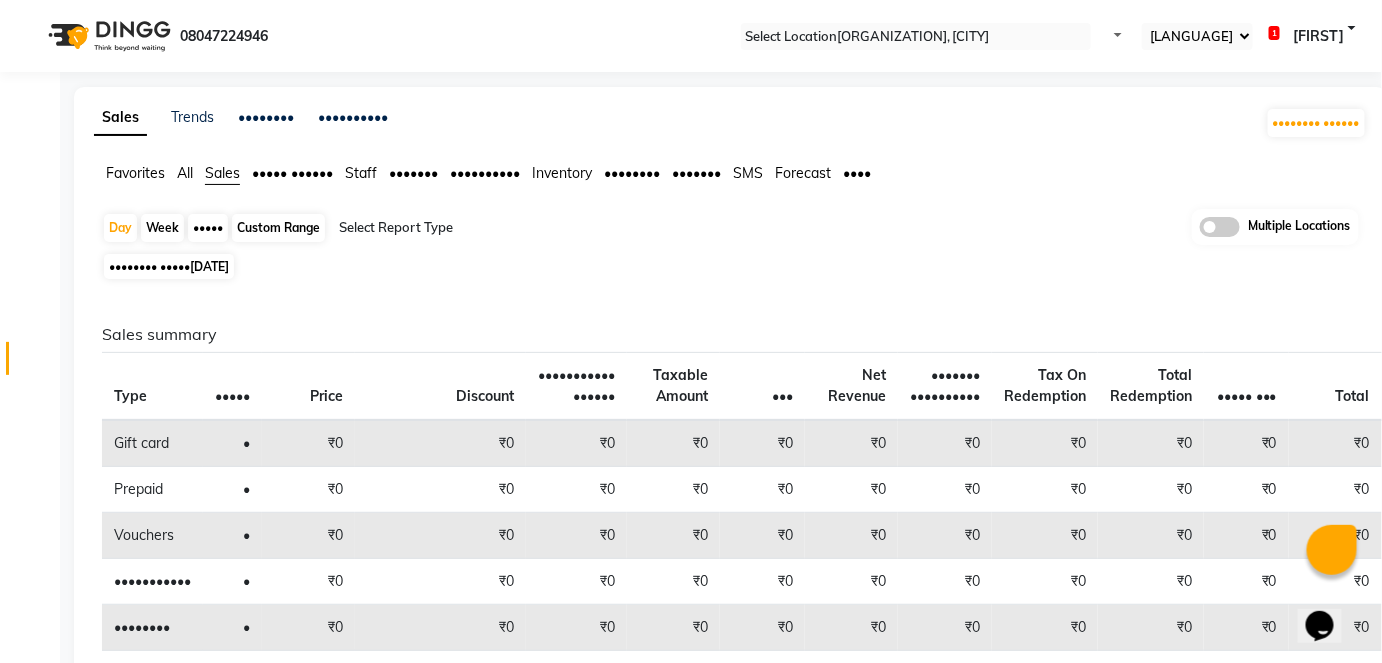 click at bounding box center (510, 228) 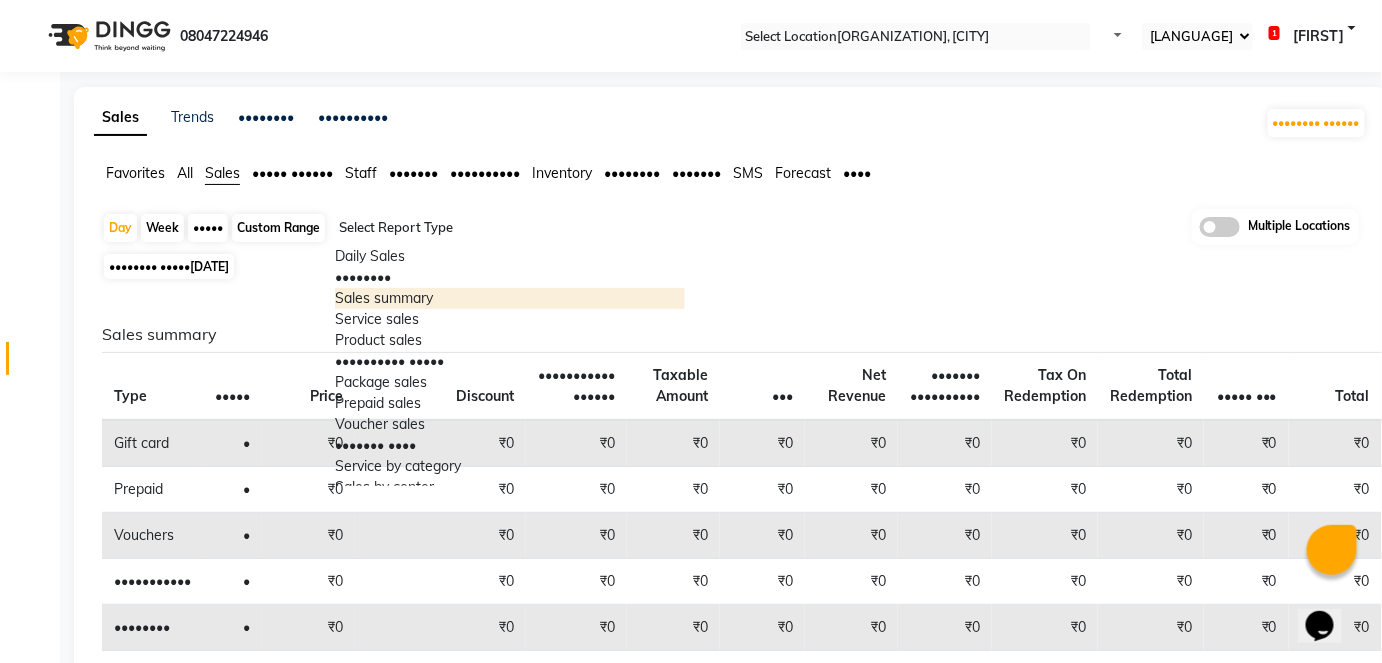 click on "Sales summary" at bounding box center [510, 298] 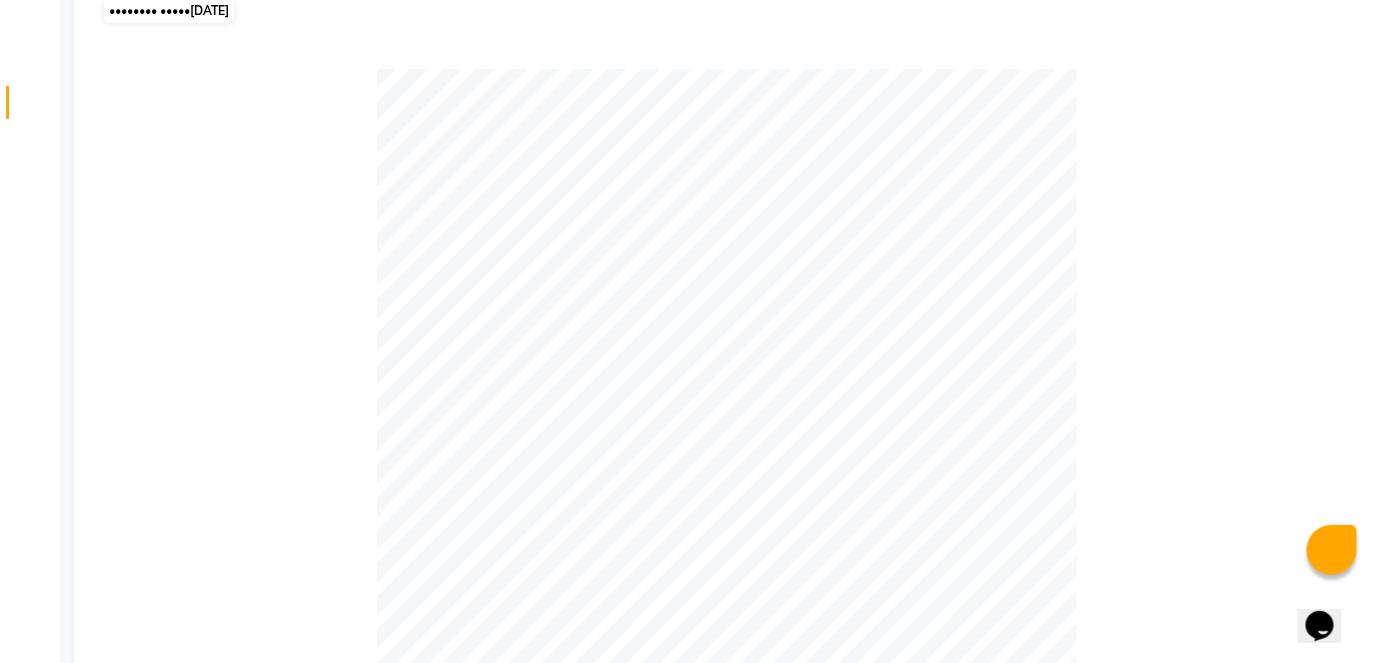 scroll, scrollTop: 0, scrollLeft: 0, axis: both 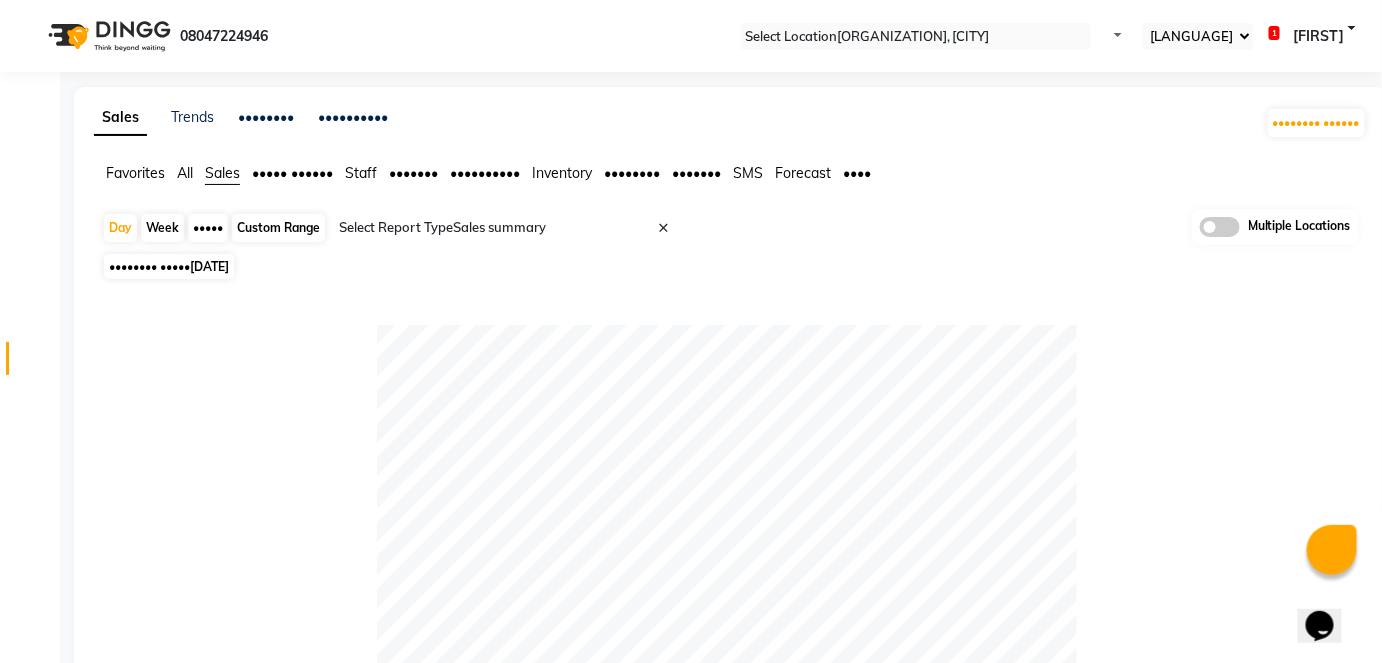 click on "Month" at bounding box center [208, 228] 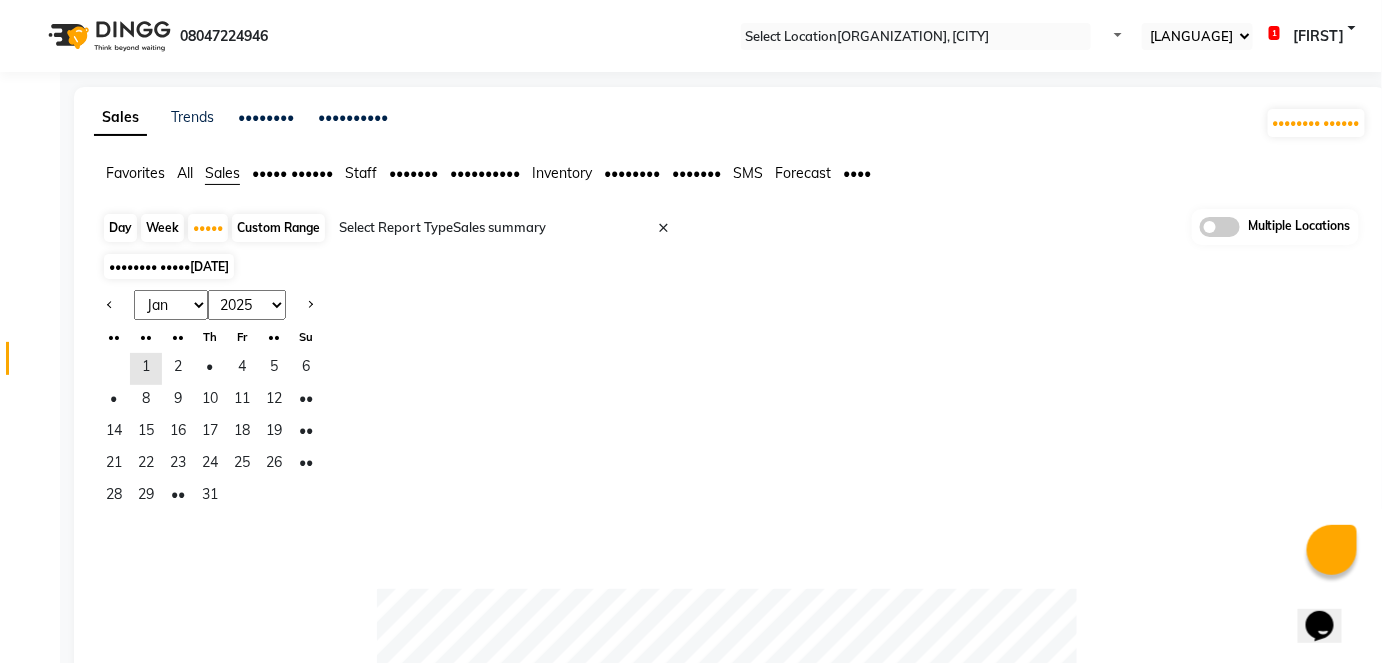 click on "Jan Feb Mar Apr May Jun Jul Aug Sep Oct Nov Dec" at bounding box center [171, 305] 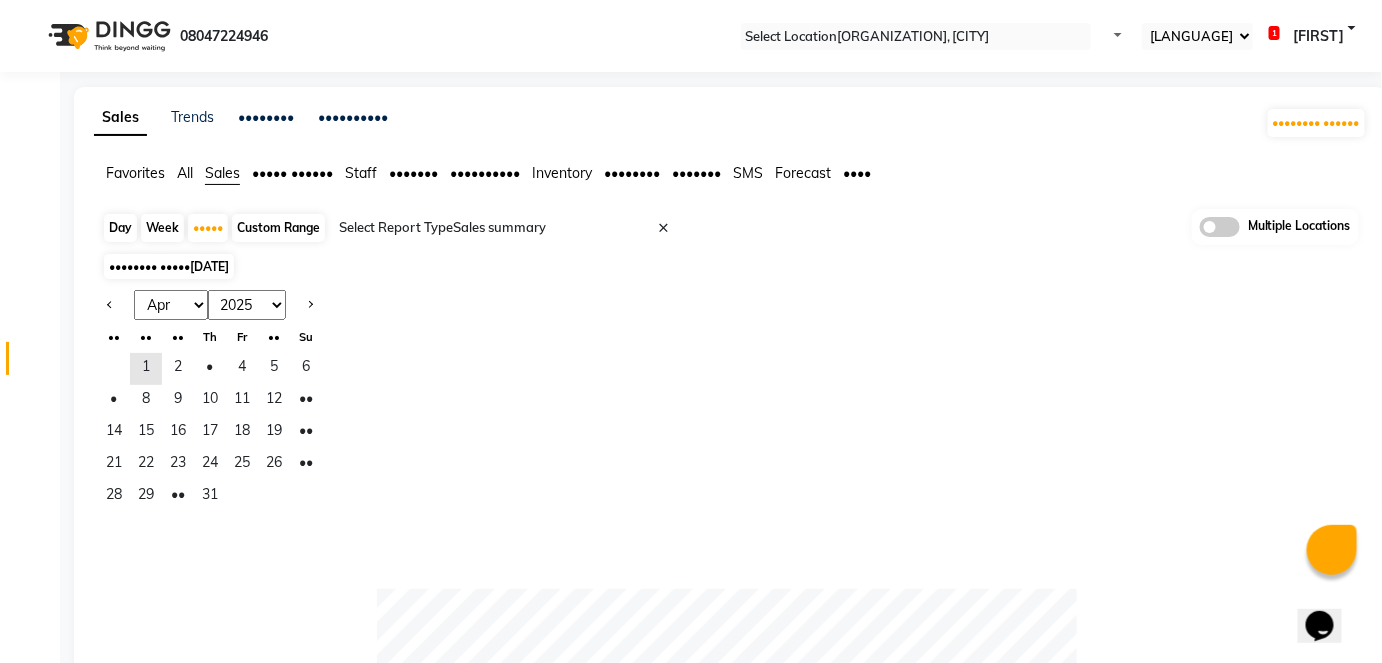 click on "Jan Feb Mar Apr May Jun Jul Aug Sep Oct Nov Dec" at bounding box center (171, 305) 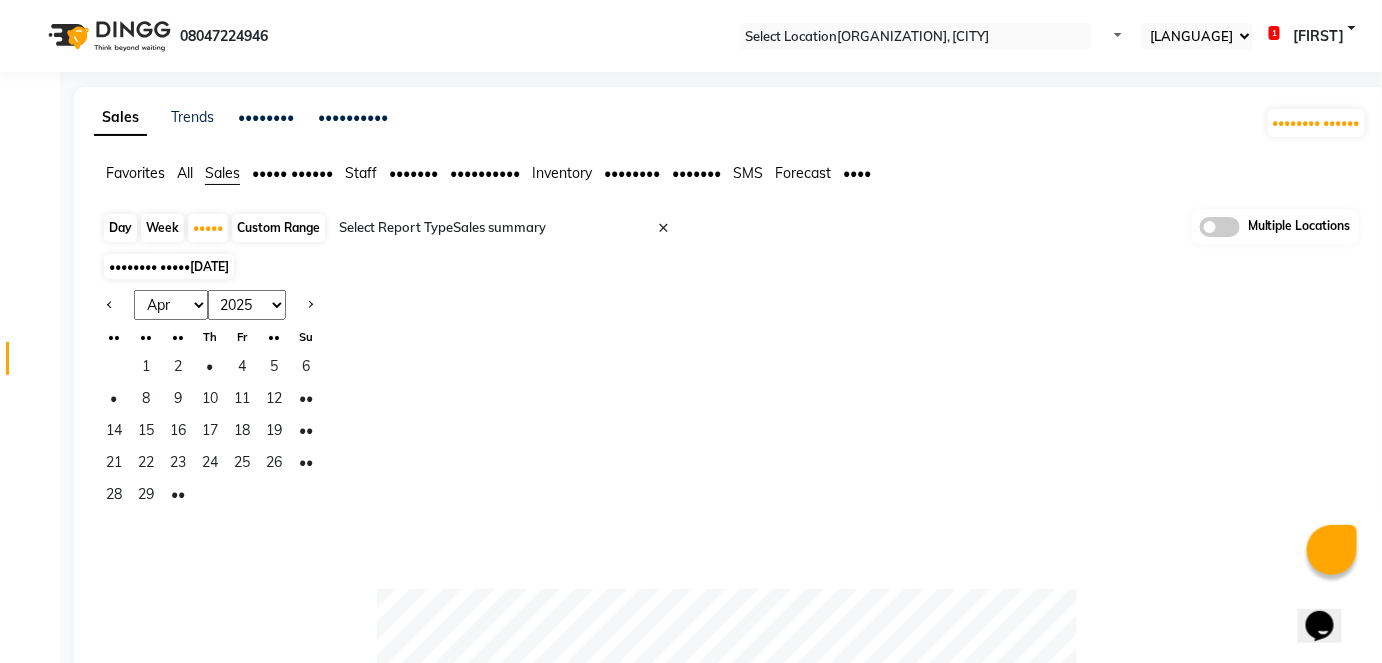 click on "Staff" at bounding box center (135, 173) 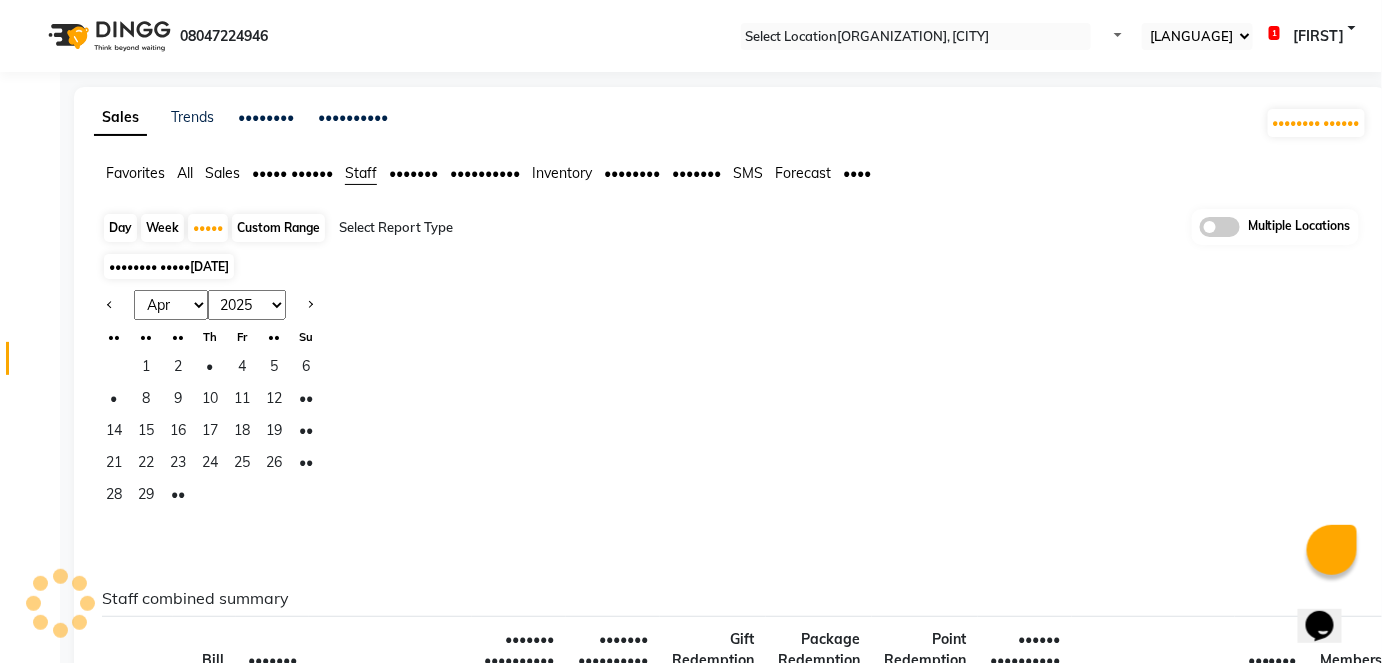 click on "Select Report Type" at bounding box center [510, 230] 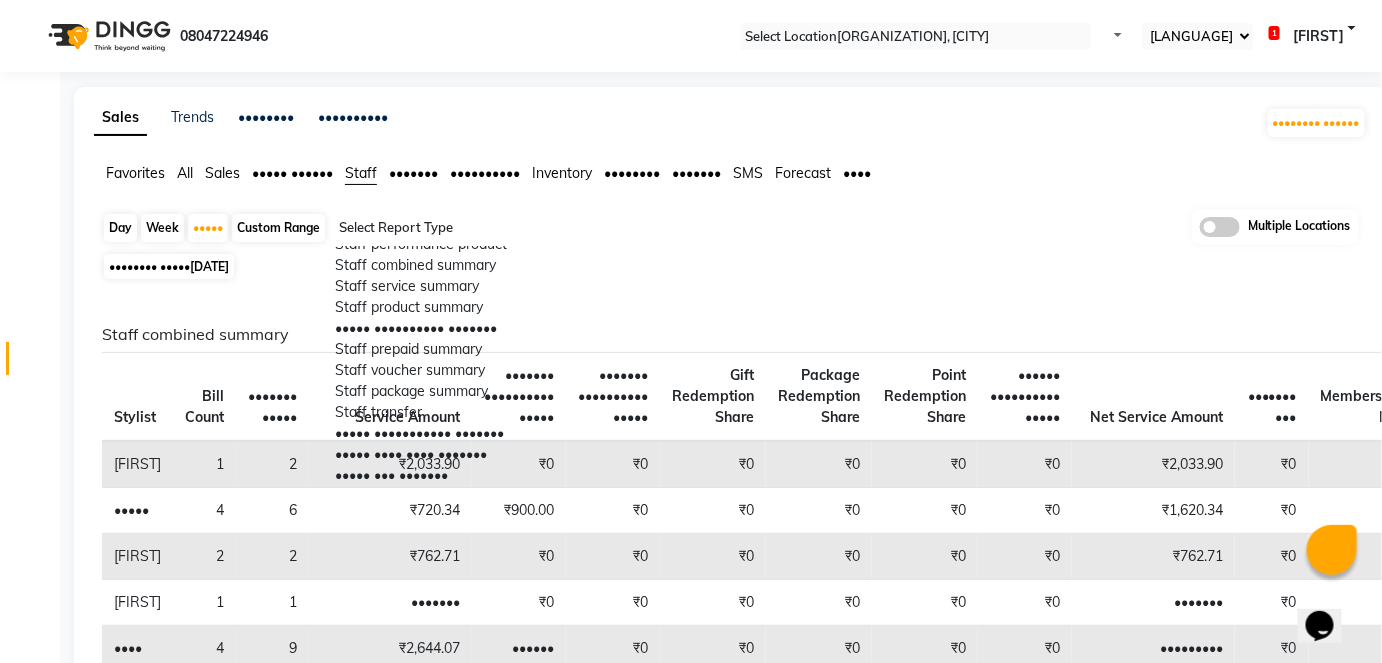 scroll, scrollTop: 640, scrollLeft: 0, axis: vertical 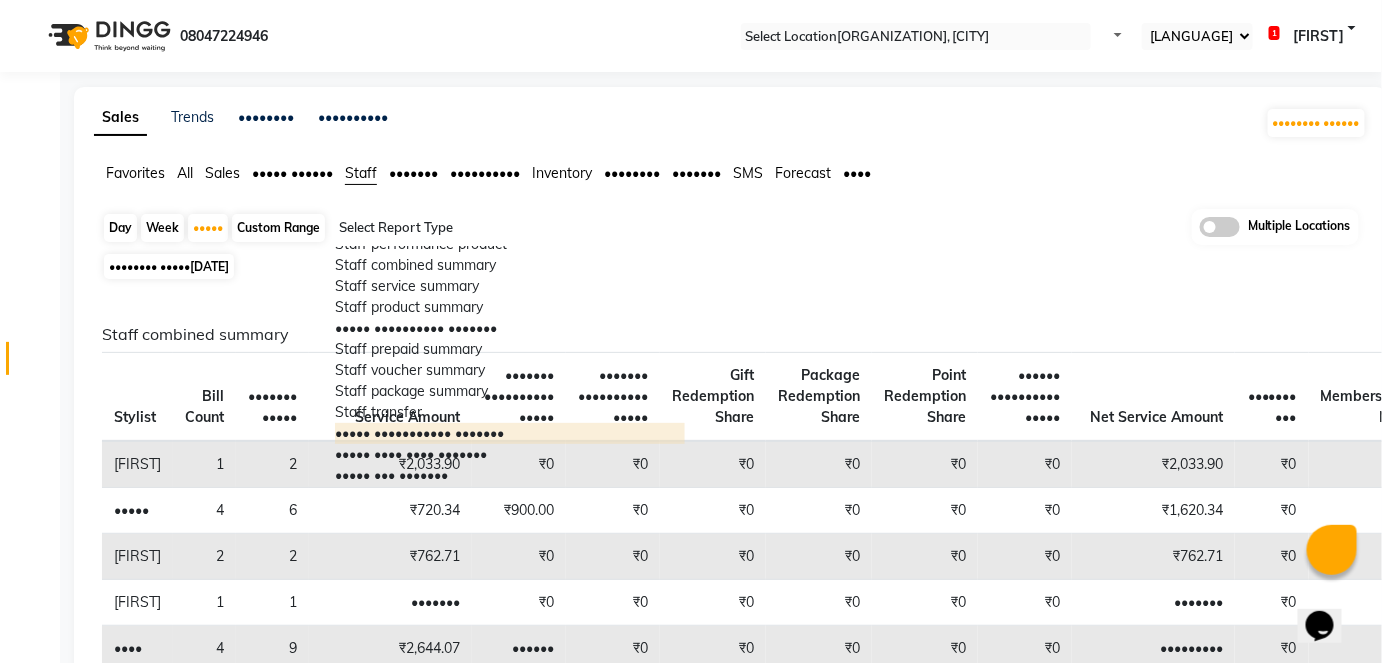 click on "Staff performance summary" at bounding box center [510, 433] 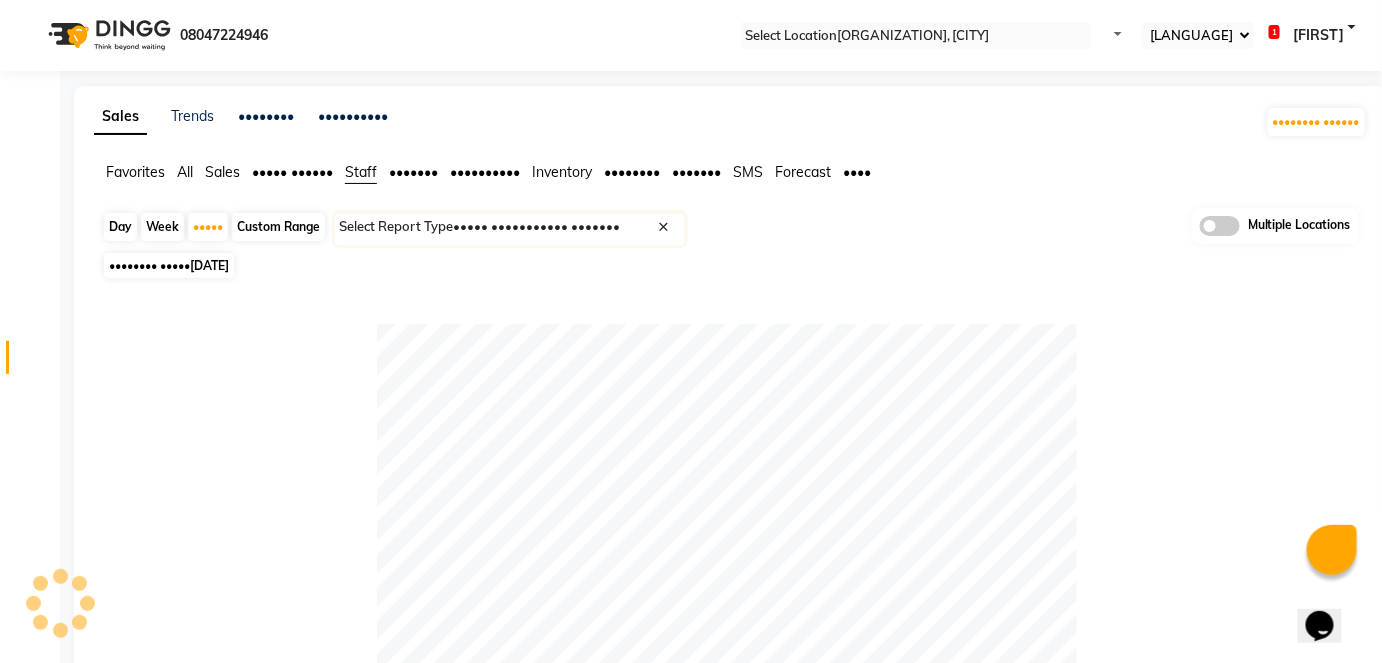 scroll, scrollTop: 0, scrollLeft: 0, axis: both 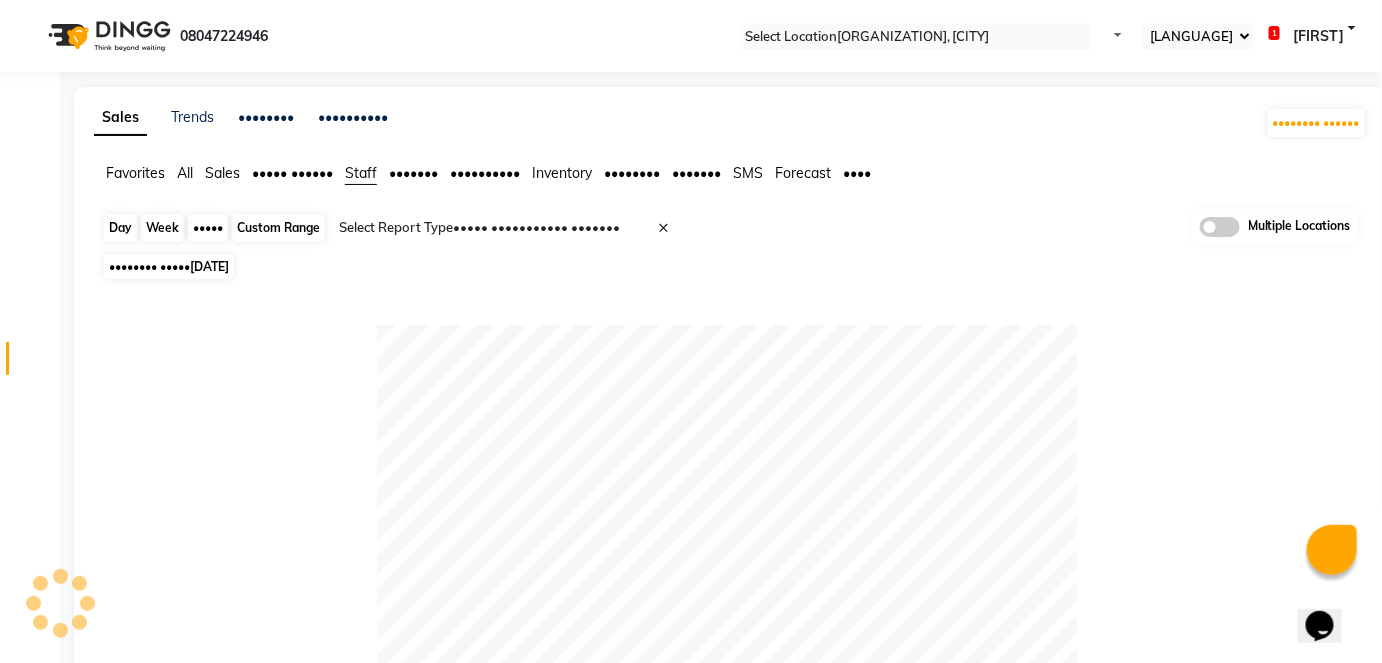 click on "Month" at bounding box center (208, 228) 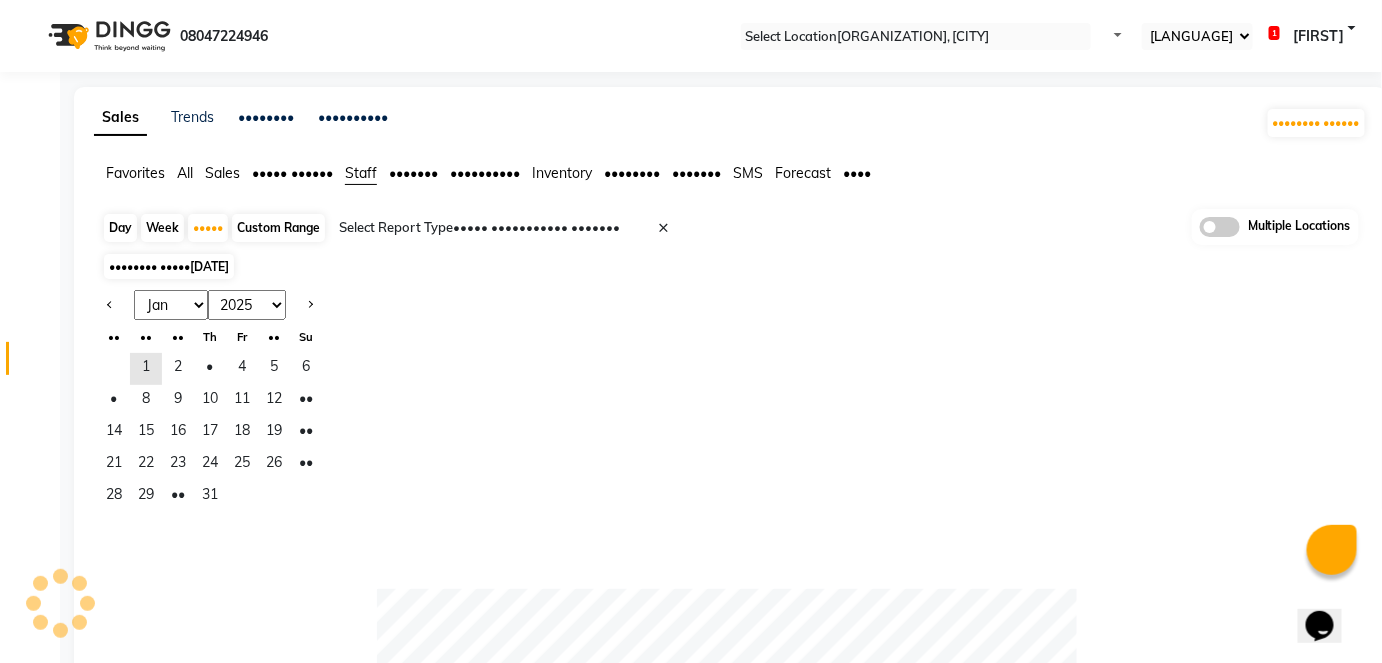 click on "Jan Feb Mar Apr May Jun Jul Aug Sep Oct Nov Dec" at bounding box center (171, 305) 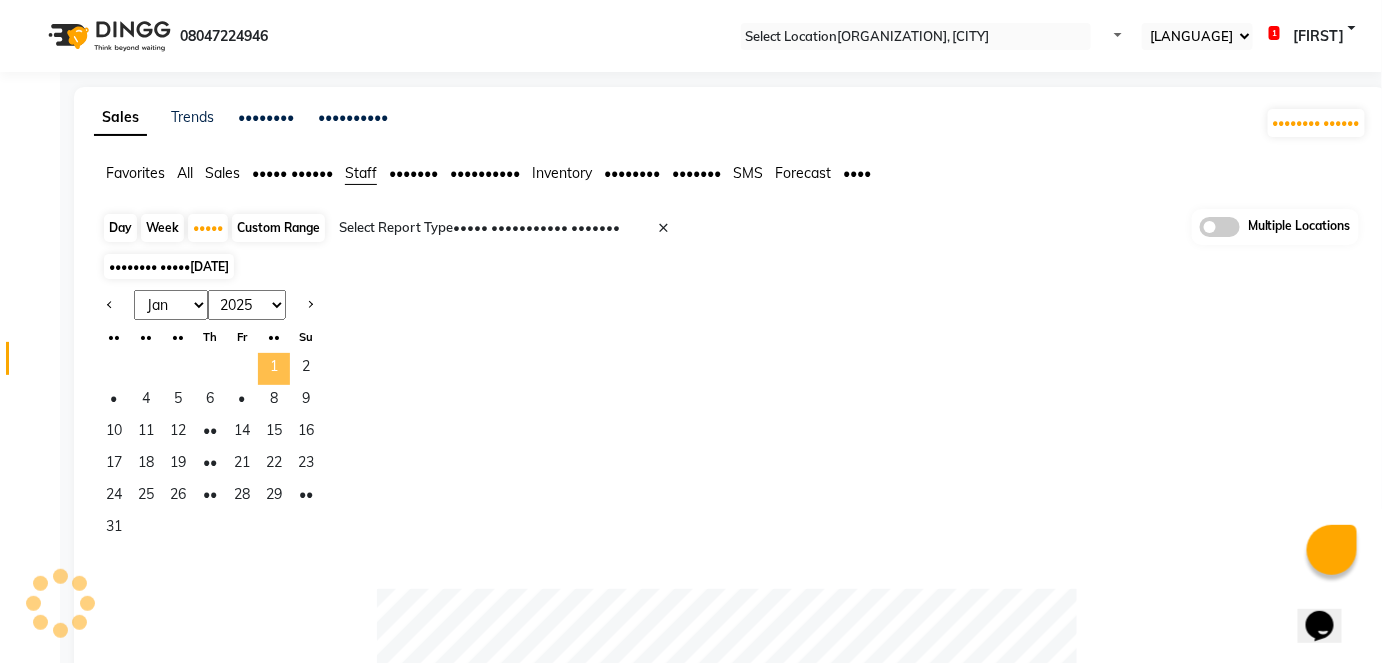 click on "1" at bounding box center (274, 369) 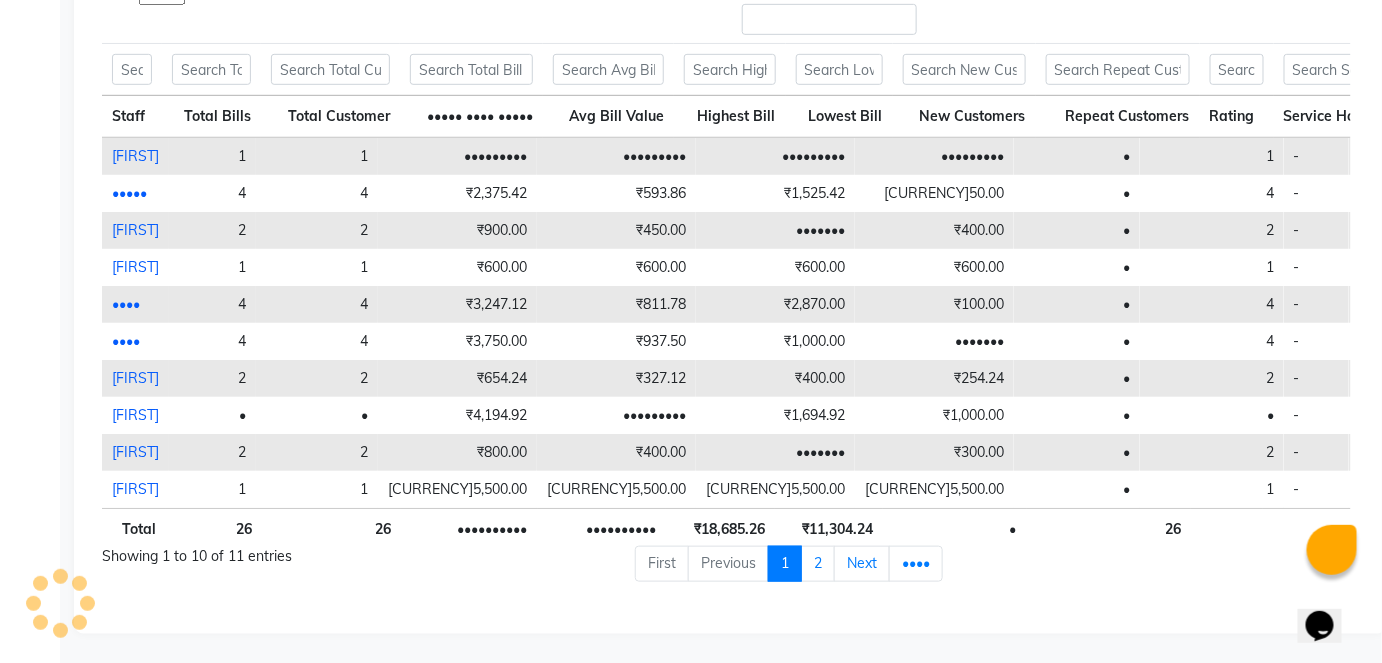 scroll, scrollTop: 380, scrollLeft: 0, axis: vertical 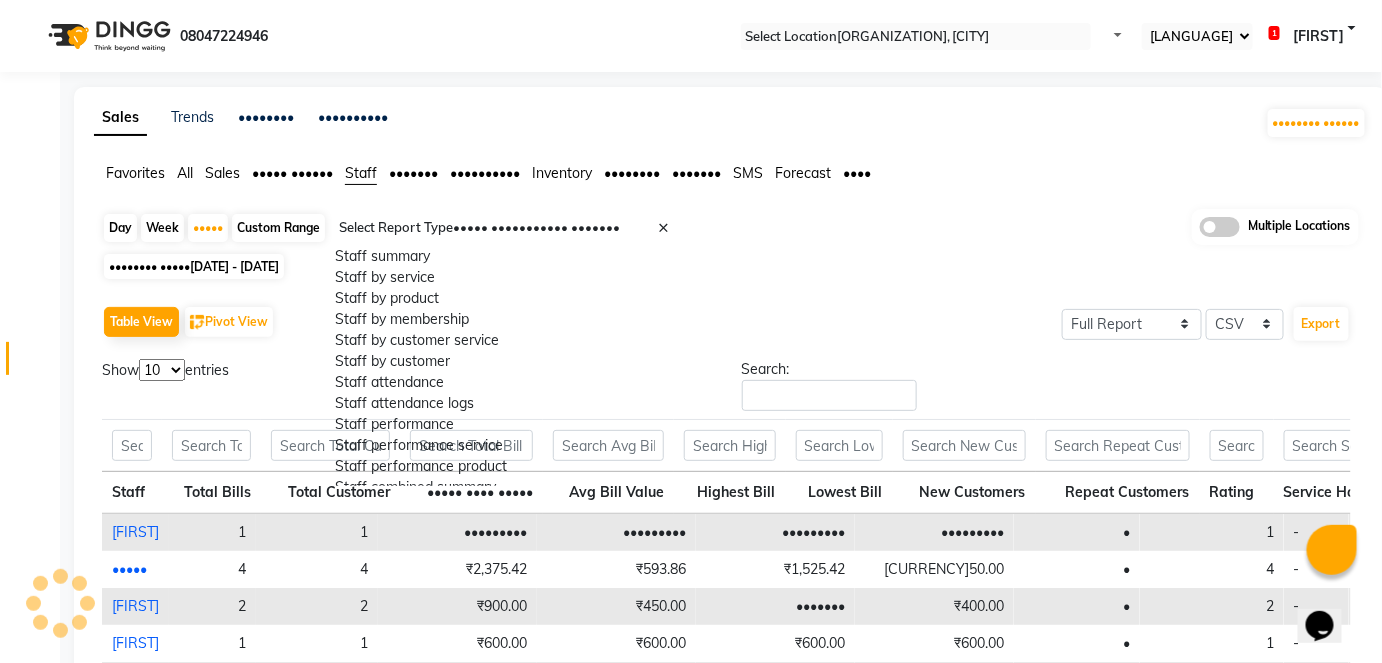 click on "Select Report Type × Staff performance summary ×" at bounding box center [510, 230] 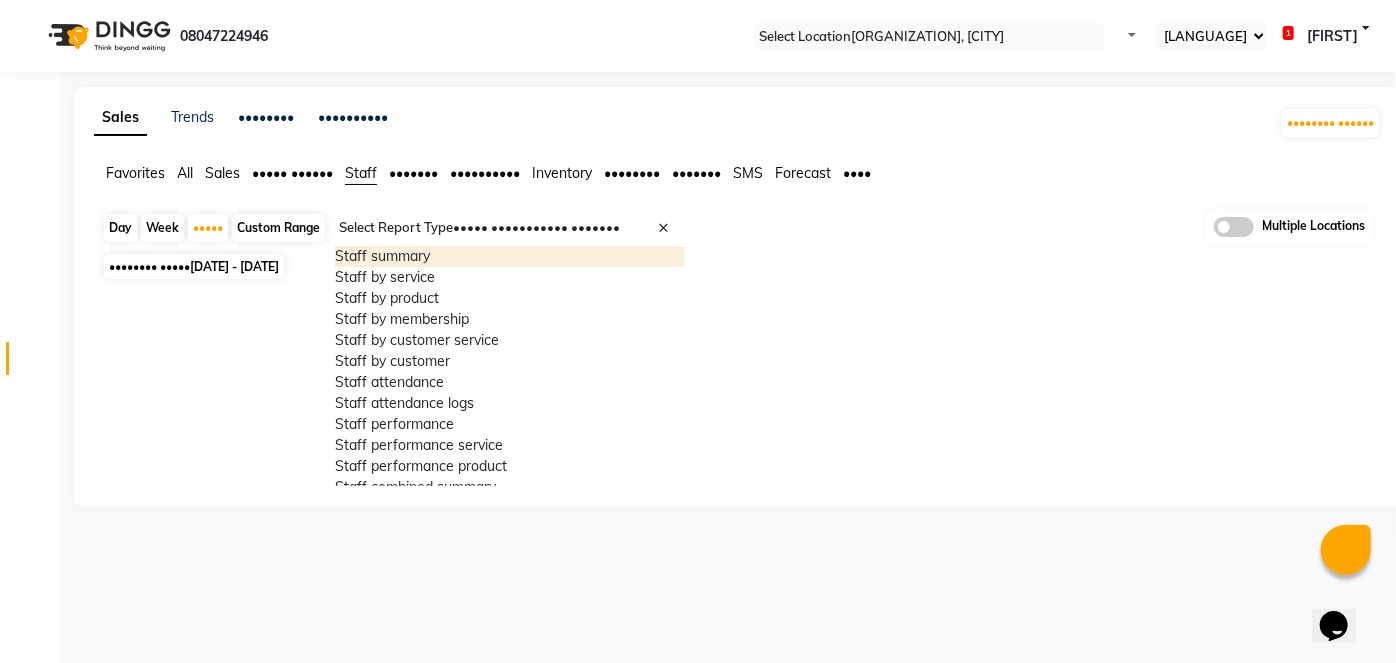 click on "Staff summary" at bounding box center (510, 256) 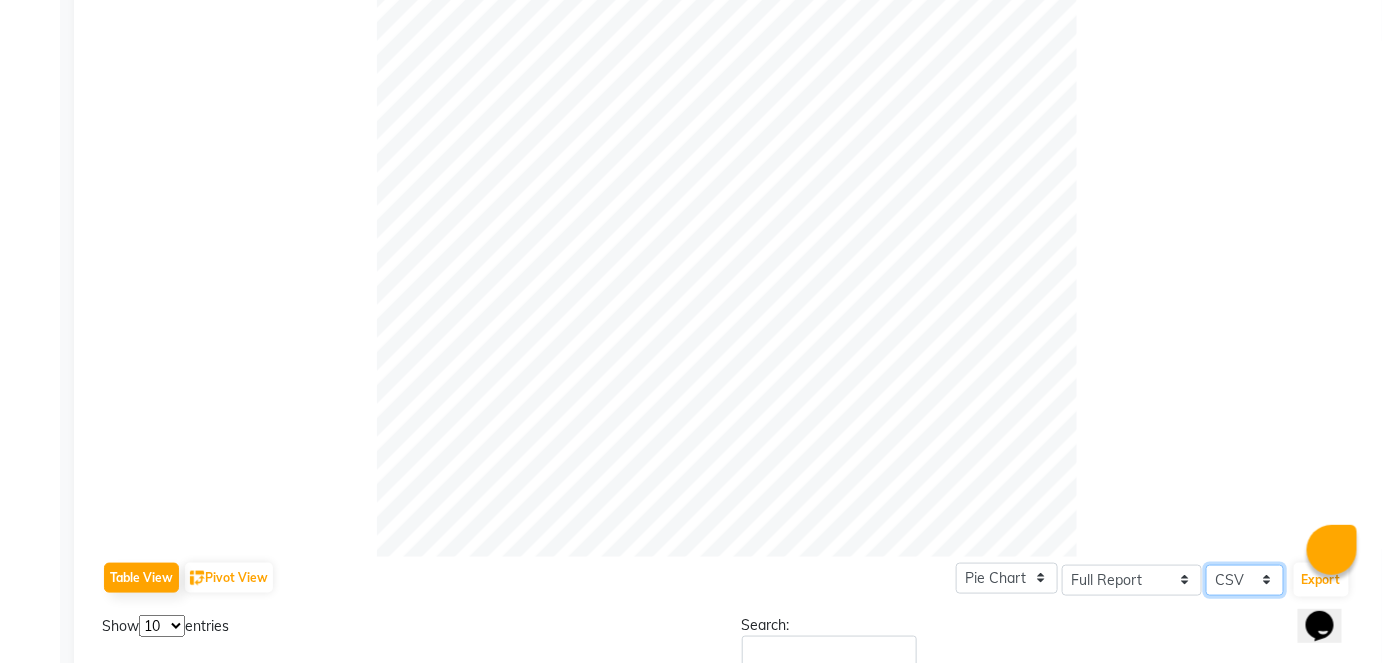 click on "Select CSV PDF" at bounding box center (1132, 580) 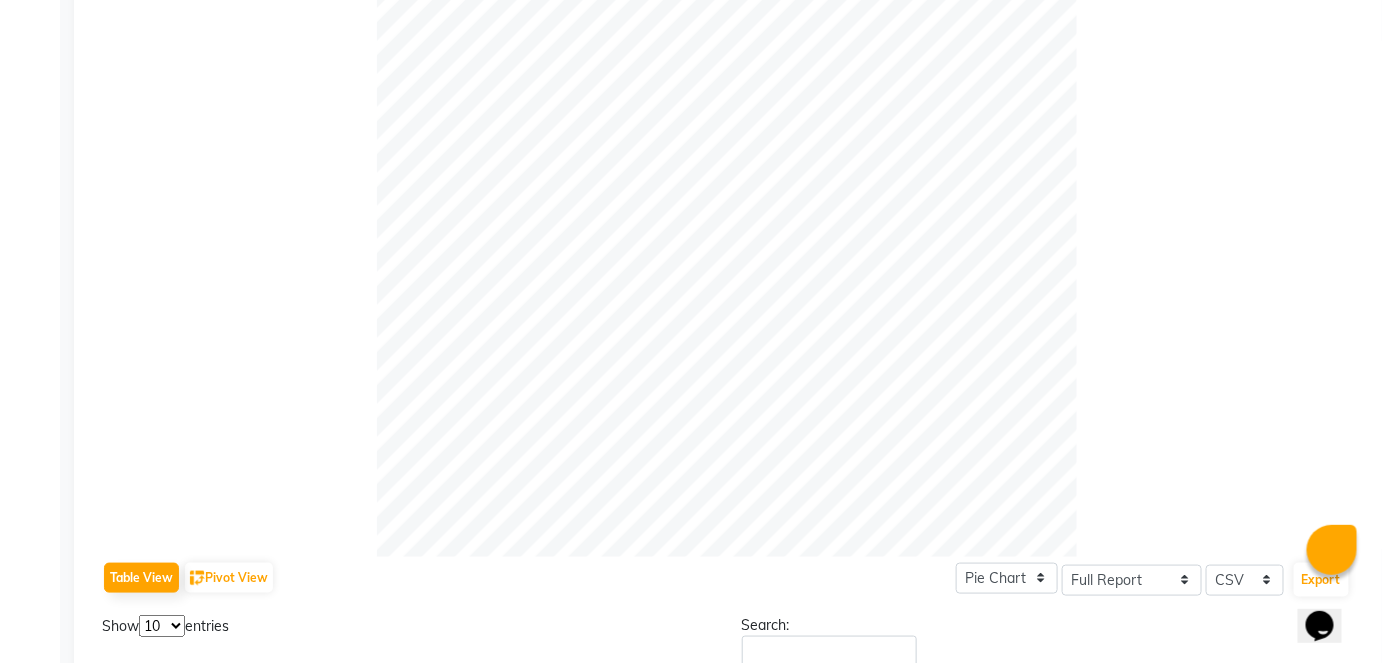 click at bounding box center [726, 207] 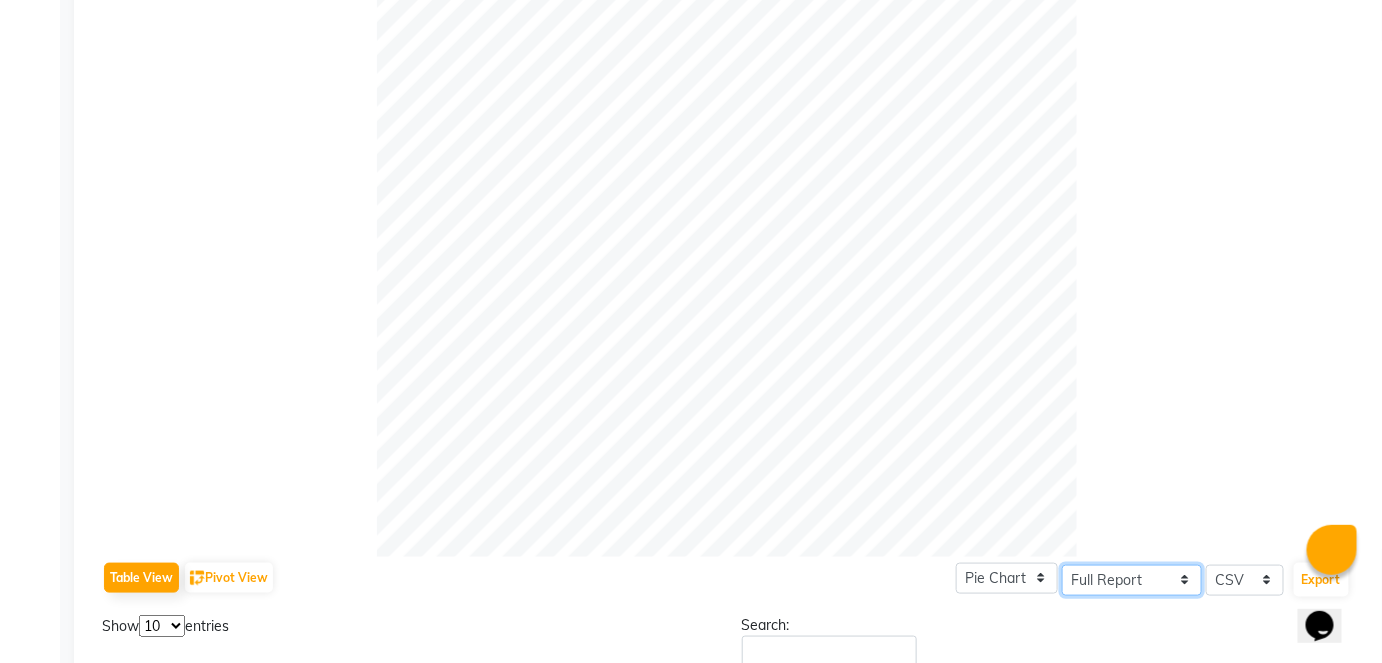 click on "Select Full Report Filtered Report" at bounding box center (1132, 580) 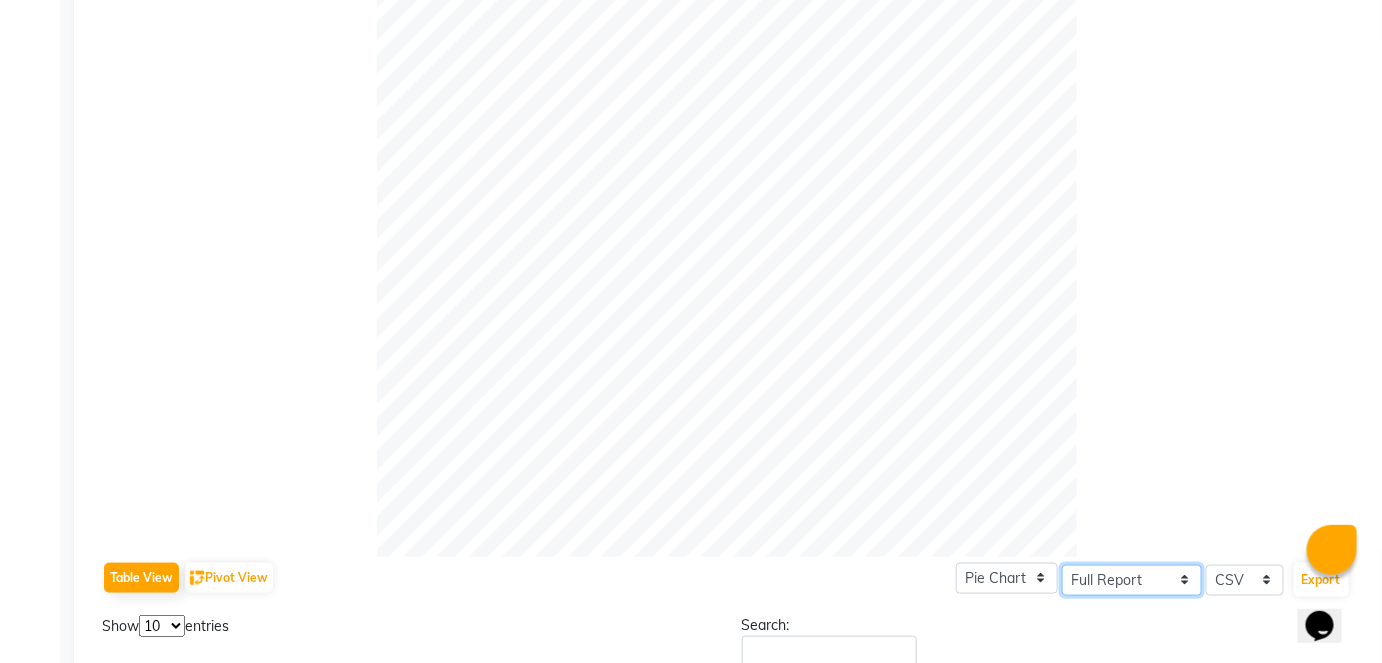 select on "filtered_report" 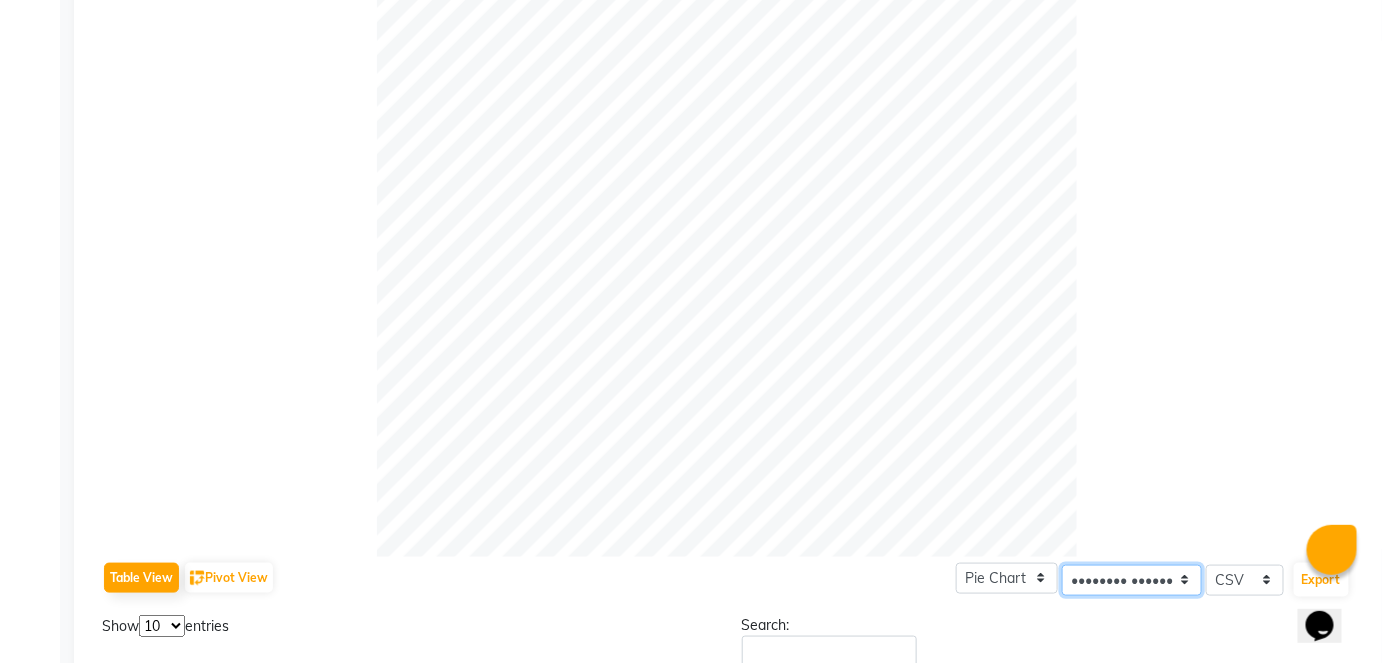 click on "Select Full Report Filtered Report" at bounding box center [1132, 580] 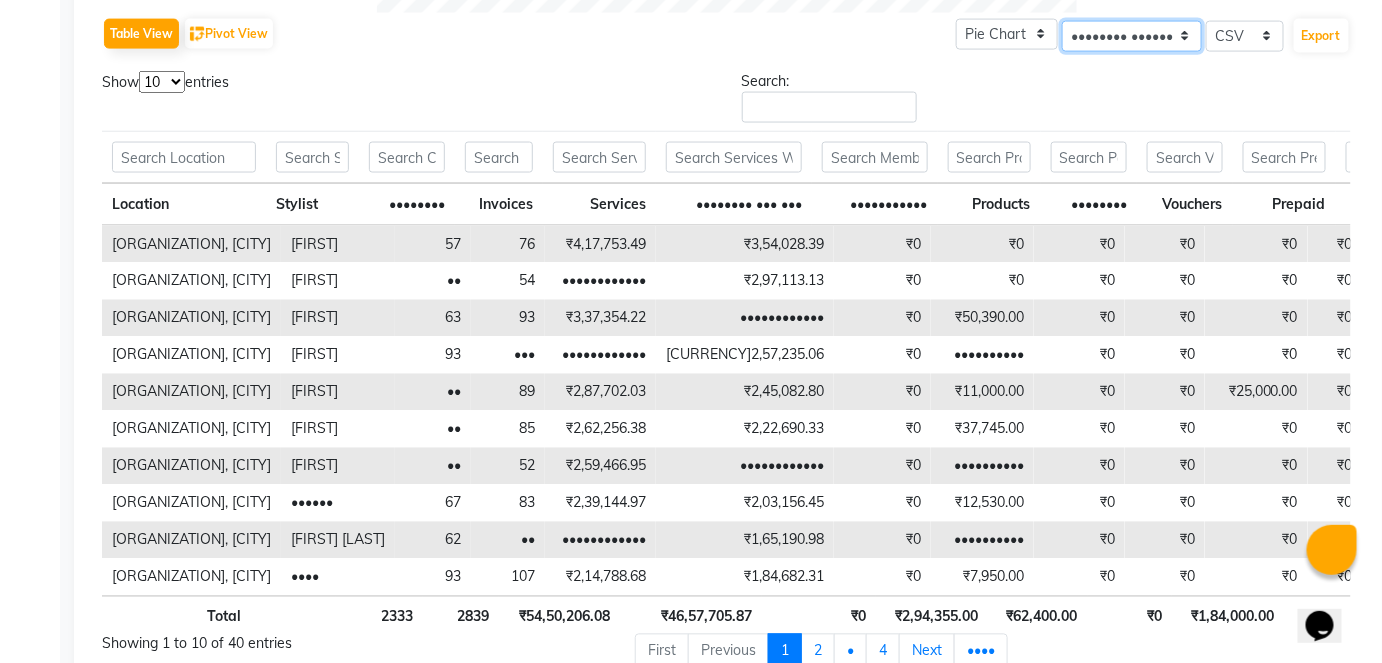 scroll, scrollTop: 1013, scrollLeft: 0, axis: vertical 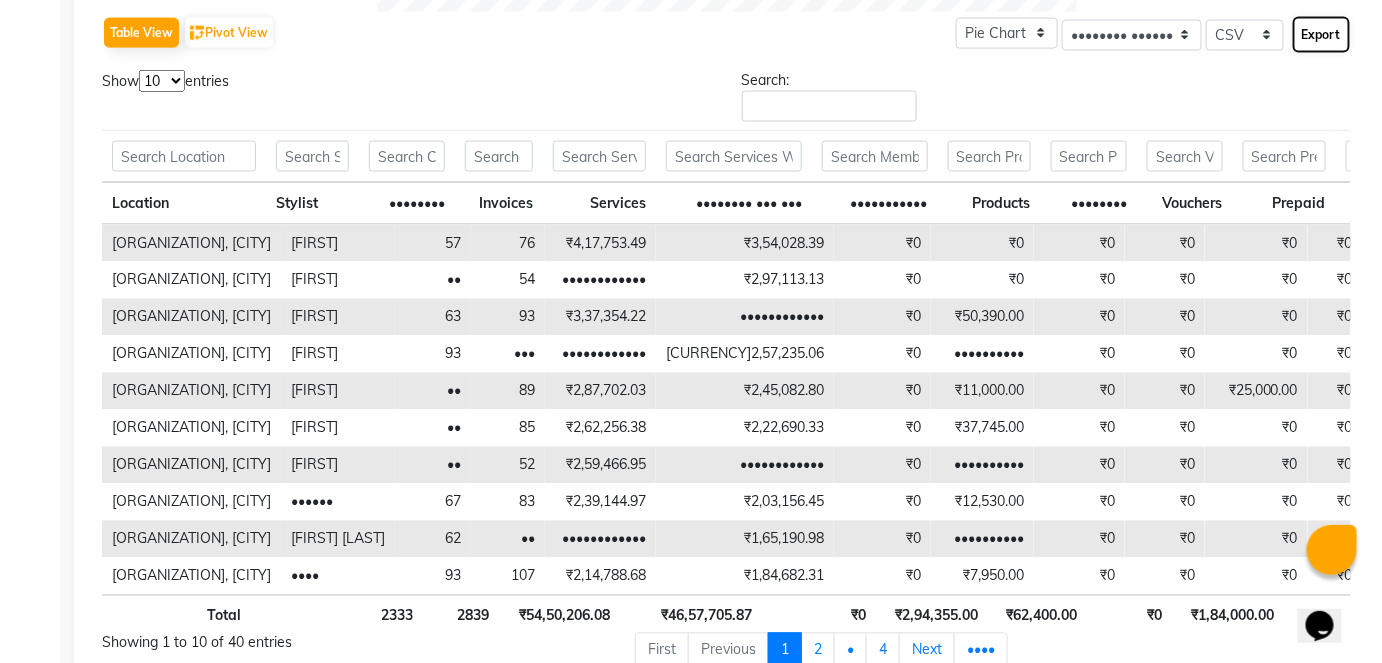 click on "Export" at bounding box center [1321, 35] 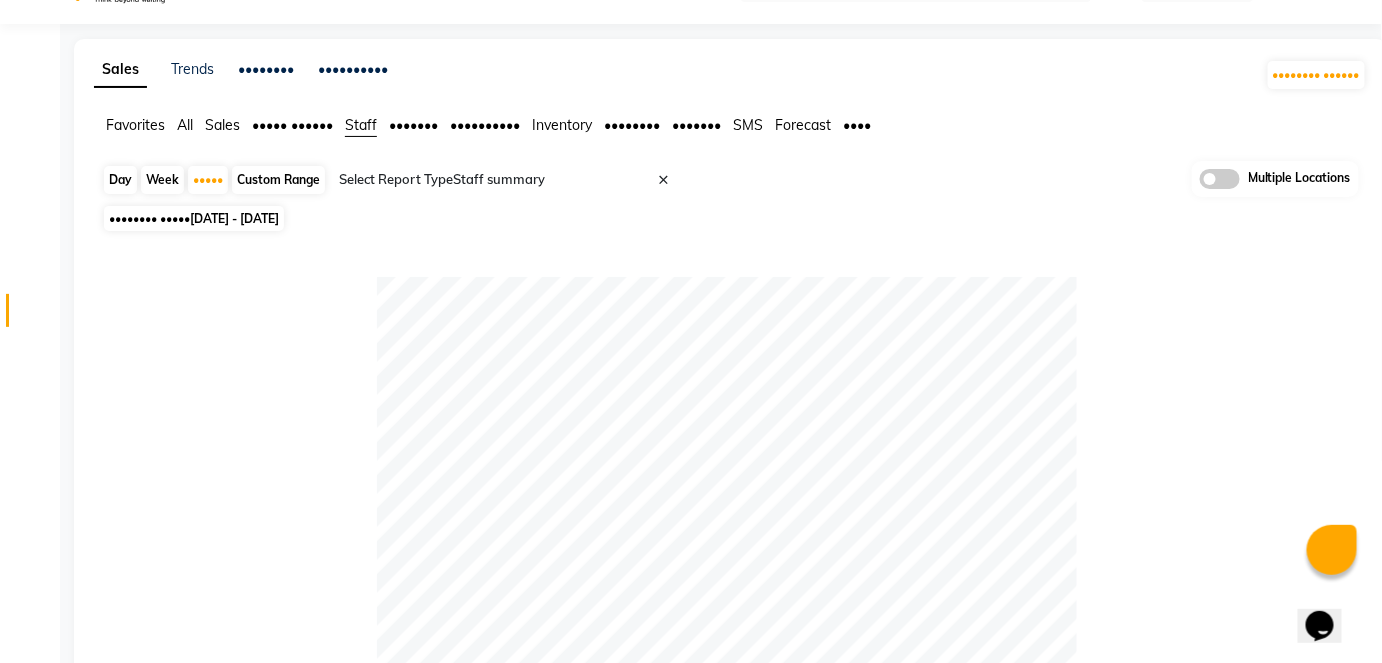 scroll, scrollTop: 0, scrollLeft: 0, axis: both 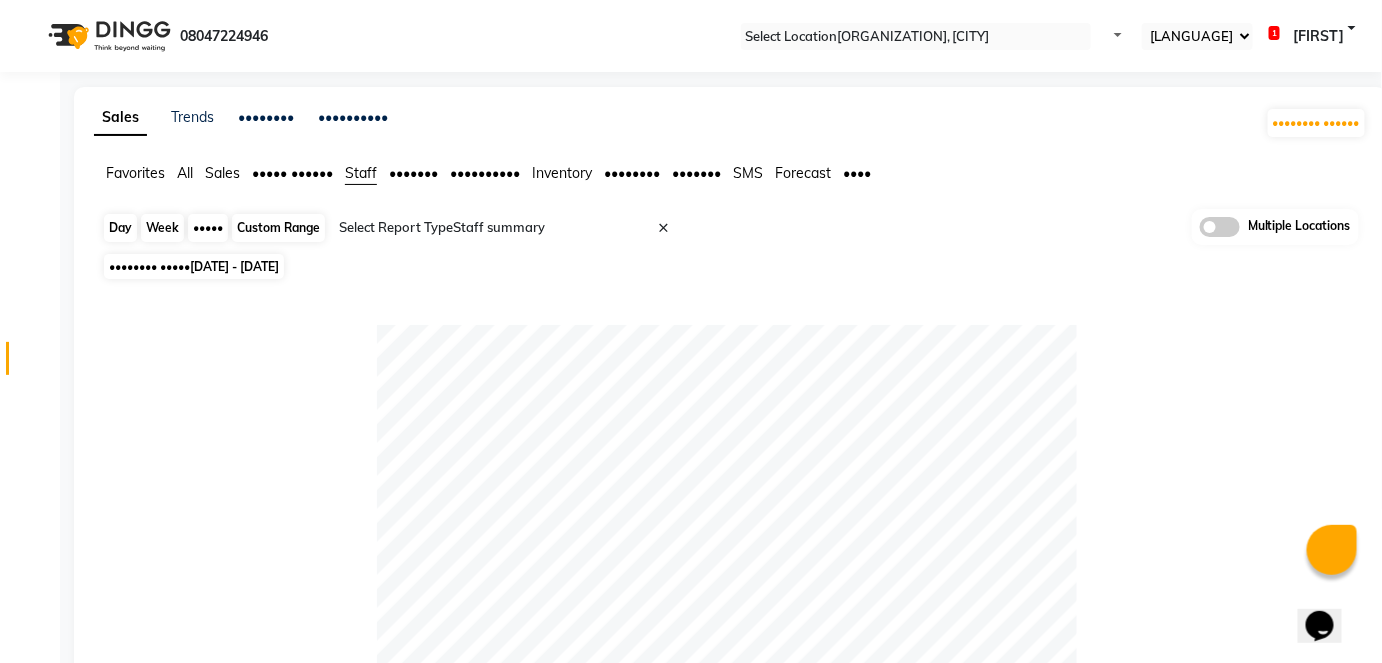 click on "Month" at bounding box center [208, 228] 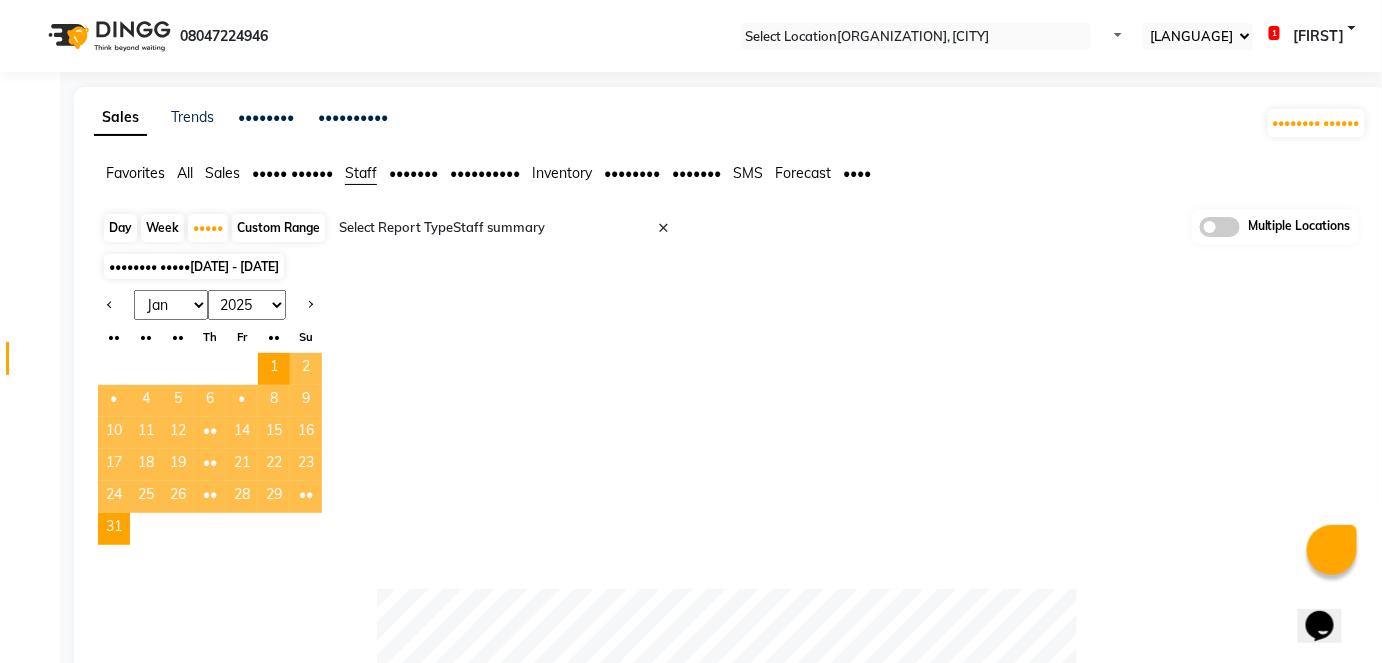 click at bounding box center [510, 228] 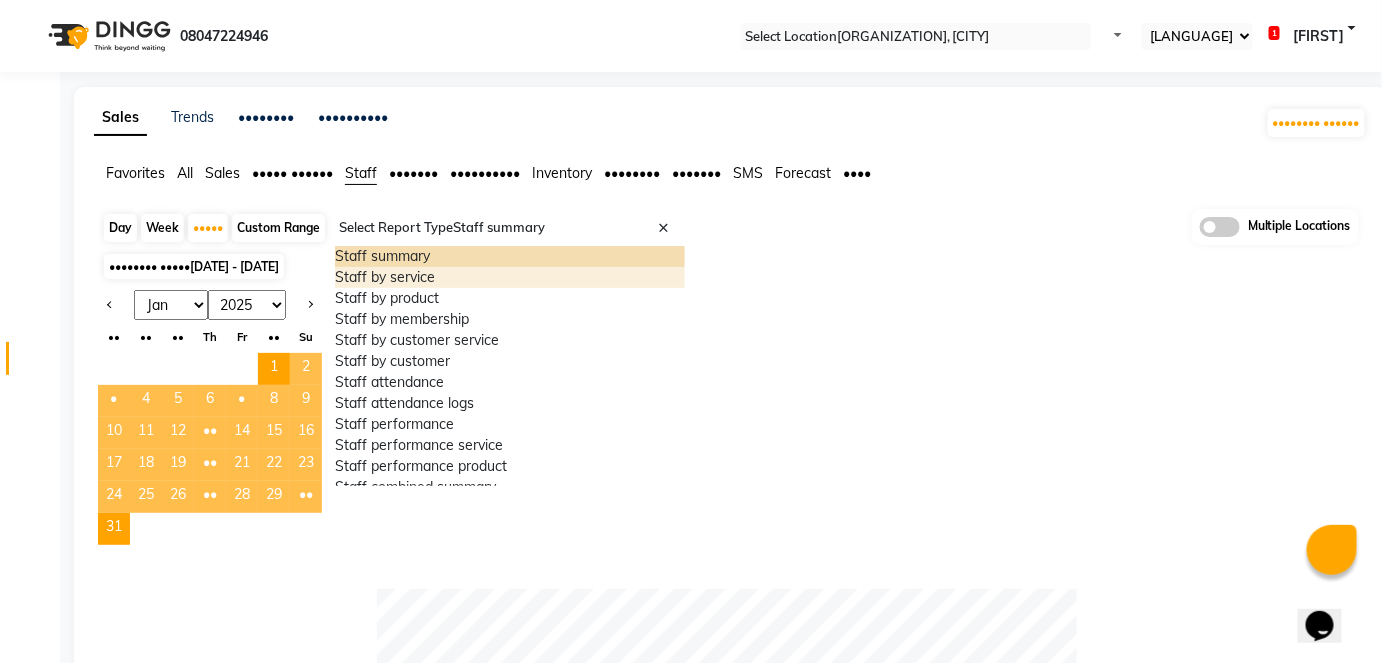 click on "Staff by service" at bounding box center (510, 277) 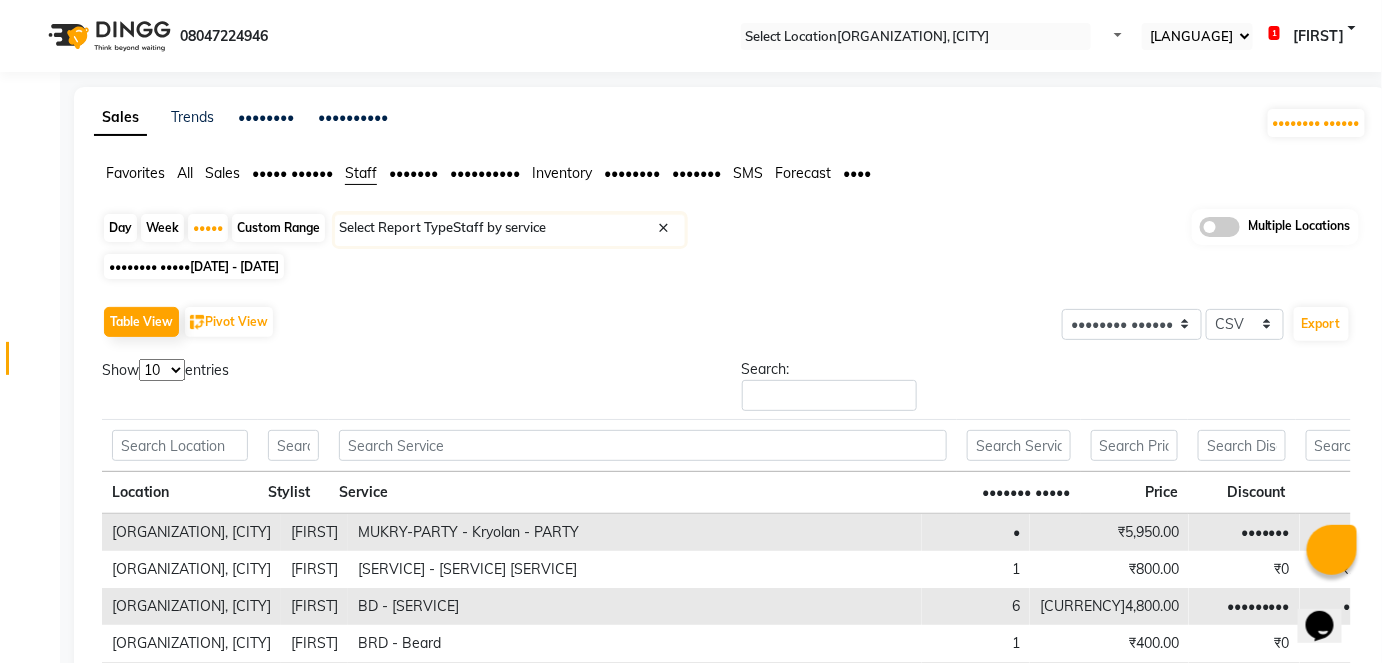 click on "Sales" at bounding box center [135, 173] 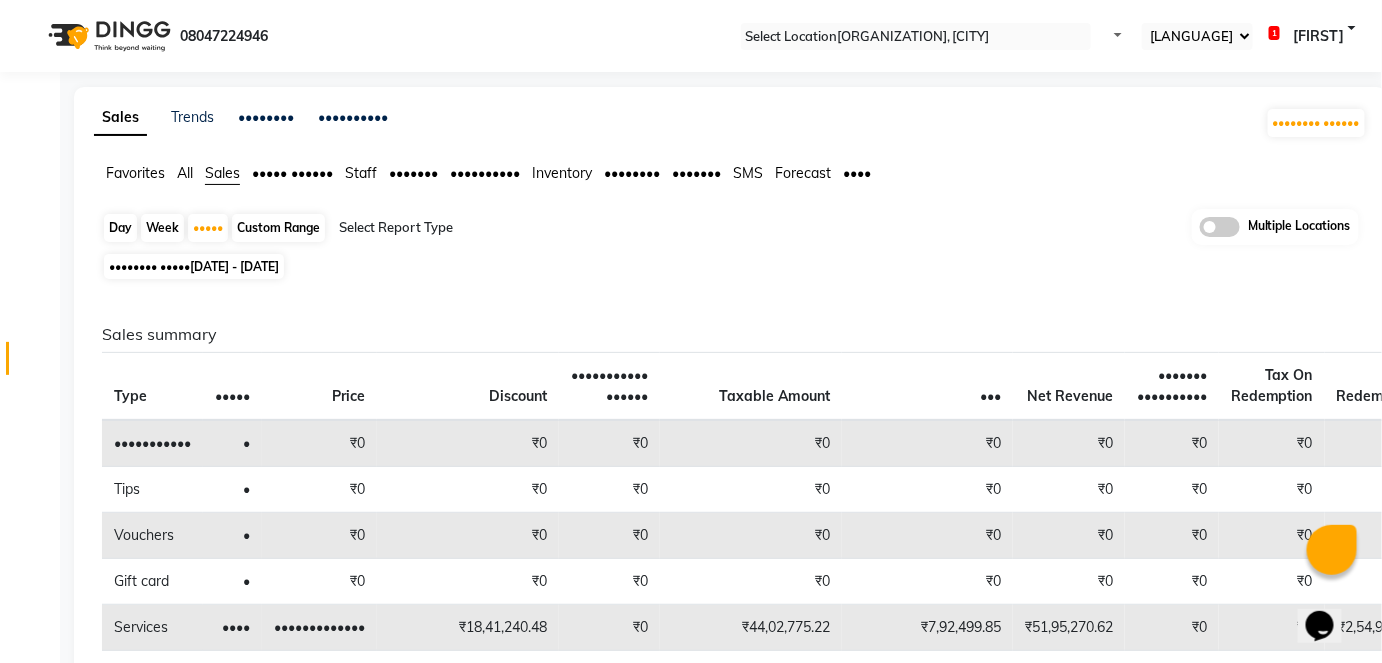 click on "Staff" at bounding box center [135, 173] 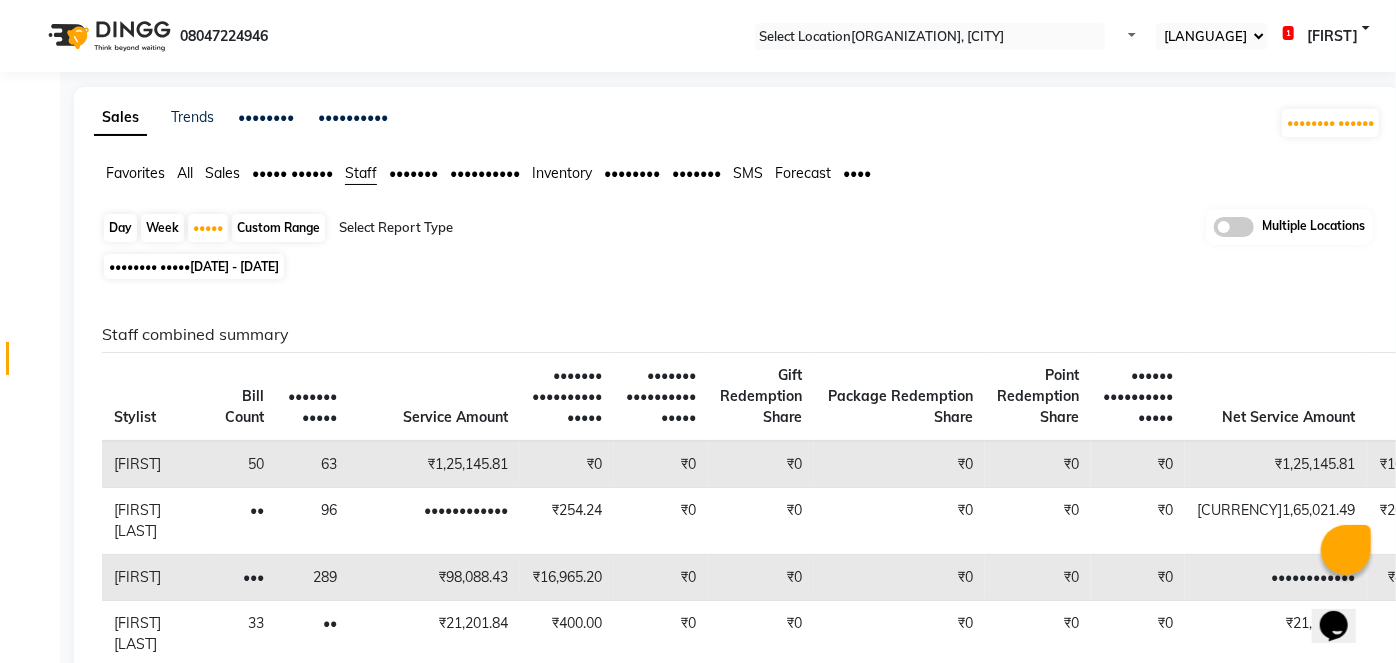 click at bounding box center (510, 228) 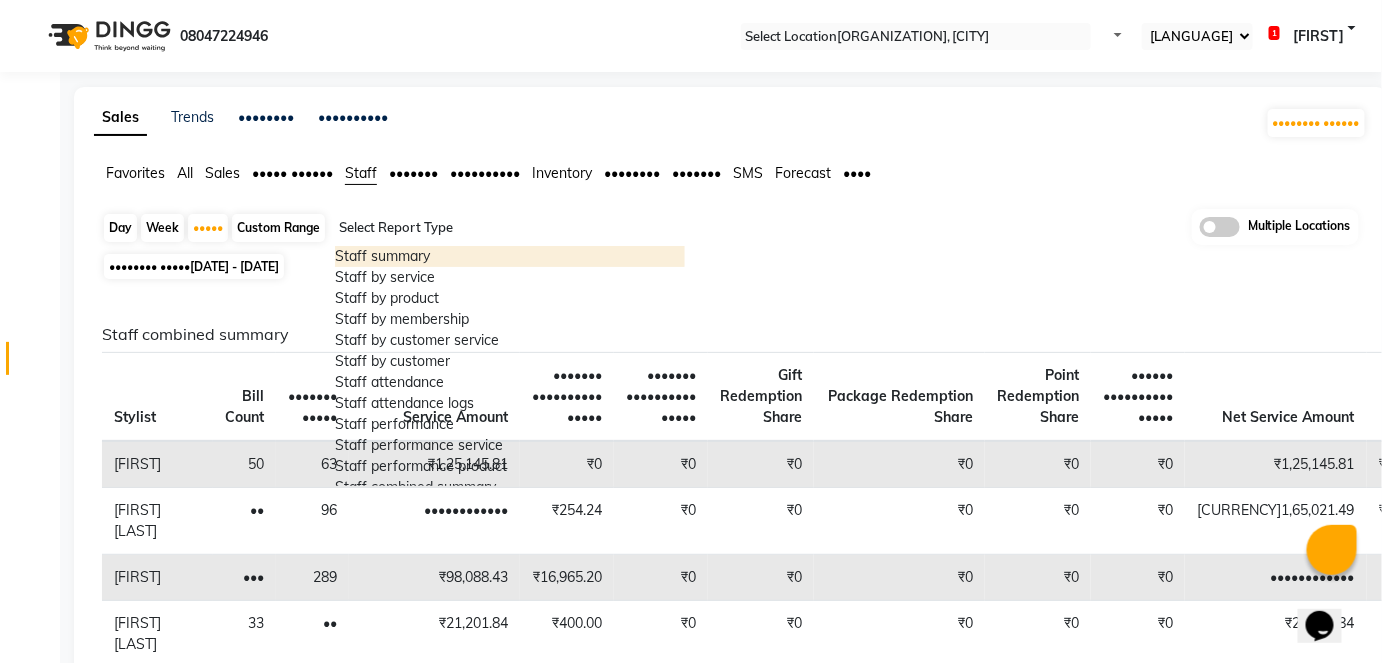 click on "Sales" at bounding box center [135, 173] 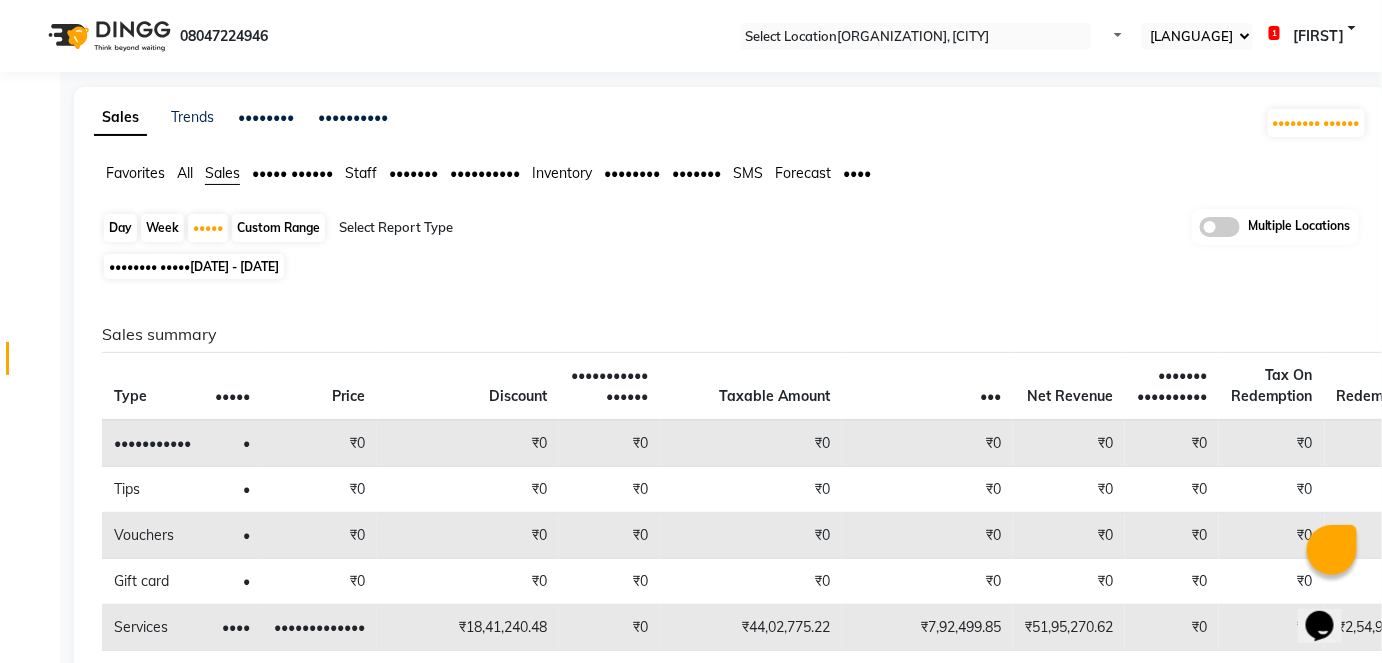 click at bounding box center (510, 228) 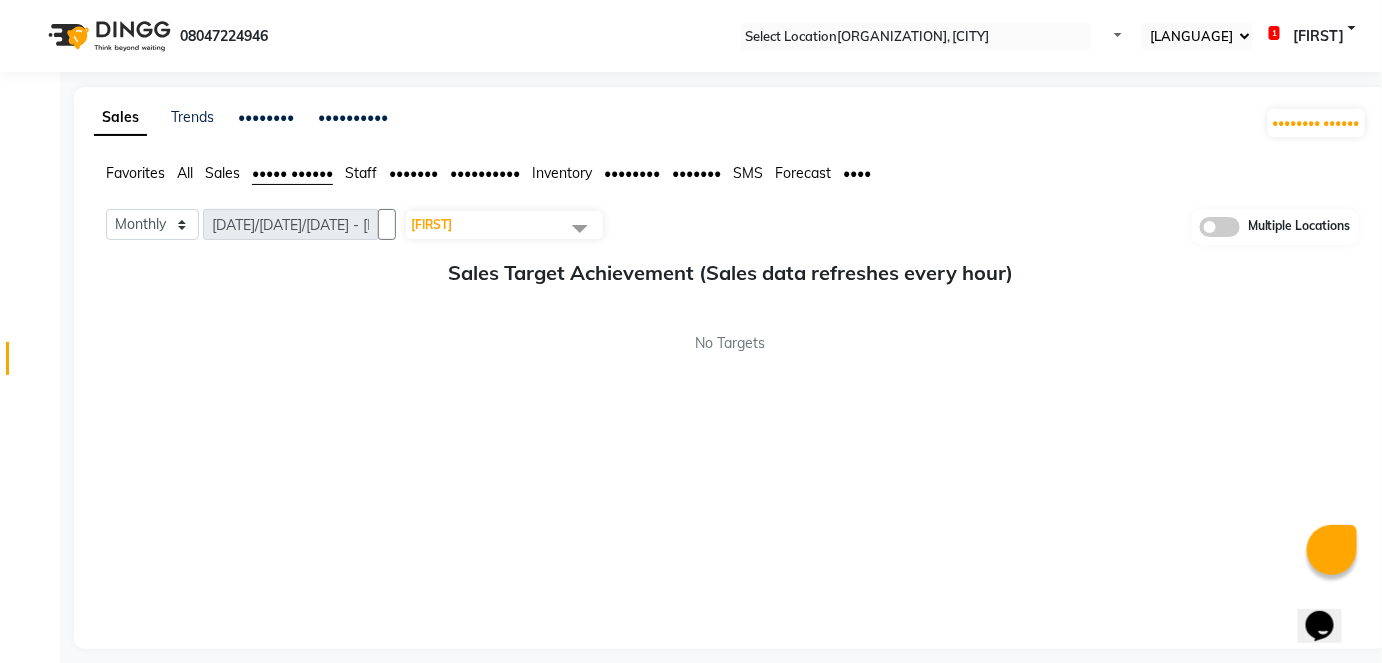 click on "Employee" at bounding box center (431, 224) 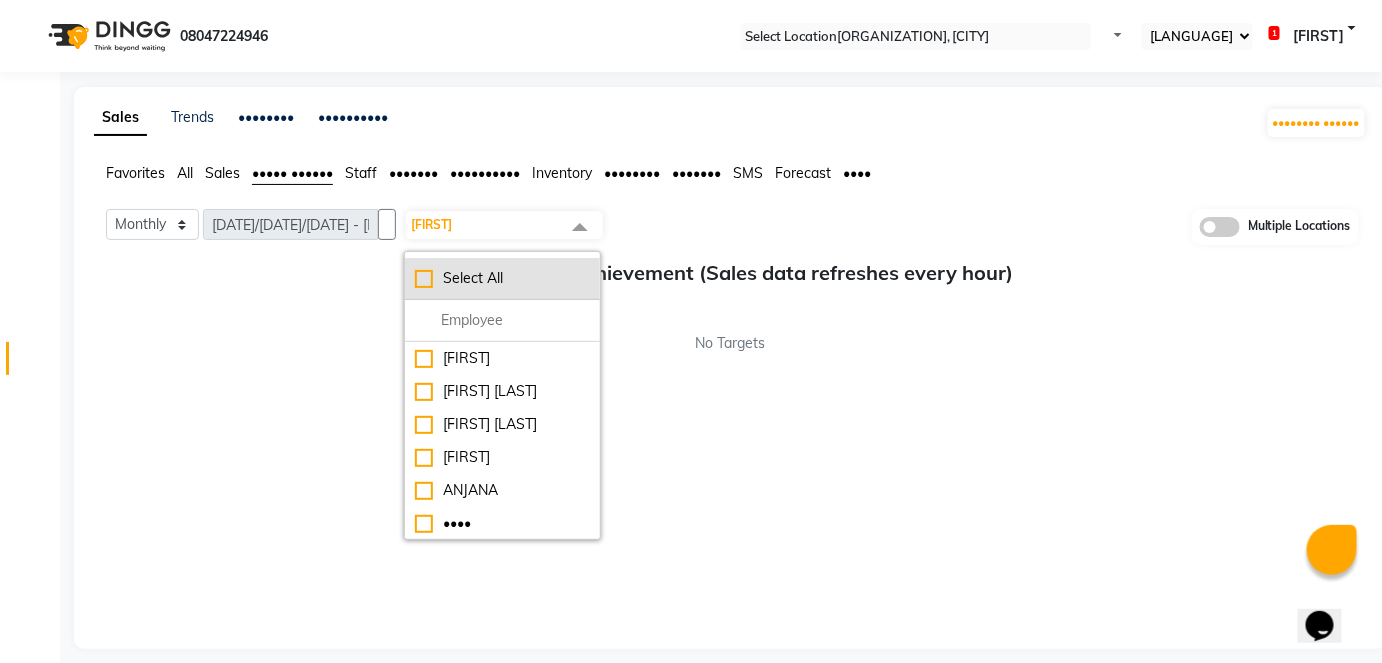 click on "Select All" at bounding box center (502, 278) 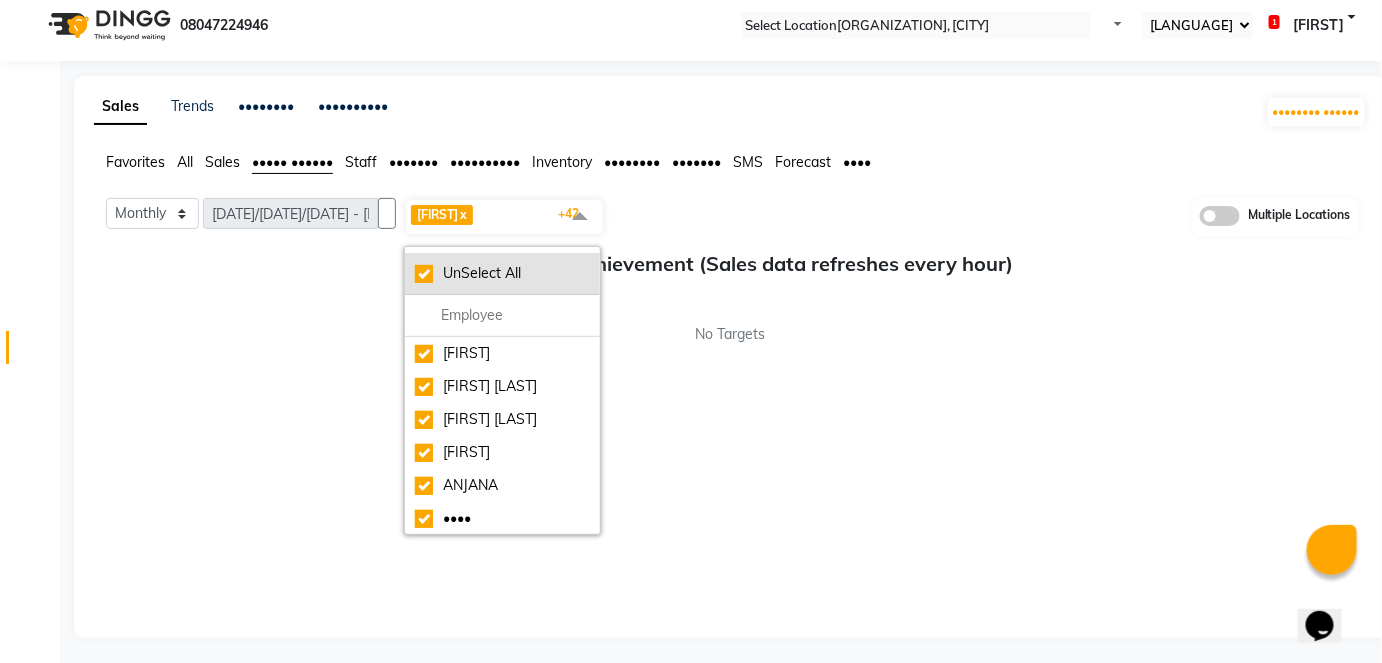 scroll, scrollTop: 15, scrollLeft: 0, axis: vertical 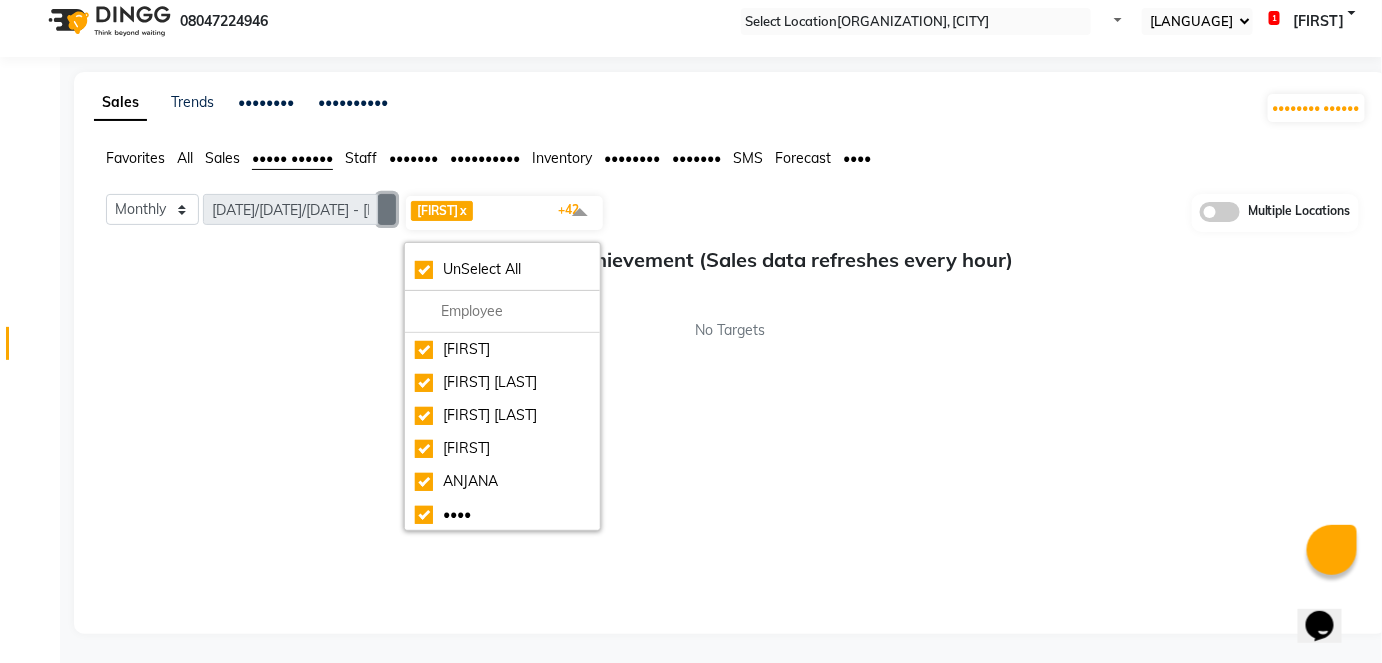 click at bounding box center [387, 210] 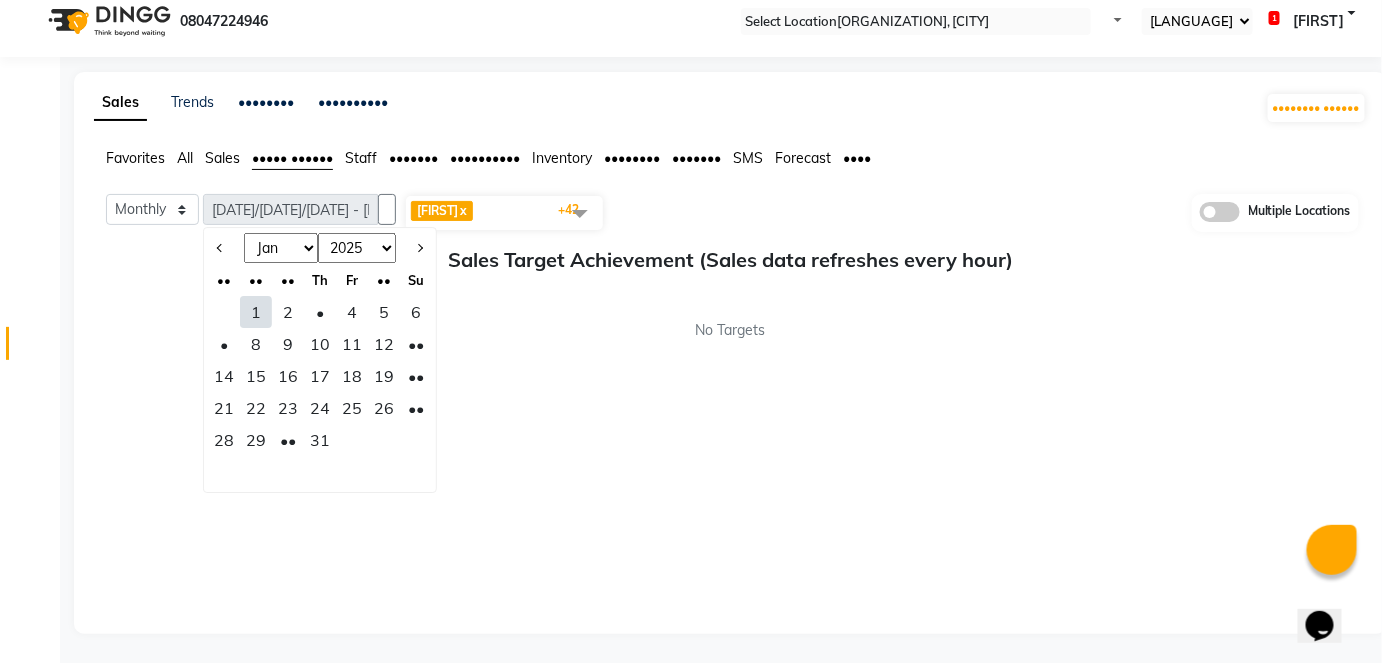 click on "Jan Feb Mar Apr May Jun Jul Aug Sep Oct Nov Dec" at bounding box center [281, 248] 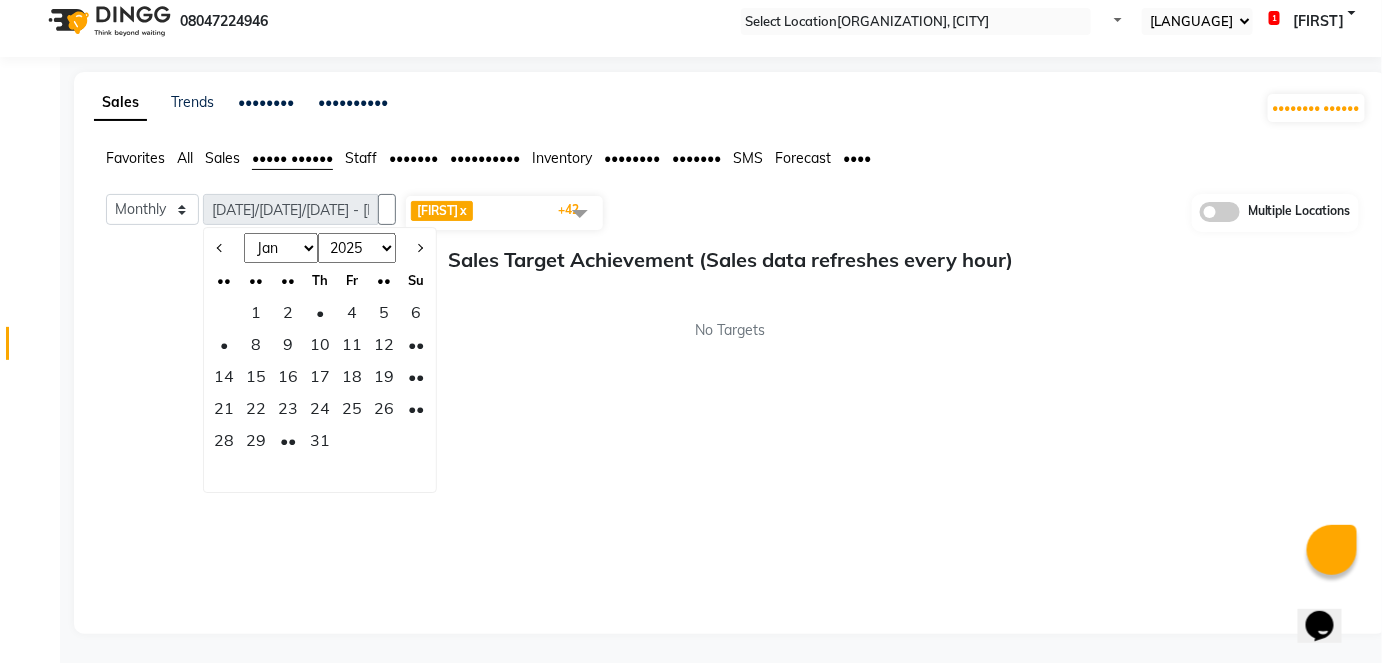 select on "5" 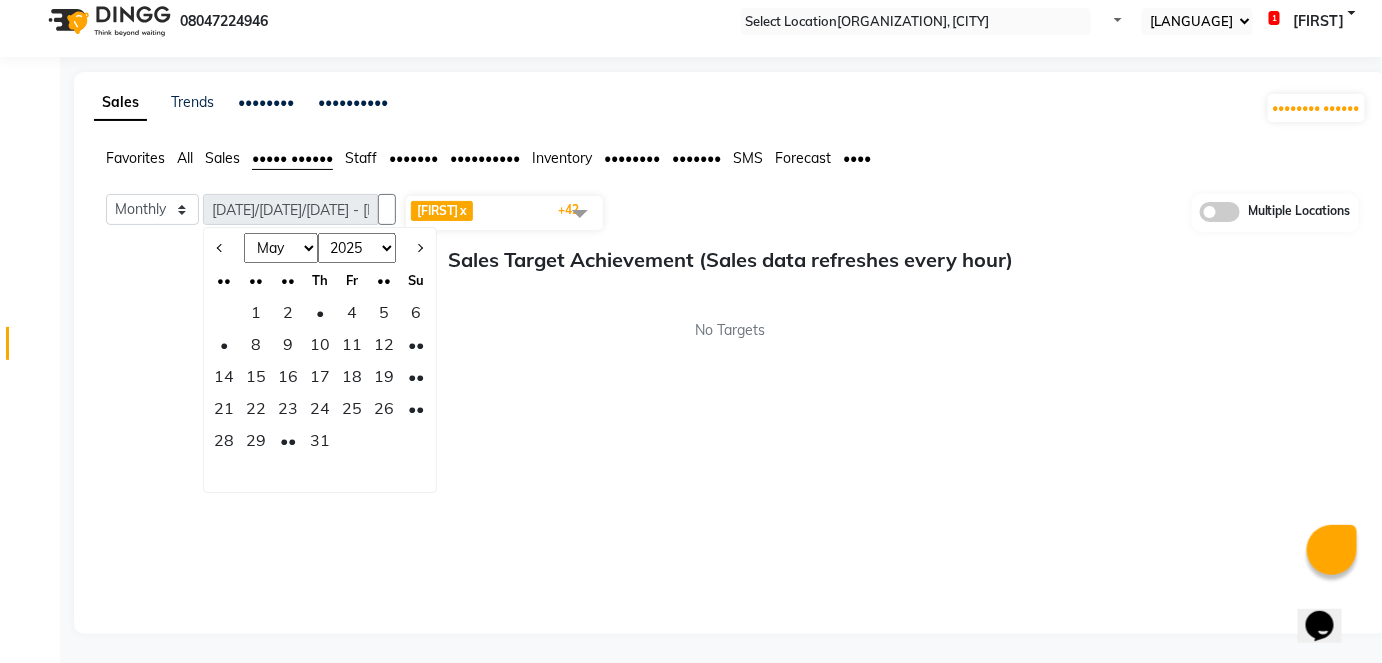 click on "Jan Feb Mar Apr May Jun Jul Aug Sep Oct Nov Dec" at bounding box center [281, 248] 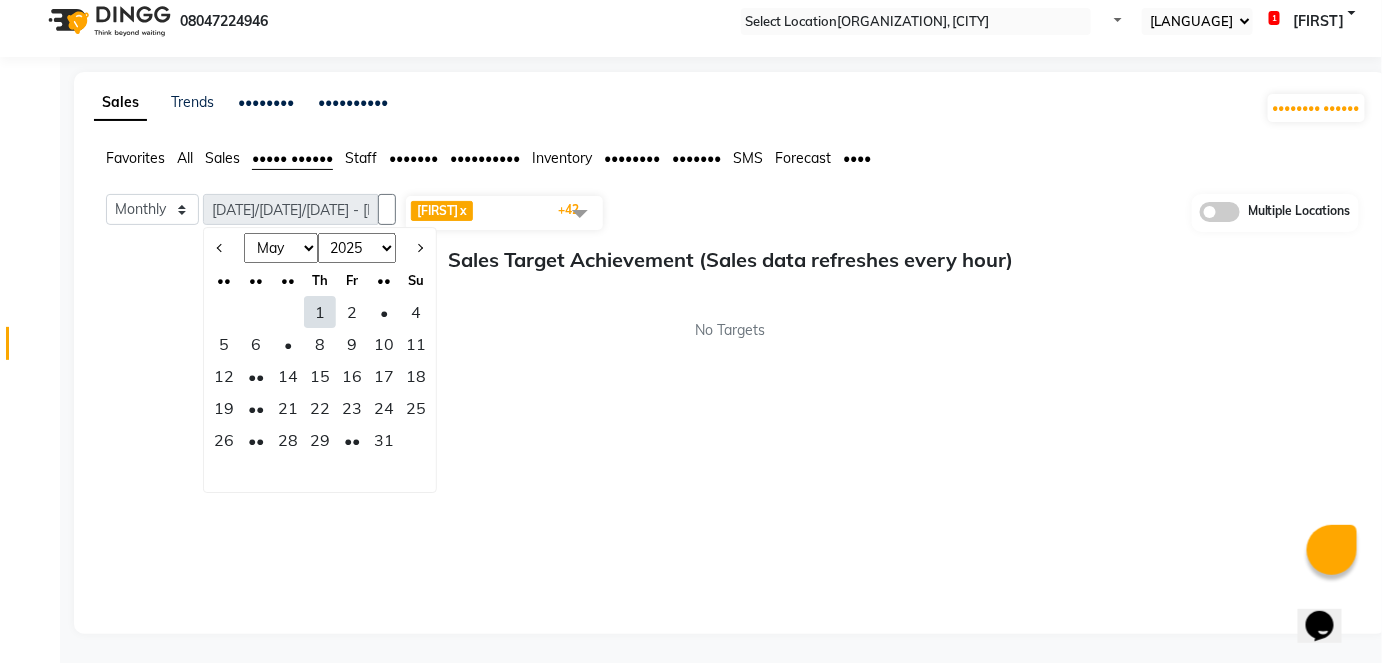 click on "1" at bounding box center [320, 312] 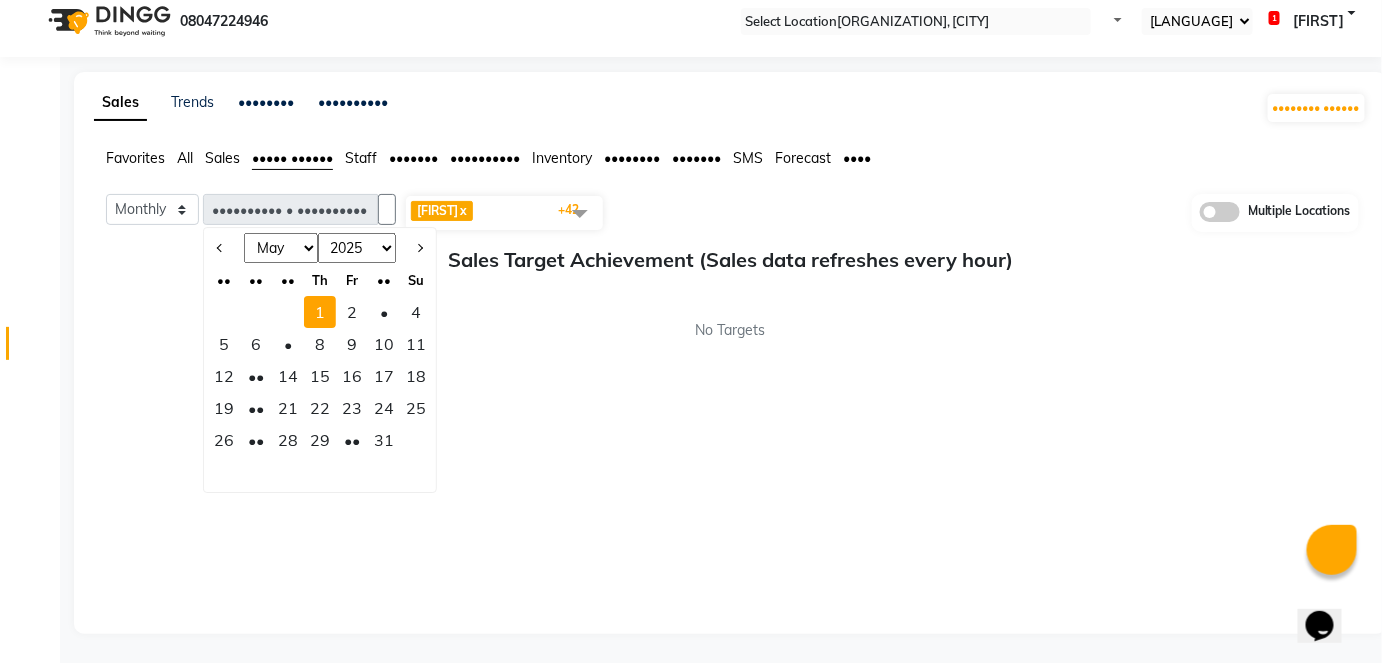 click on "Favorites All Sales Sales Target Staff Invoice Membership Inventory Customer Expense SMS Forecast Misc" at bounding box center [730, 159] 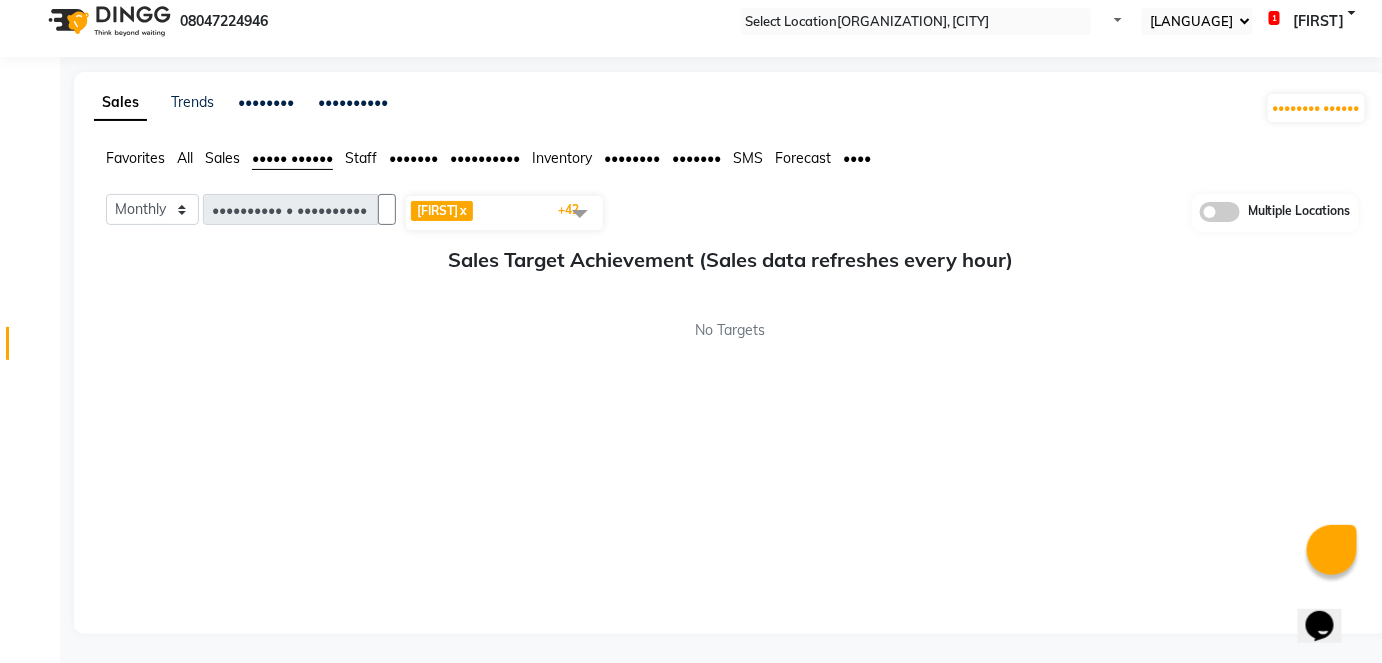 click on "Sales" at bounding box center (135, 158) 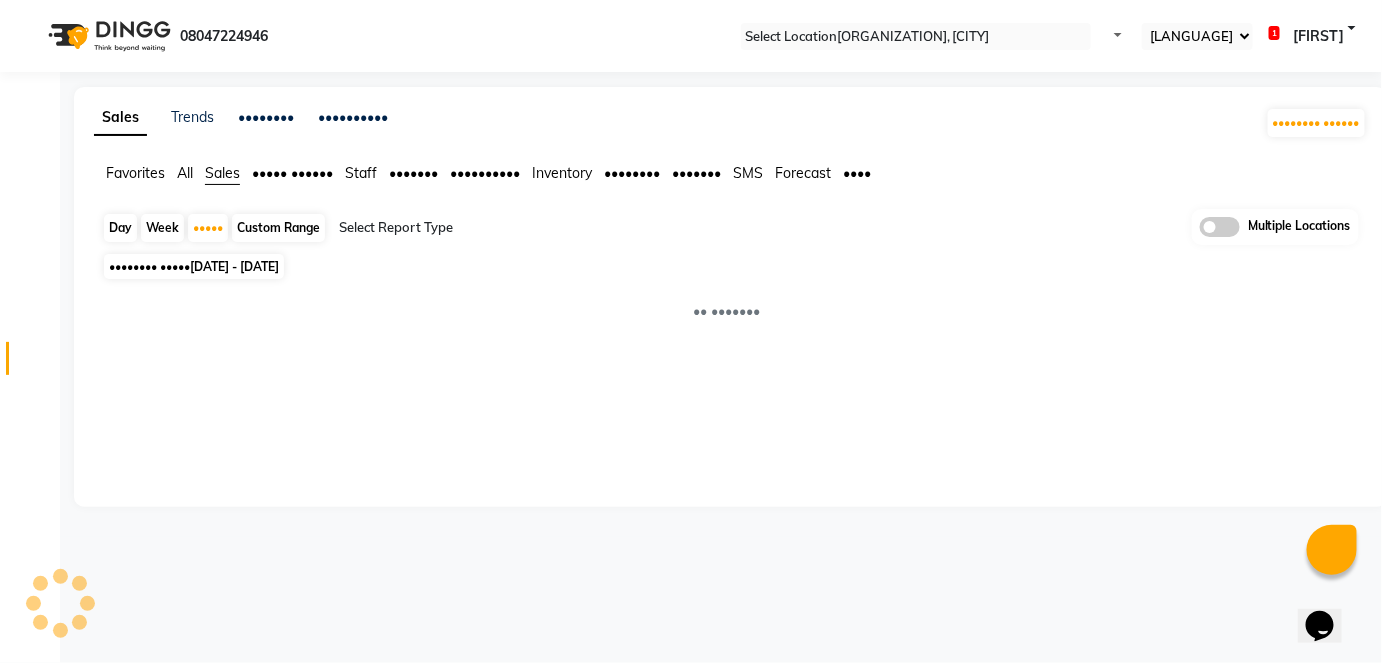 scroll, scrollTop: 0, scrollLeft: 0, axis: both 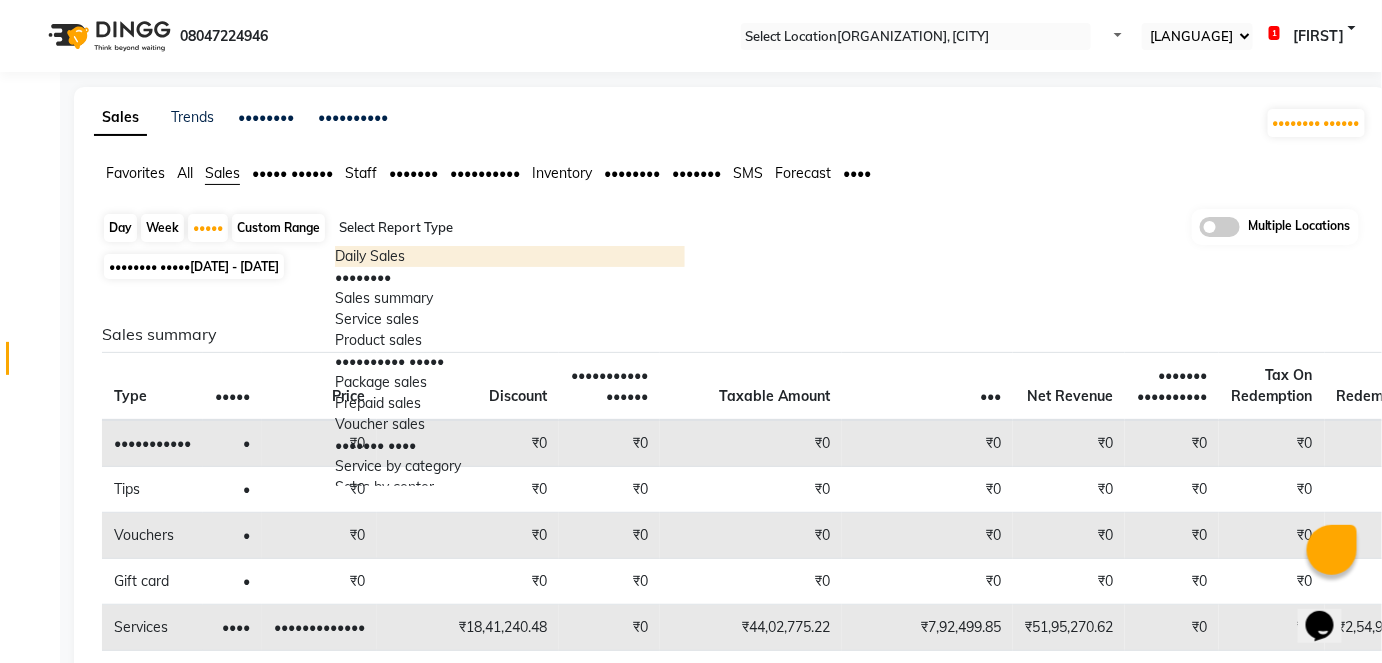 click at bounding box center [510, 228] 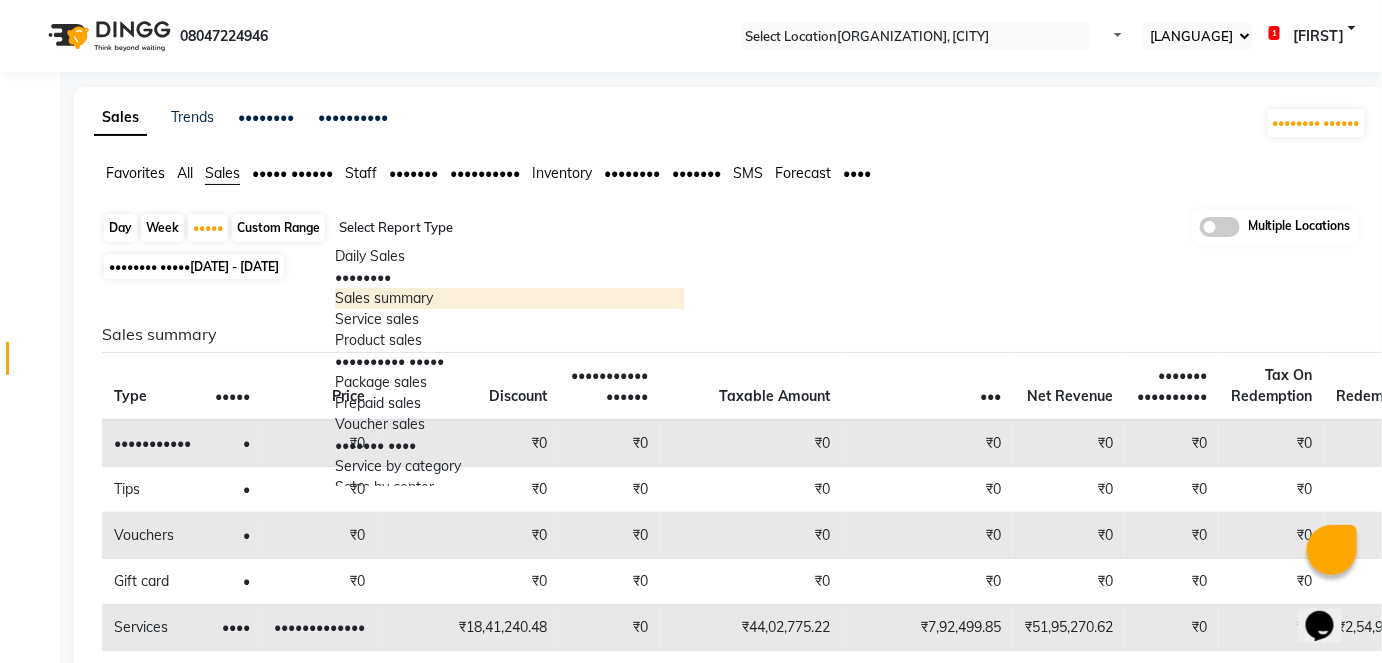 click on "Sales summary" at bounding box center [510, 298] 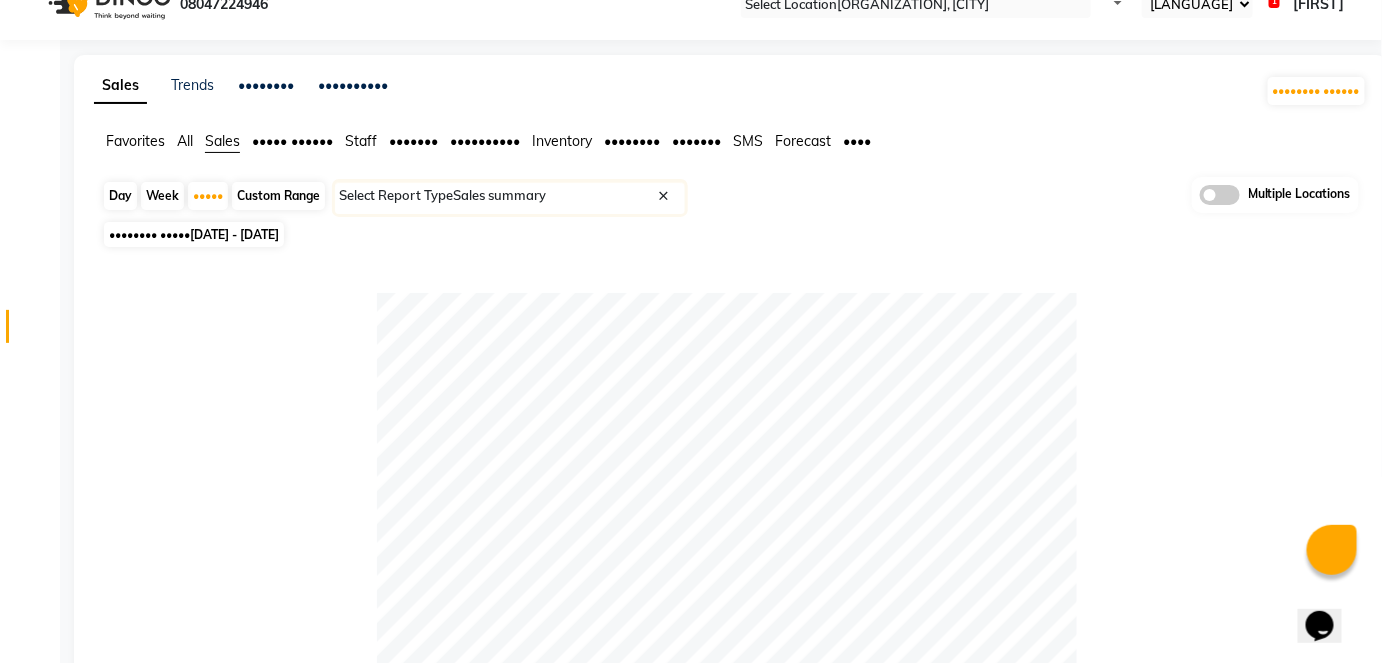 scroll, scrollTop: 0, scrollLeft: 0, axis: both 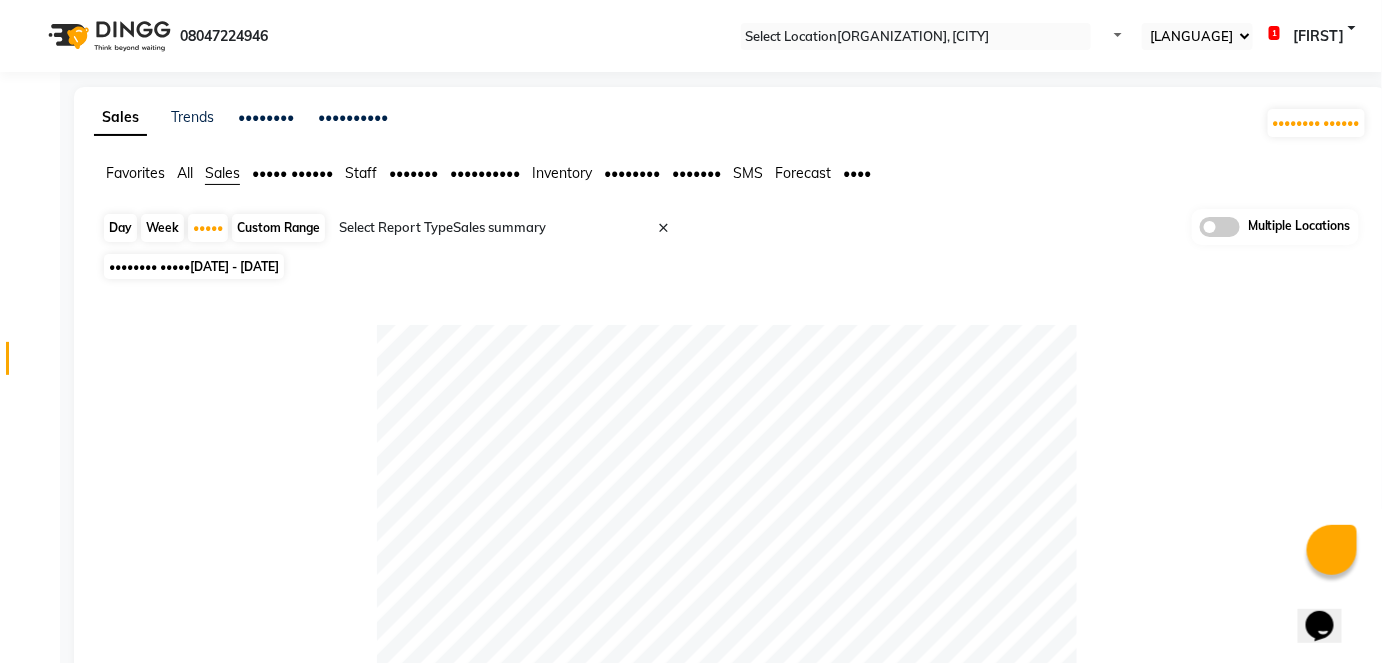 click on "Sales Target" at bounding box center [135, 173] 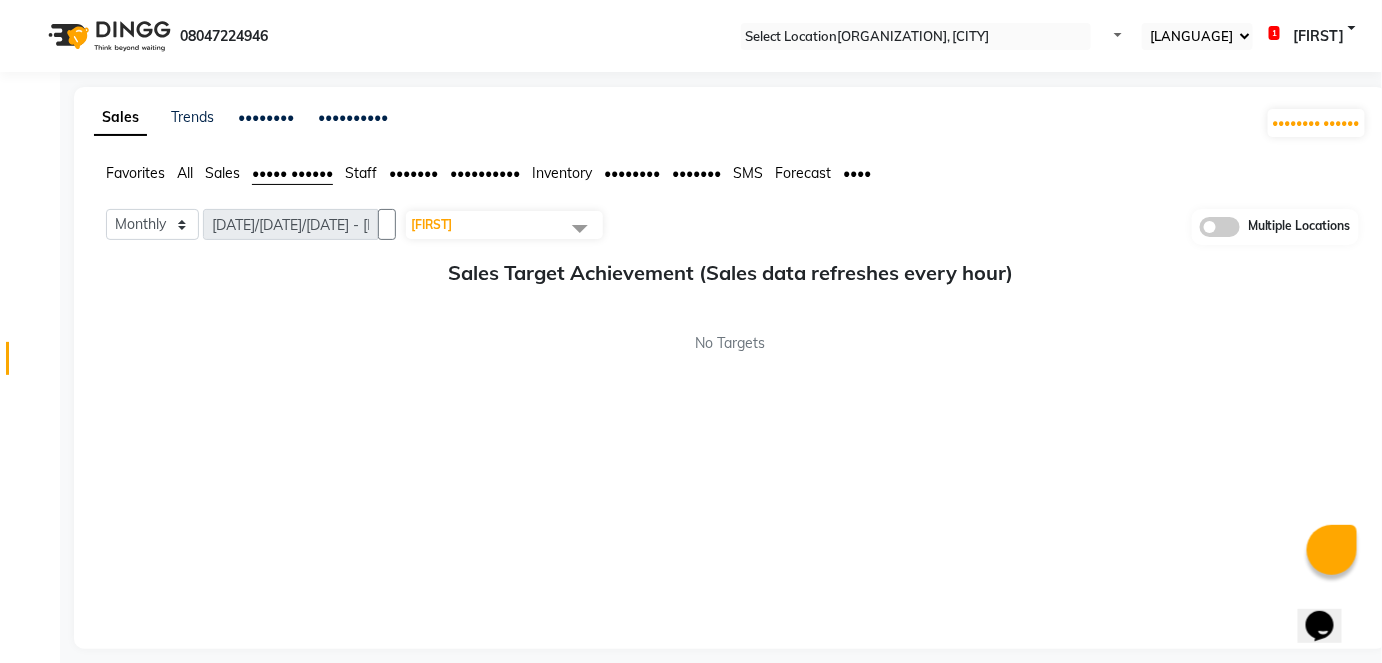 click on "Staff" at bounding box center (135, 173) 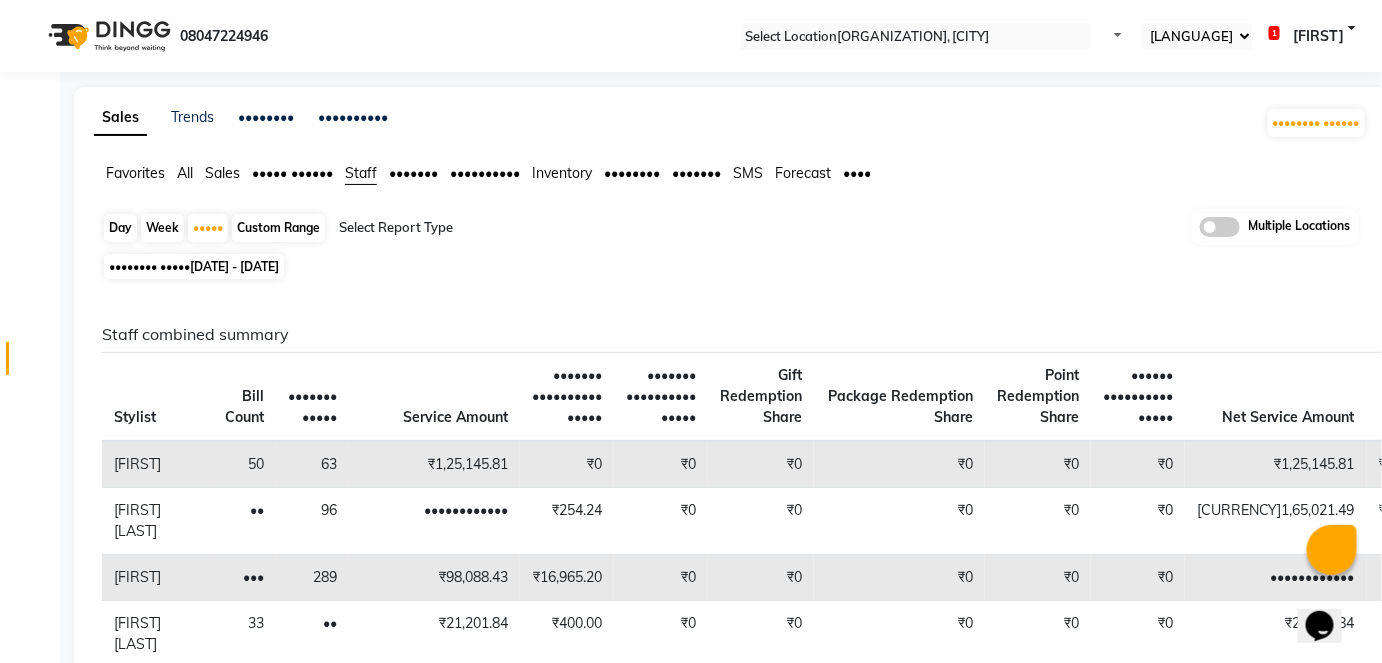 click at bounding box center [510, 228] 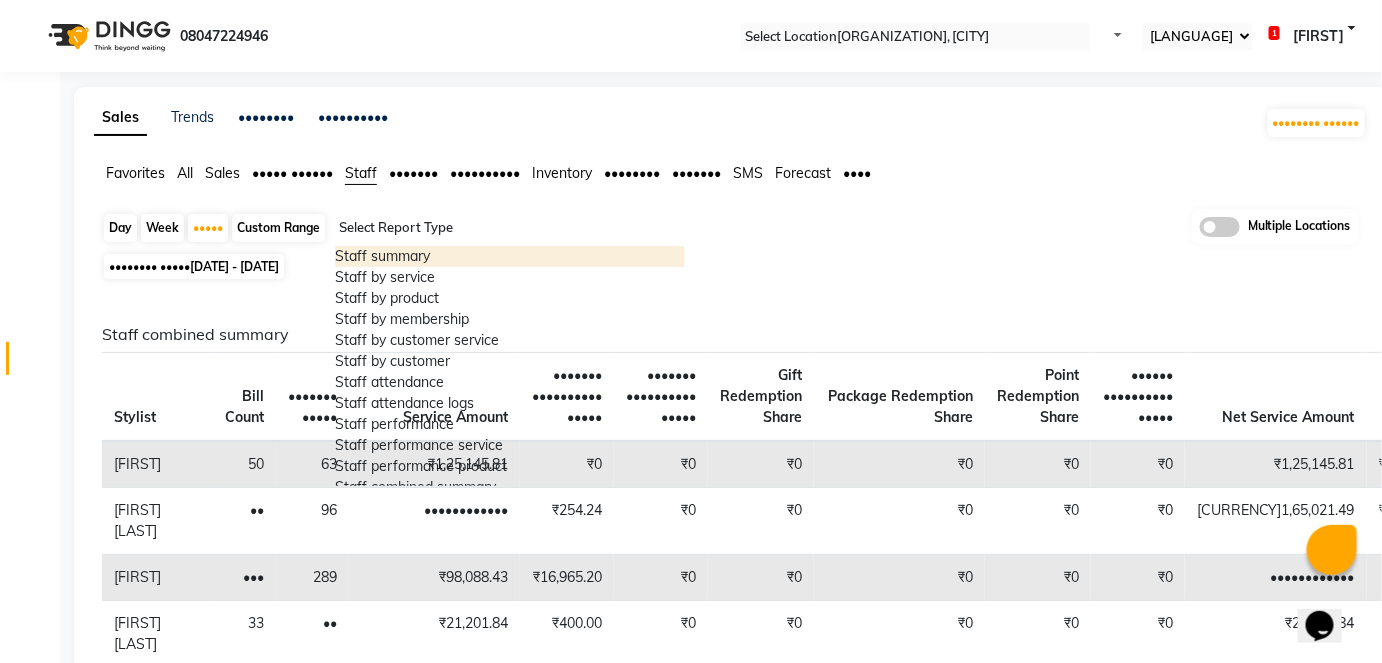 click on "Staff summary" at bounding box center (510, 256) 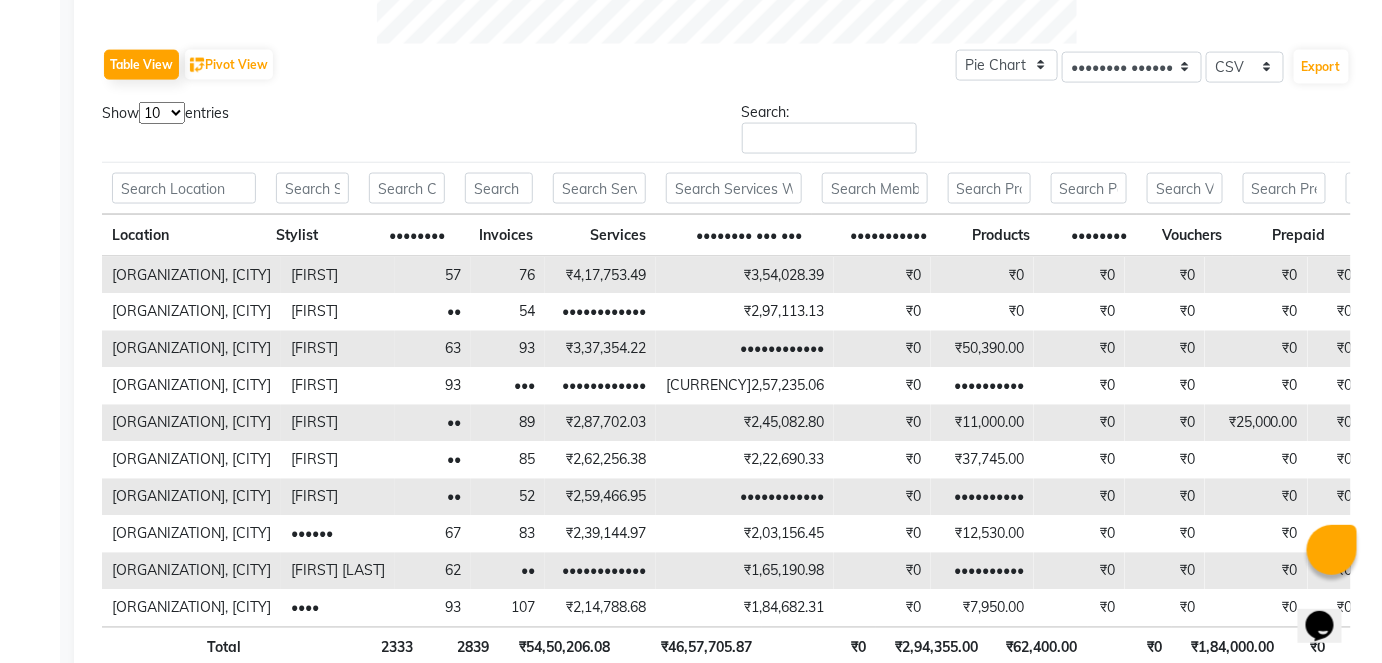 scroll, scrollTop: 1104, scrollLeft: 0, axis: vertical 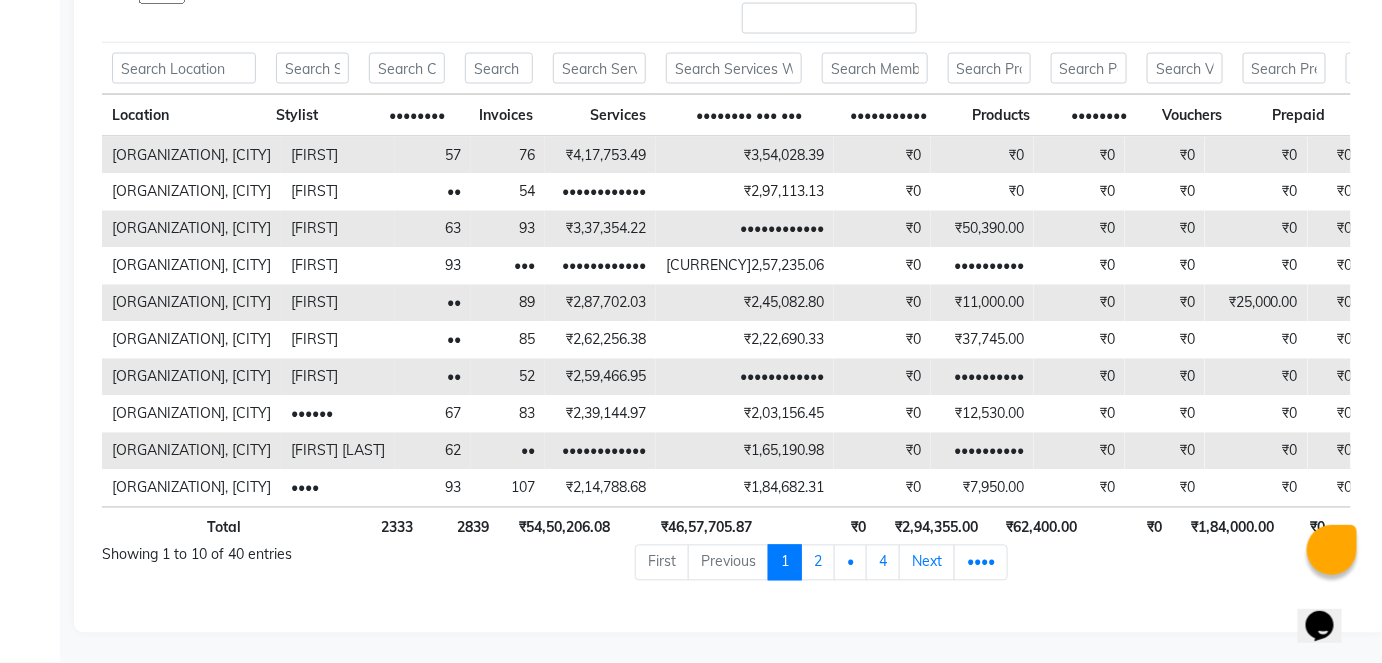 click on "Customer" at bounding box center (407, 116) 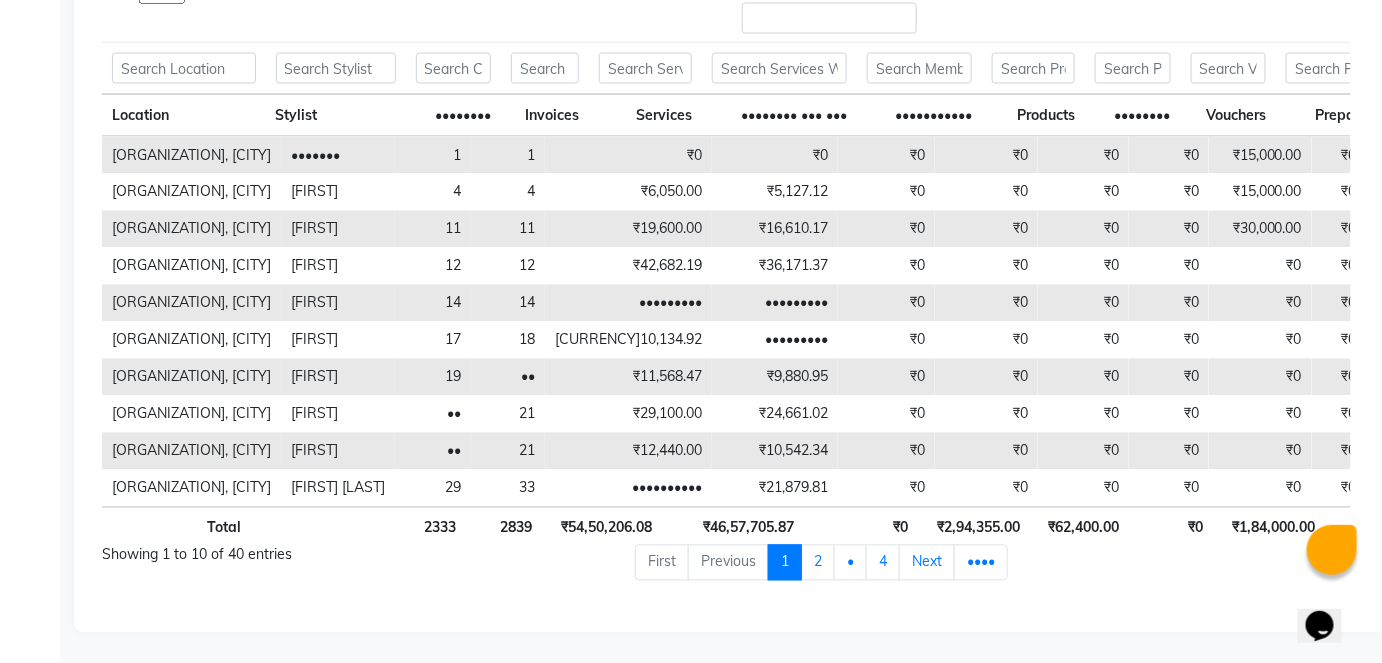 click on "Services" at bounding box center (645, 116) 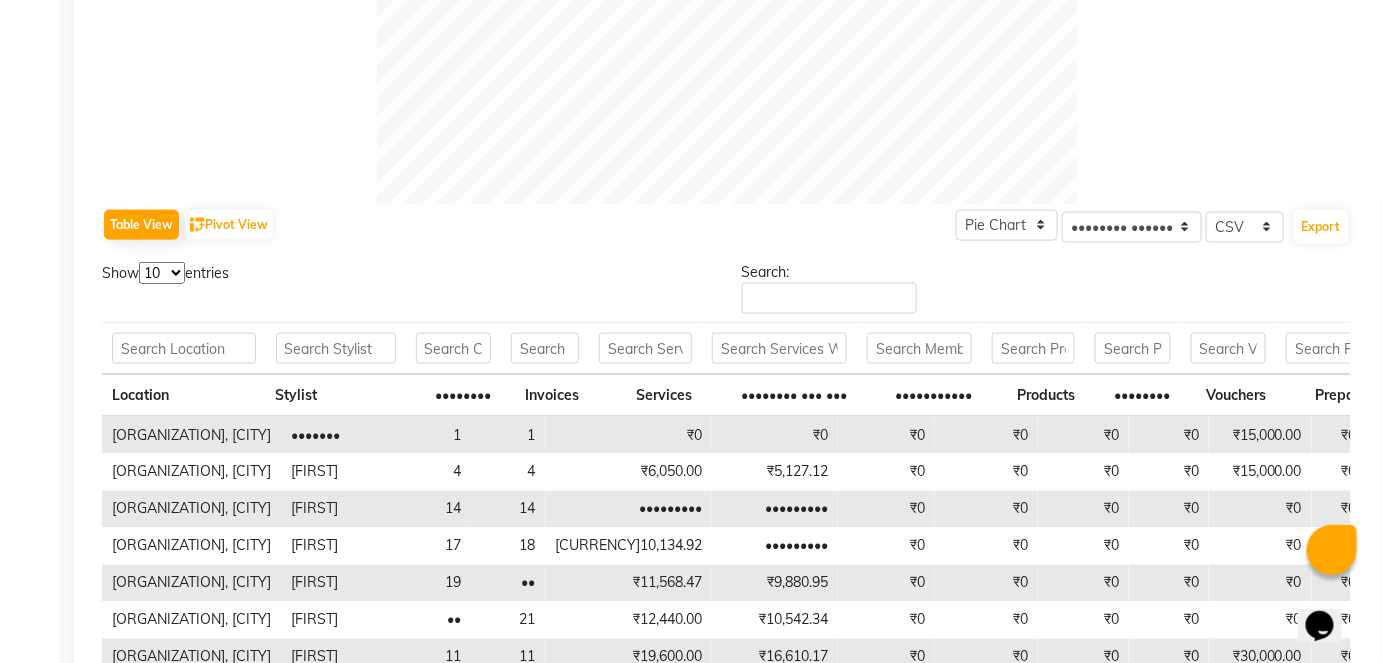 scroll, scrollTop: 832, scrollLeft: 0, axis: vertical 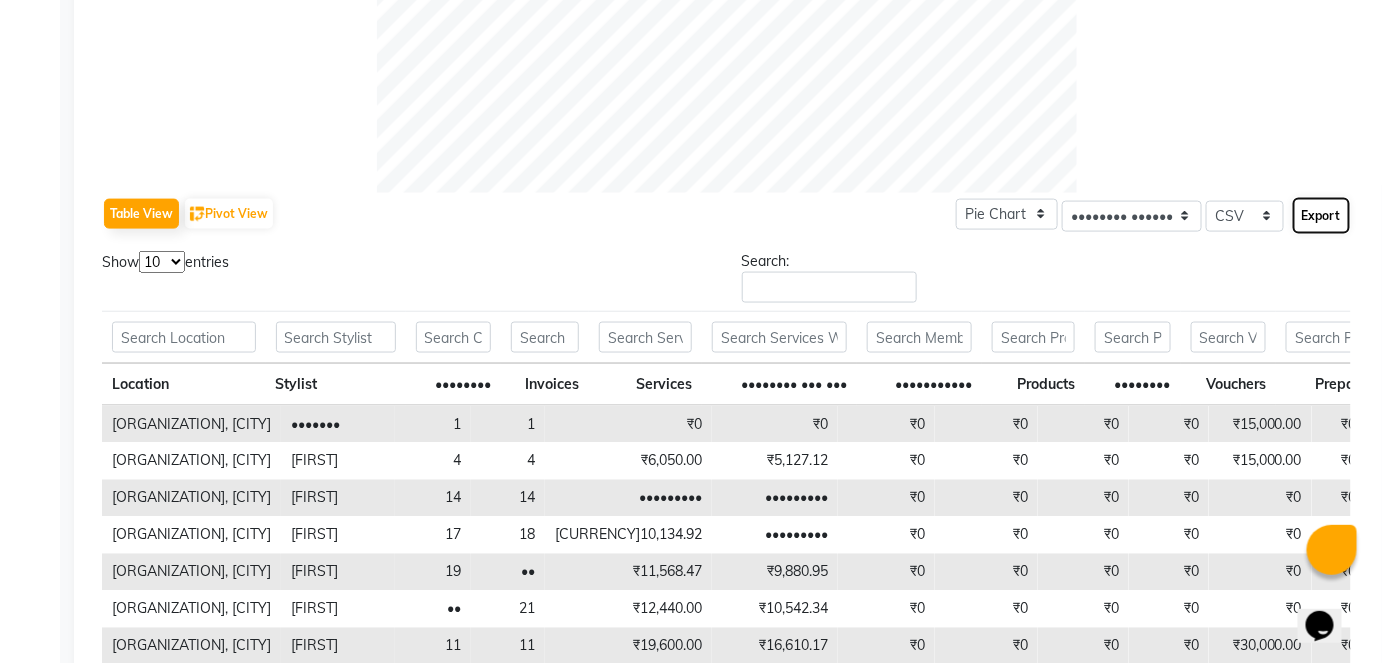 click on "Export" at bounding box center (1321, 216) 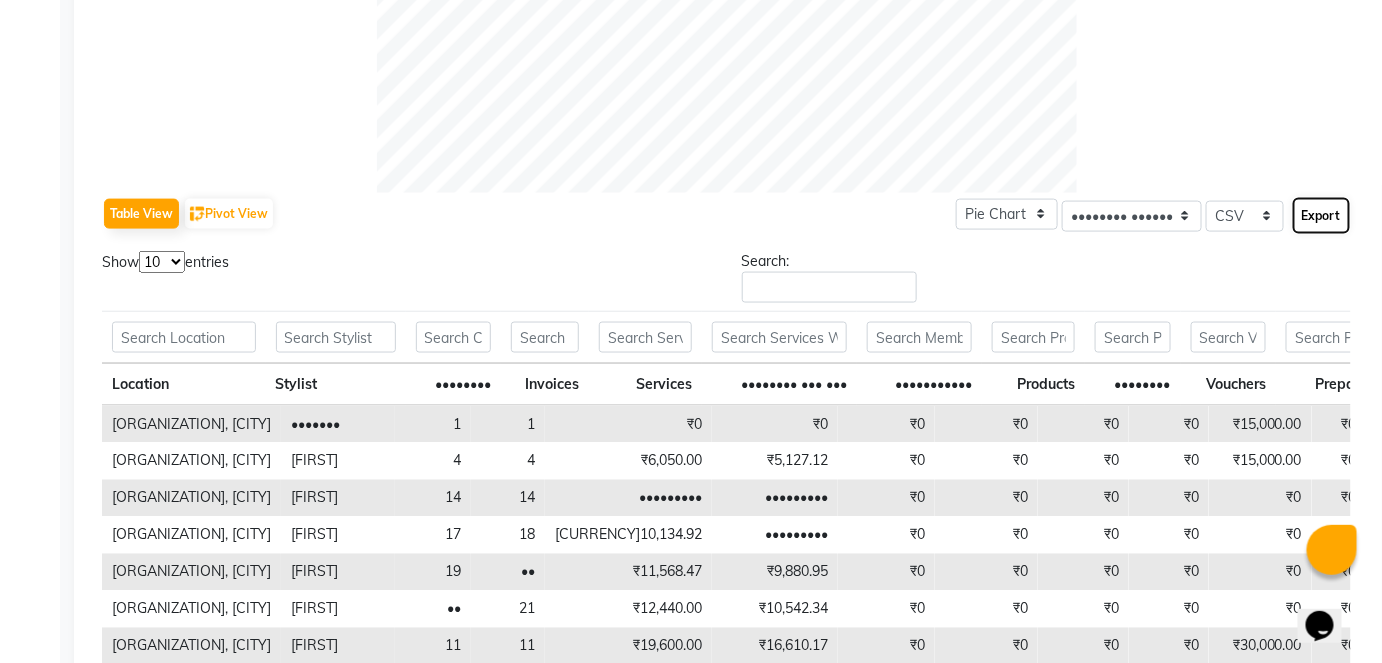 click on "Export" at bounding box center (1321, 216) 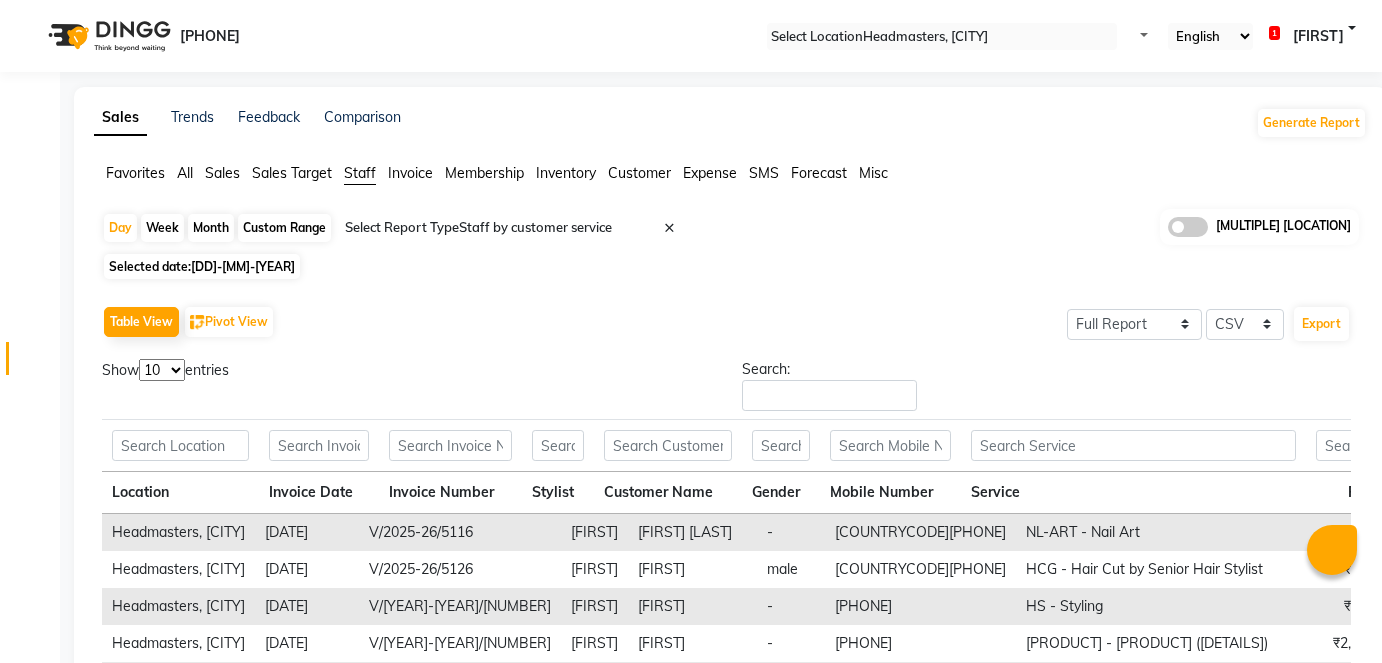 scroll, scrollTop: 0, scrollLeft: 0, axis: both 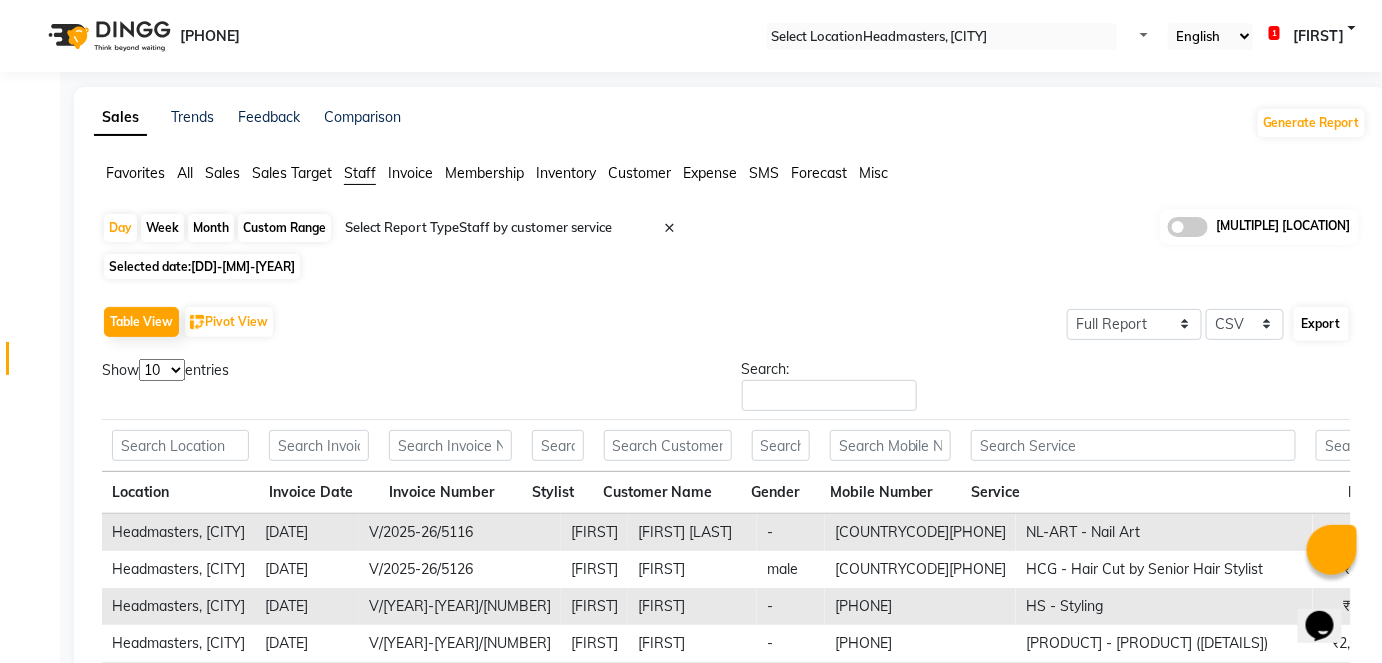 click on "Export" at bounding box center (1321, 324) 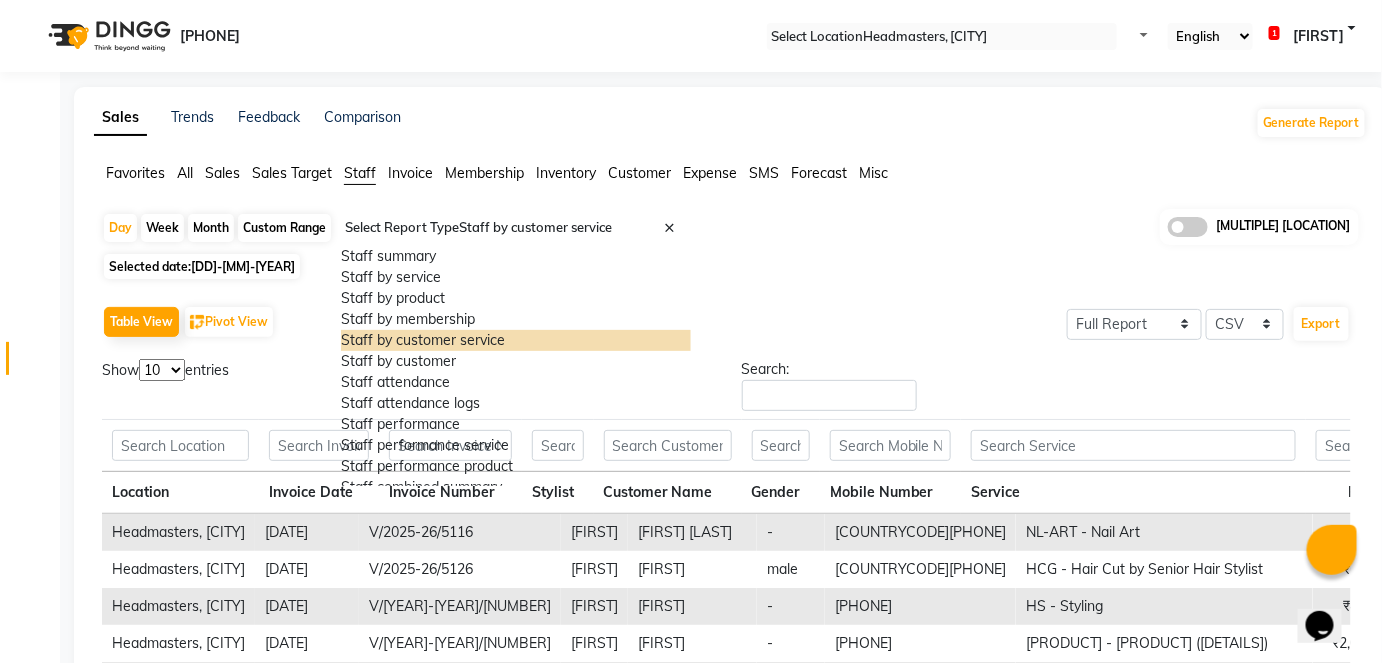 click at bounding box center (516, 228) 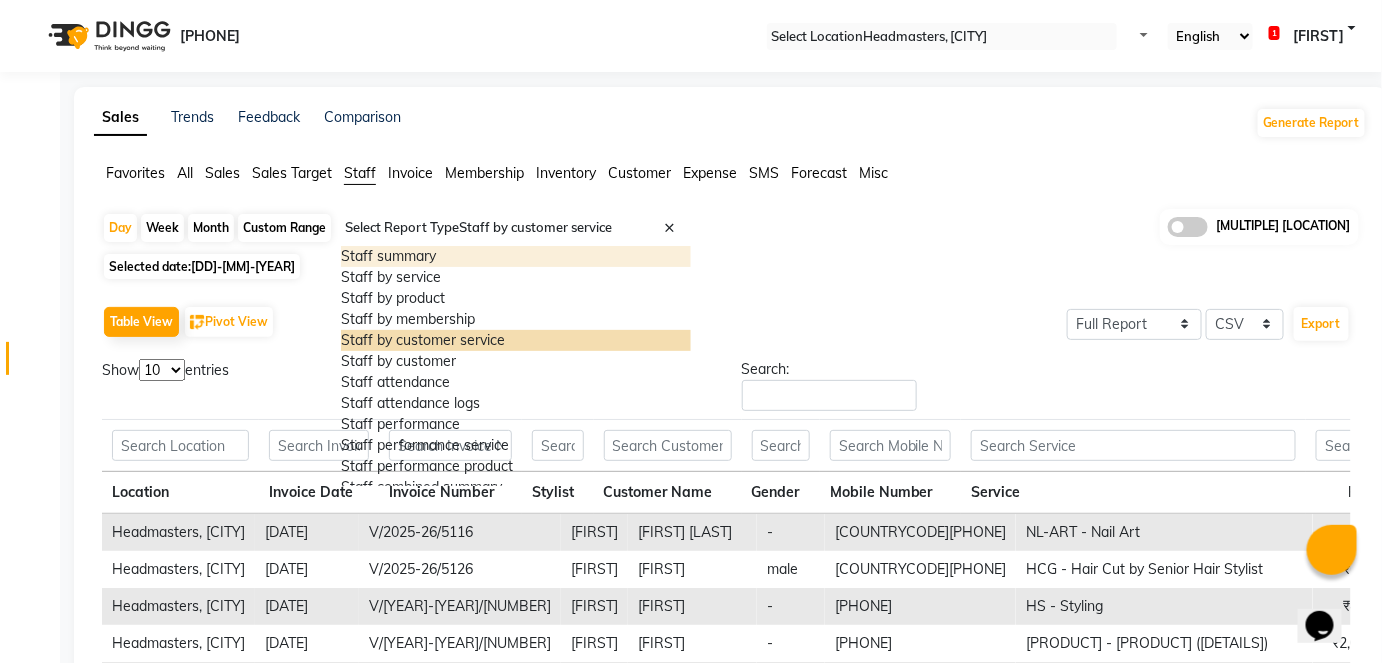 click on "Staff summary" at bounding box center (516, 256) 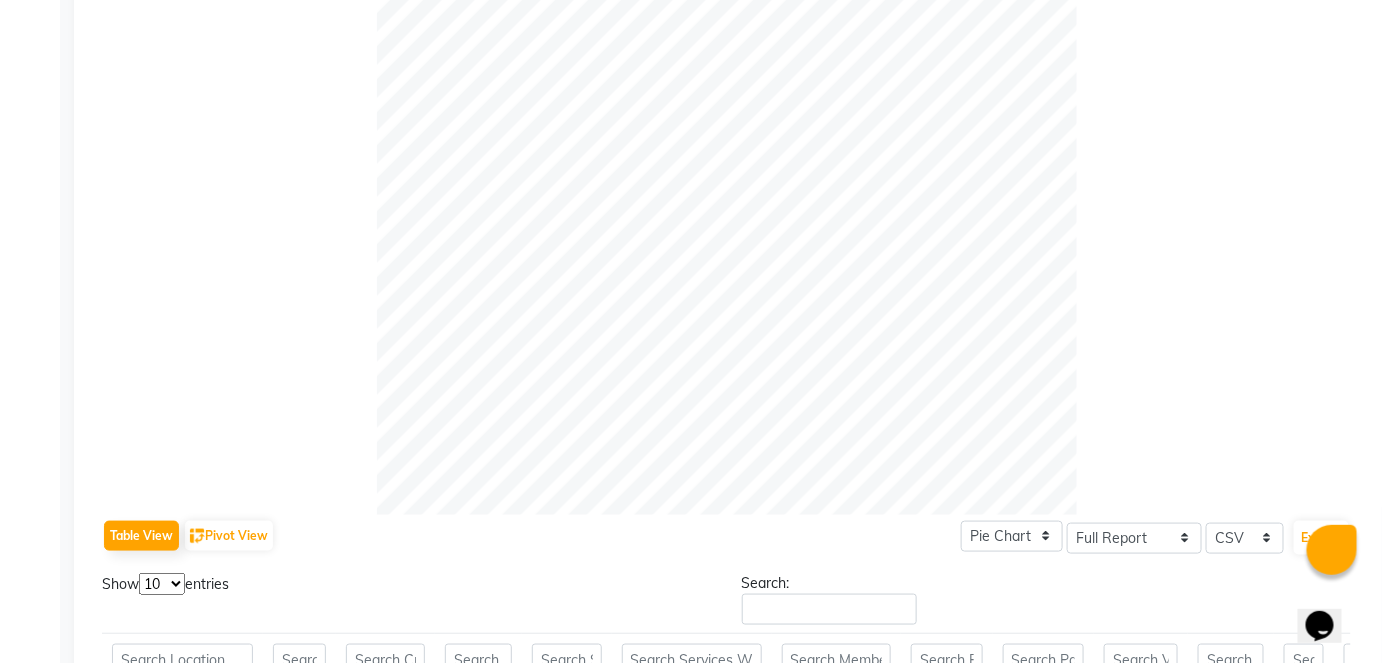 scroll, scrollTop: 181, scrollLeft: 0, axis: vertical 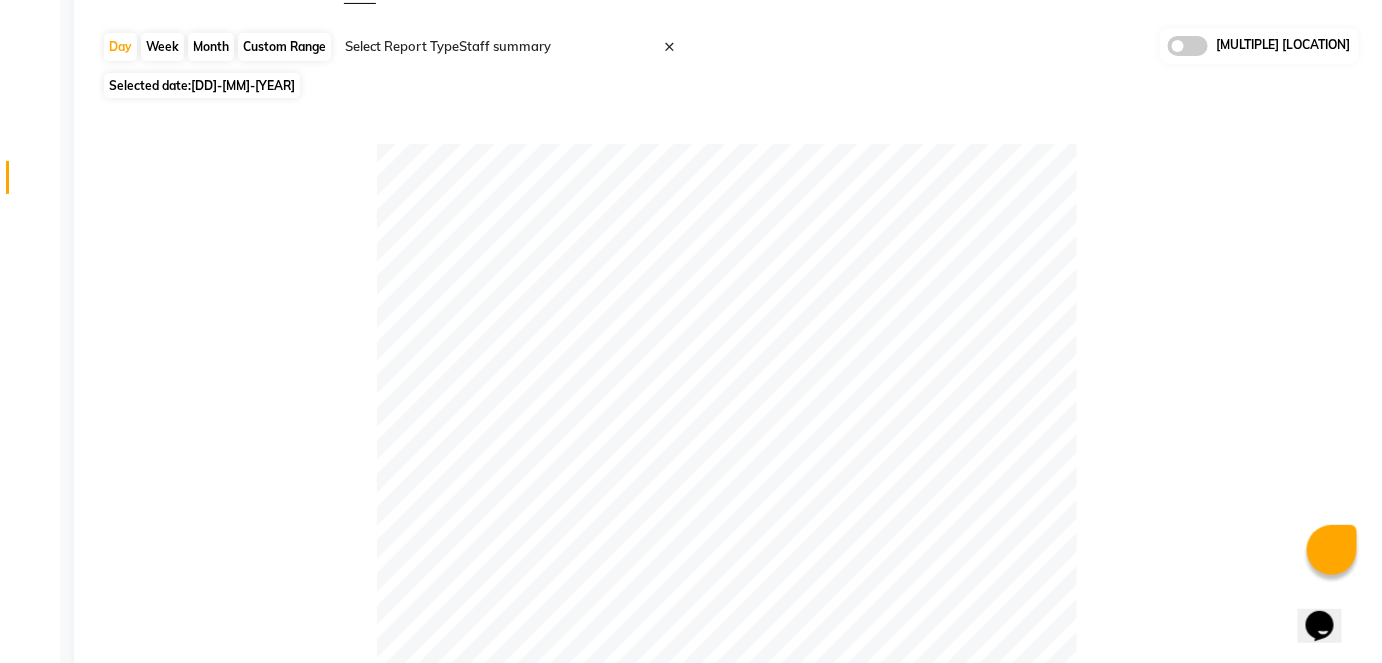 click on "Month" at bounding box center [211, 47] 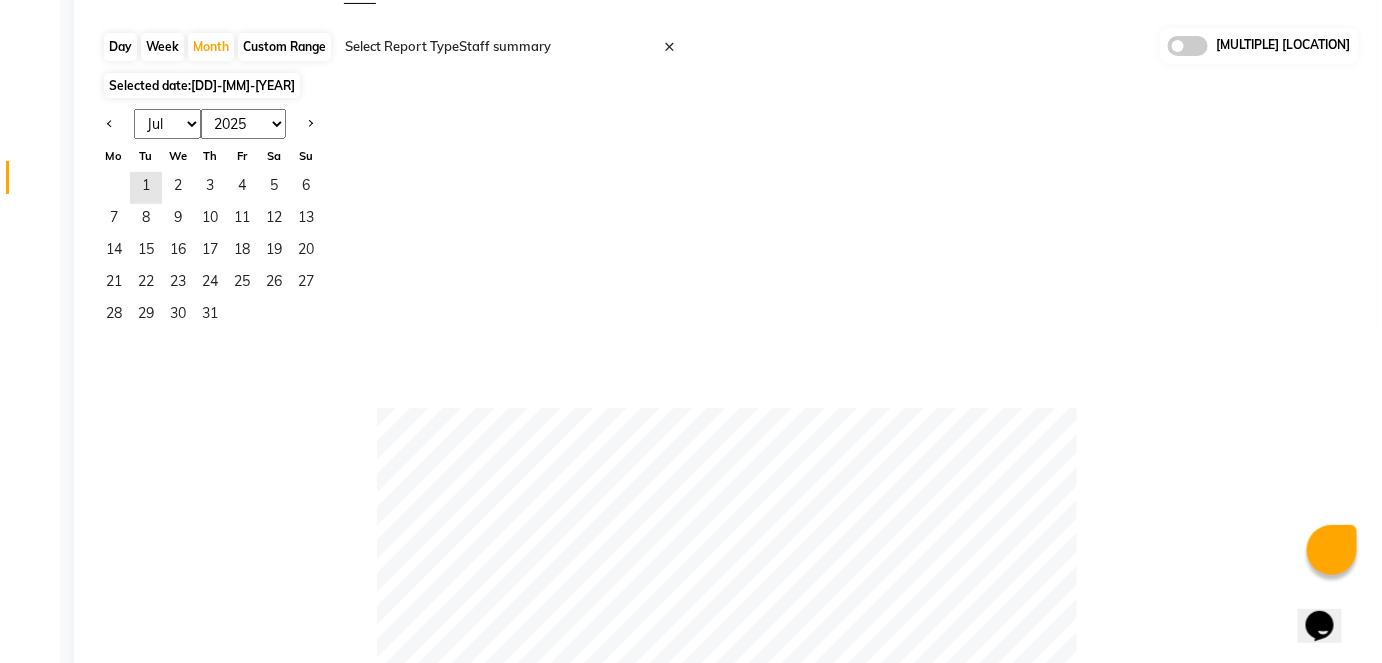 click on "Jan Feb Mar Apr May Jun Jul Aug Sep Oct Nov Dec" at bounding box center [167, 124] 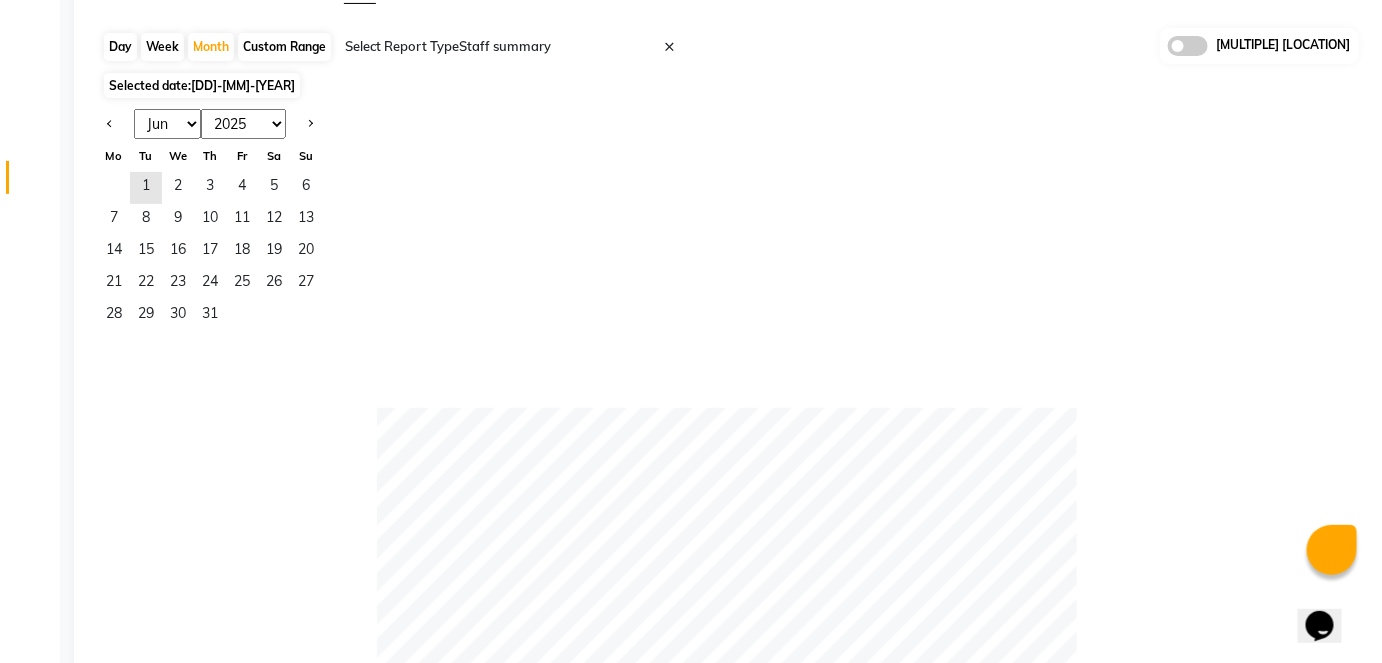 click on "Jan Feb Mar Apr May Jun Jul Aug Sep Oct Nov Dec" at bounding box center (167, 124) 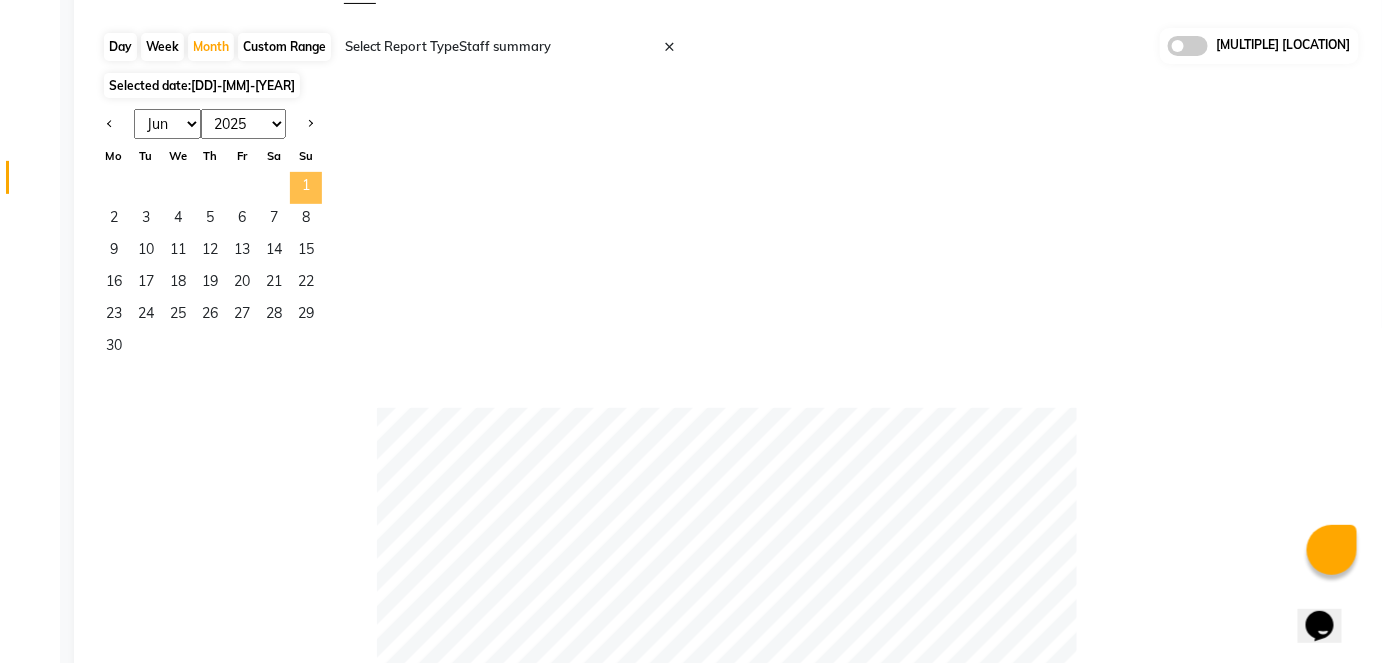 click on "1" at bounding box center (306, 188) 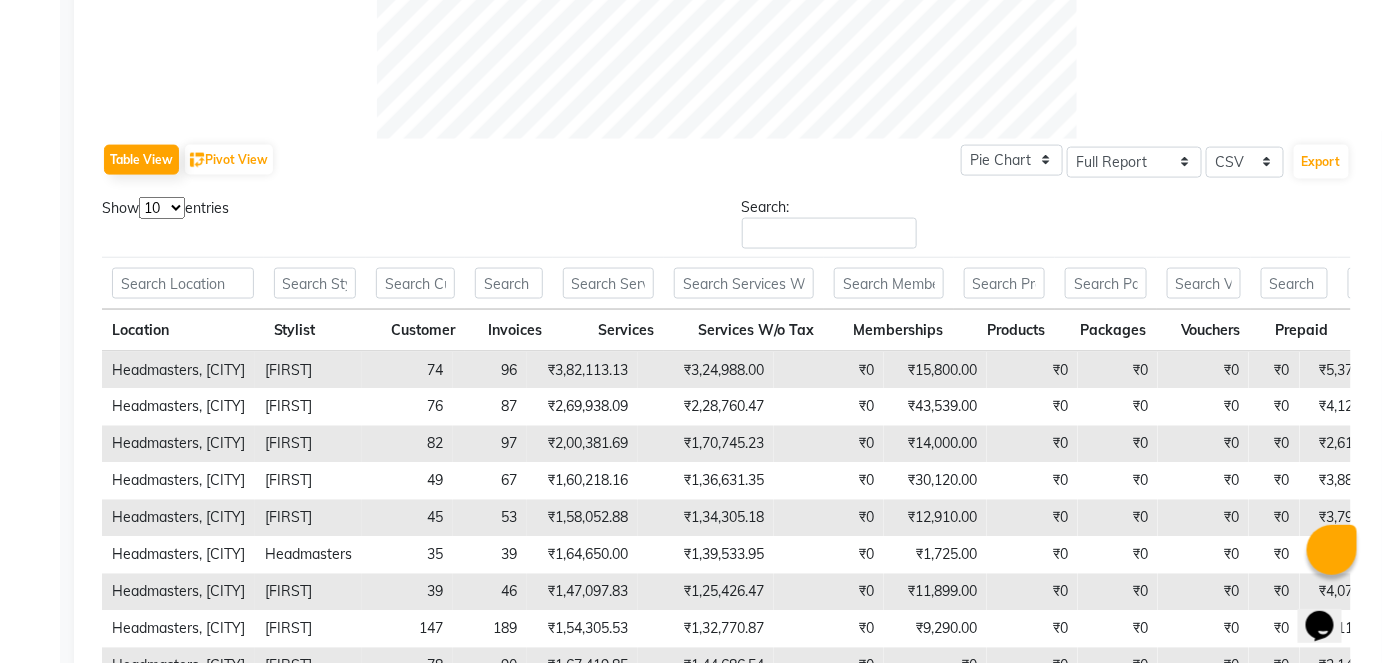 scroll, scrollTop: 832, scrollLeft: 0, axis: vertical 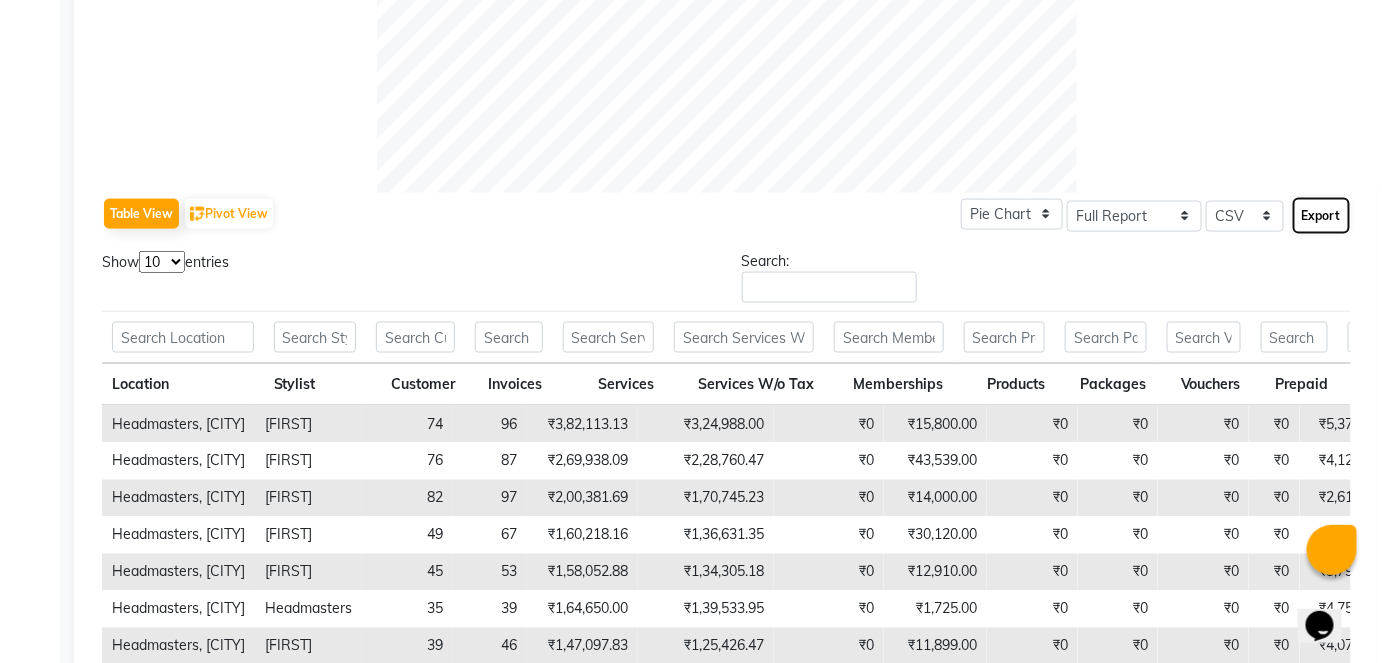 click on "Export" at bounding box center (1321, 216) 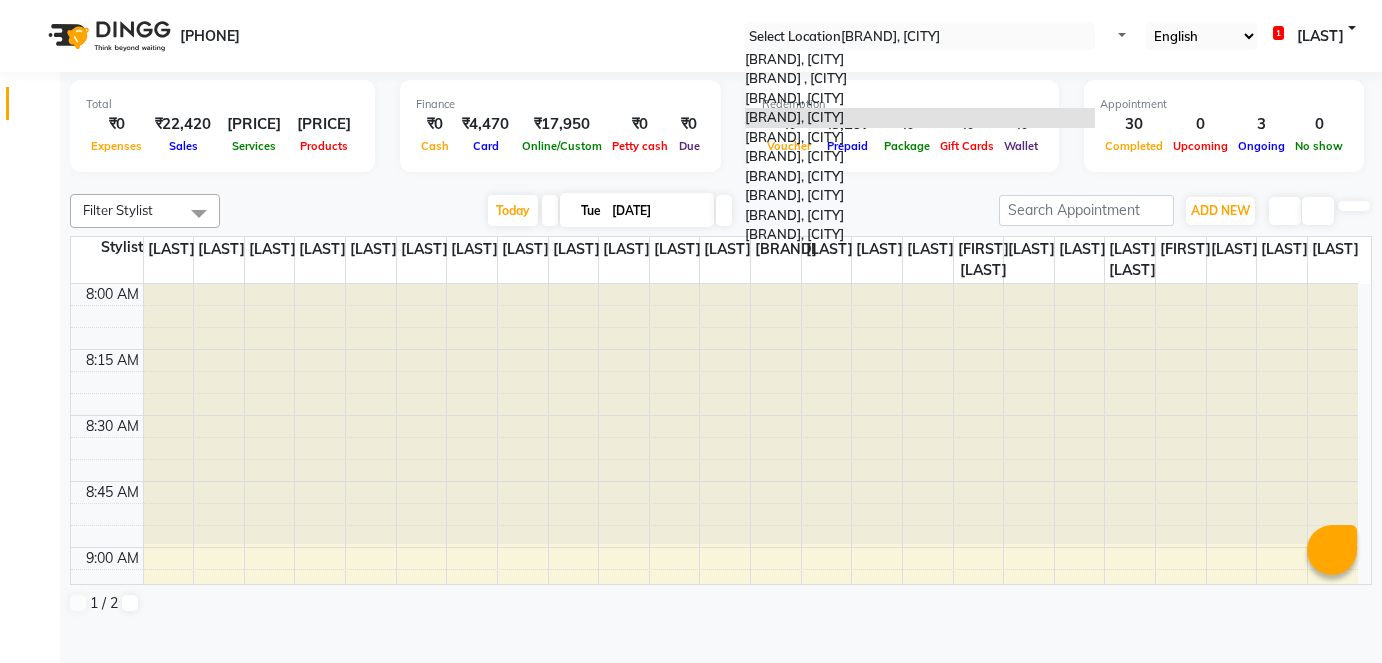scroll, scrollTop: 0, scrollLeft: 0, axis: both 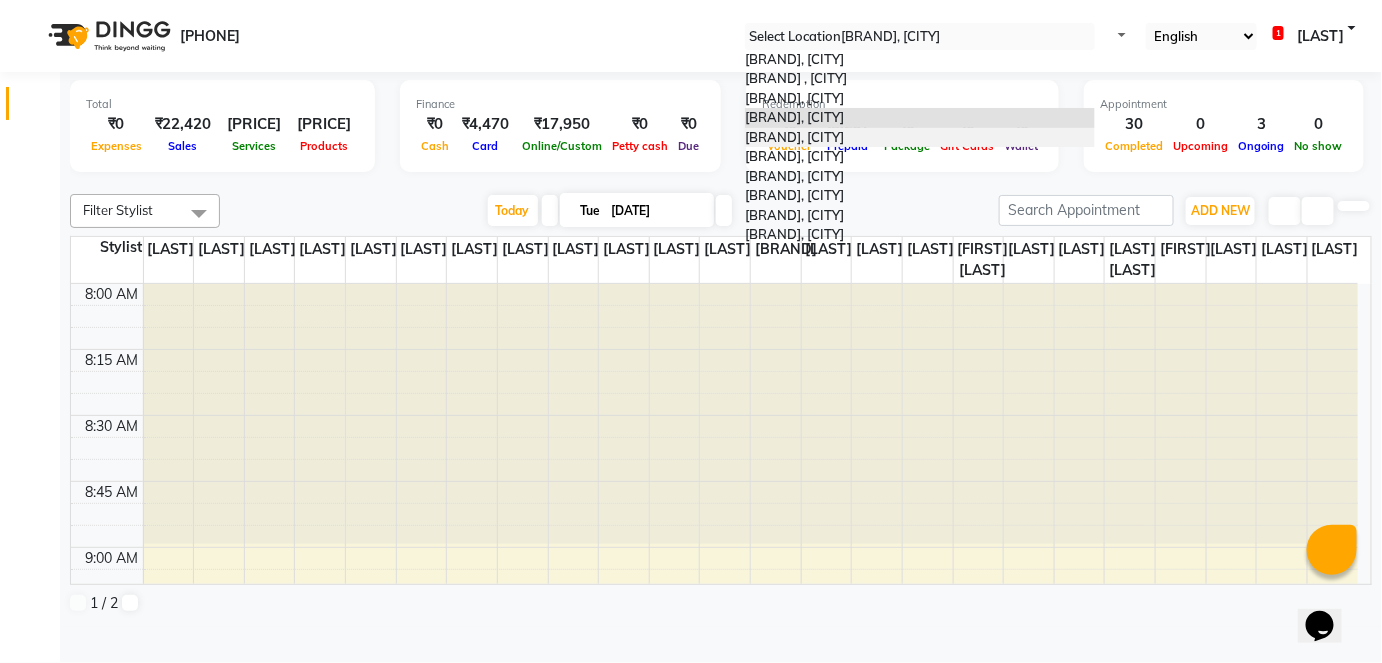 click on "Headmasters, [CITY] - [STREET]" at bounding box center (794, 137) 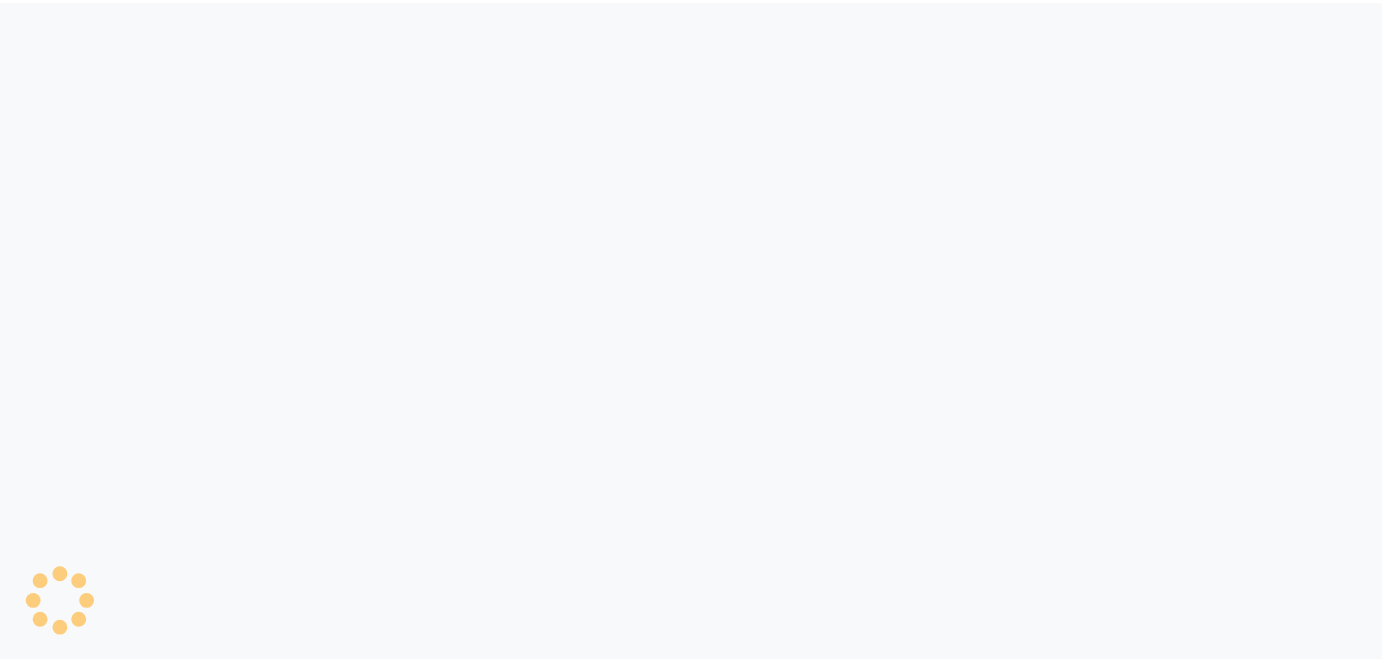 scroll, scrollTop: 0, scrollLeft: 0, axis: both 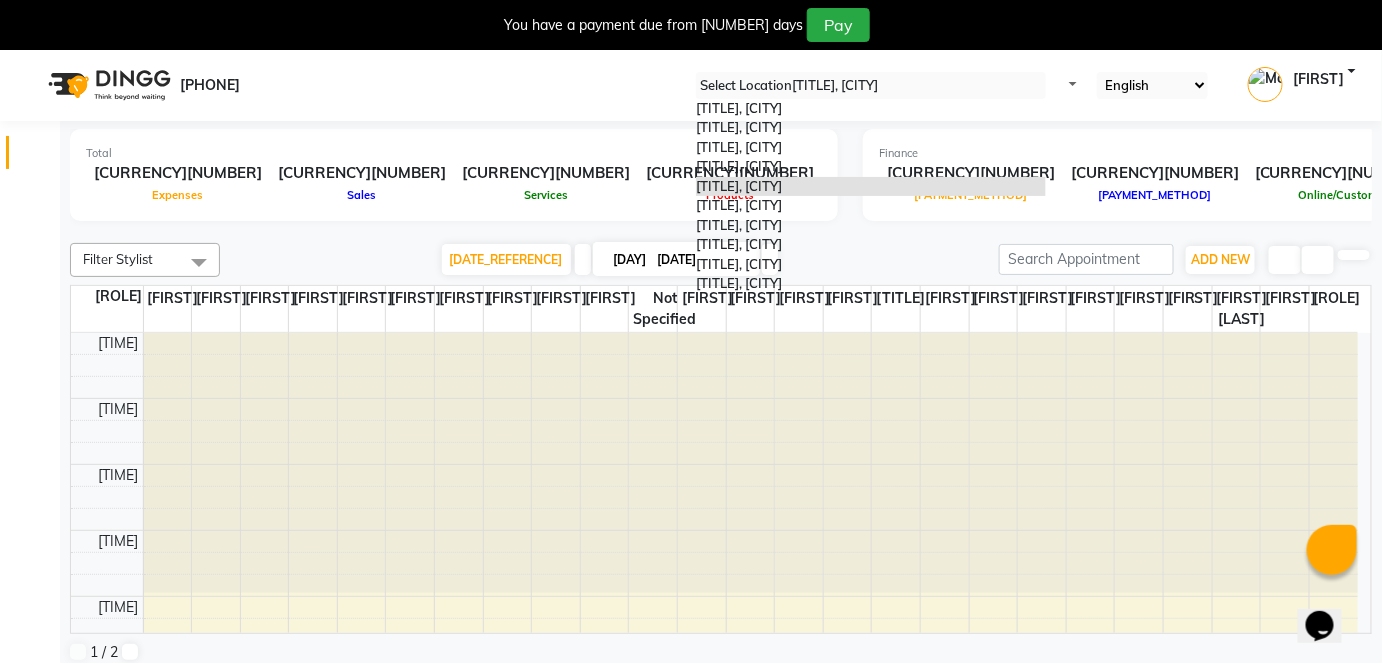 click at bounding box center (871, 86) 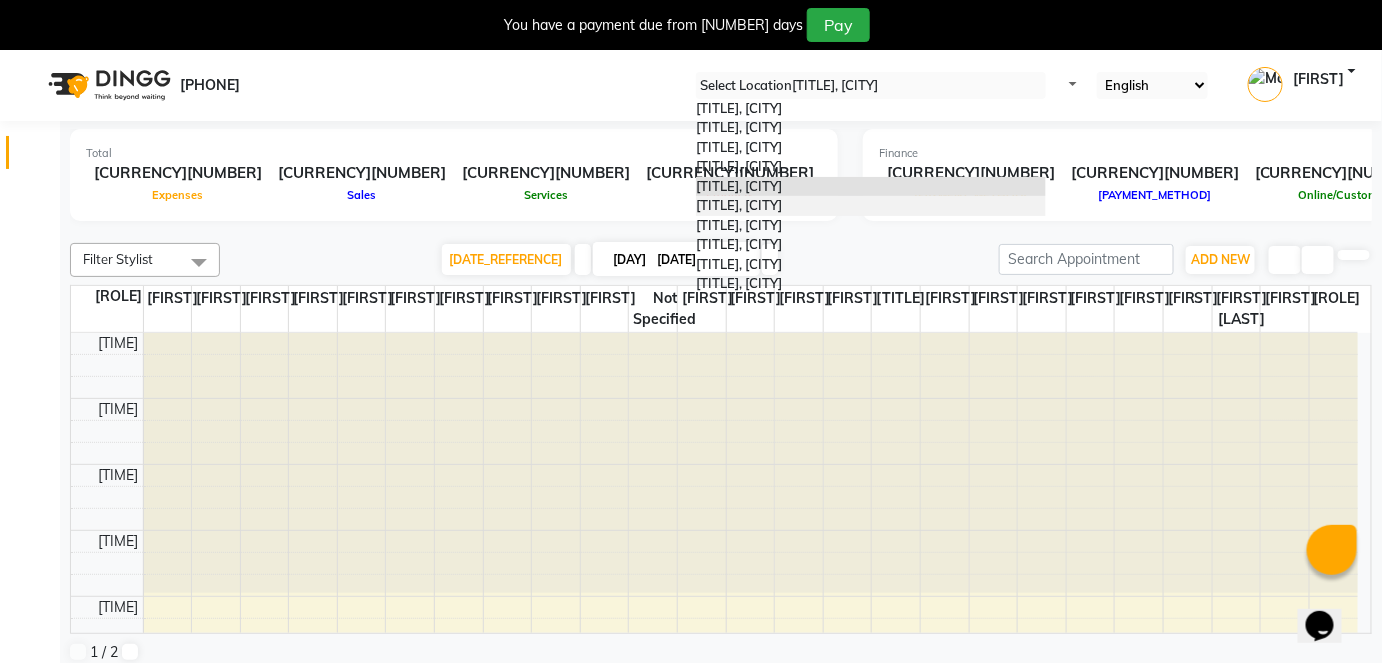 click on "Headmasters, [CITY]" at bounding box center (871, 206) 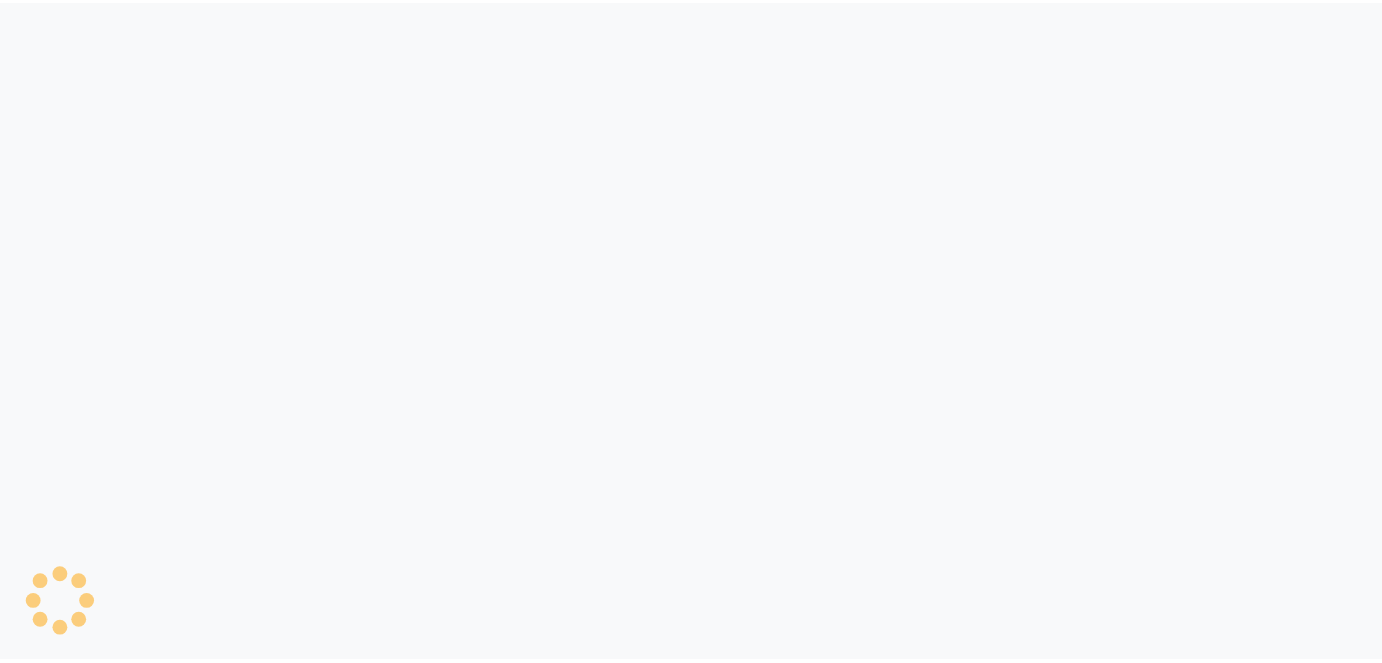 scroll, scrollTop: 0, scrollLeft: 0, axis: both 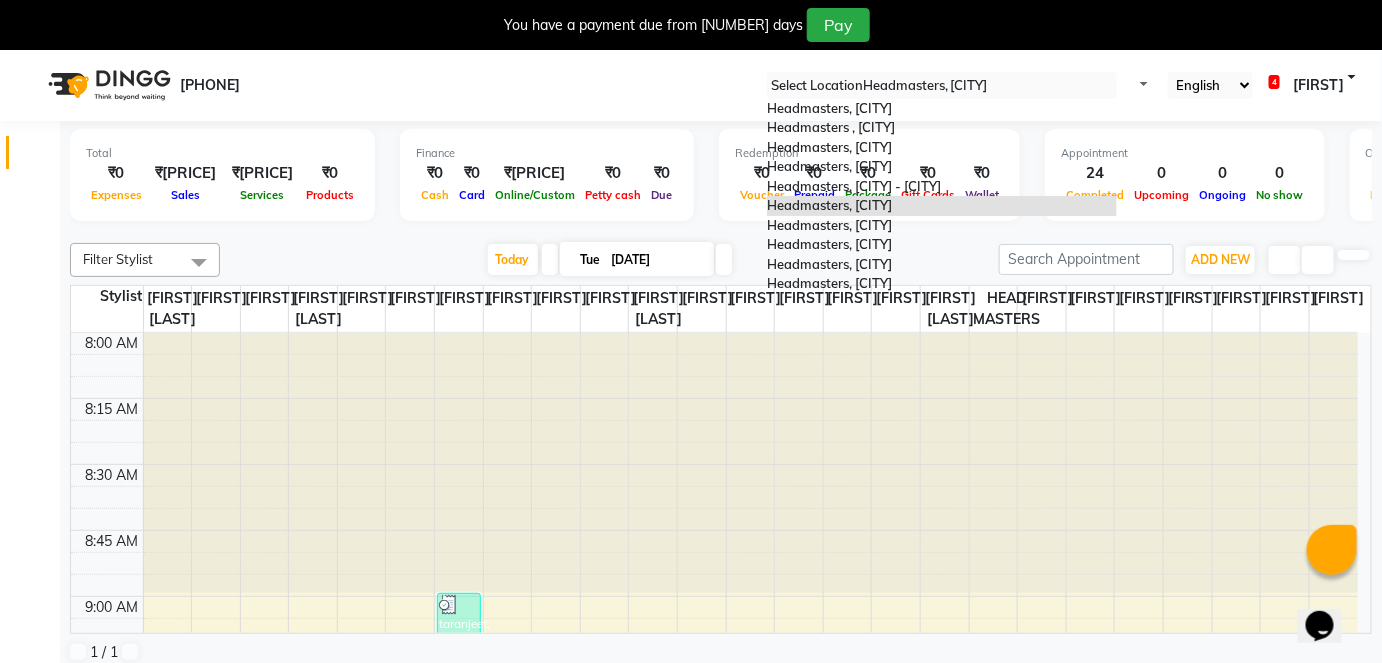 click at bounding box center [942, 86] 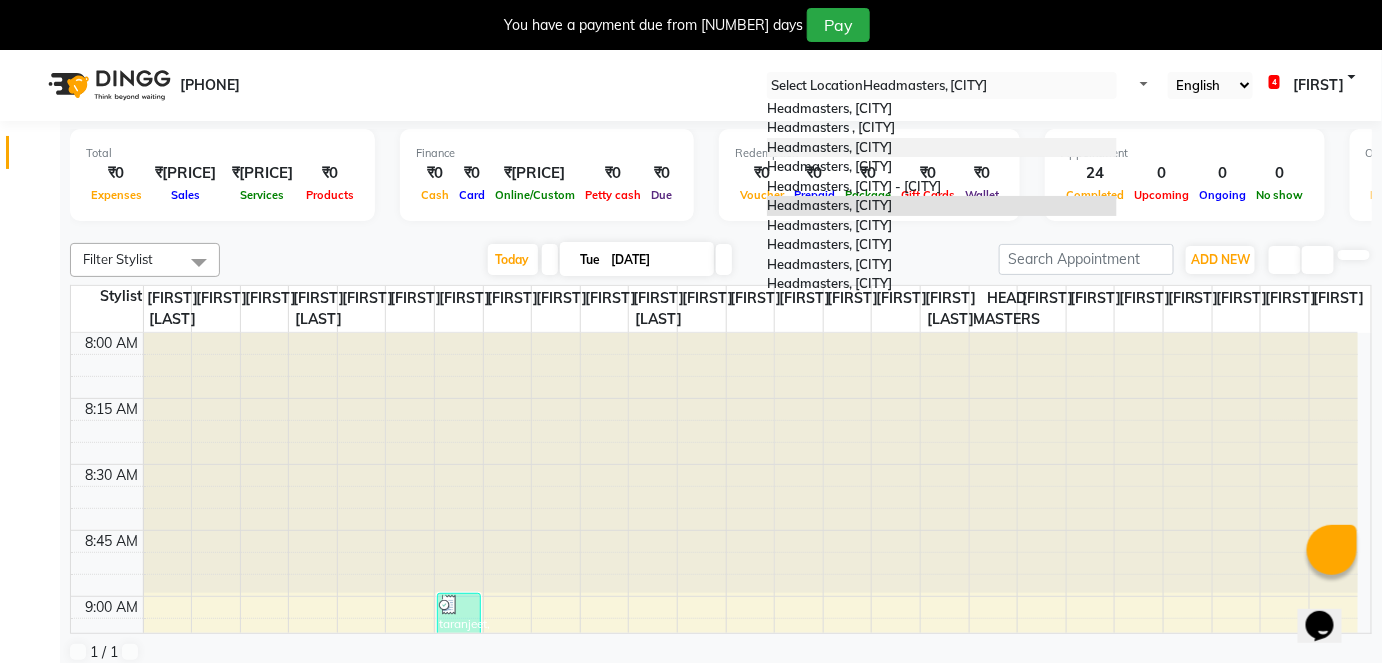 click on "Headmasters, [CITY]" at bounding box center [942, 148] 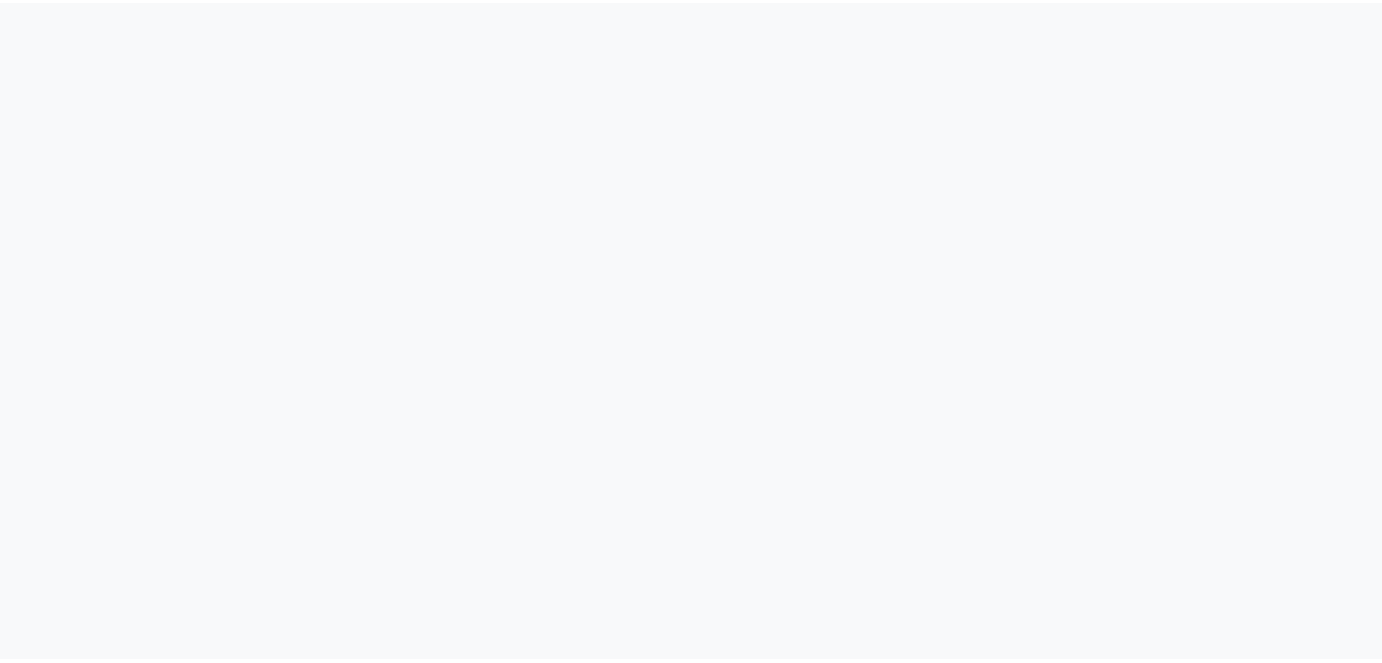 scroll, scrollTop: 0, scrollLeft: 0, axis: both 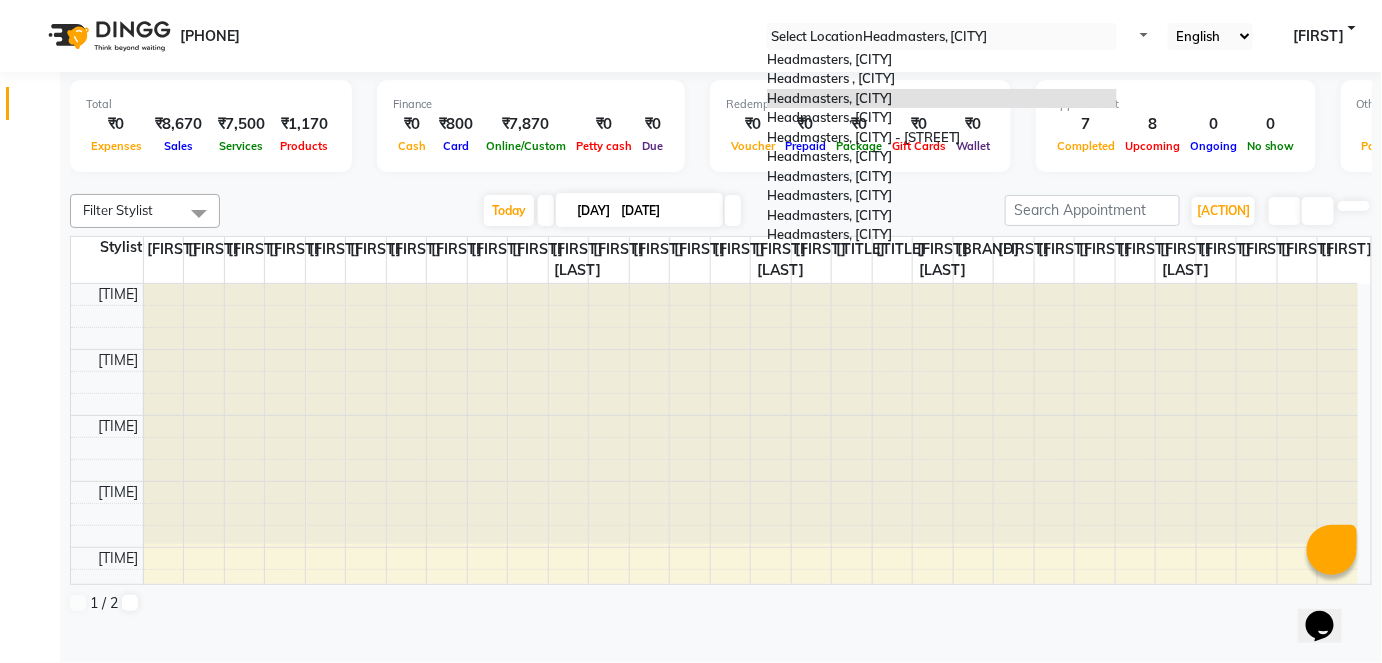 click on "Select Location × Headmasters, [CITY]" at bounding box center (942, 36) 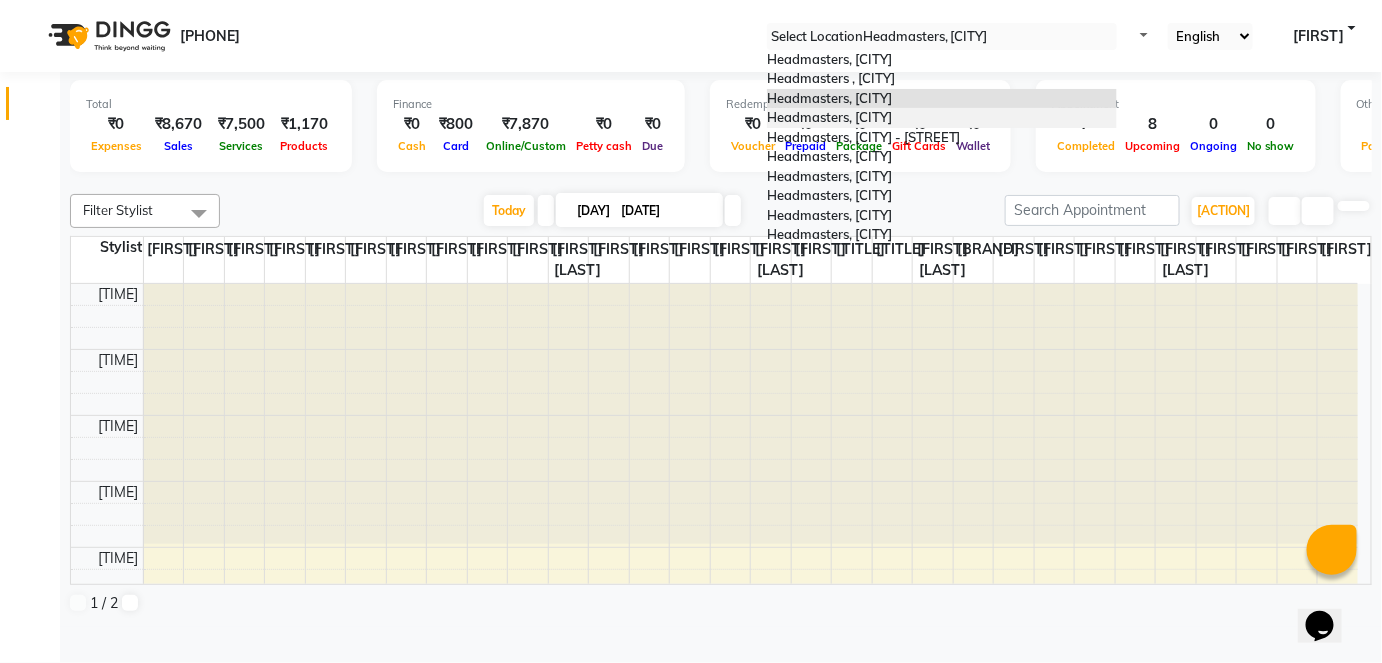 click on "Headmasters, [CITY]" at bounding box center [942, 118] 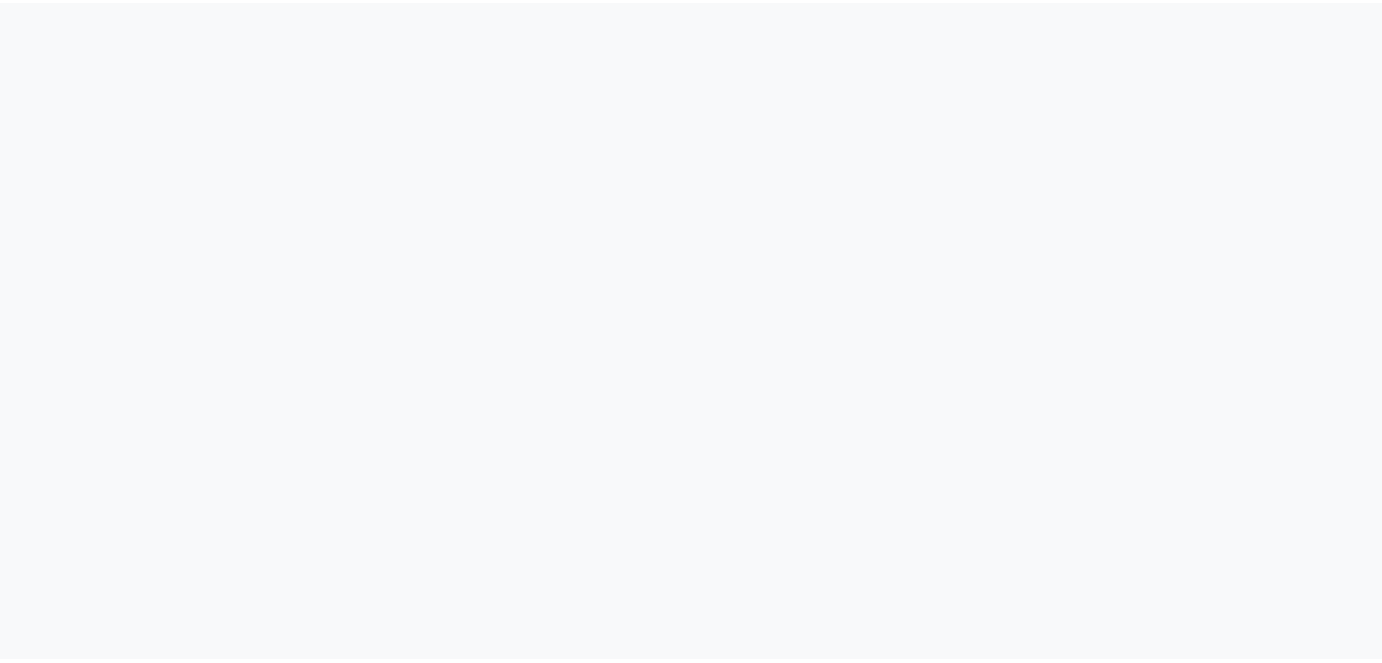 scroll, scrollTop: 0, scrollLeft: 0, axis: both 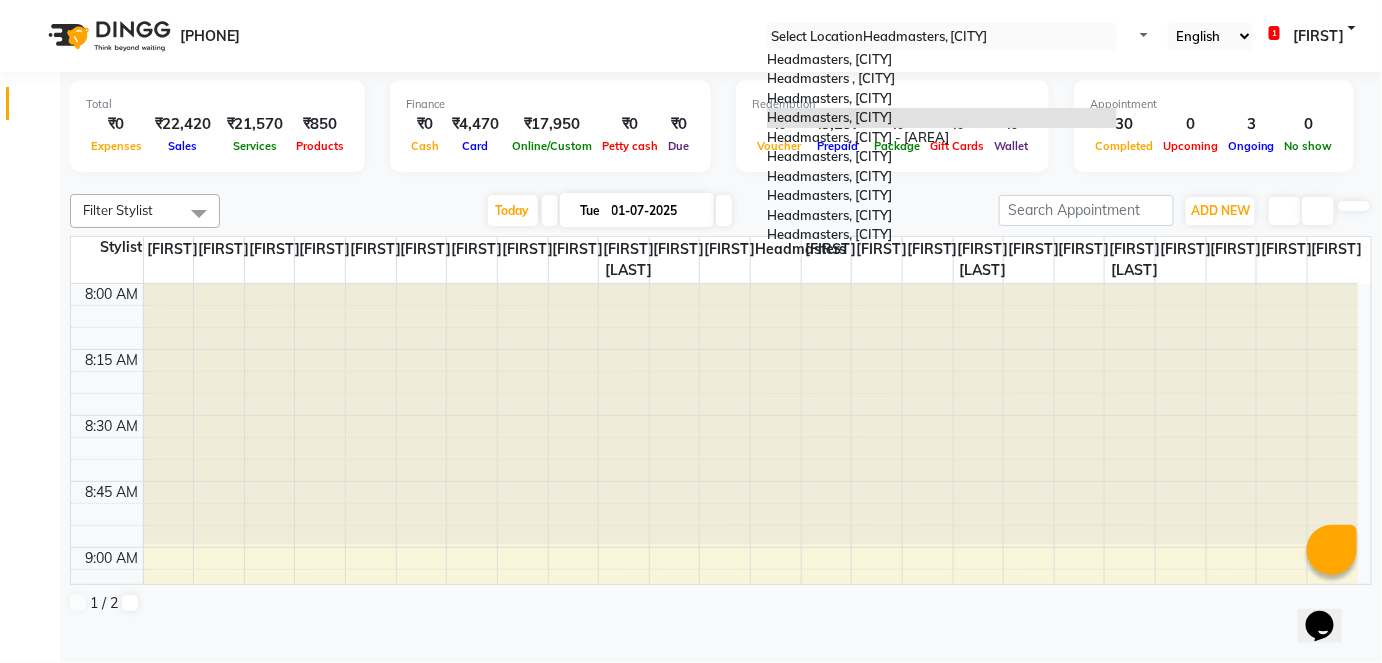 click at bounding box center (942, 37) 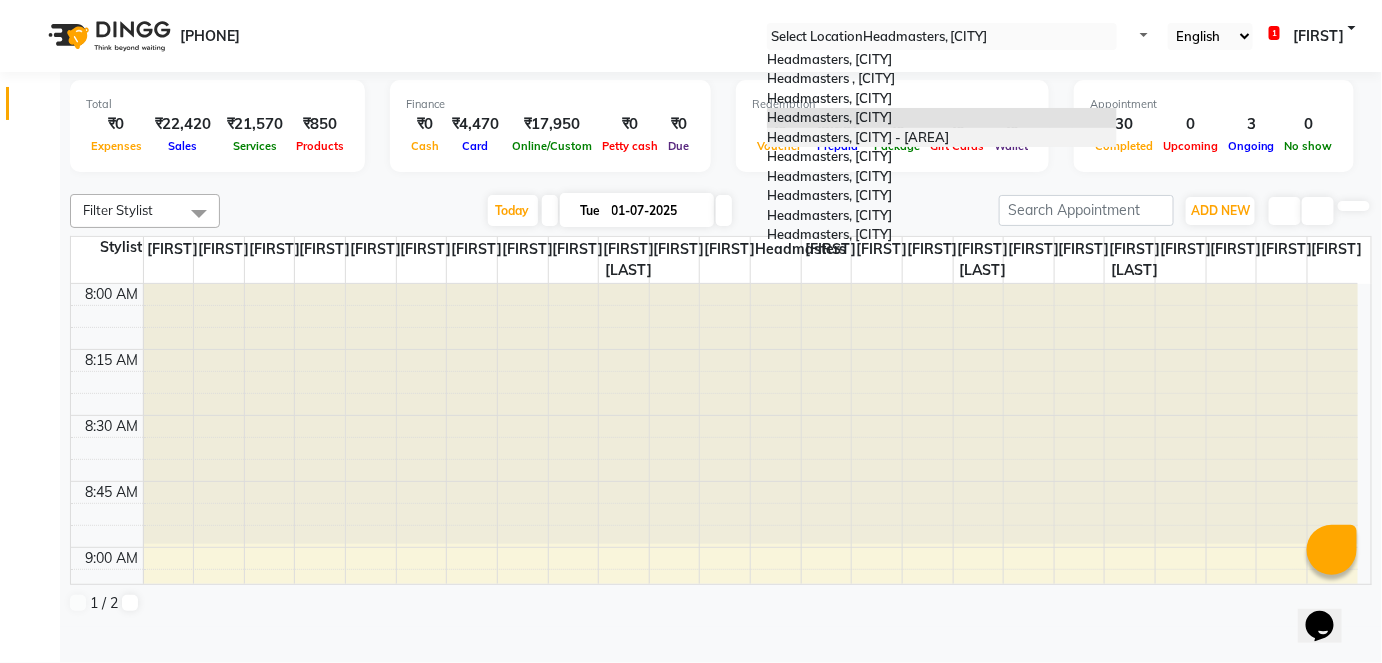 click on "Headmasters, [CITY]" at bounding box center [858, 137] 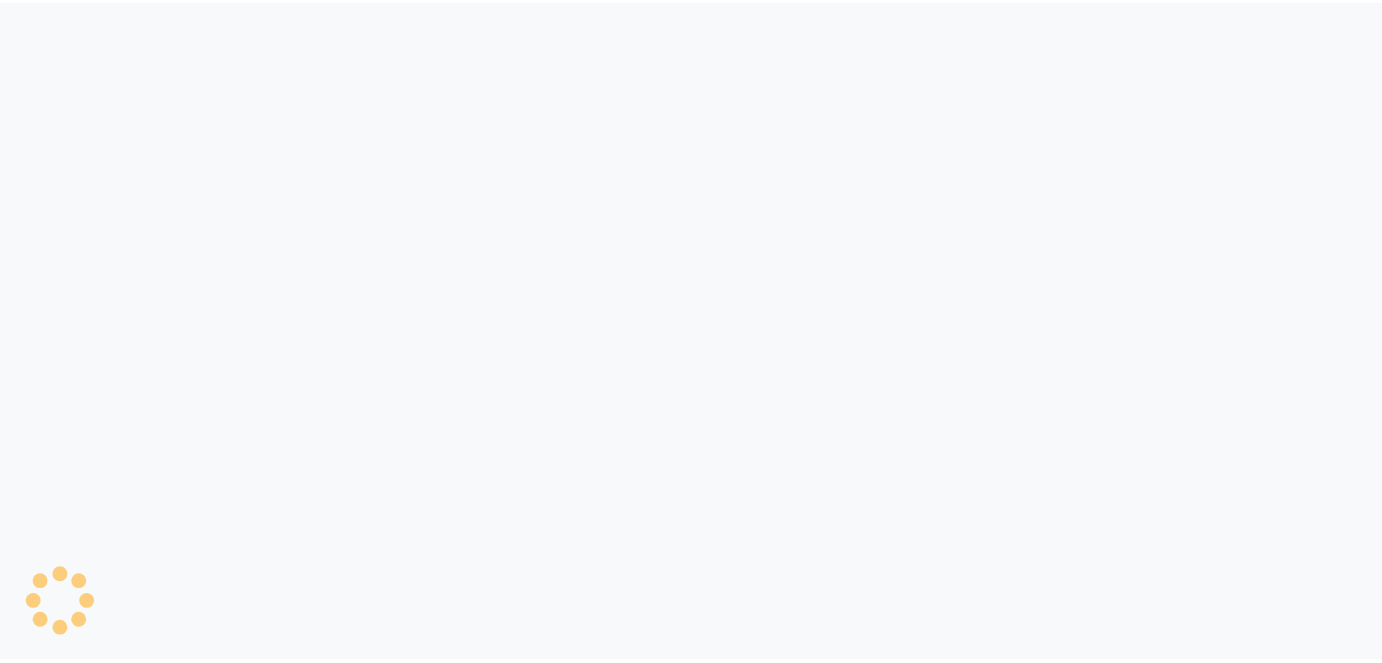 scroll, scrollTop: 0, scrollLeft: 0, axis: both 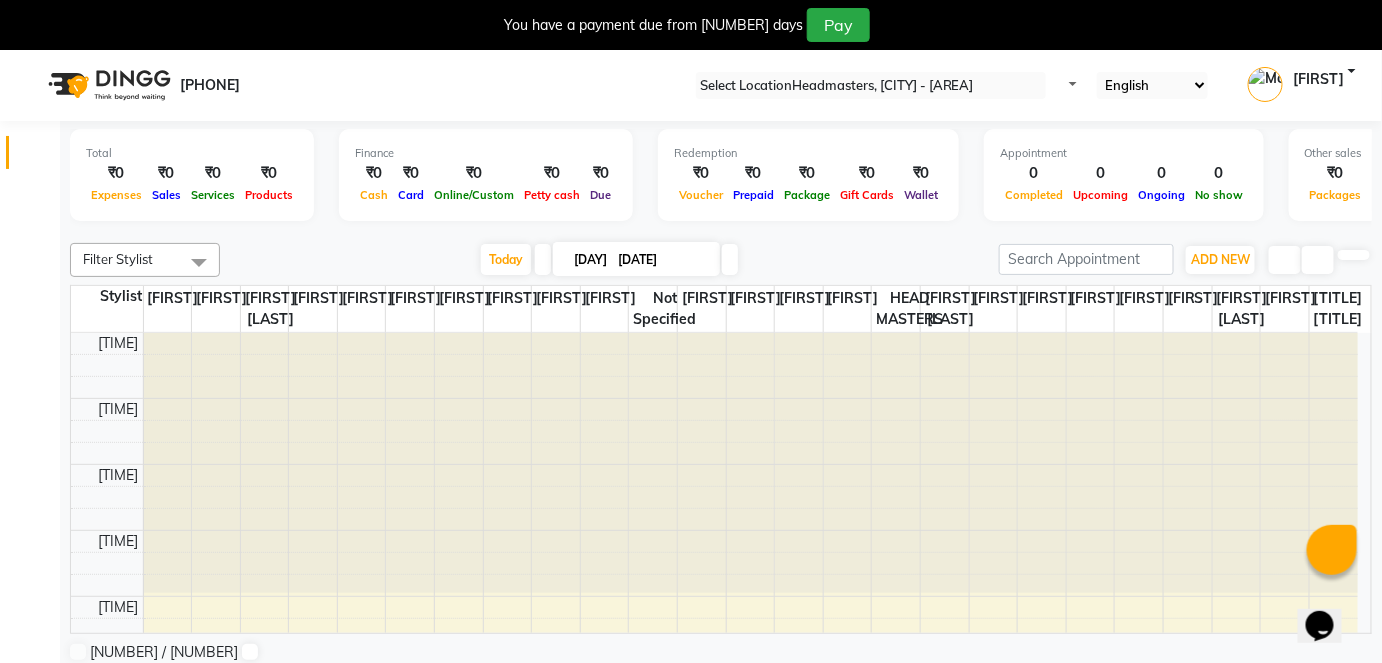 click at bounding box center [871, 86] 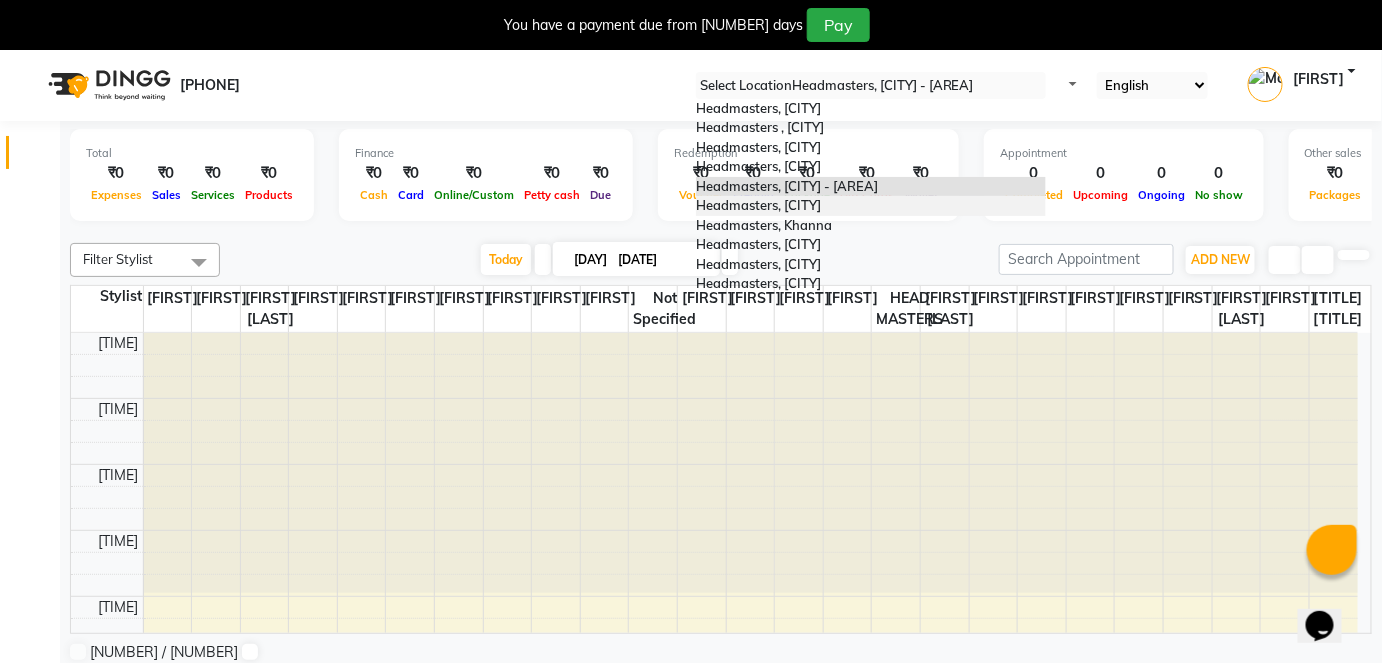 click on "Headmasters, [CITY]" at bounding box center (871, 206) 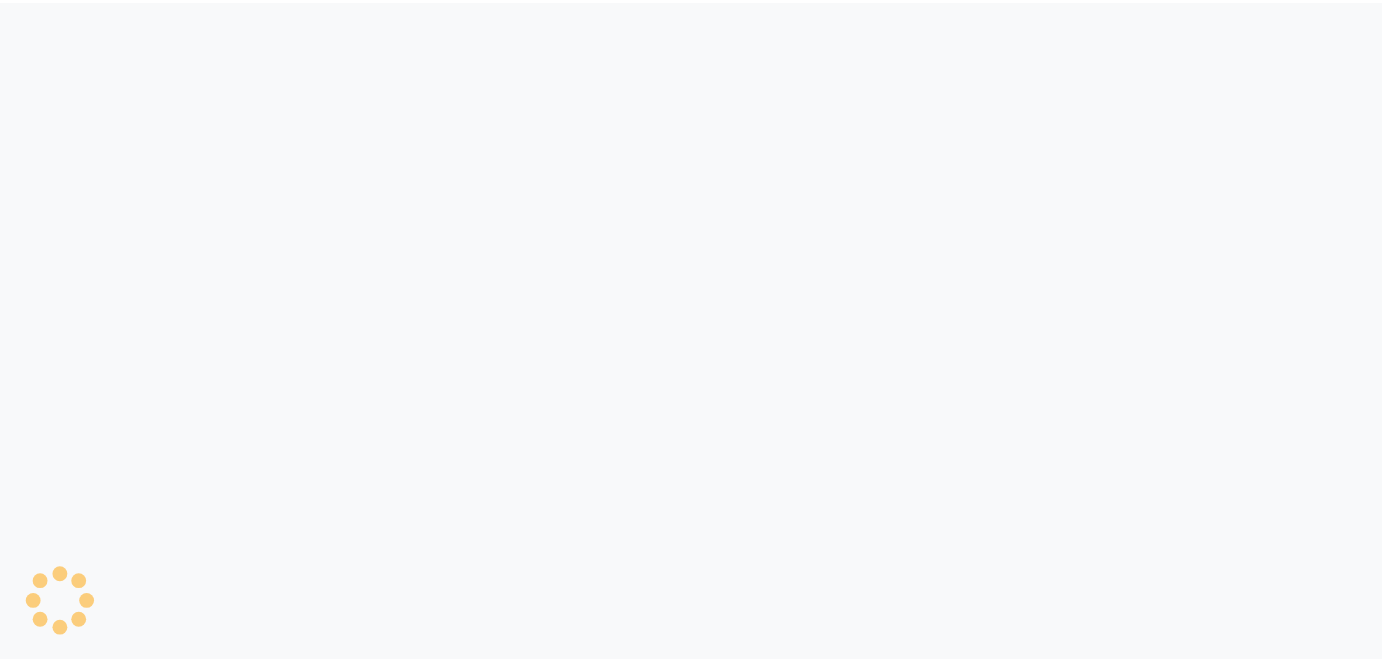scroll, scrollTop: 0, scrollLeft: 0, axis: both 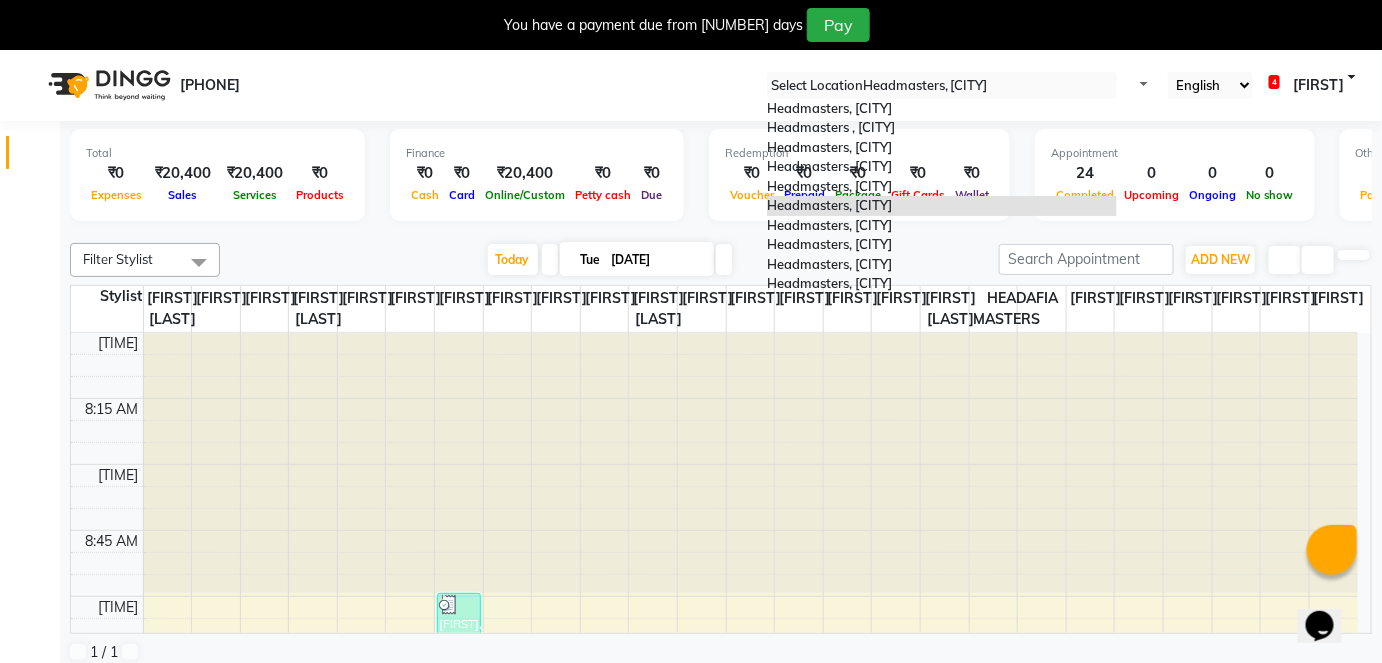click at bounding box center (942, 86) 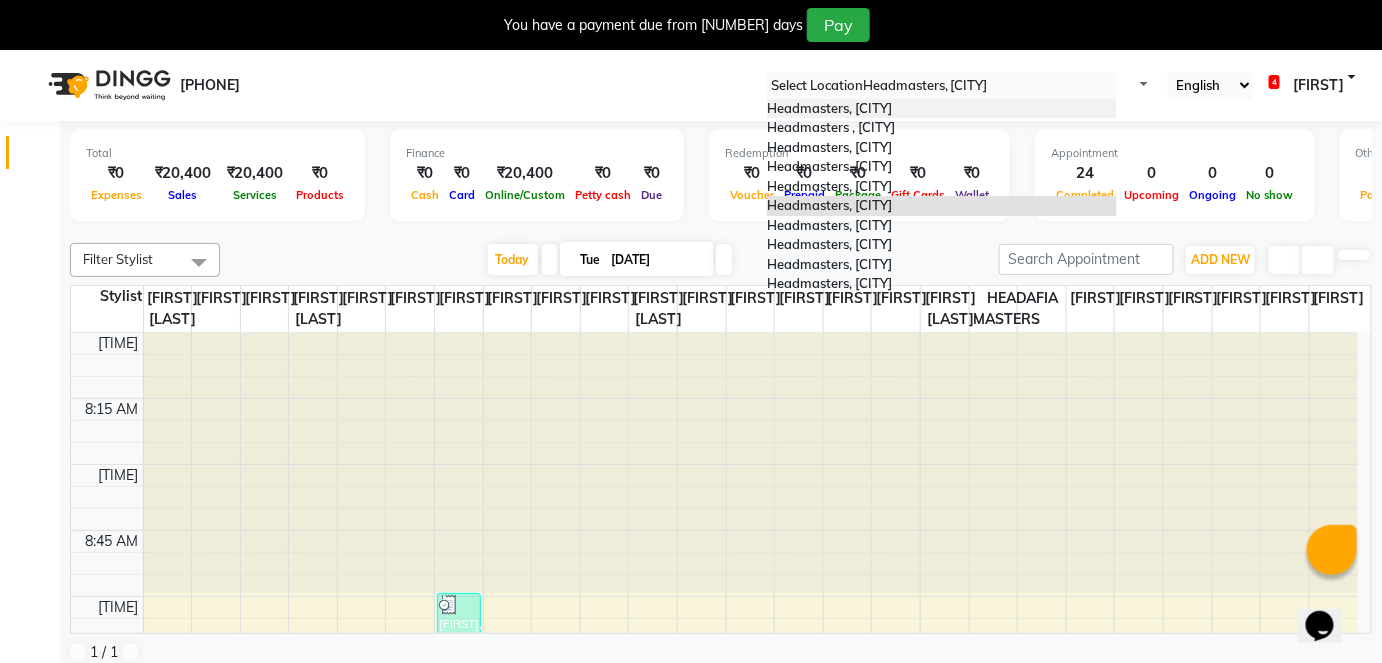 click on "Headmasters, [CITY]" at bounding box center [829, 108] 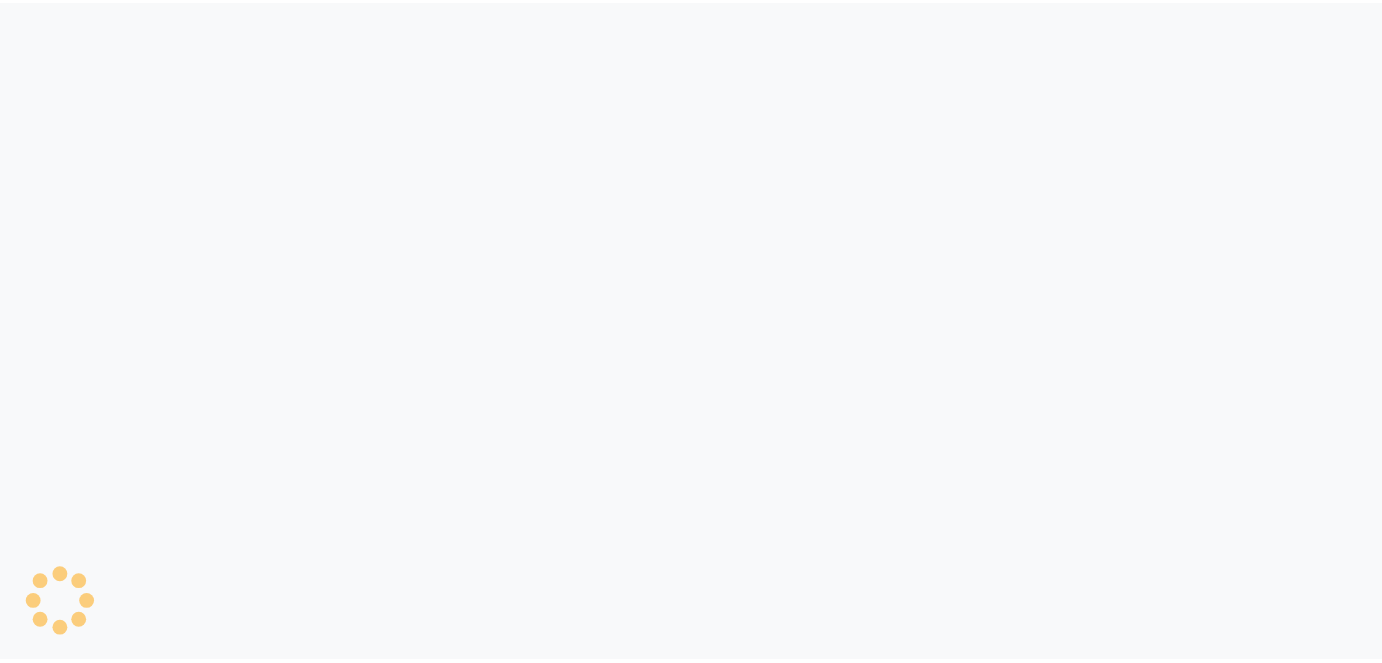 scroll, scrollTop: 0, scrollLeft: 0, axis: both 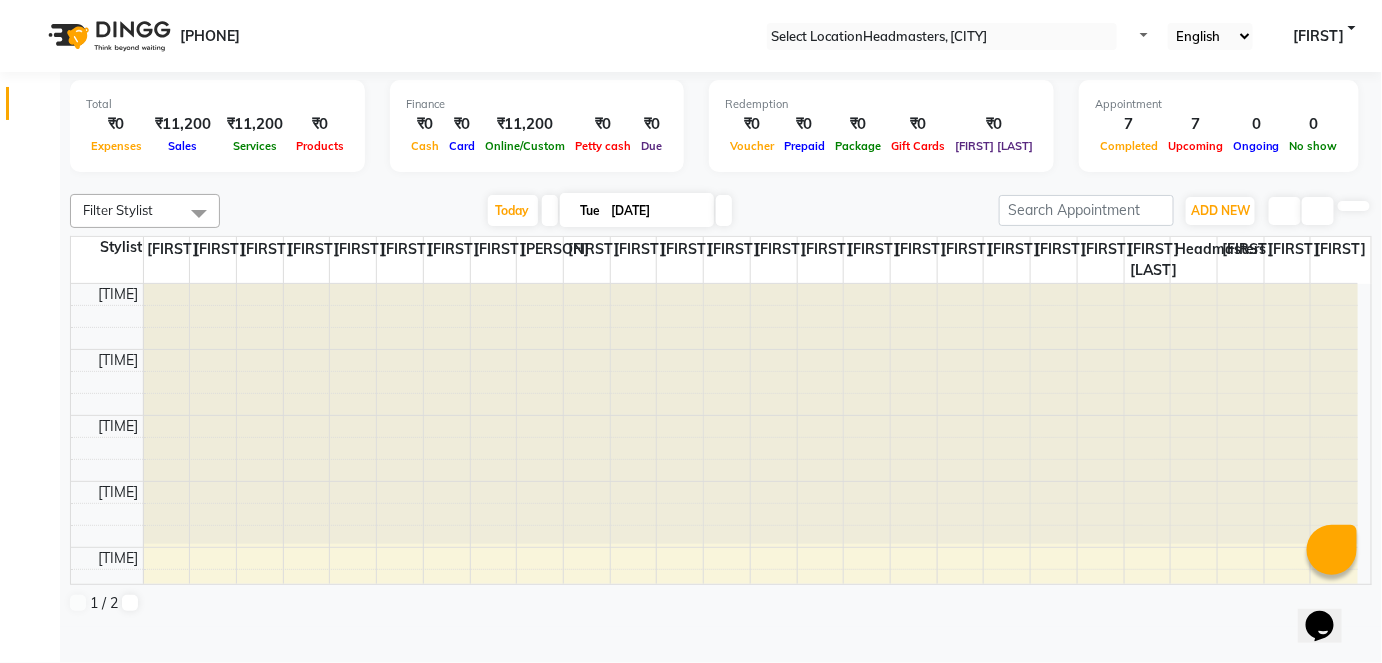 click at bounding box center [942, 37] 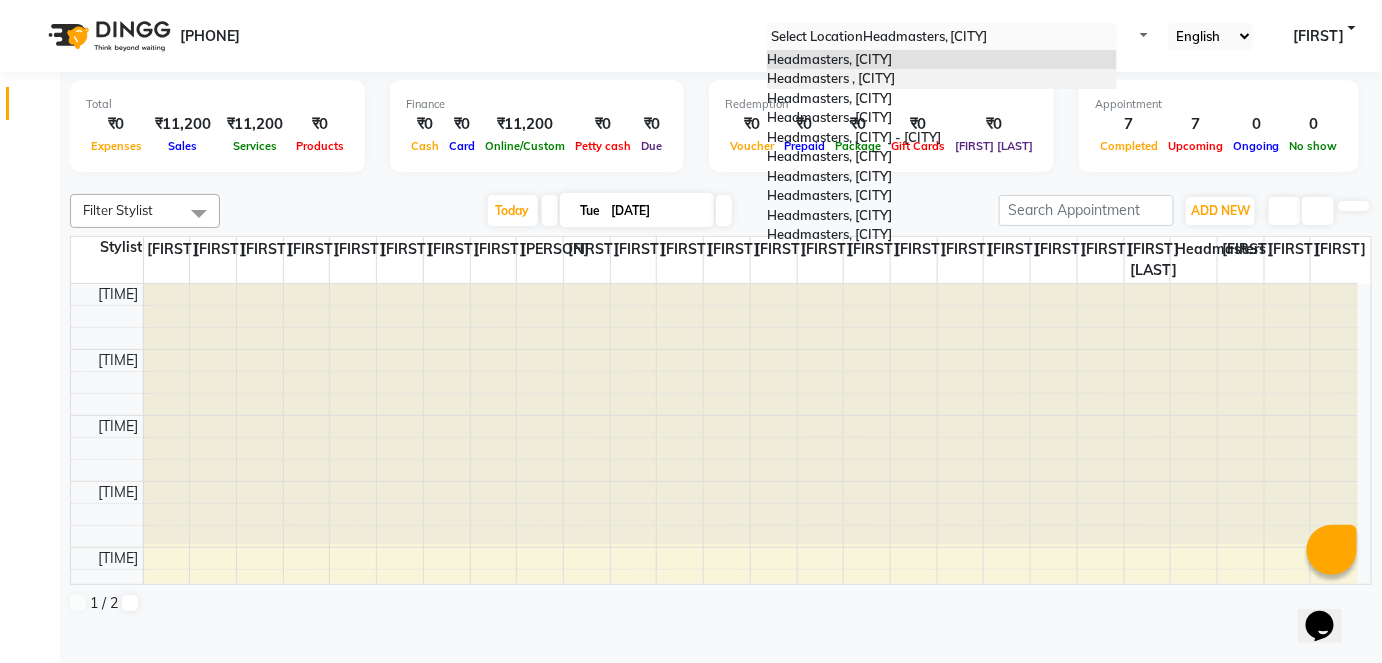 click on "Headmasters , Pehowa" at bounding box center [942, 79] 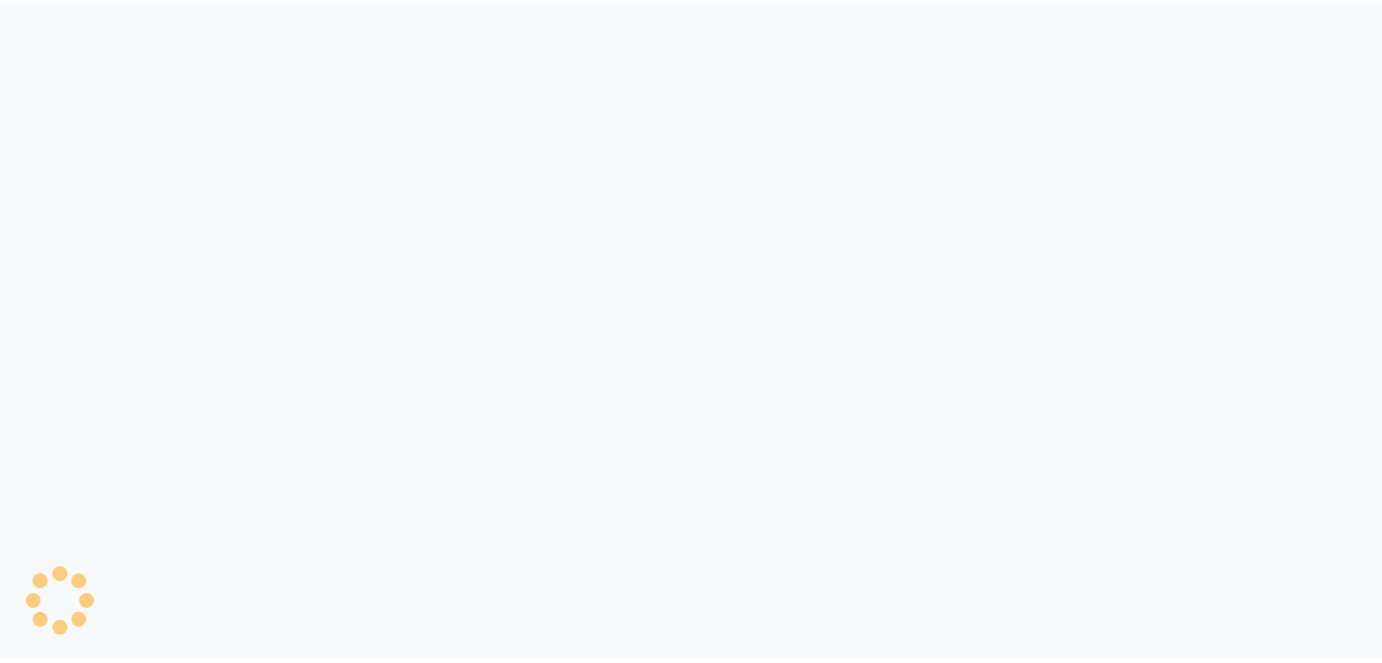 scroll, scrollTop: 0, scrollLeft: 0, axis: both 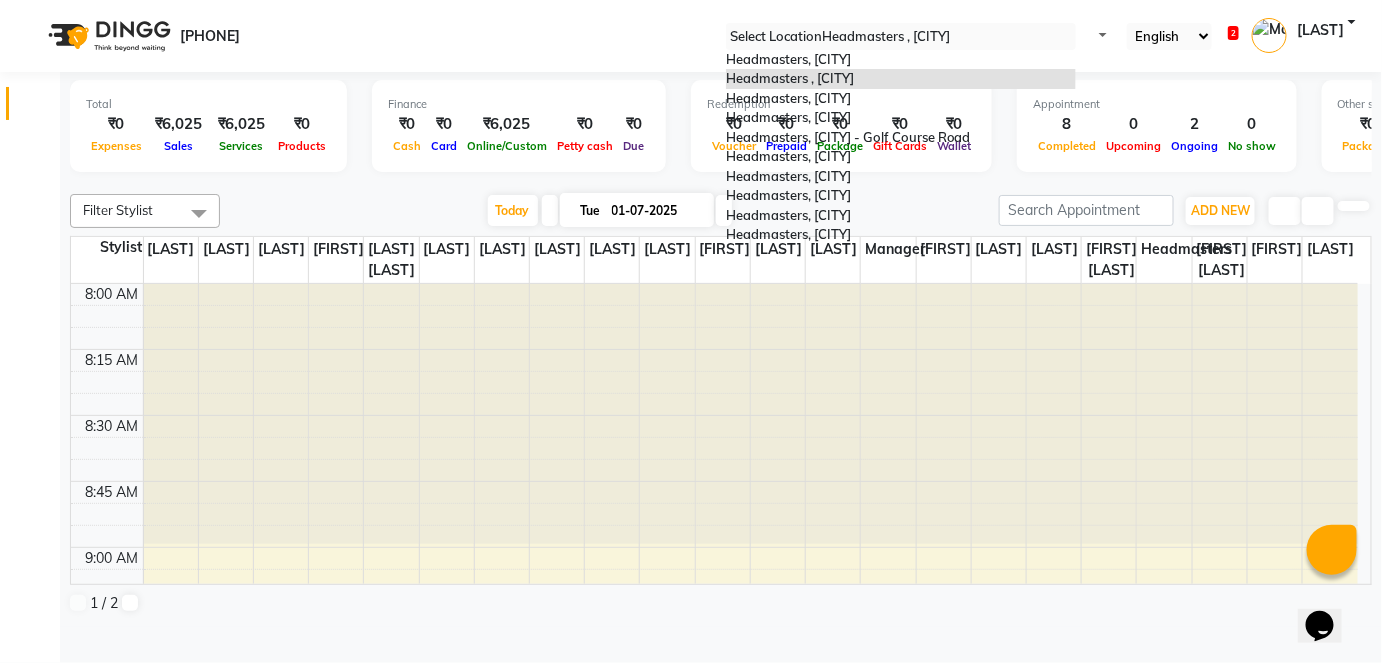 click at bounding box center (901, 37) 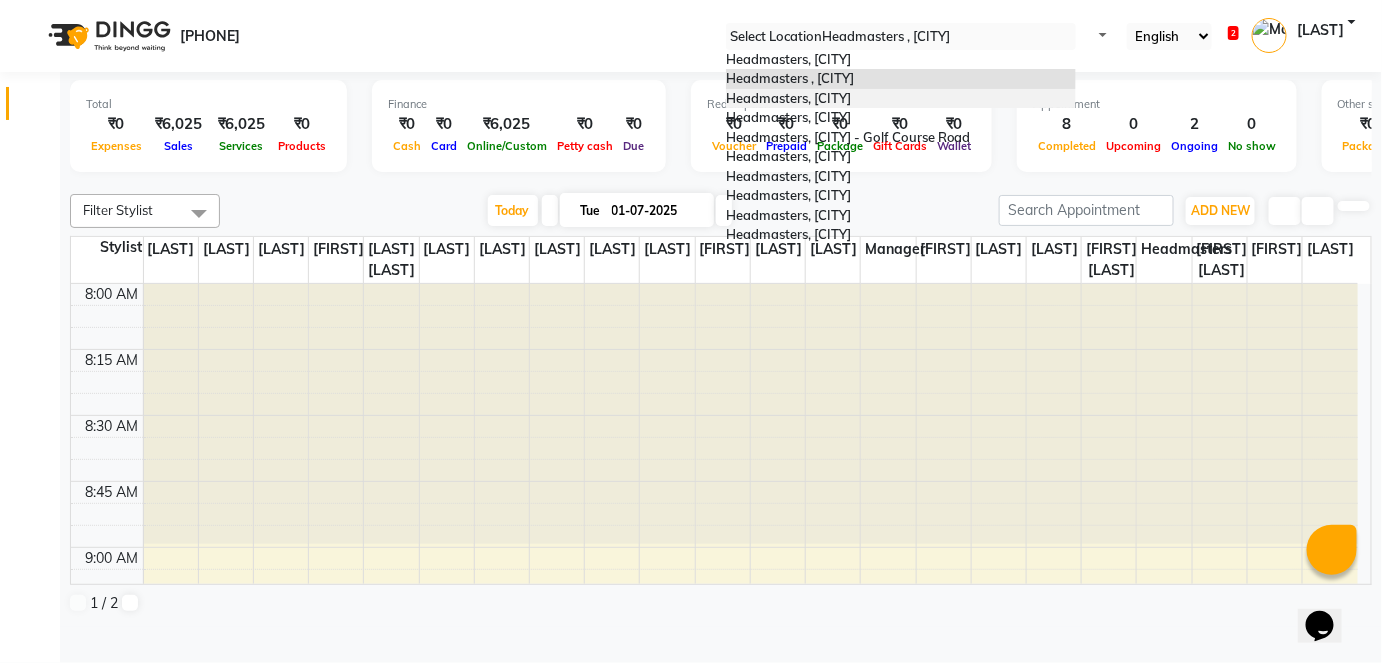 click on "Headmasters, [CITY]" at bounding box center [901, 99] 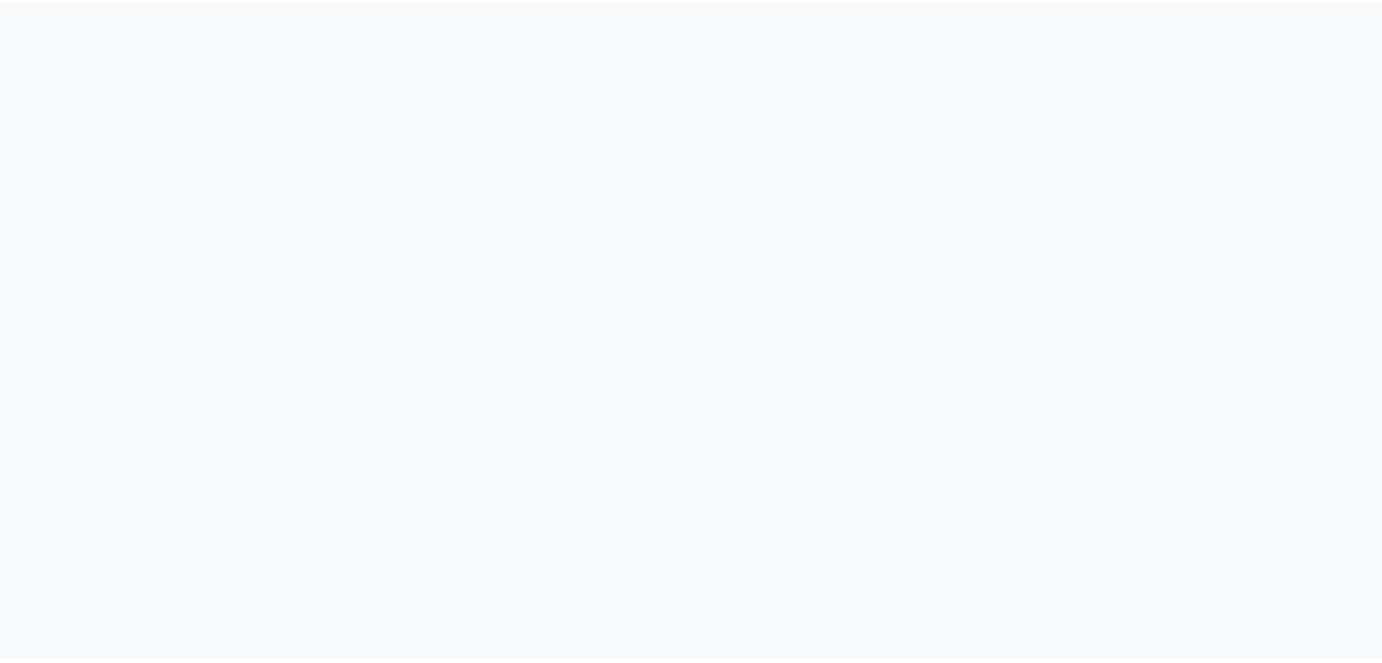 scroll, scrollTop: 0, scrollLeft: 0, axis: both 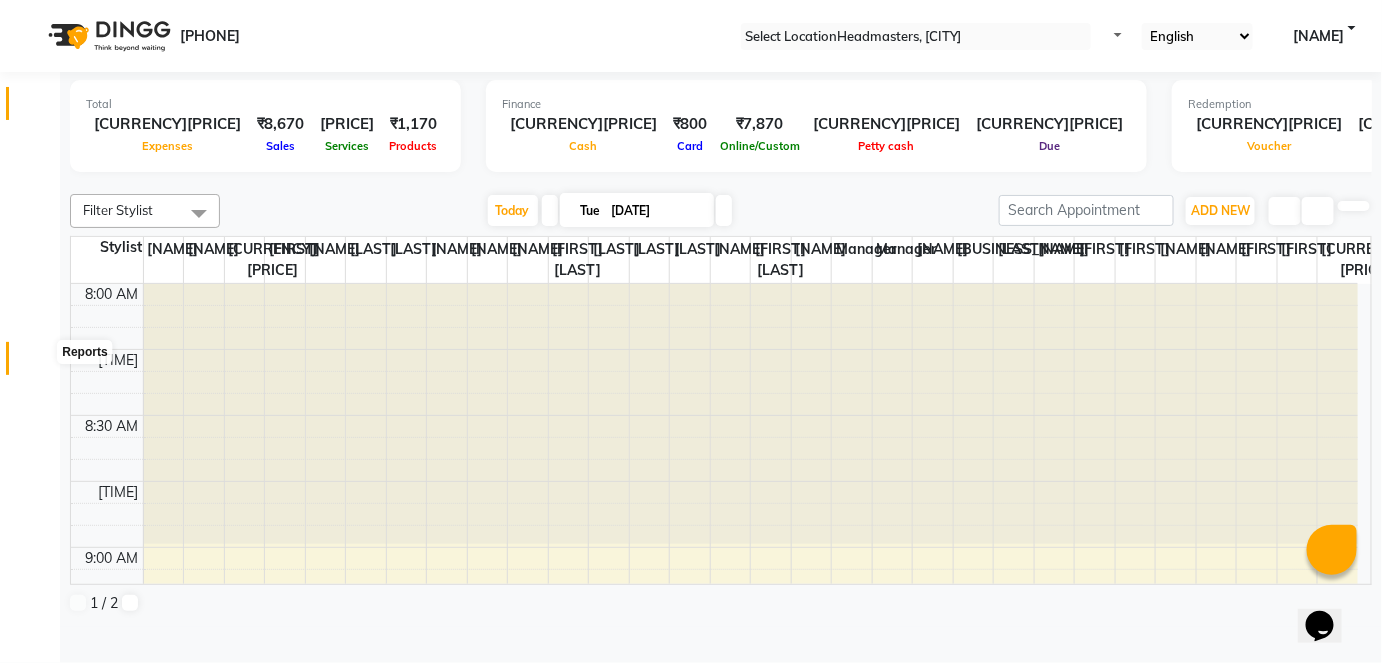 click at bounding box center [37, 363] 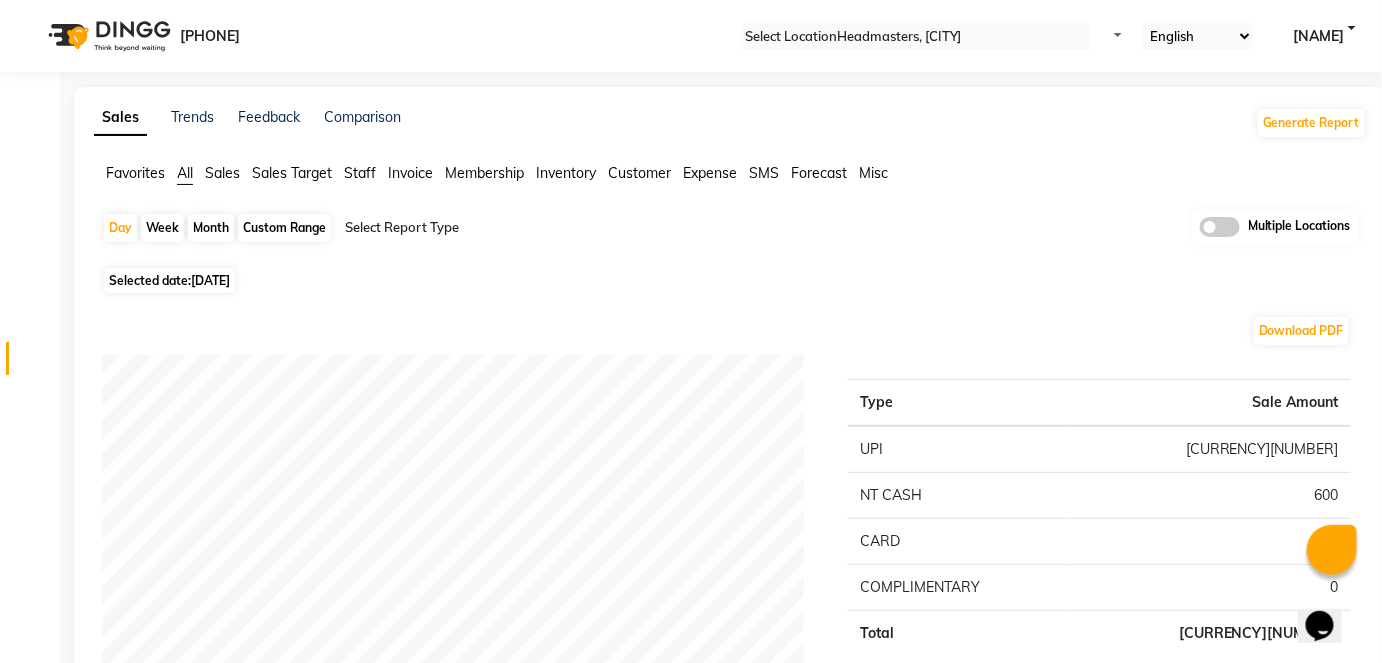 click on "Month" at bounding box center (211, 228) 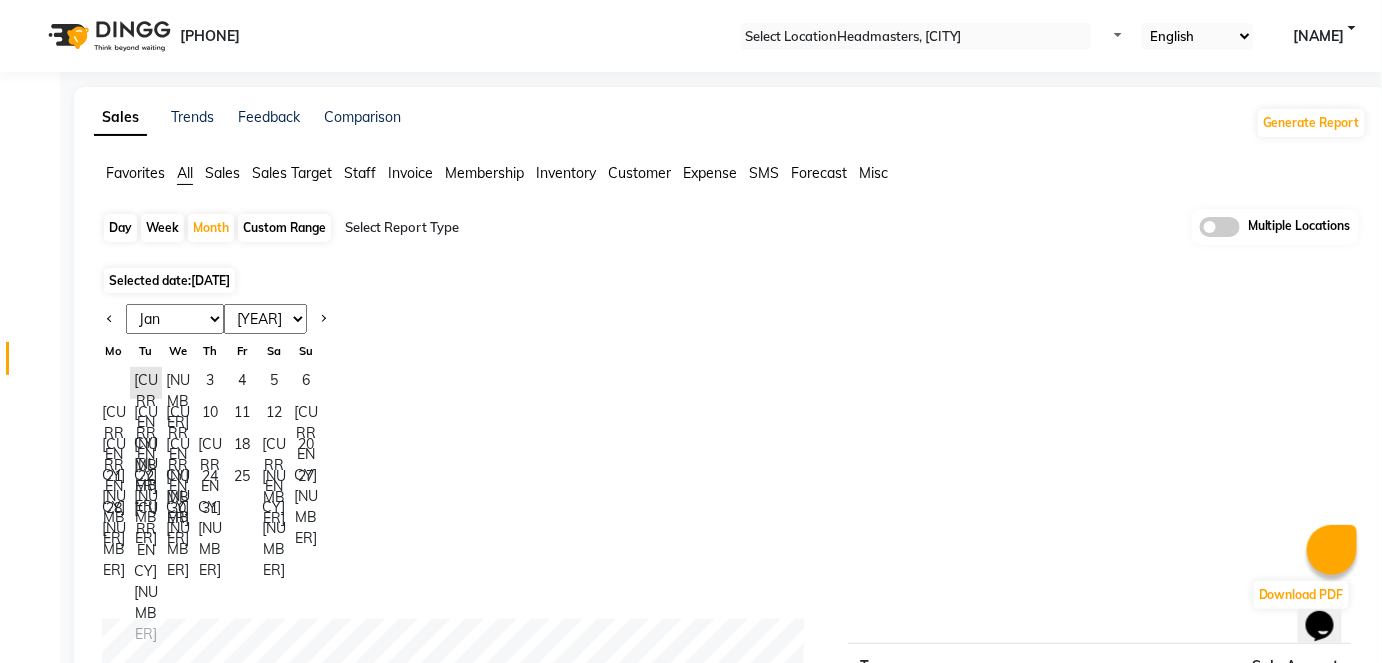 click on "Jan Feb Mar Apr May Jun Jul Aug Sep Oct Nov Dec" at bounding box center (175, 319) 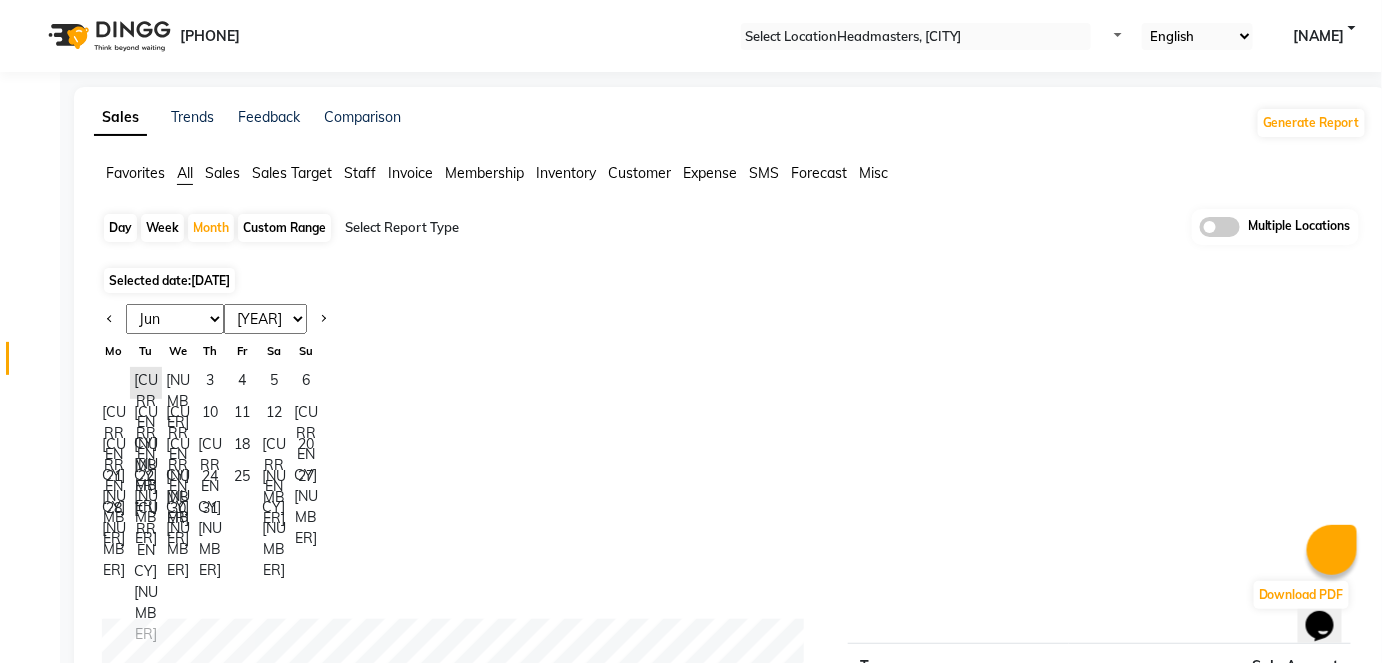 click on "Jan Feb Mar Apr May Jun Jul Aug Sep Oct Nov Dec" at bounding box center (175, 319) 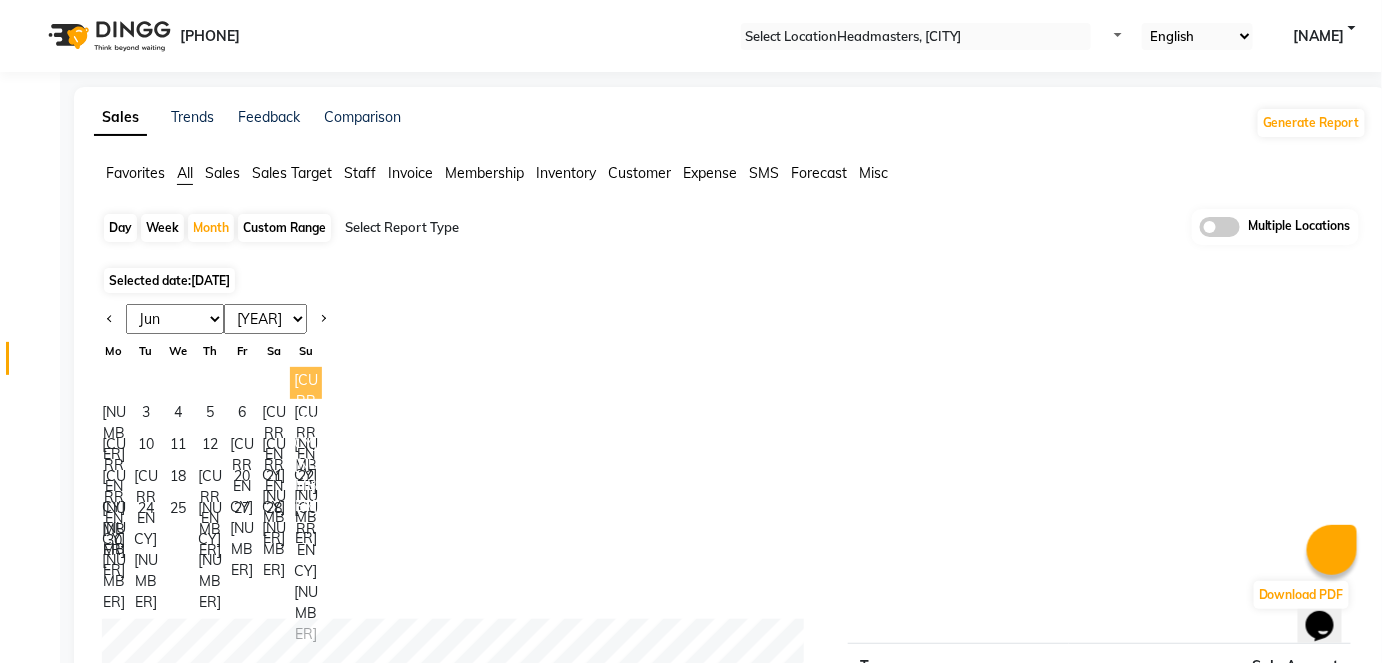 click on "1" at bounding box center (306, 383) 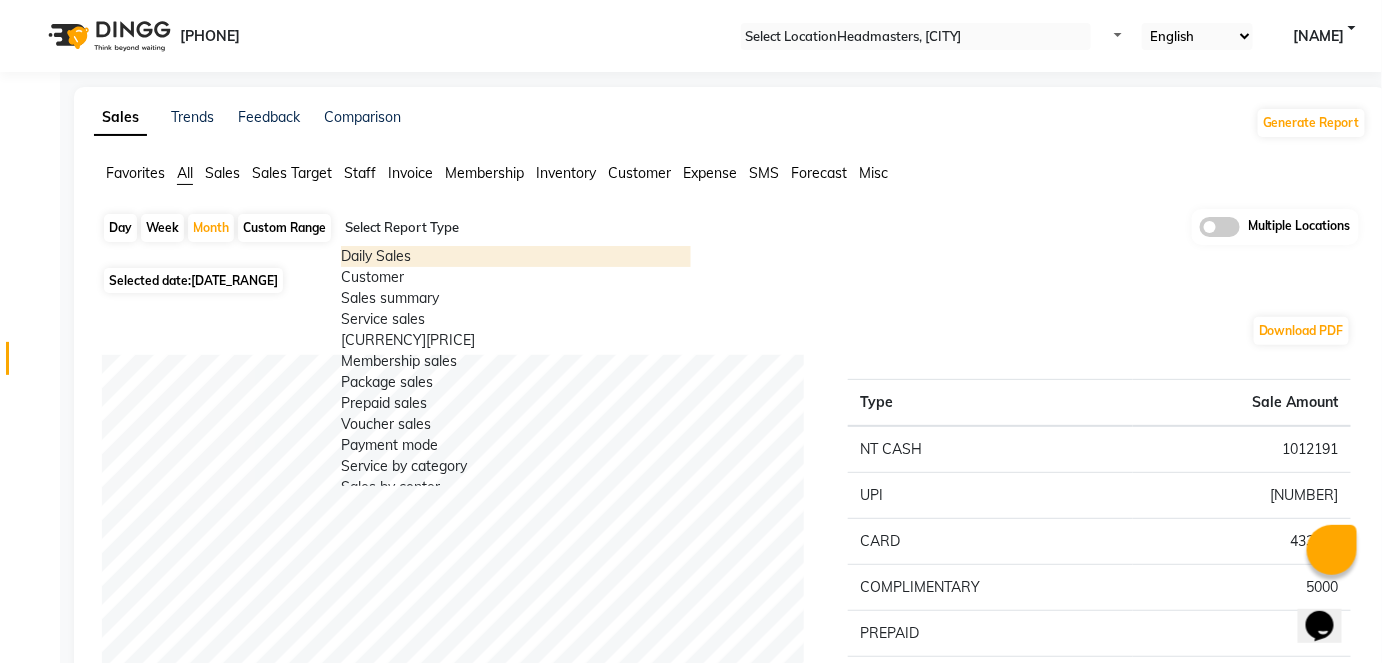 click on "Select Report Type" at bounding box center (516, 230) 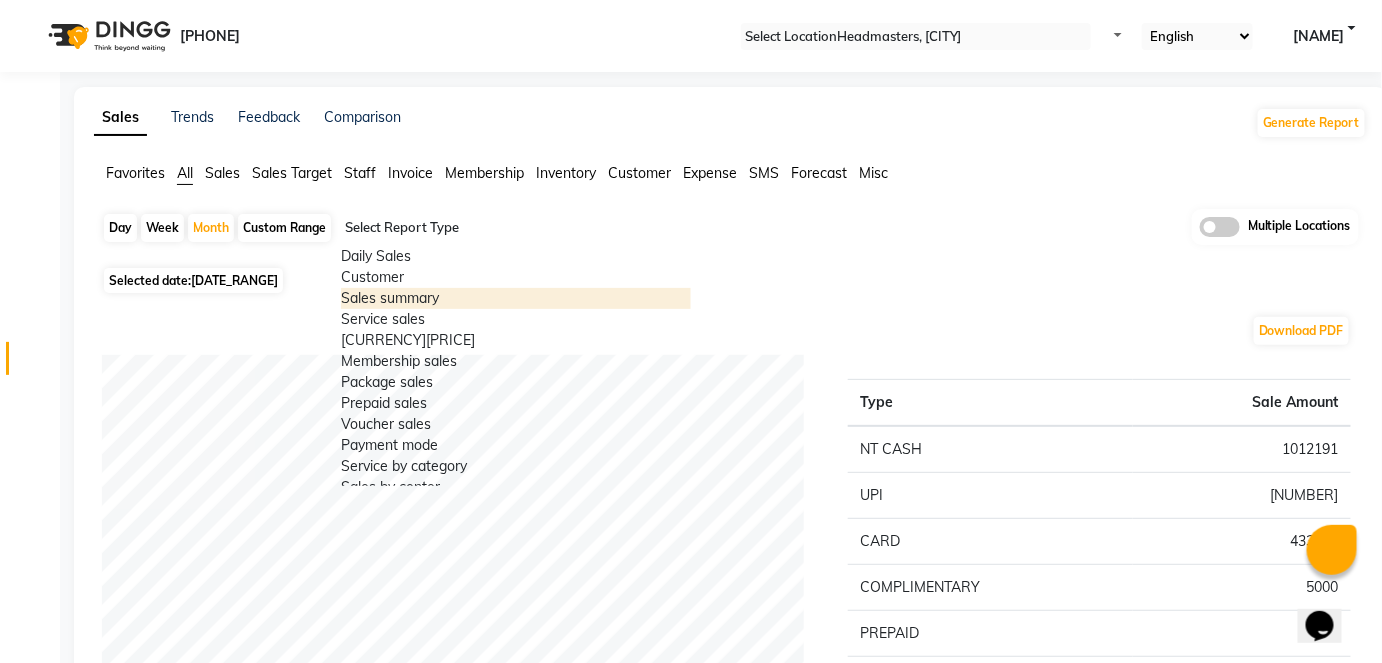 click on "Sales summary" at bounding box center (516, 298) 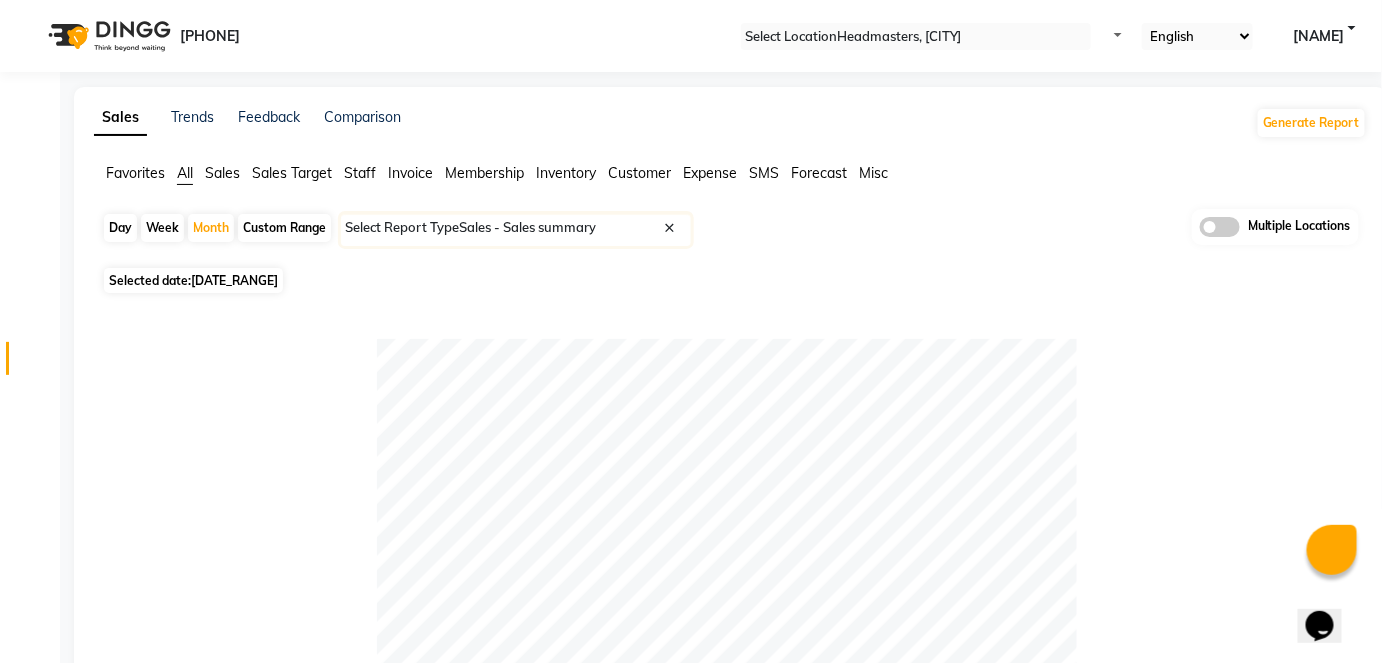 scroll, scrollTop: 580, scrollLeft: 0, axis: vertical 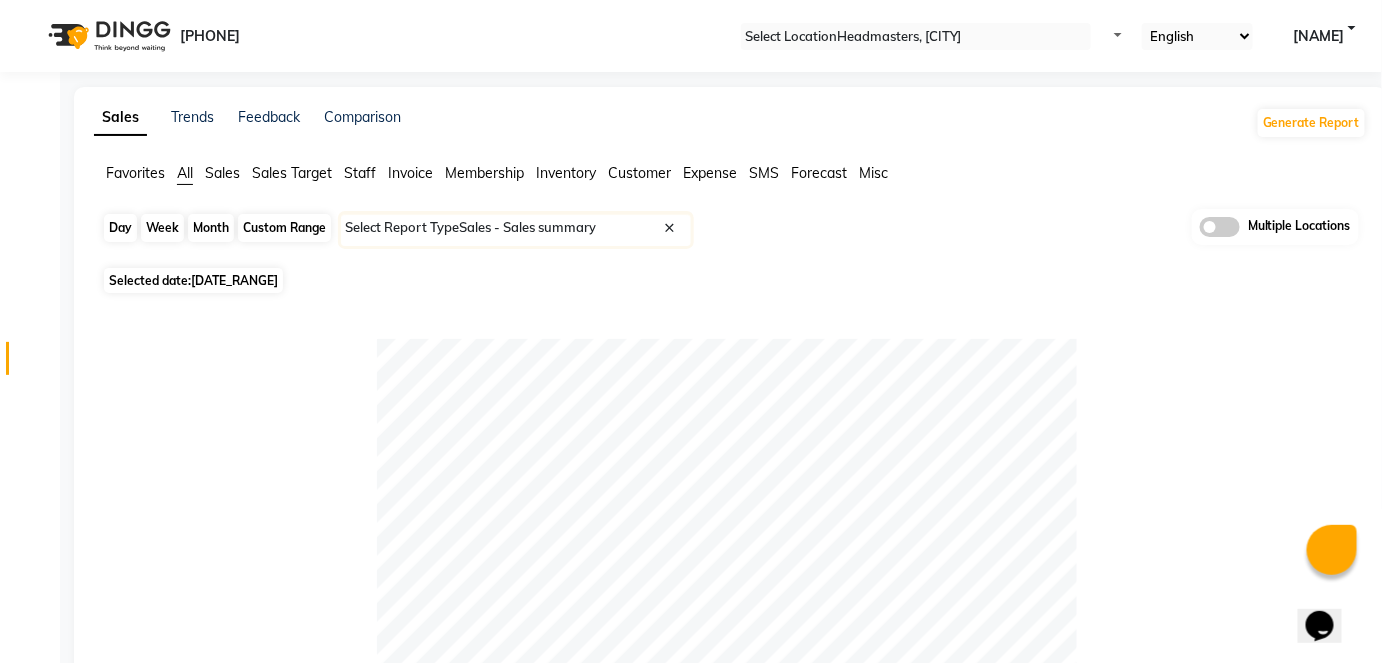 click on "Month" at bounding box center [211, 228] 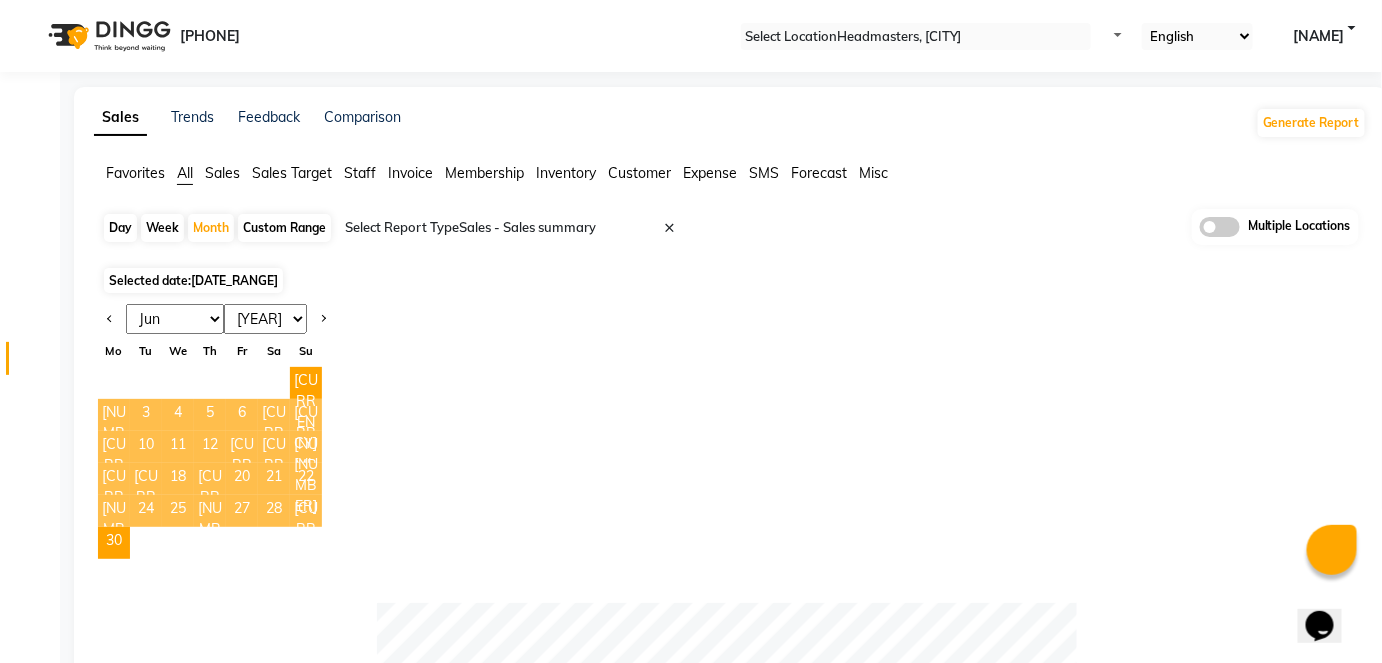 click on "2015 2016 2017 2018 2019 2020 2021 2022 2023 2024 2025 2026 2027 2028 2029 2030 2031 2032 2033 2034 2035" at bounding box center [265, 319] 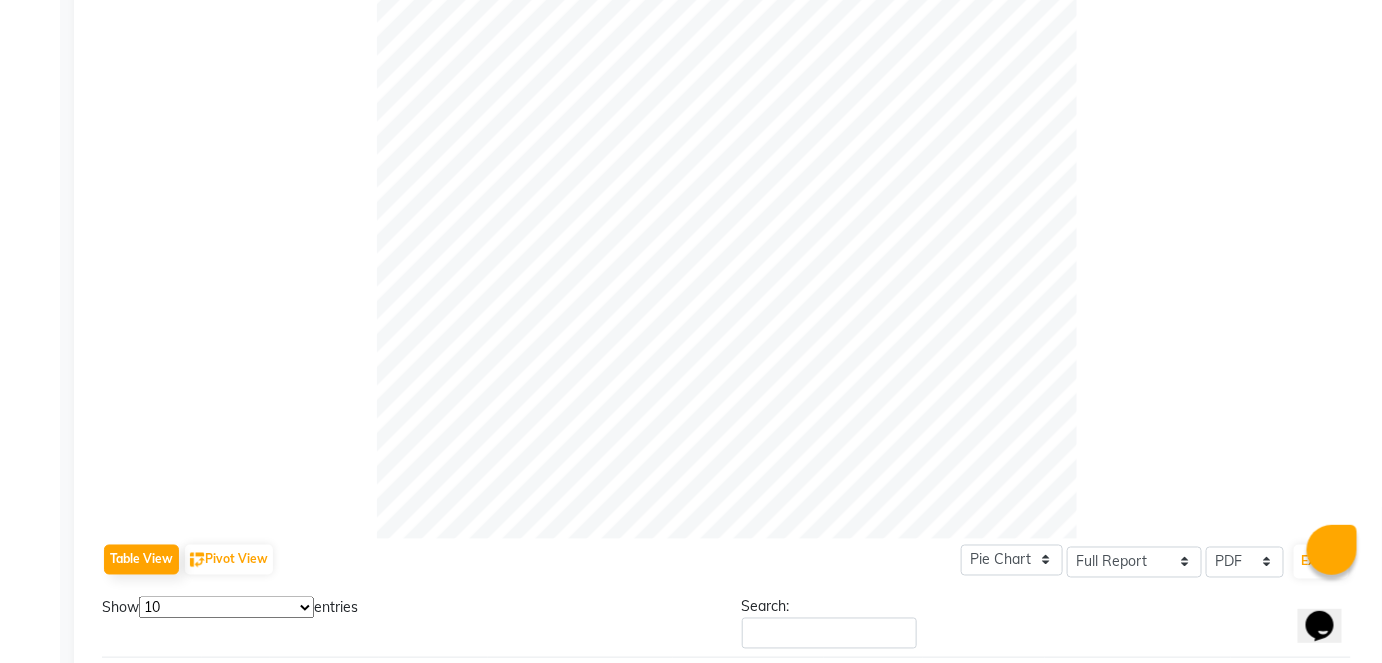 scroll, scrollTop: 184, scrollLeft: 0, axis: vertical 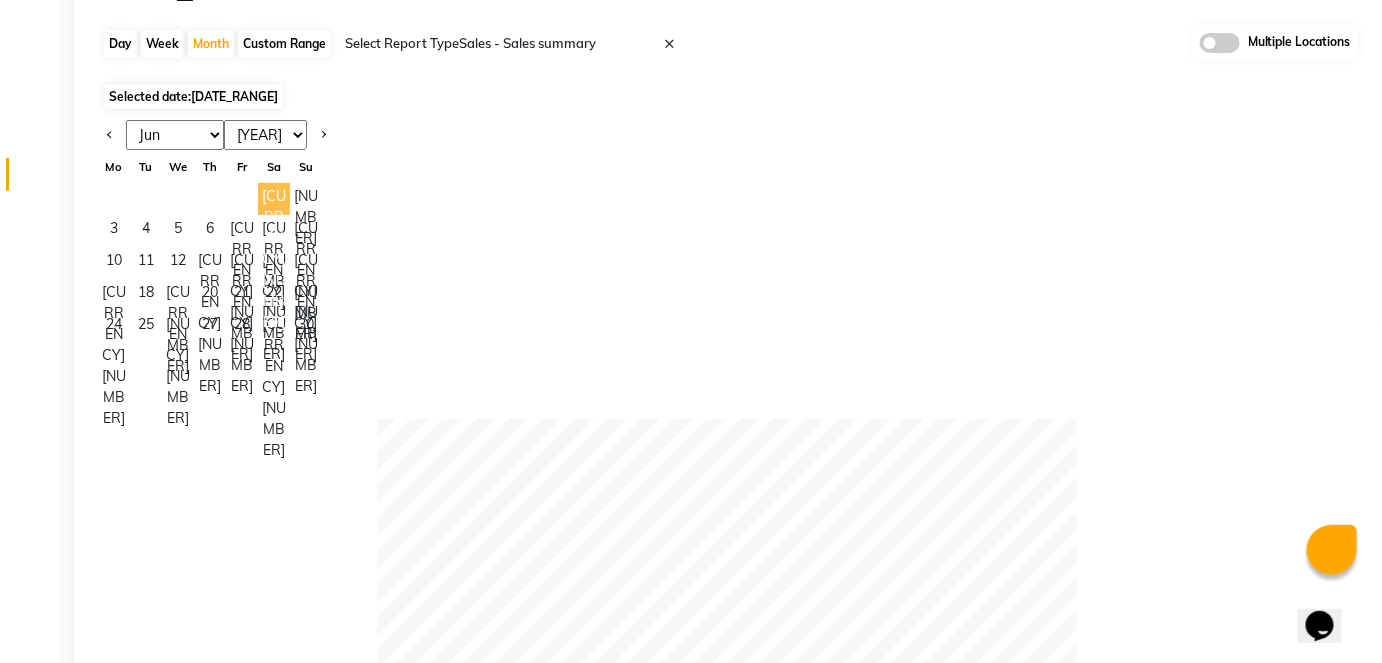 click on "1" at bounding box center [274, 199] 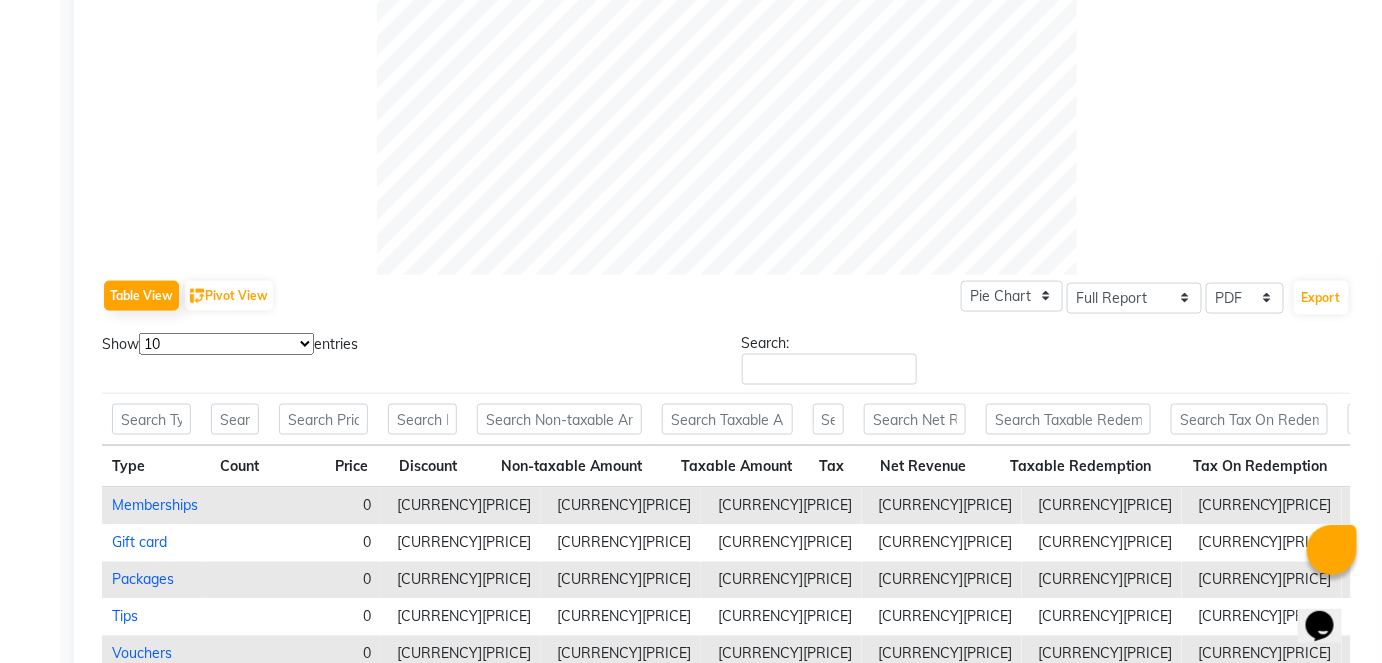 scroll, scrollTop: 1078, scrollLeft: 0, axis: vertical 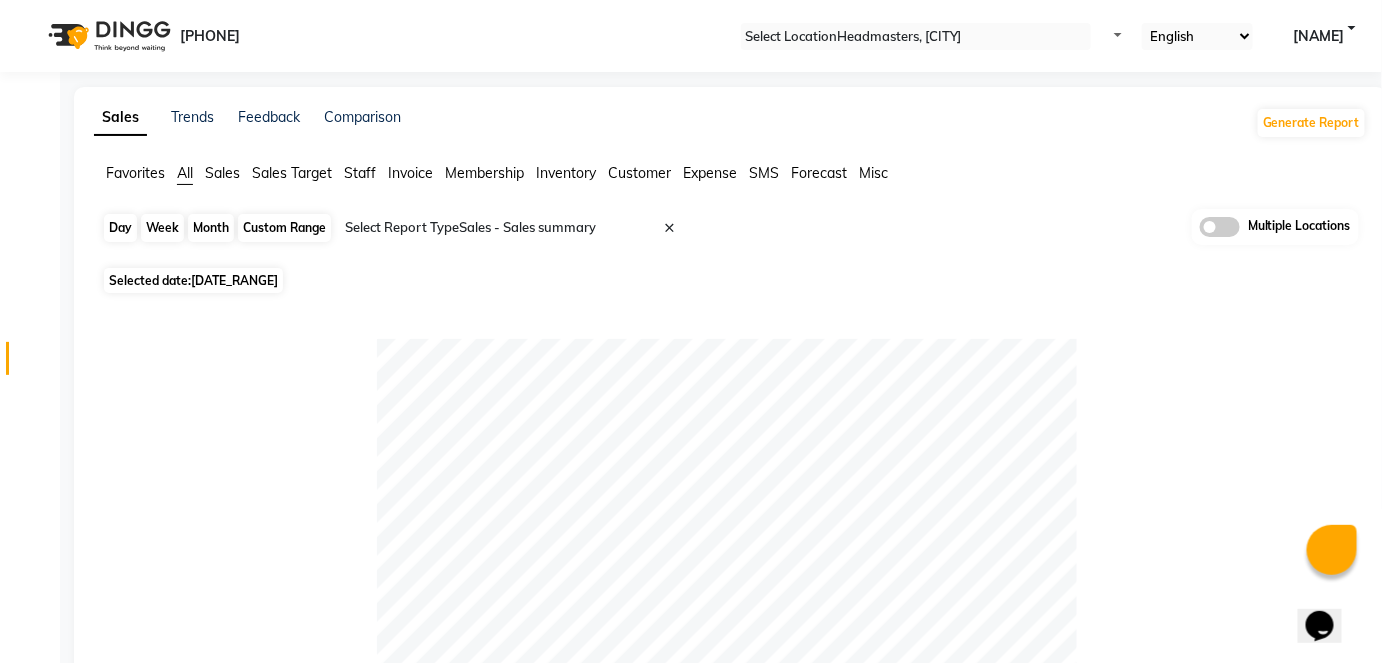 click on "Month" at bounding box center [211, 228] 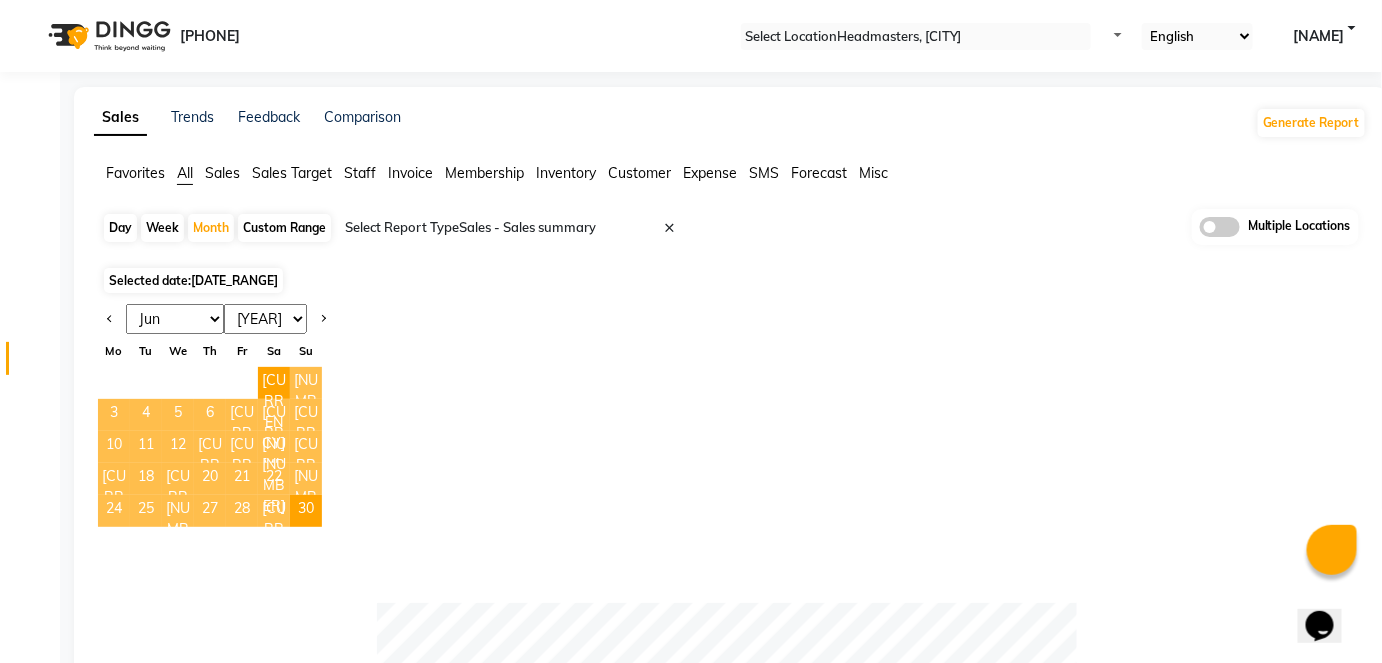 click on "Jan Feb Mar Apr May Jun Jul Aug Sep Oct Nov Dec" at bounding box center [175, 319] 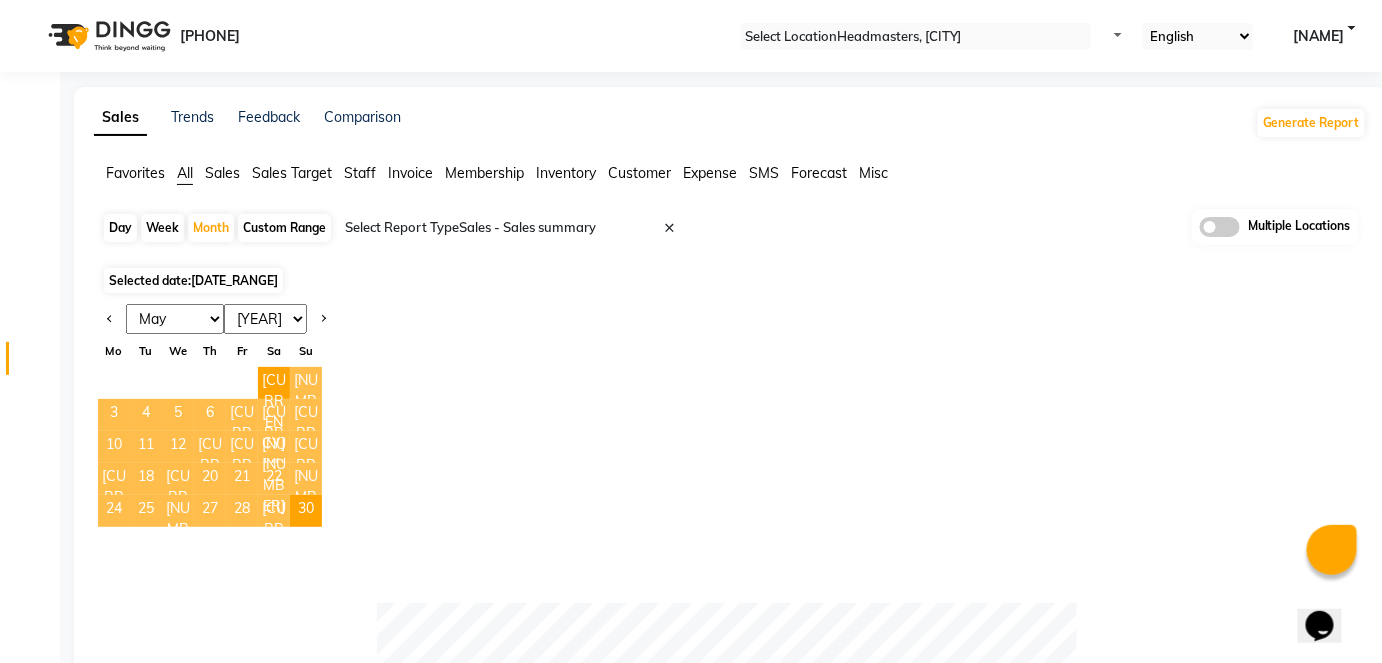 click on "Jan Feb Mar Apr May Jun Jul Aug Sep Oct Nov Dec" at bounding box center [175, 319] 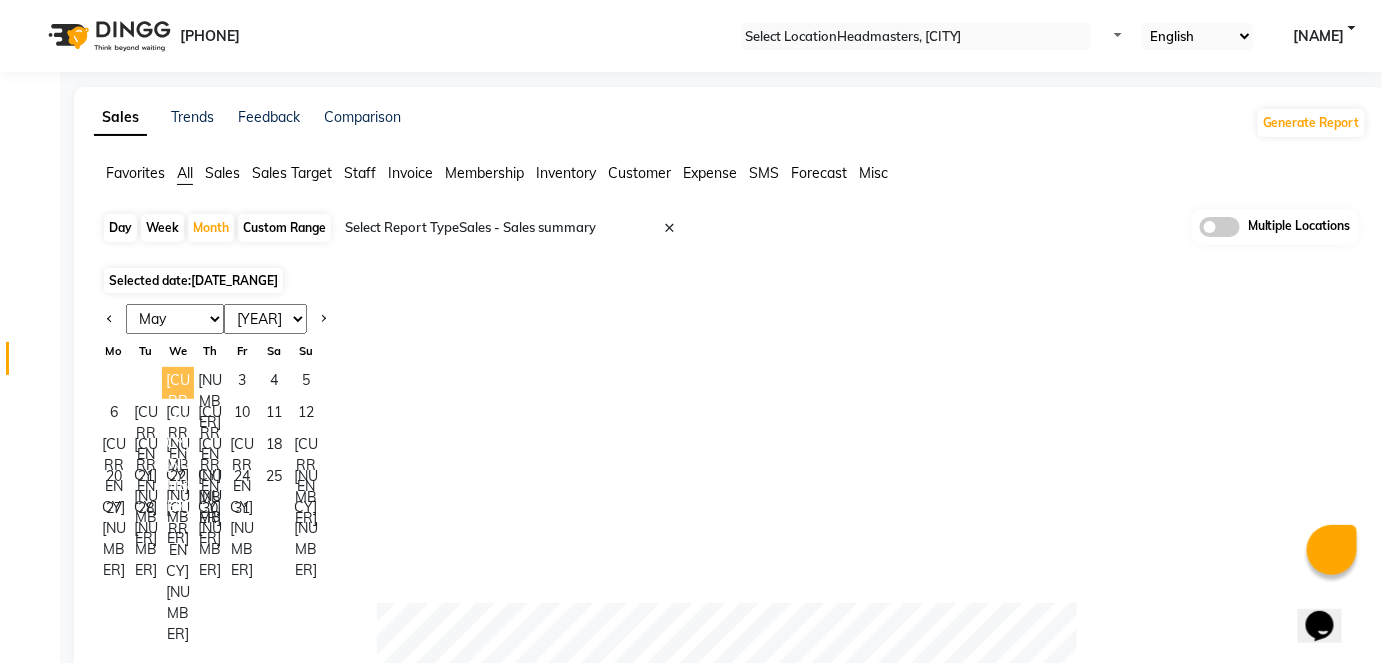 click on "1" at bounding box center [178, 383] 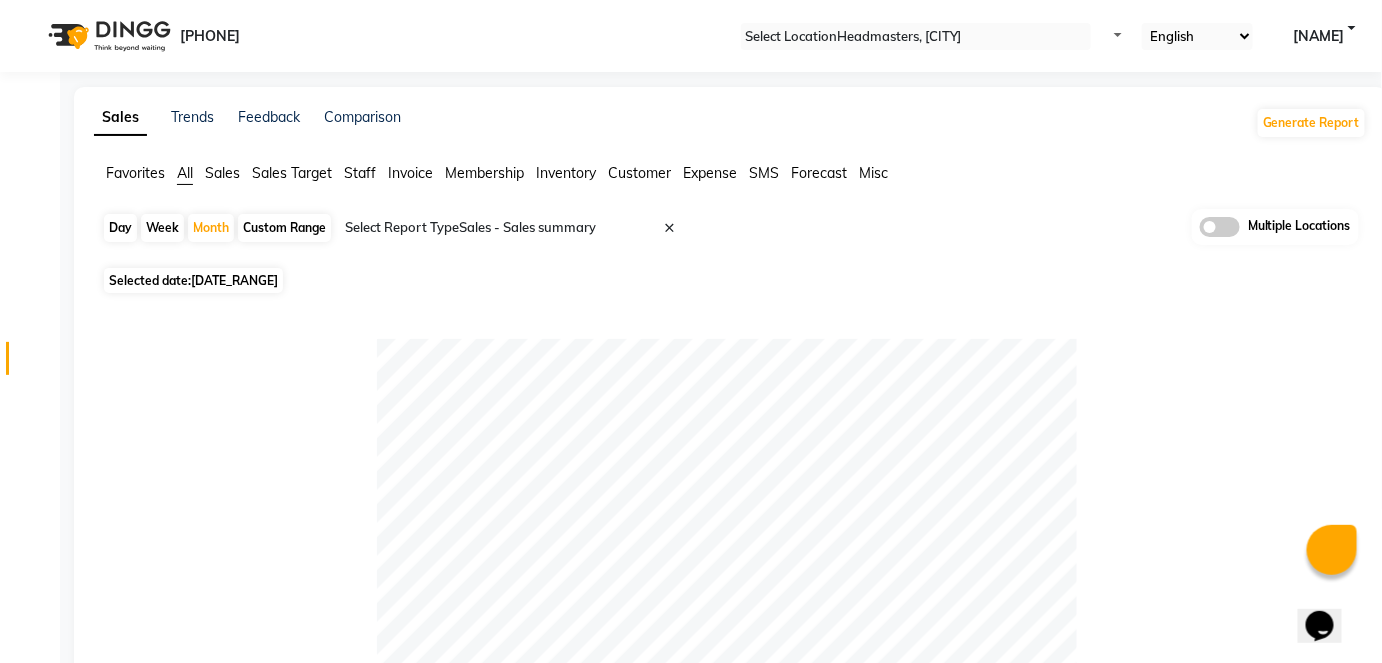 scroll, scrollTop: 580, scrollLeft: 0, axis: vertical 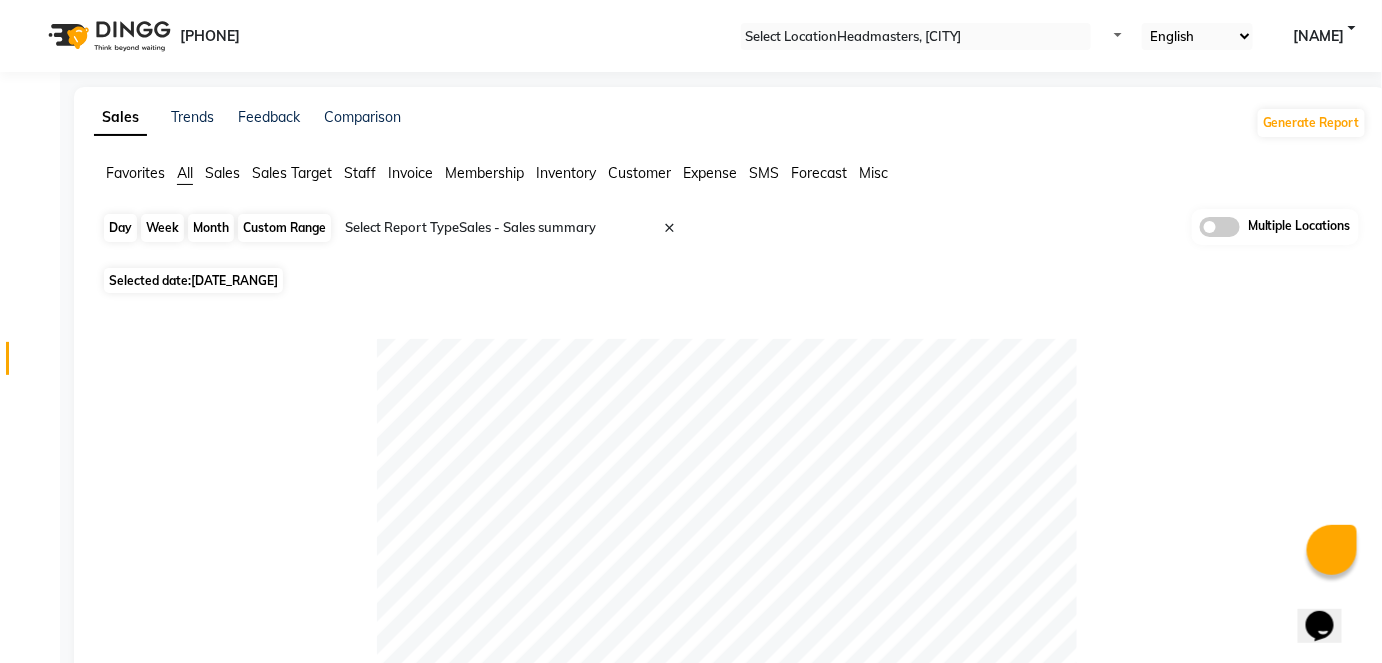 click on "Month" at bounding box center (211, 228) 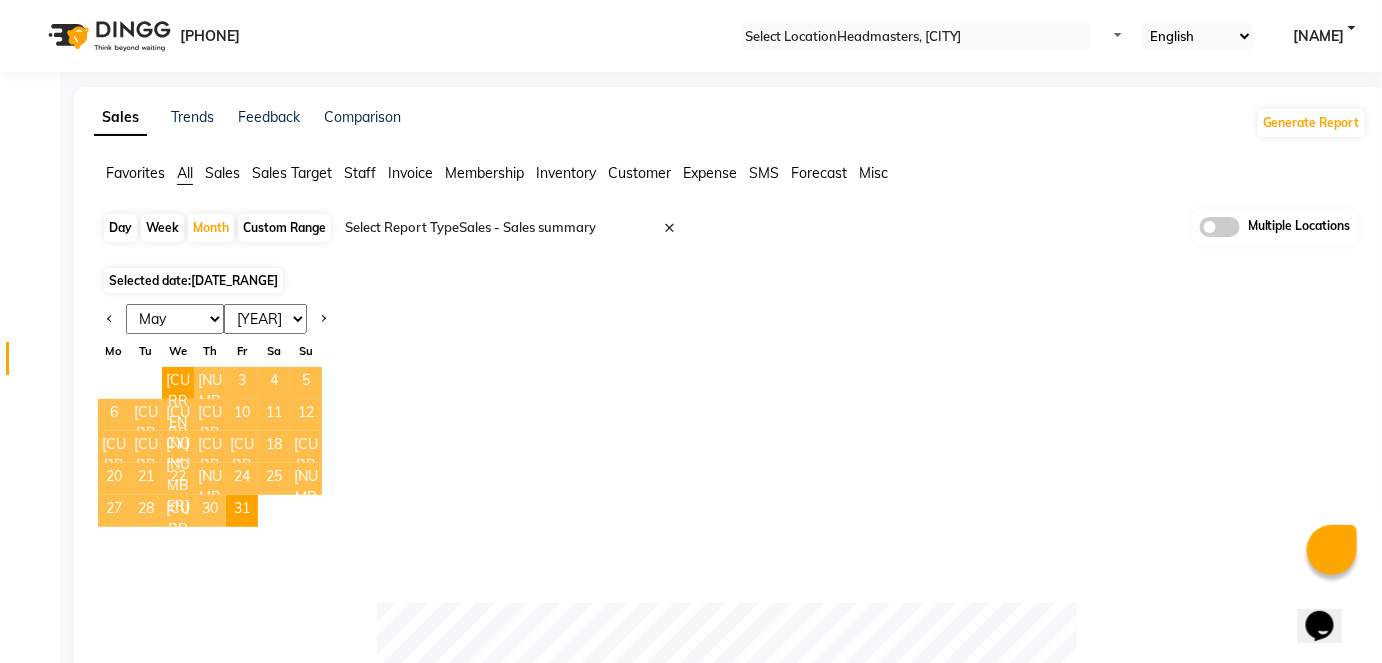click on "Jan Feb Mar Apr May Jun Jul Aug Sep Oct Nov Dec" at bounding box center [175, 319] 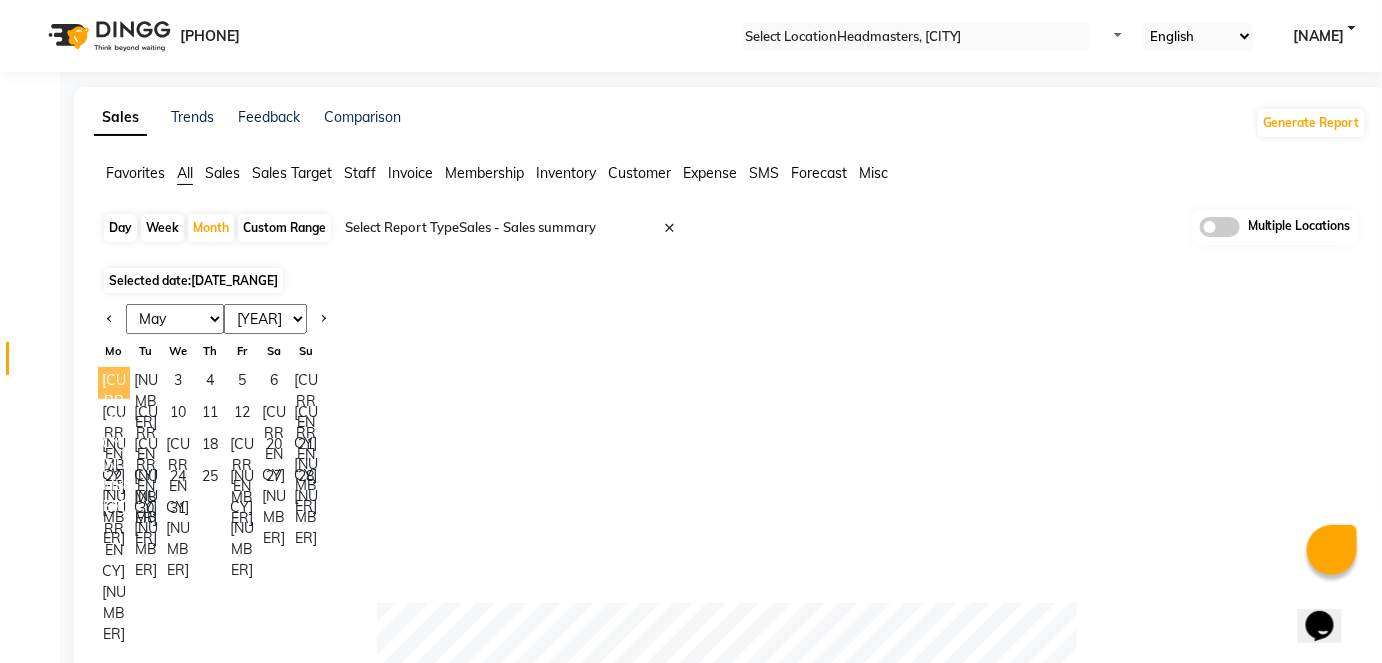 click on "1" at bounding box center (114, 383) 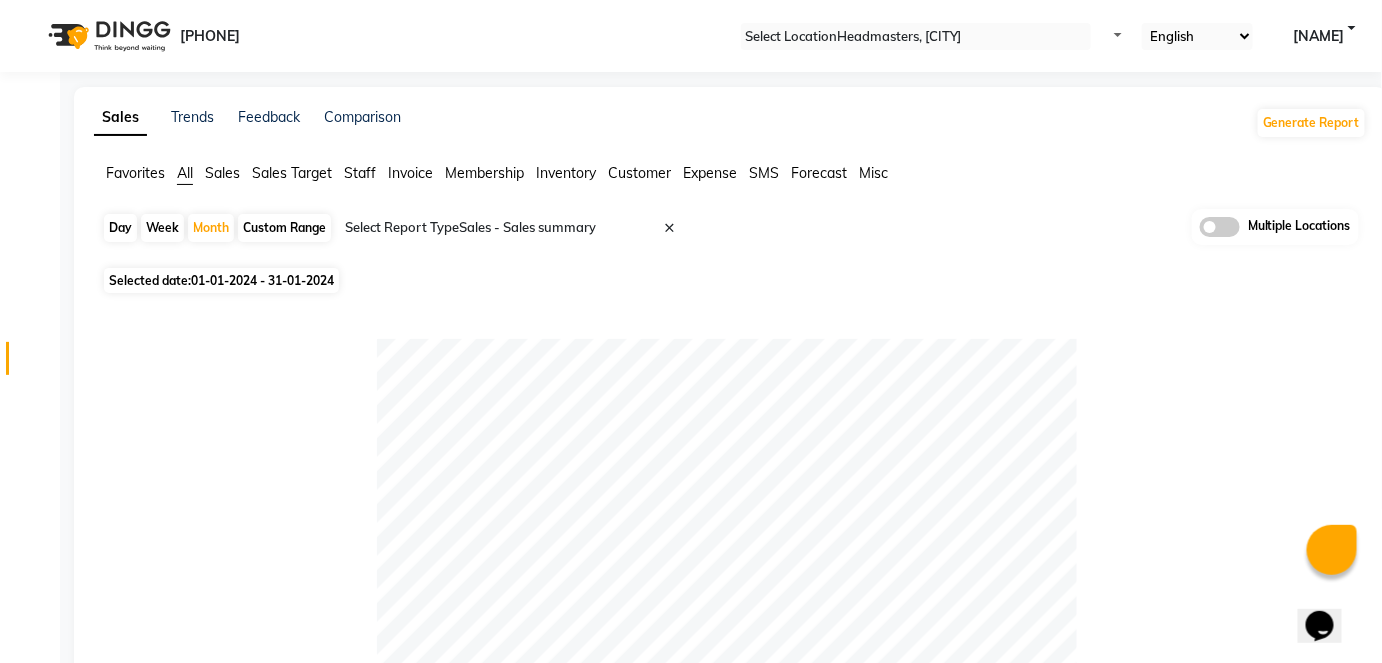 scroll, scrollTop: 580, scrollLeft: 0, axis: vertical 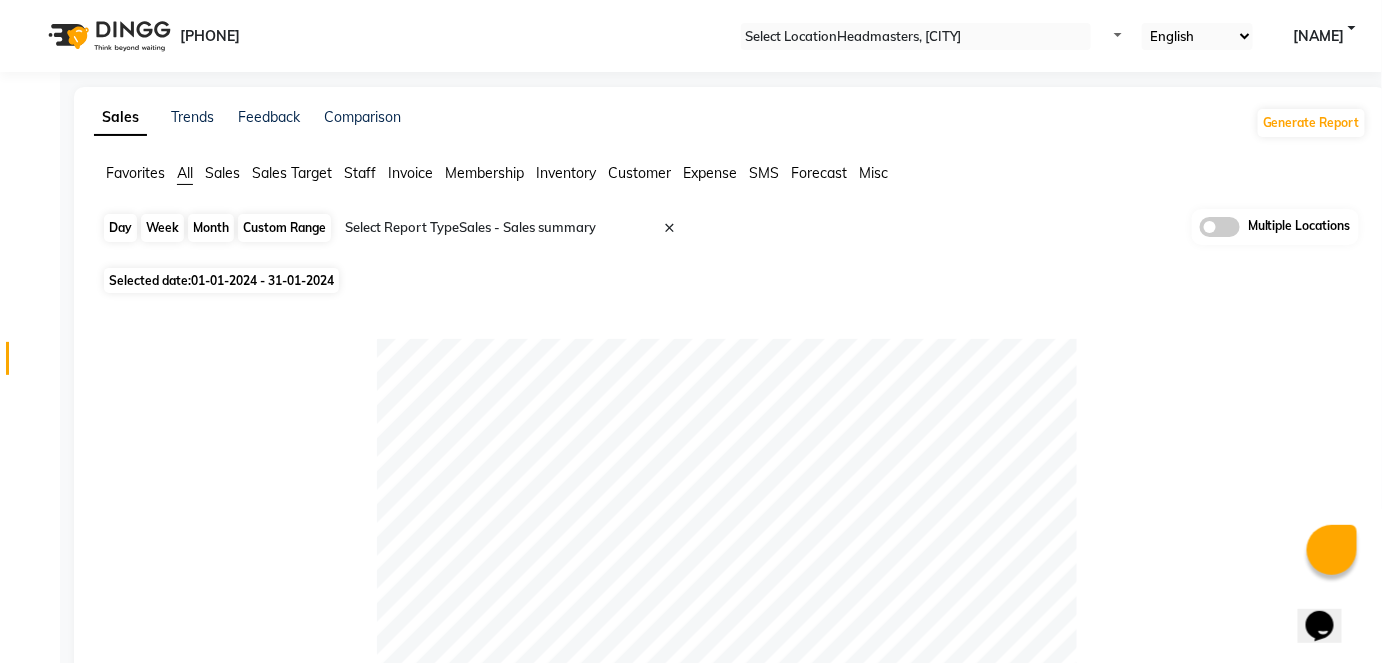 click on "Month" at bounding box center (211, 228) 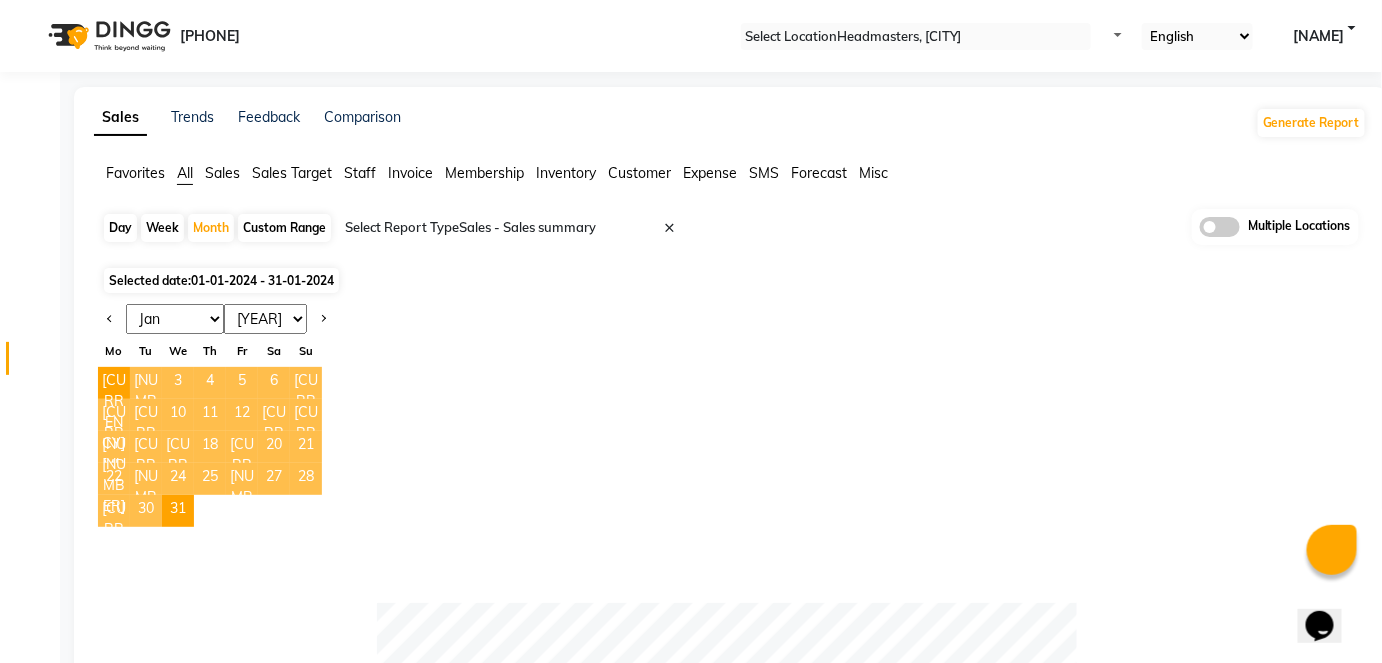 click on "Jan Feb Mar Apr May Jun Jul Aug Sep Oct Nov Dec" at bounding box center (175, 319) 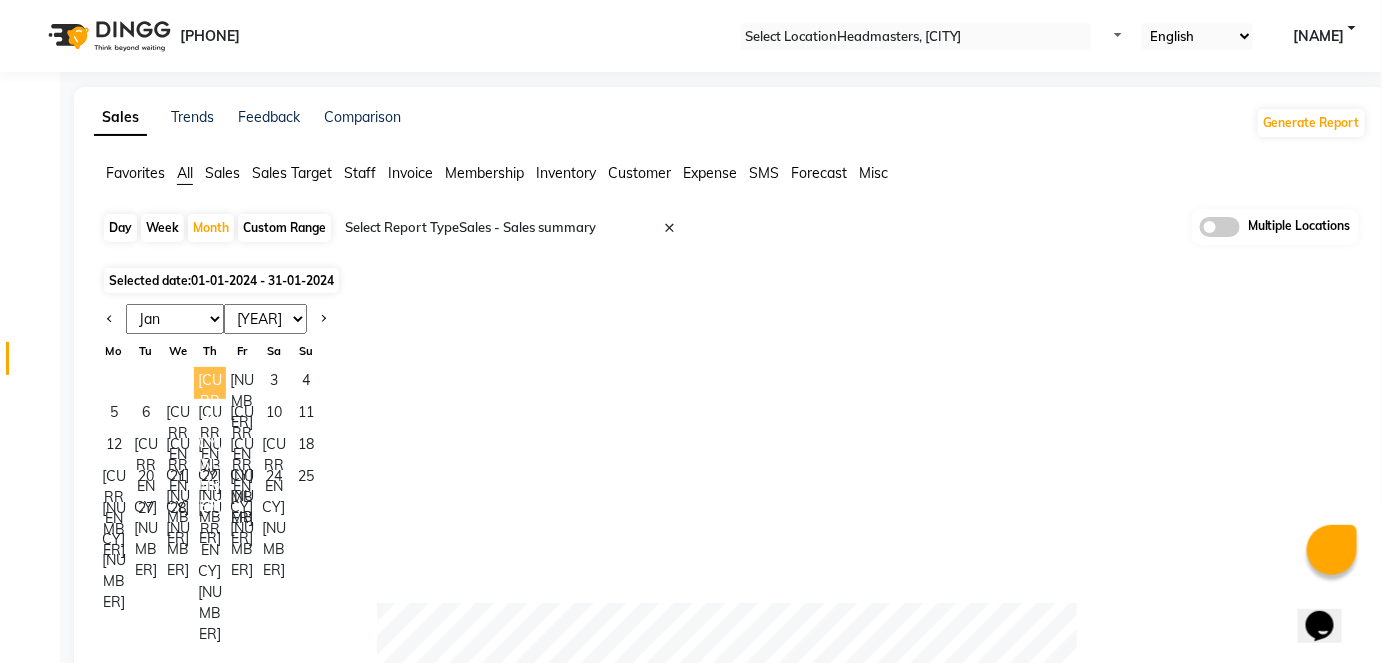 click on "1" at bounding box center (210, 383) 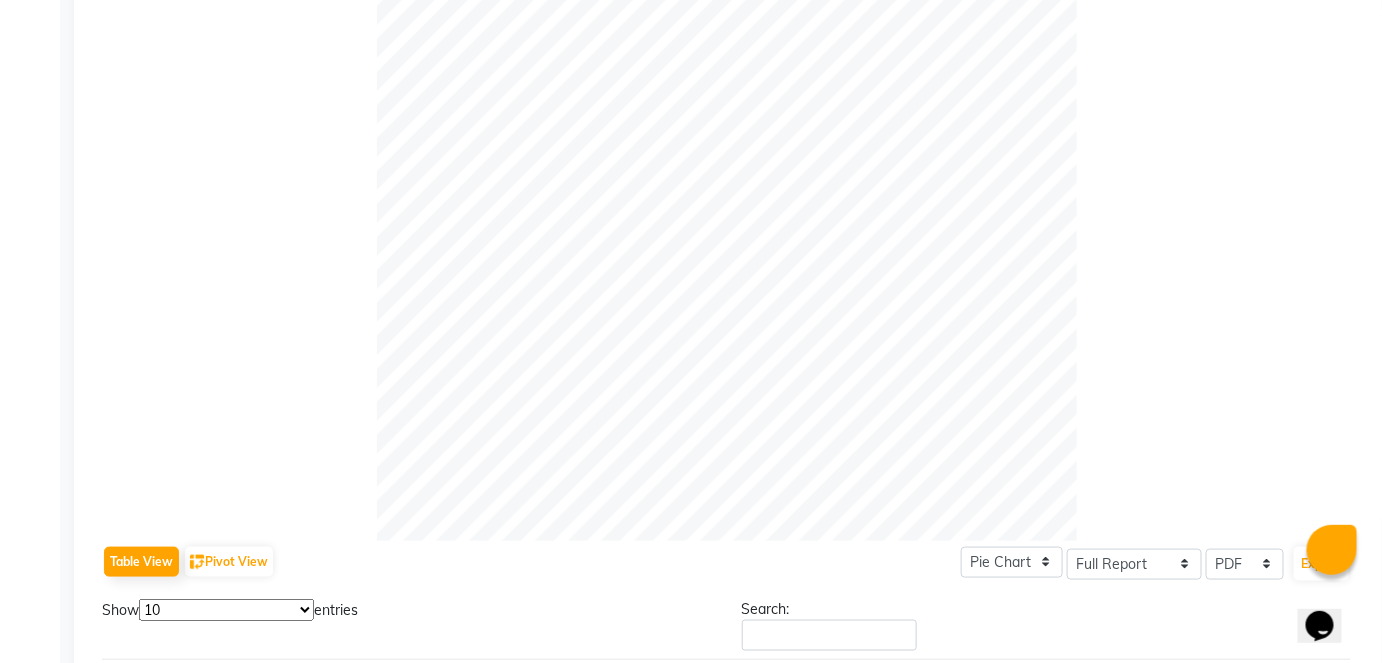 scroll, scrollTop: 0, scrollLeft: 0, axis: both 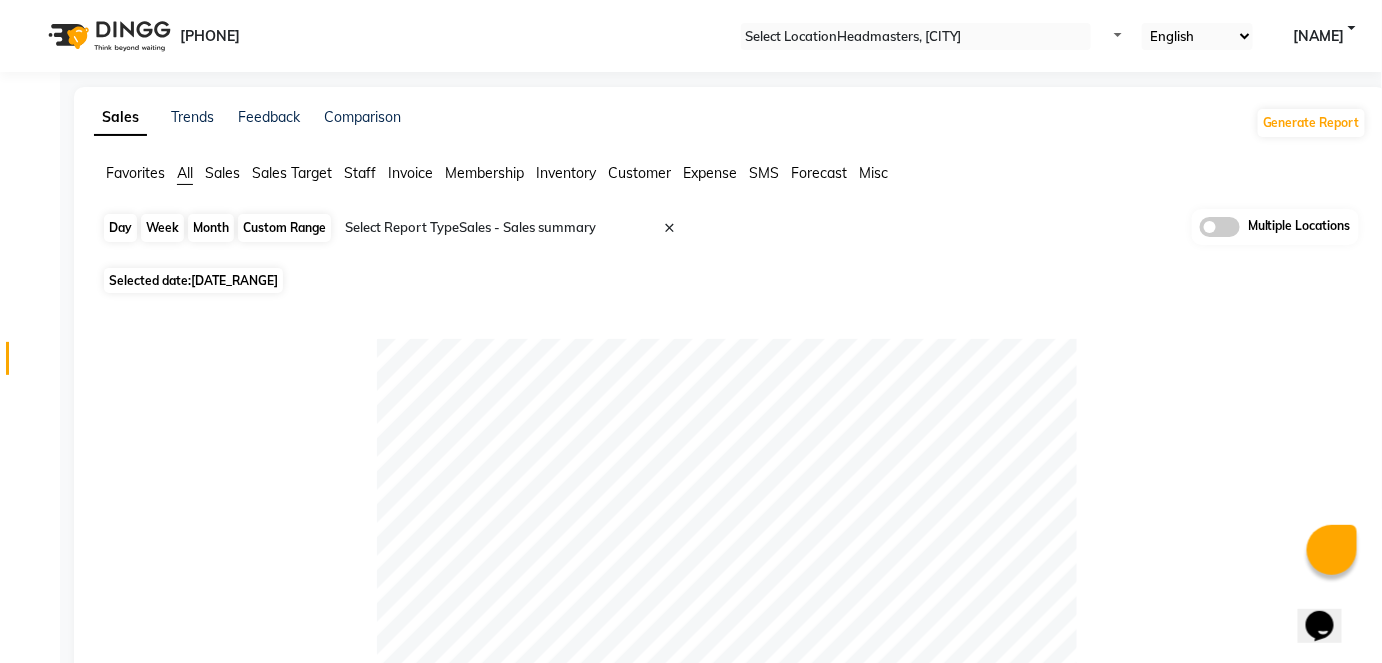 click on "Month" at bounding box center [211, 228] 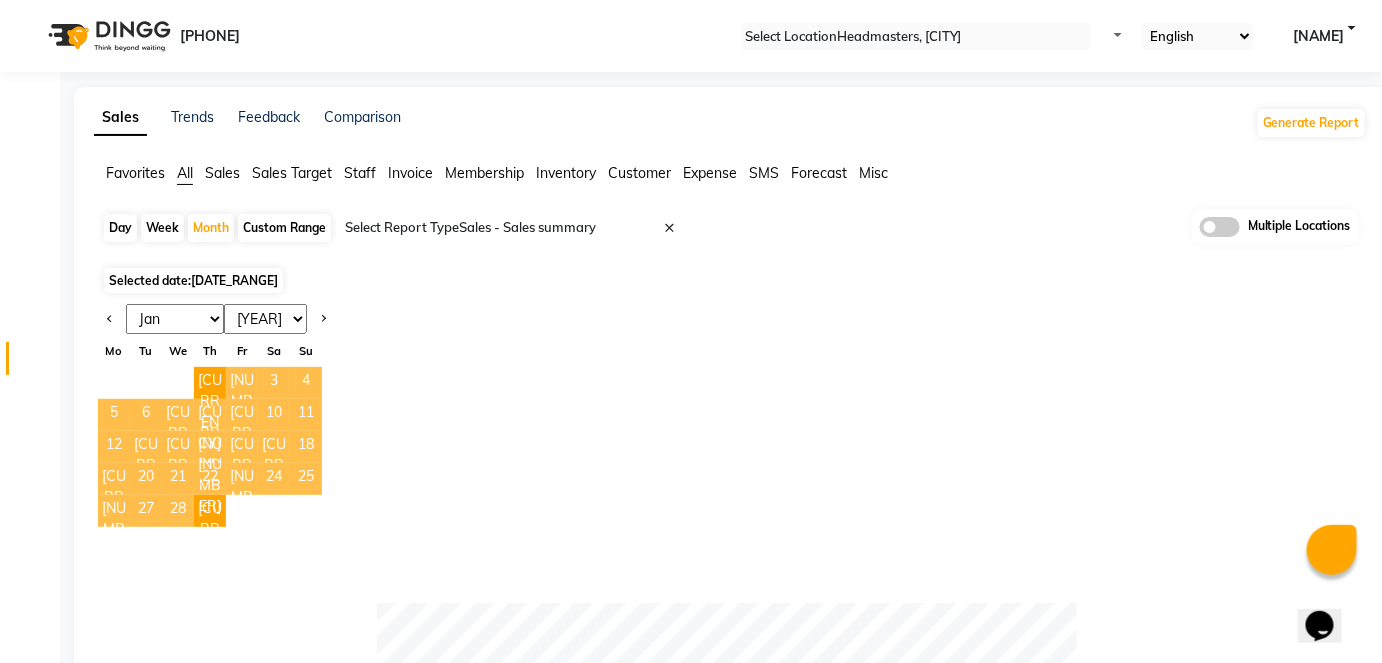 click on "2014 2015 2016 2017 2018 2019 2020 2021 2022 2023 2024 2025 2026 2027 2028 2029 2030 2031 2032 2033 2034" at bounding box center (265, 319) 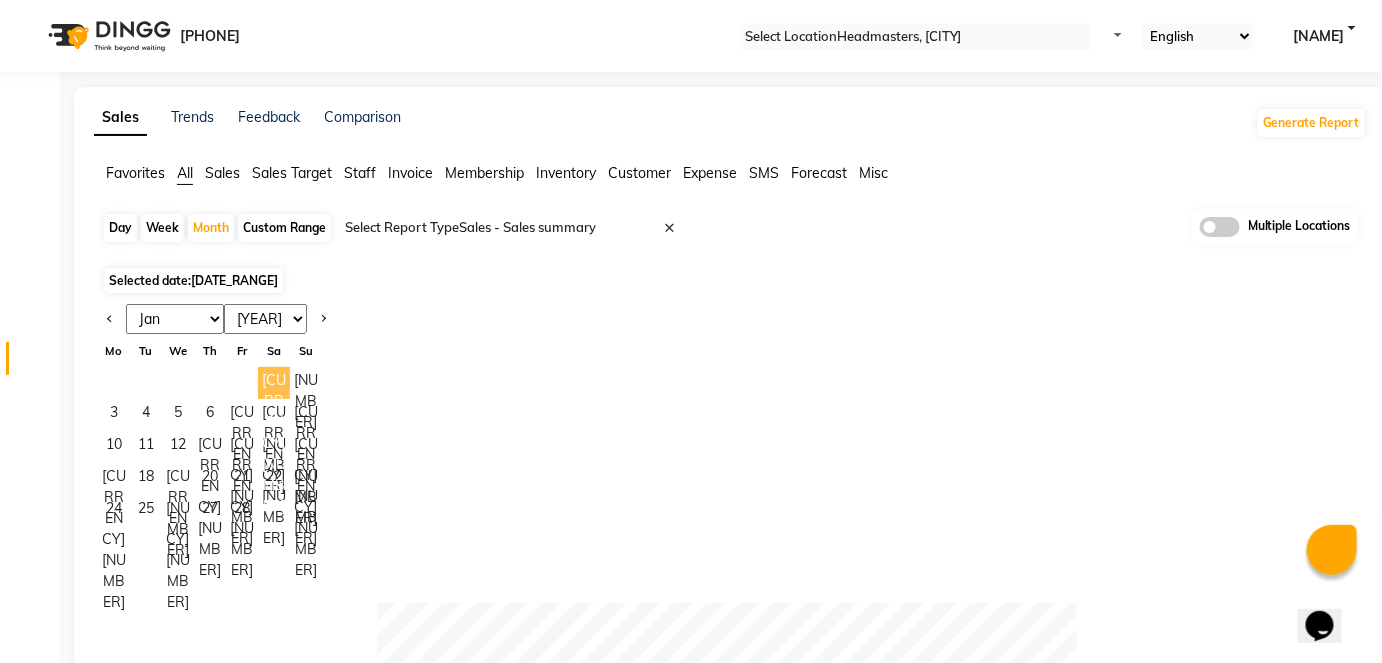 click on "1" at bounding box center [274, 383] 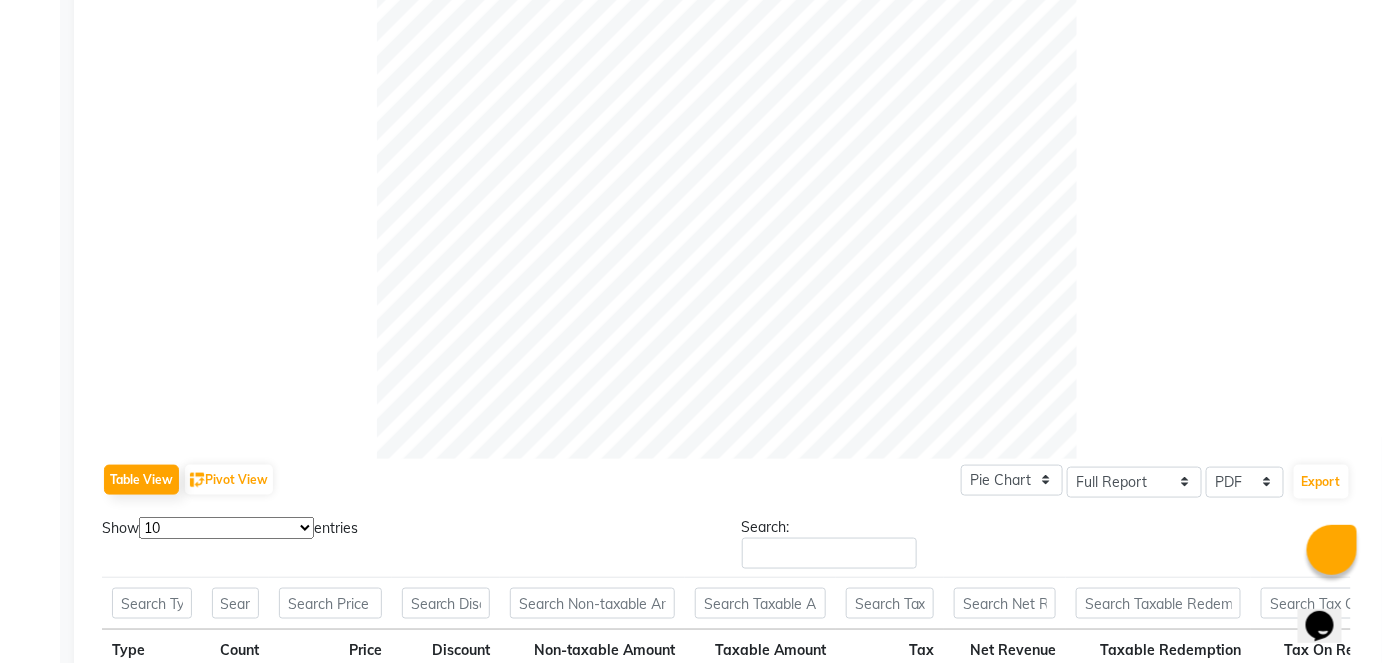scroll, scrollTop: 1078, scrollLeft: 0, axis: vertical 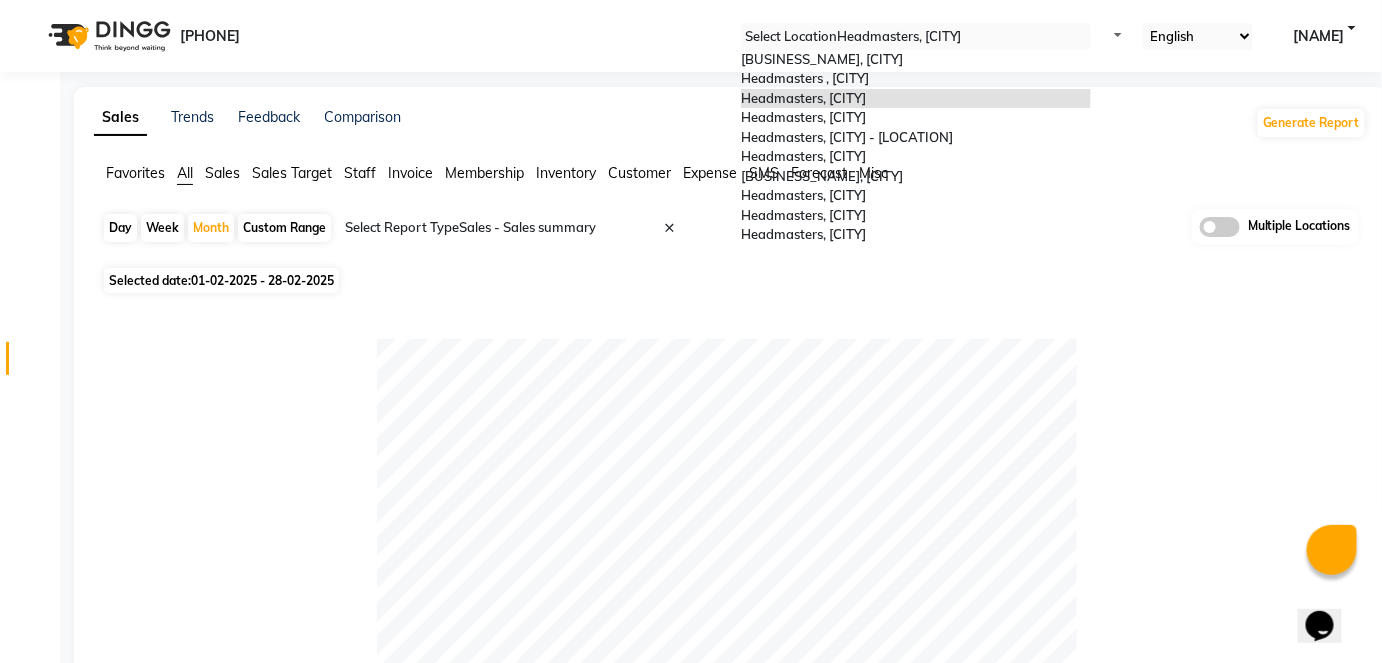 click at bounding box center (916, 37) 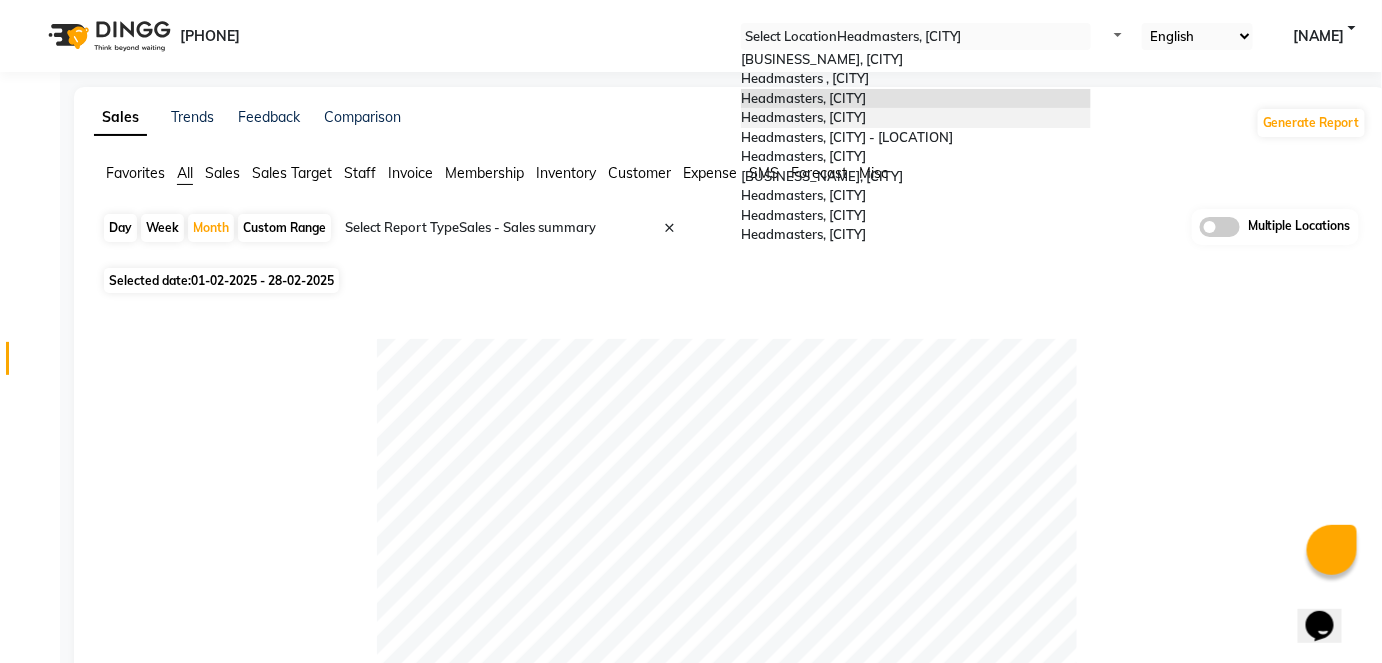 click on "Headmasters, Mohali" at bounding box center (916, 118) 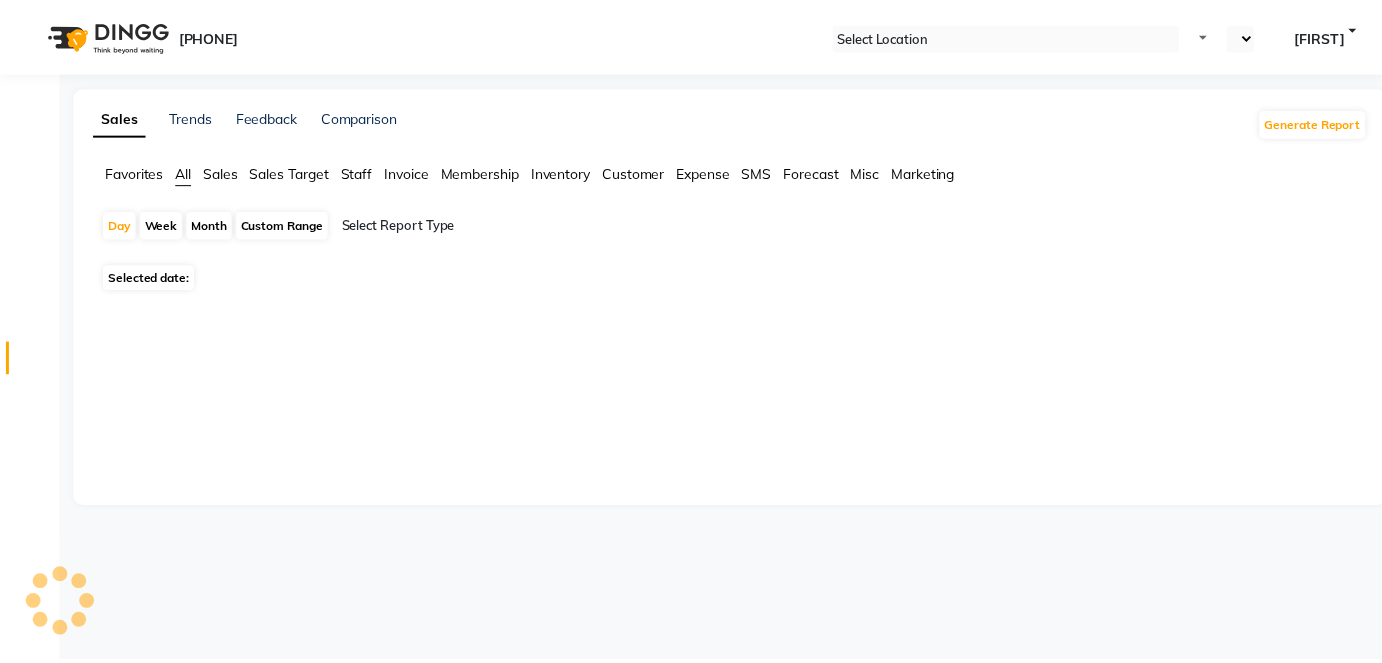 scroll, scrollTop: 0, scrollLeft: 0, axis: both 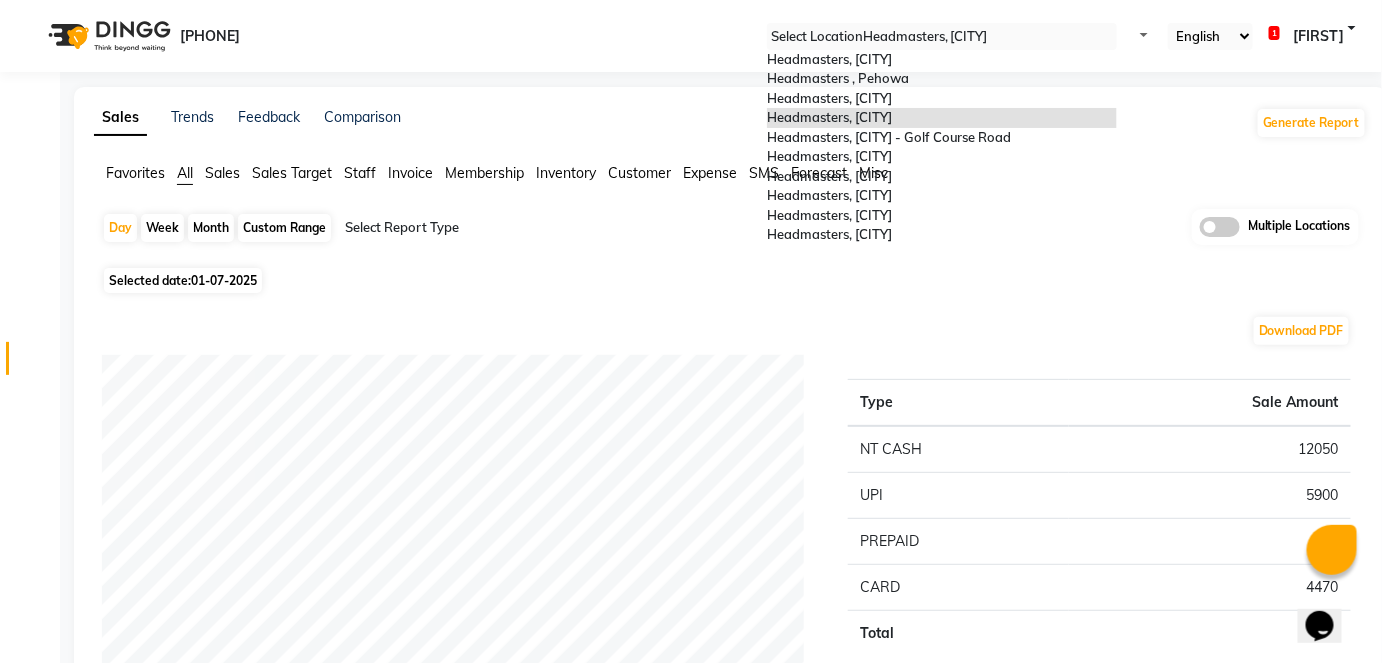 click at bounding box center (942, 37) 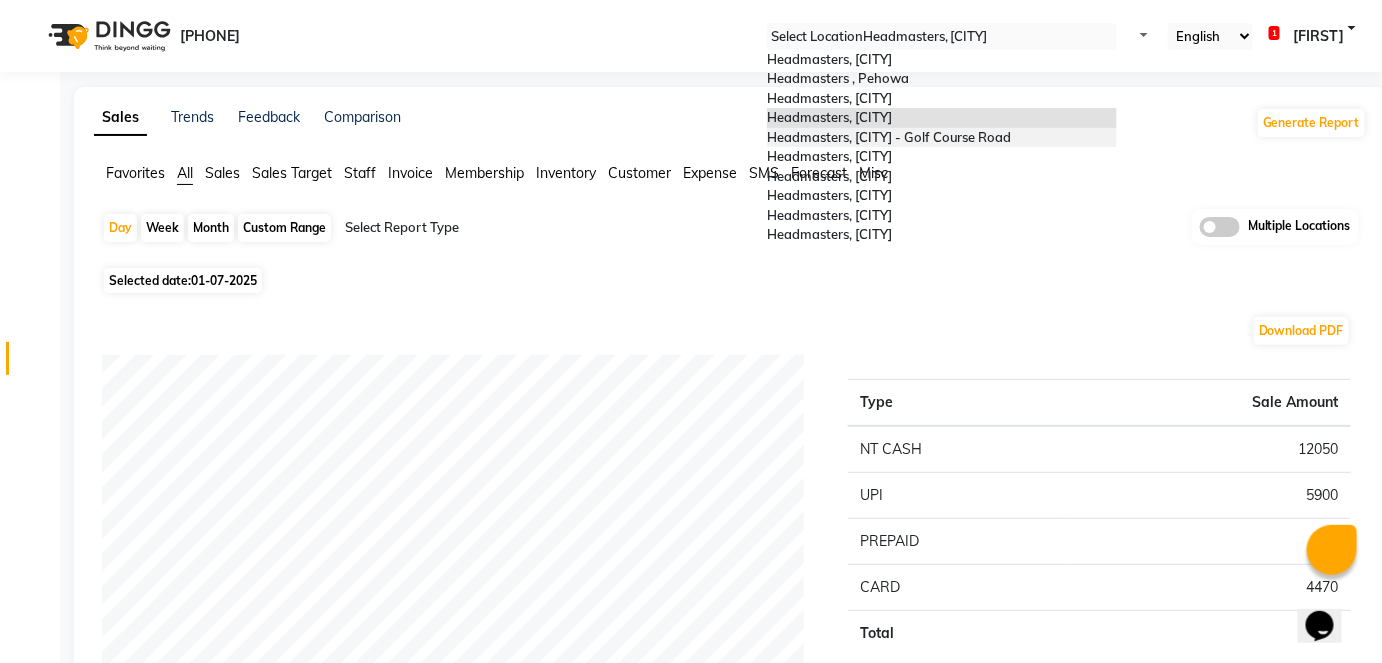 scroll, scrollTop: 113, scrollLeft: 0, axis: vertical 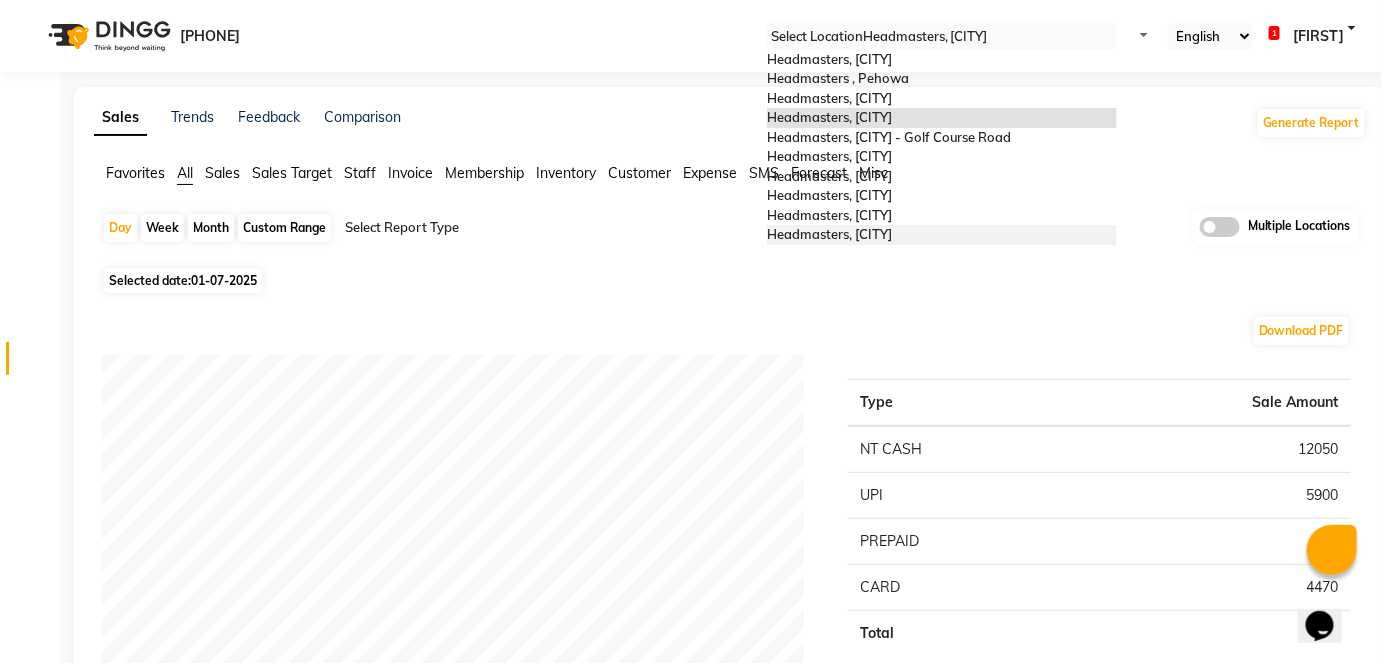 click on "Headmasters, [CITY]" at bounding box center [829, 234] 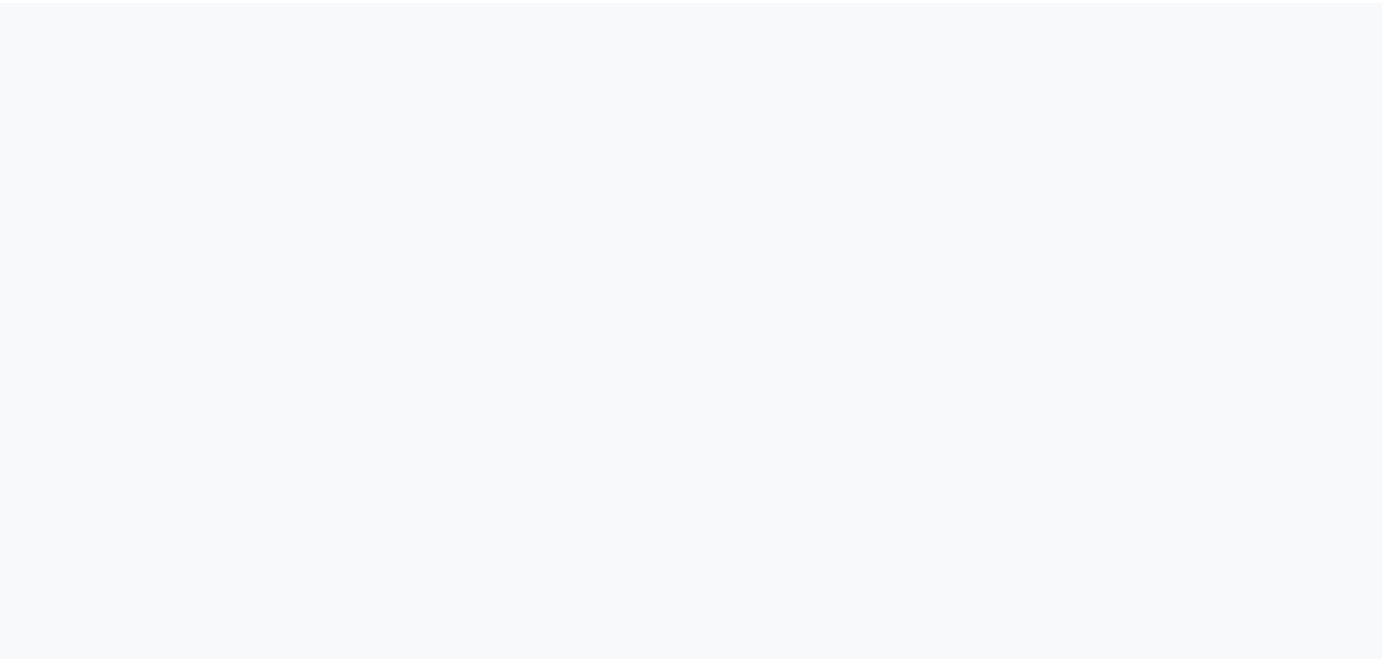 scroll, scrollTop: 0, scrollLeft: 0, axis: both 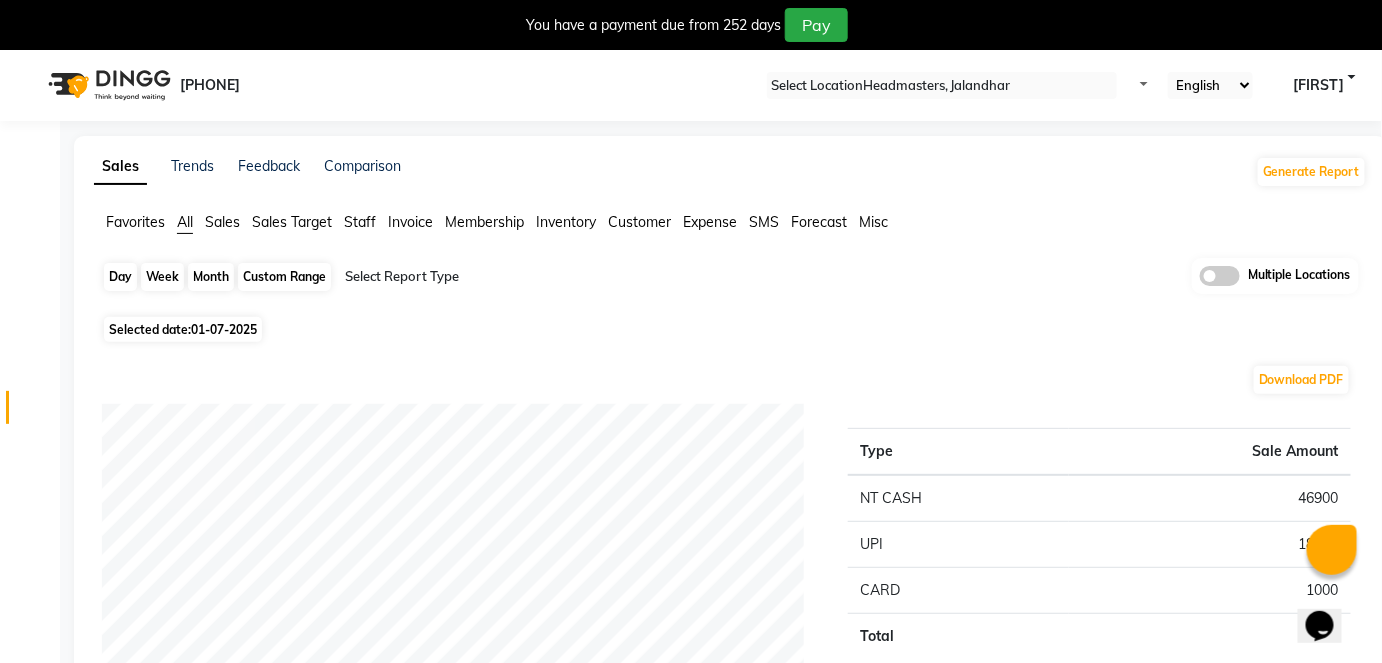 click on "Day" at bounding box center [120, 277] 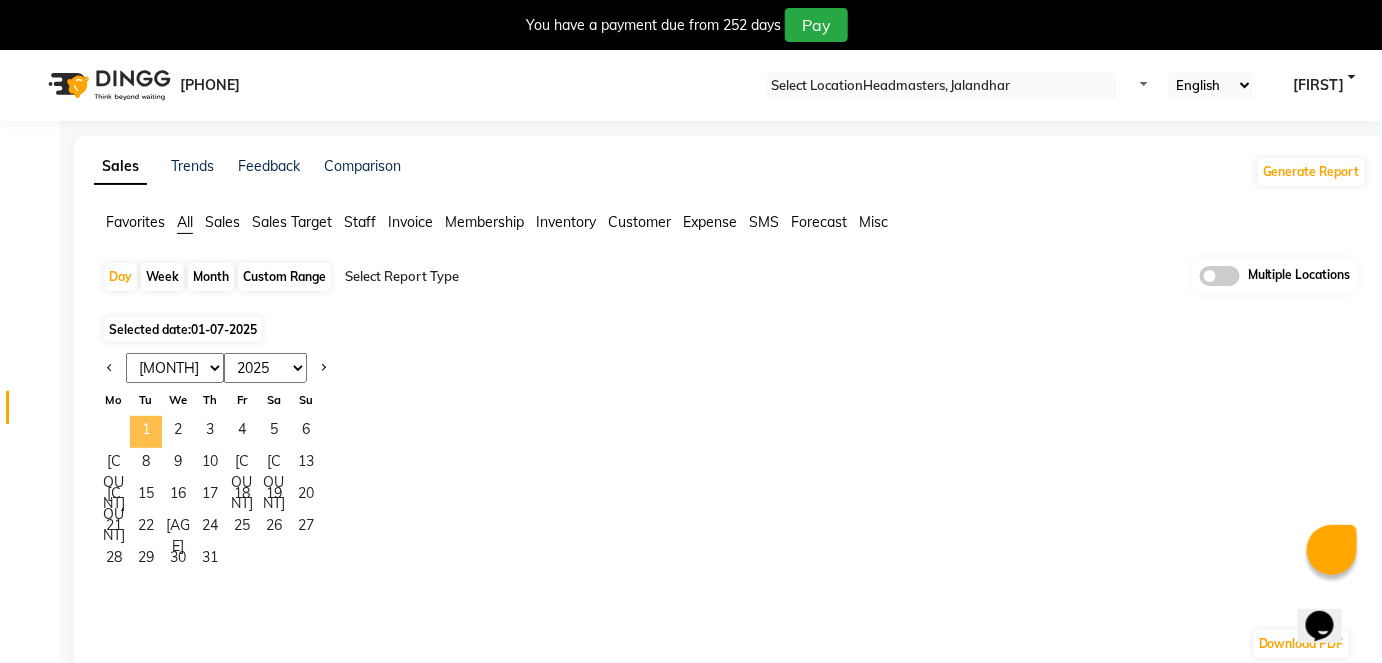 click on "1" at bounding box center [146, 432] 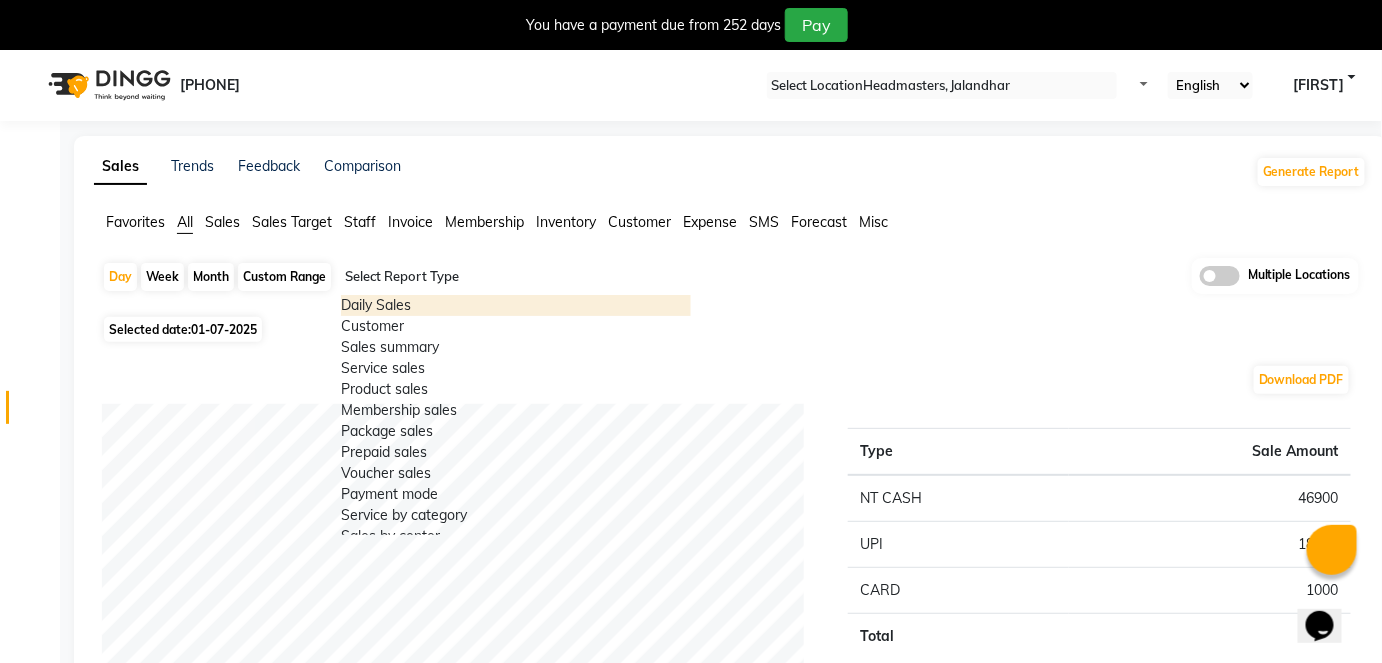 click at bounding box center (516, 277) 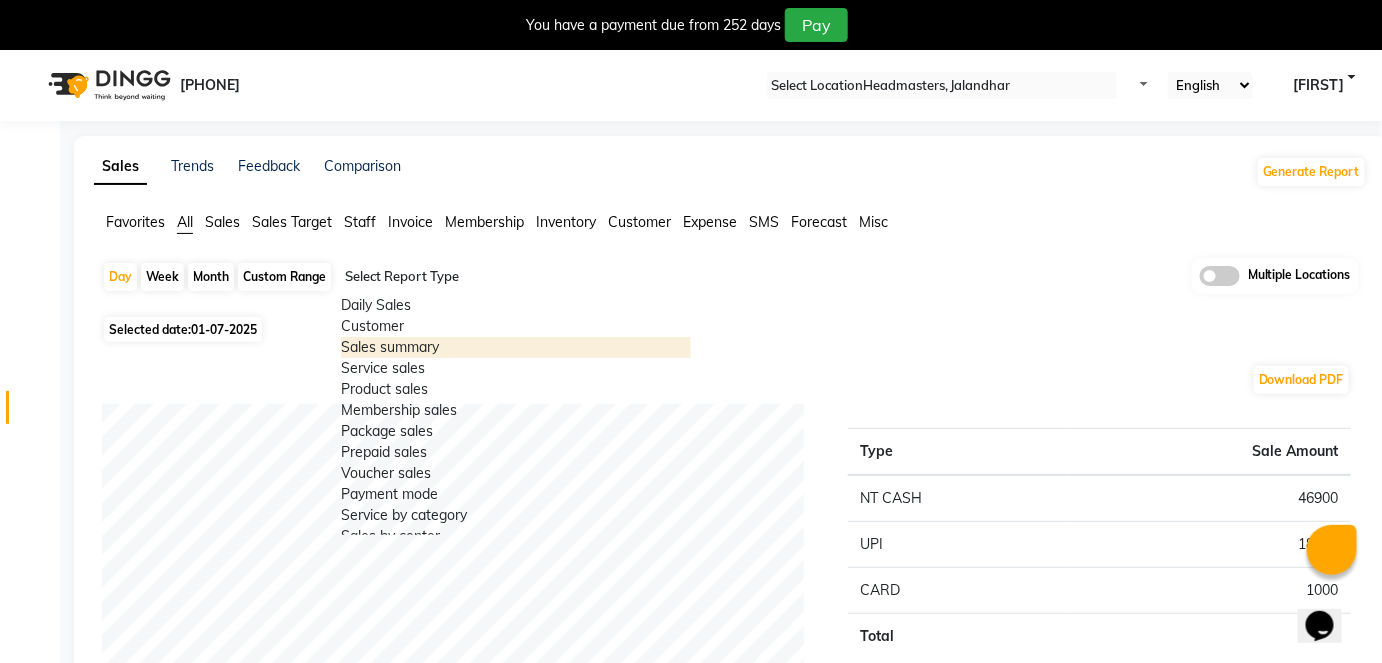 click on "Sales summary" at bounding box center (516, 347) 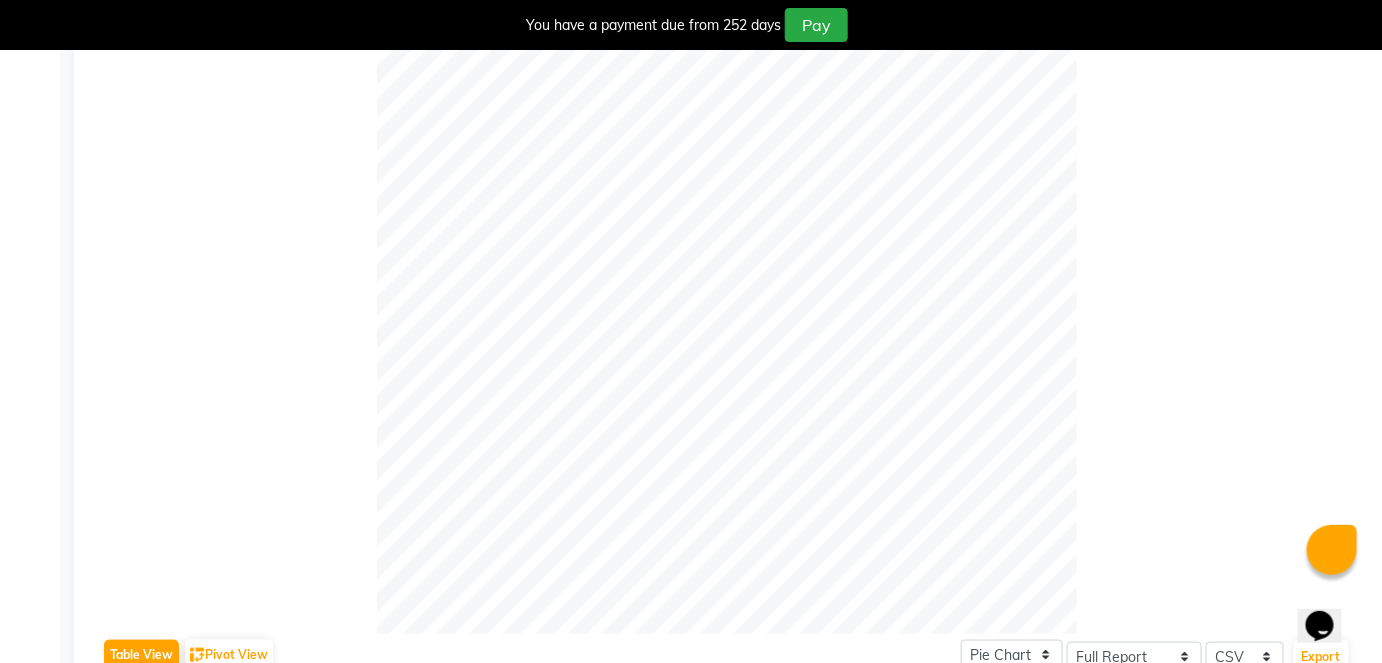 scroll, scrollTop: 0, scrollLeft: 0, axis: both 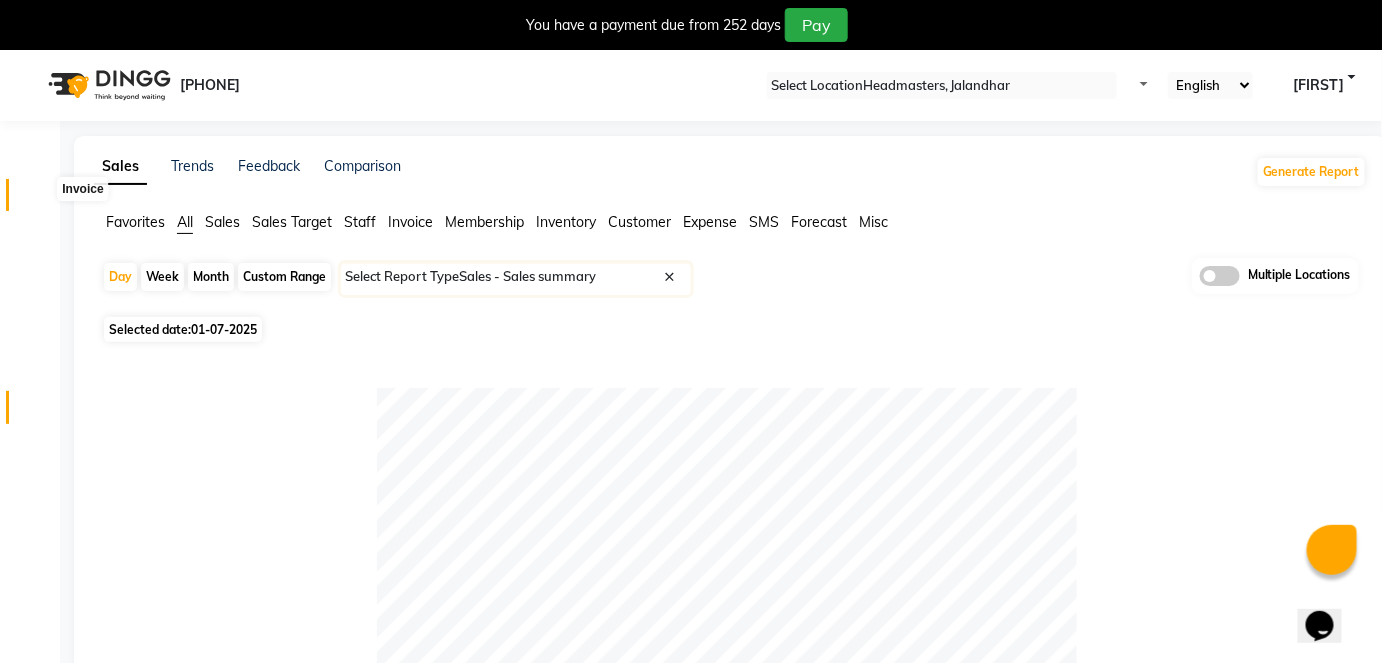 click at bounding box center (37, 200) 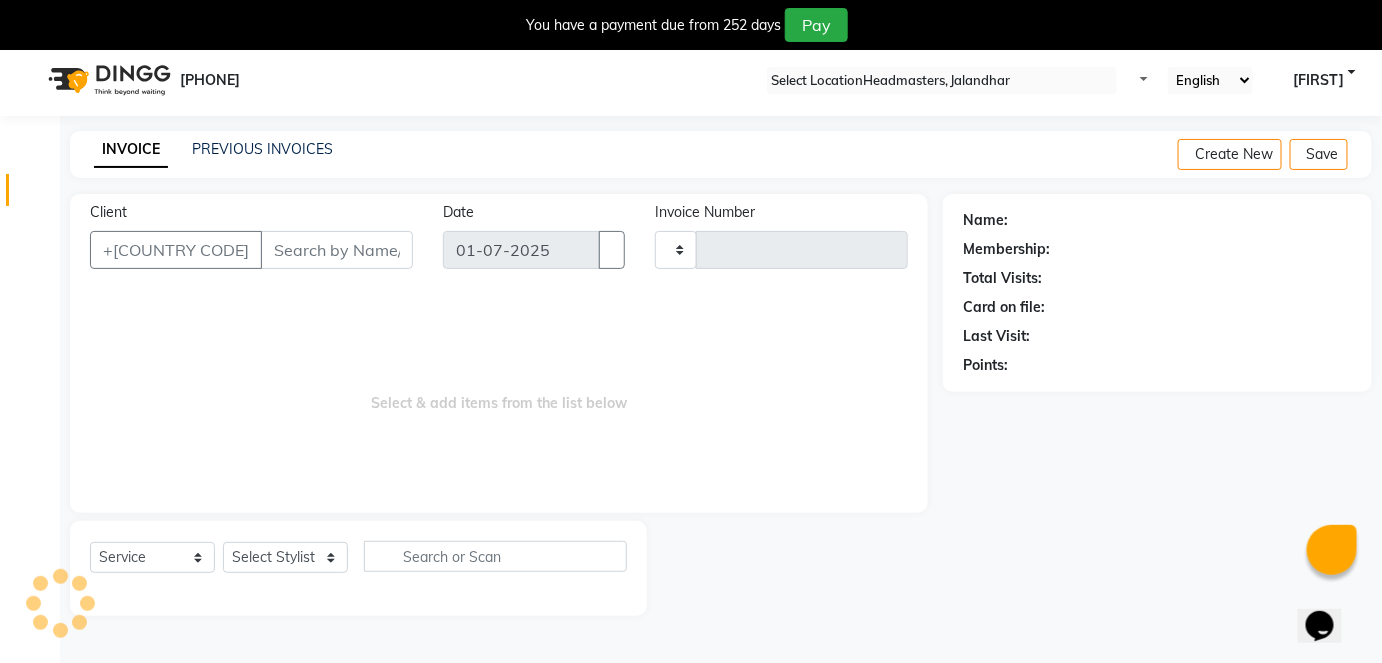 scroll, scrollTop: 48, scrollLeft: 0, axis: vertical 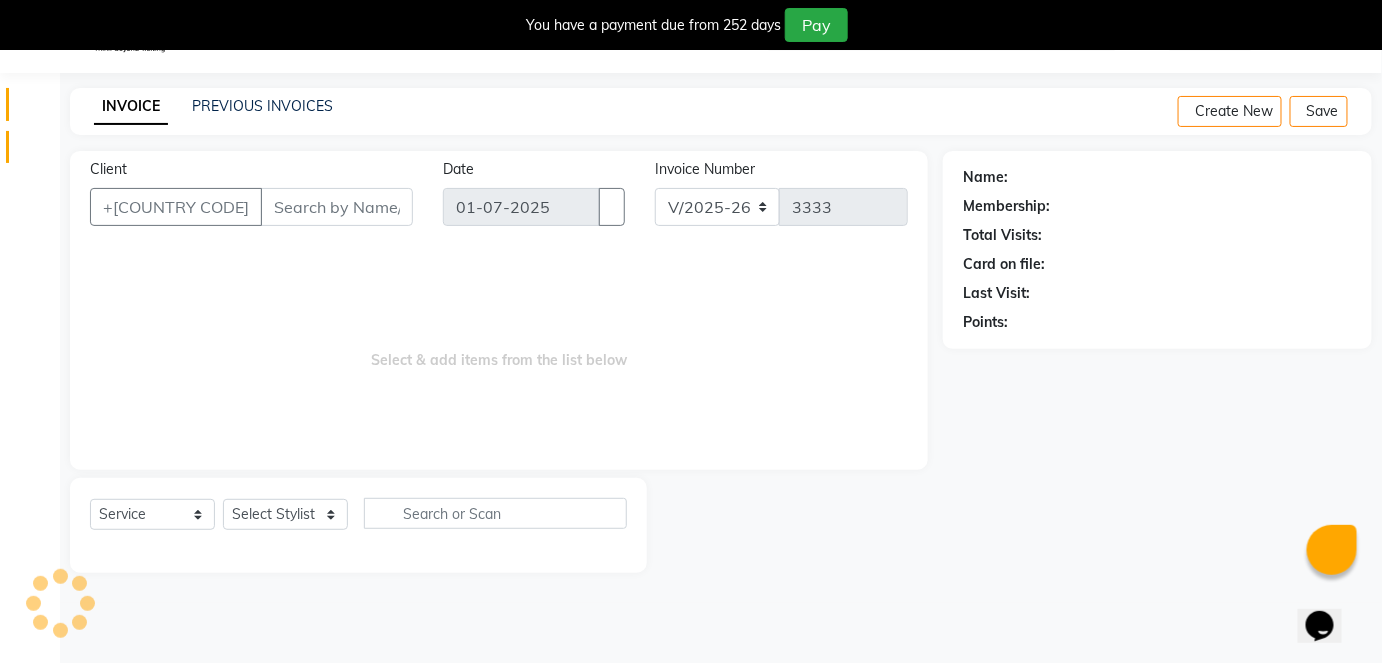 click at bounding box center (38, 109) 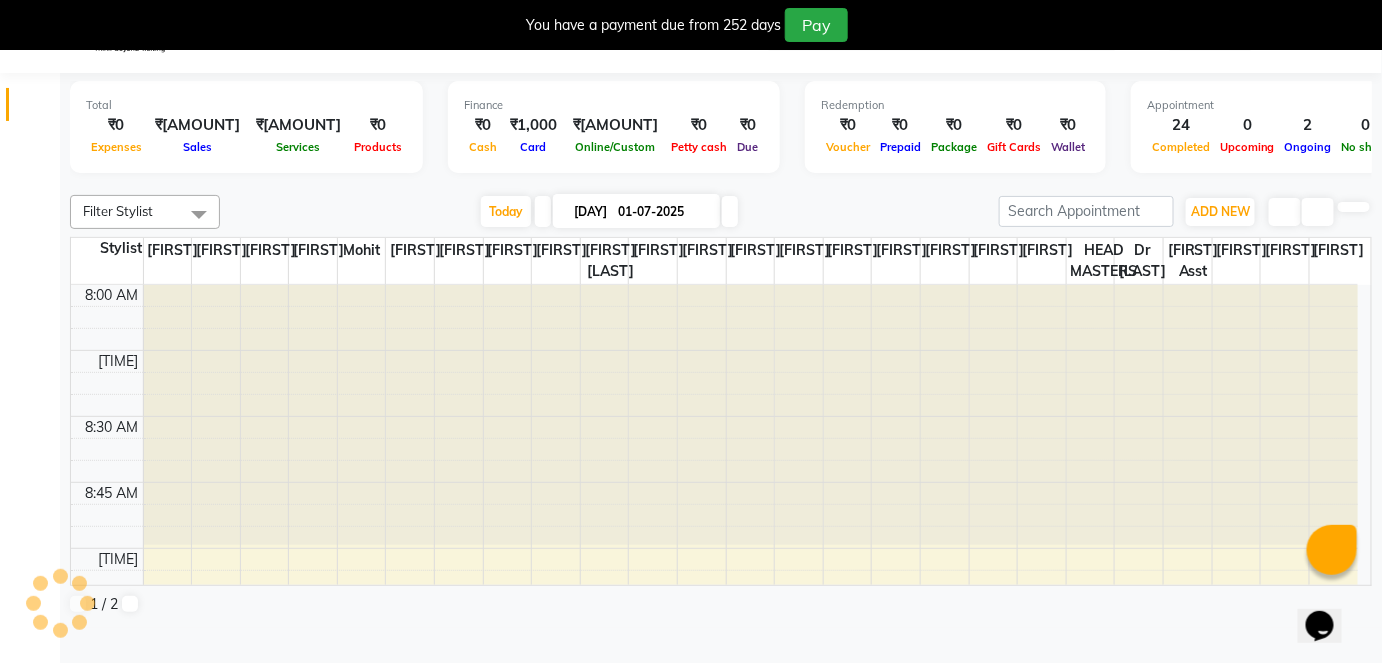 scroll, scrollTop: 0, scrollLeft: 0, axis: both 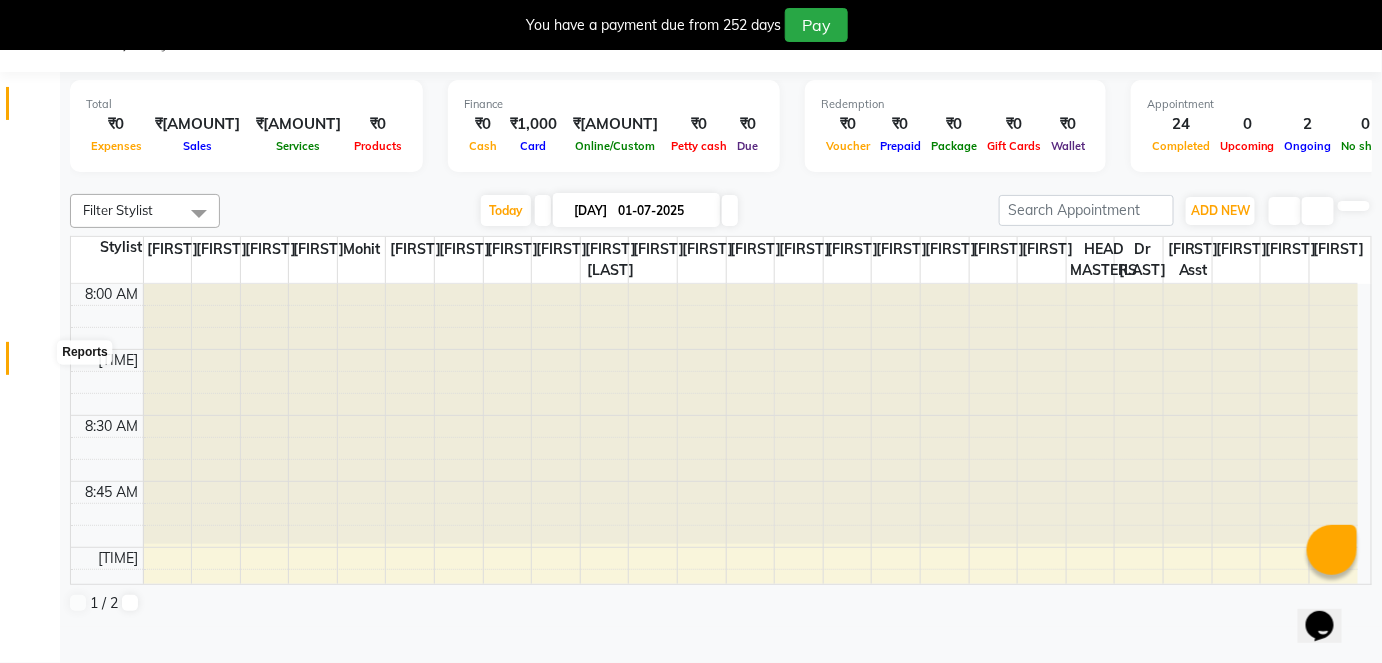 click at bounding box center (37, 363) 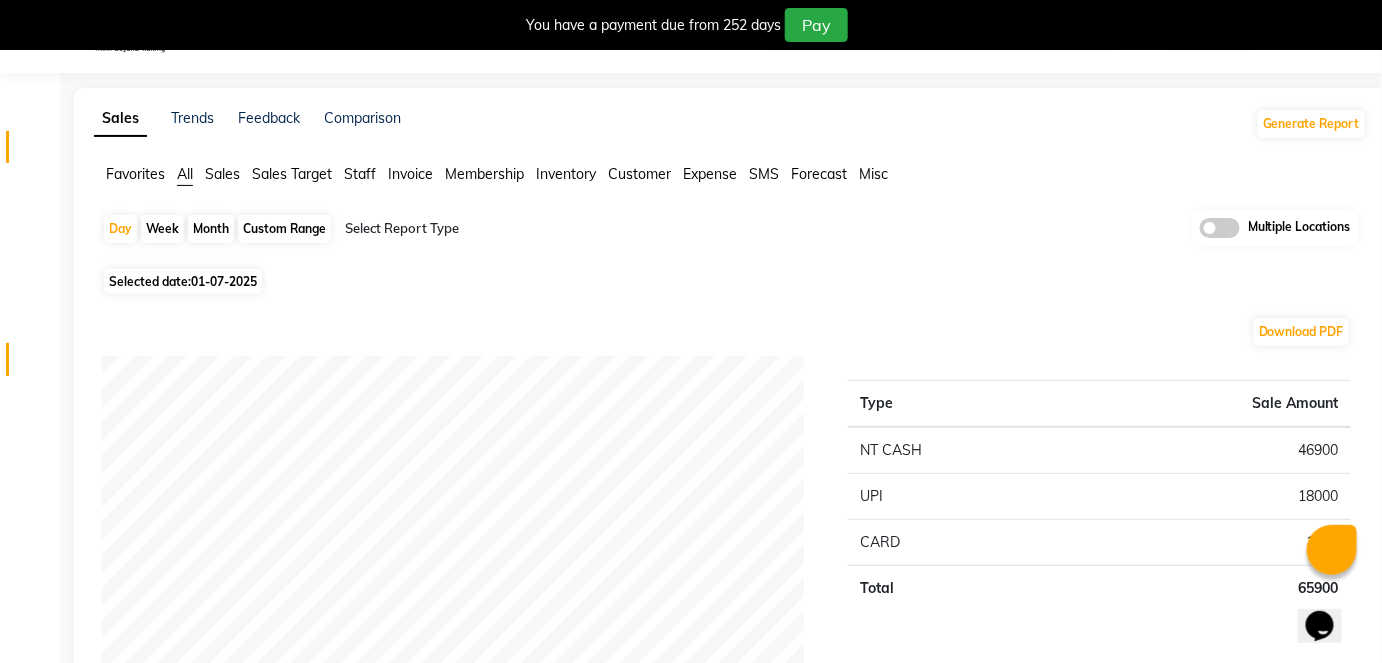 scroll, scrollTop: 49, scrollLeft: 0, axis: vertical 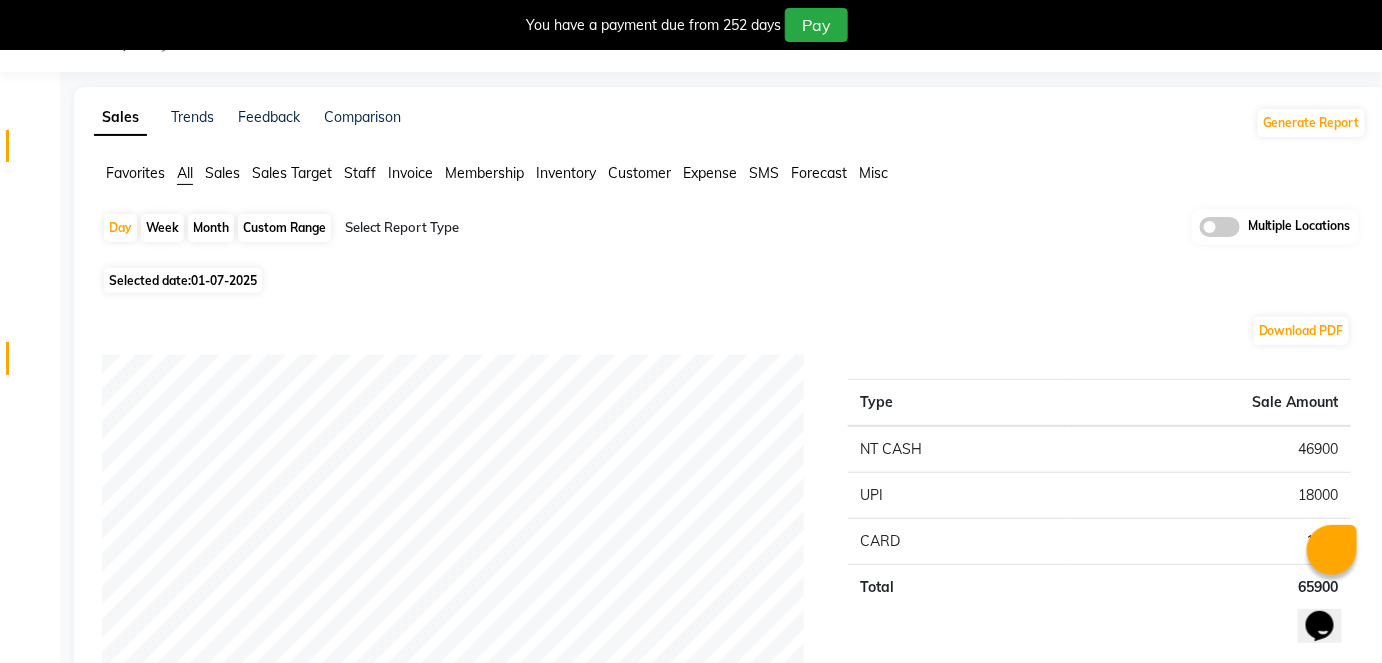 click on "Invoice" at bounding box center (30, 146) 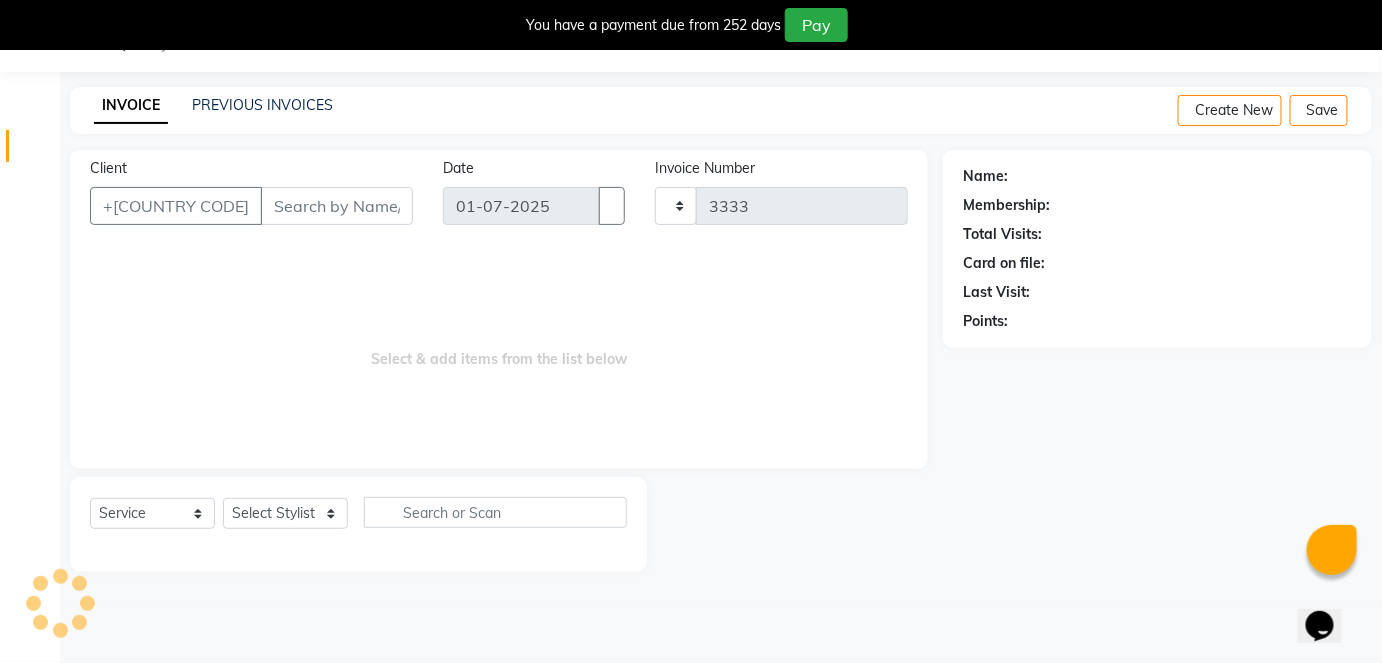 scroll, scrollTop: 48, scrollLeft: 0, axis: vertical 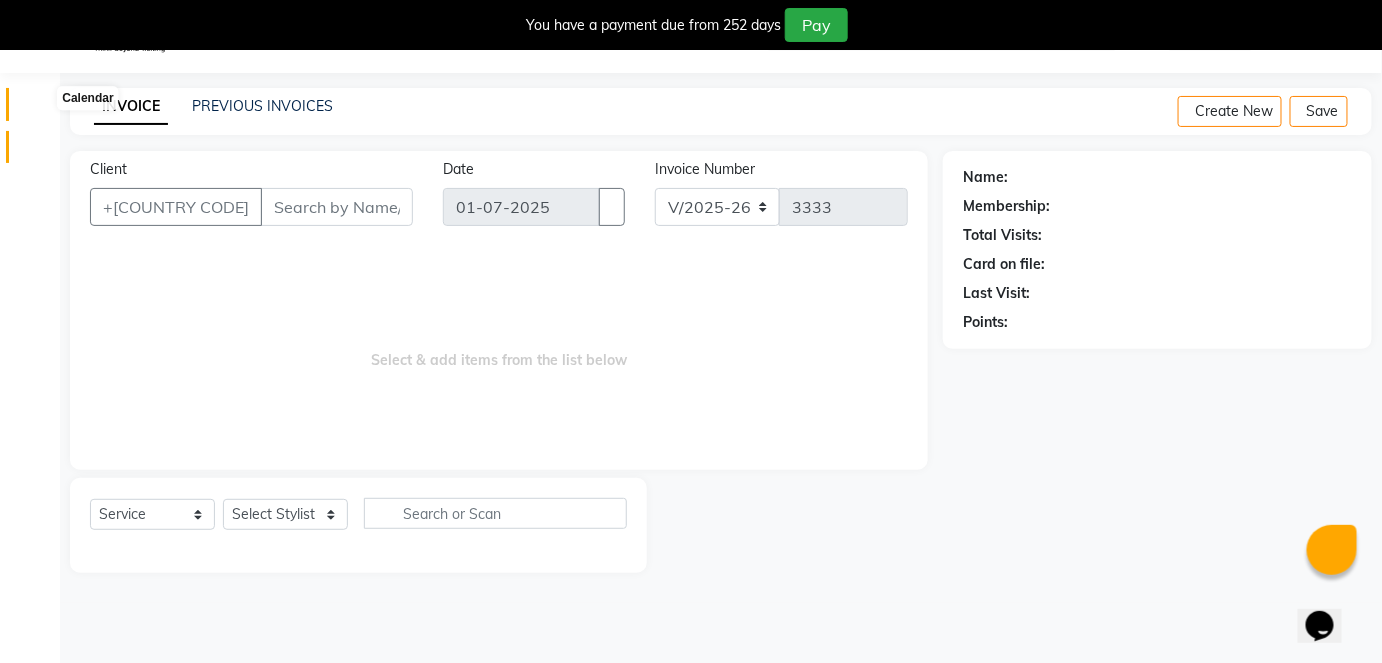 click at bounding box center (38, 109) 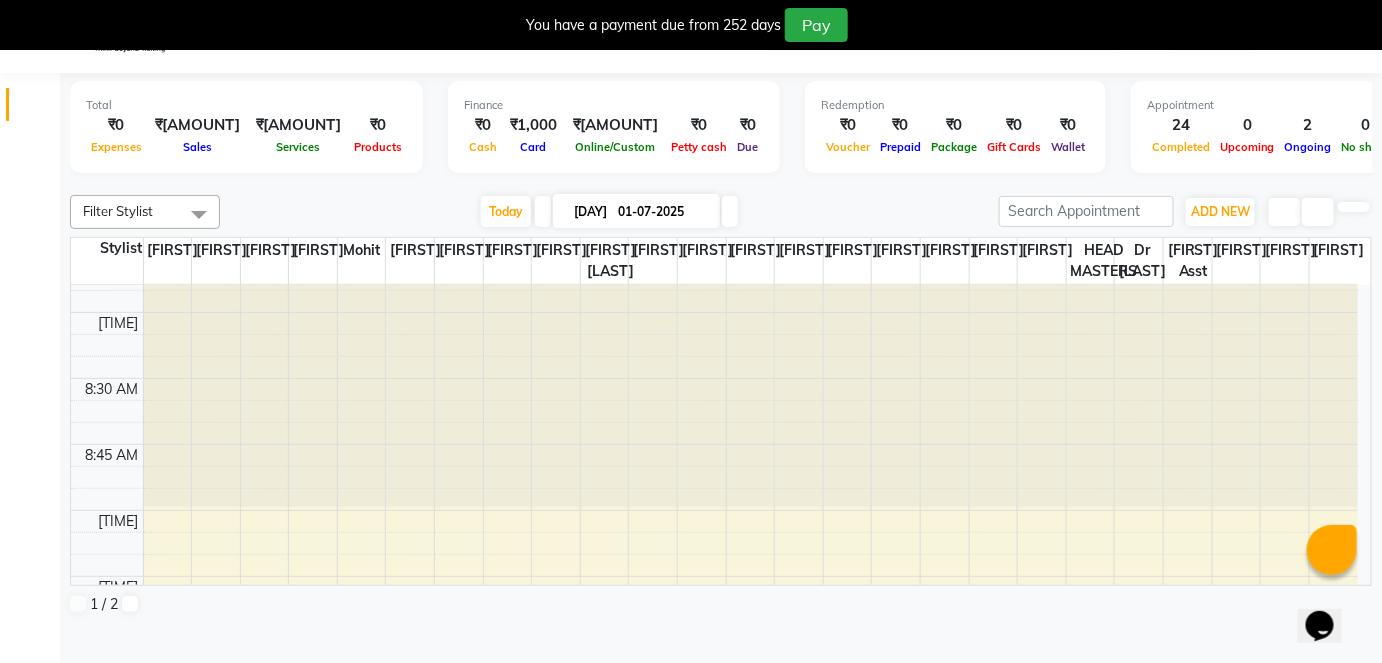 scroll, scrollTop: 0, scrollLeft: 0, axis: both 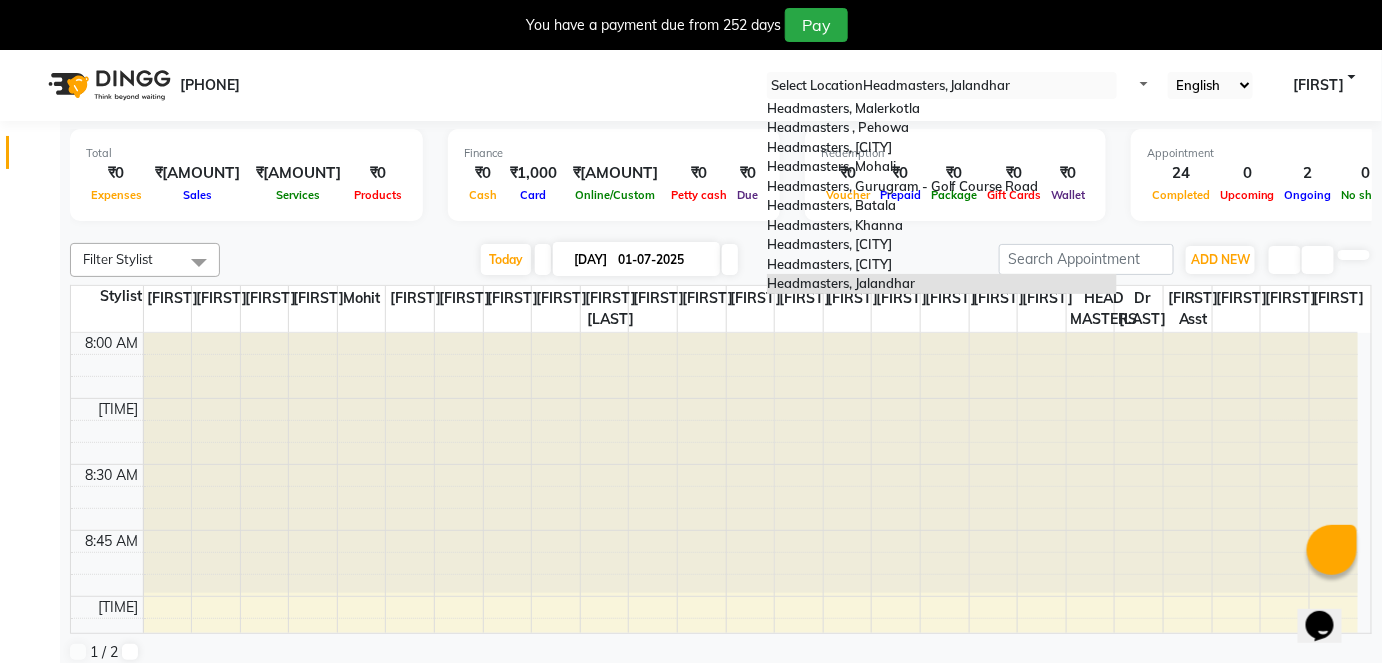 click at bounding box center (942, 86) 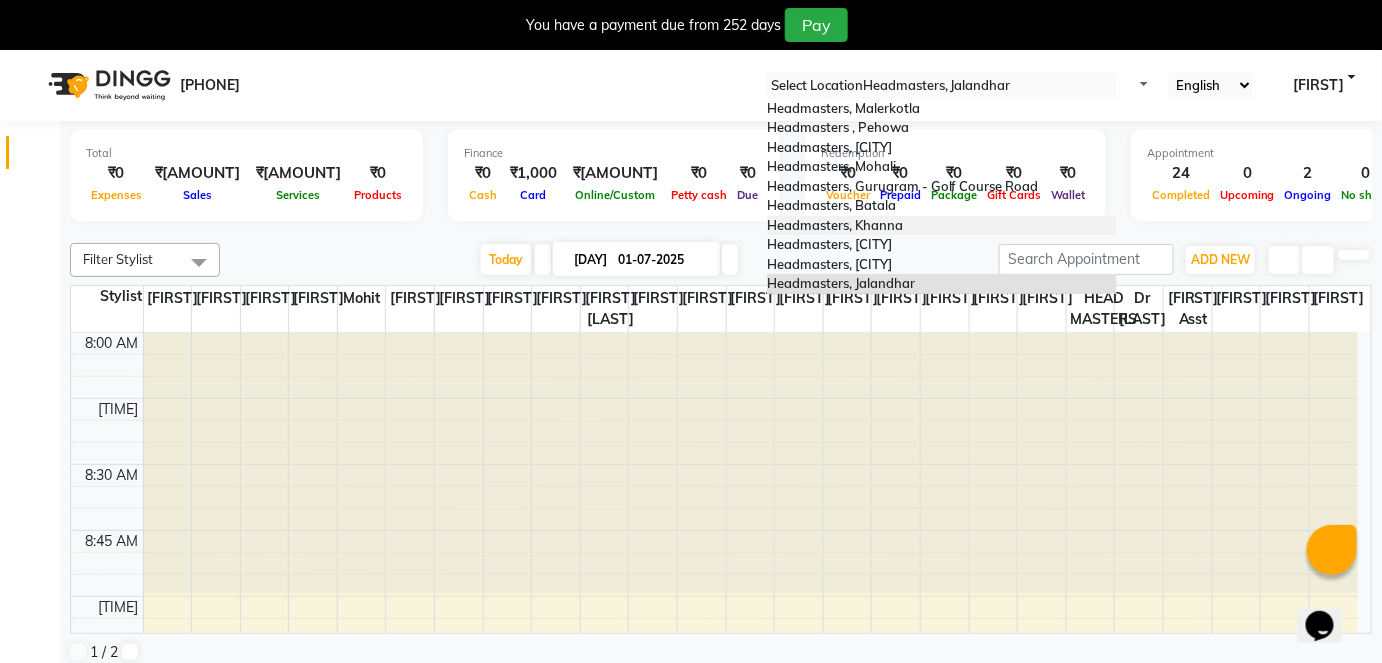 click on "Headmasters, Khanna" at bounding box center [942, 226] 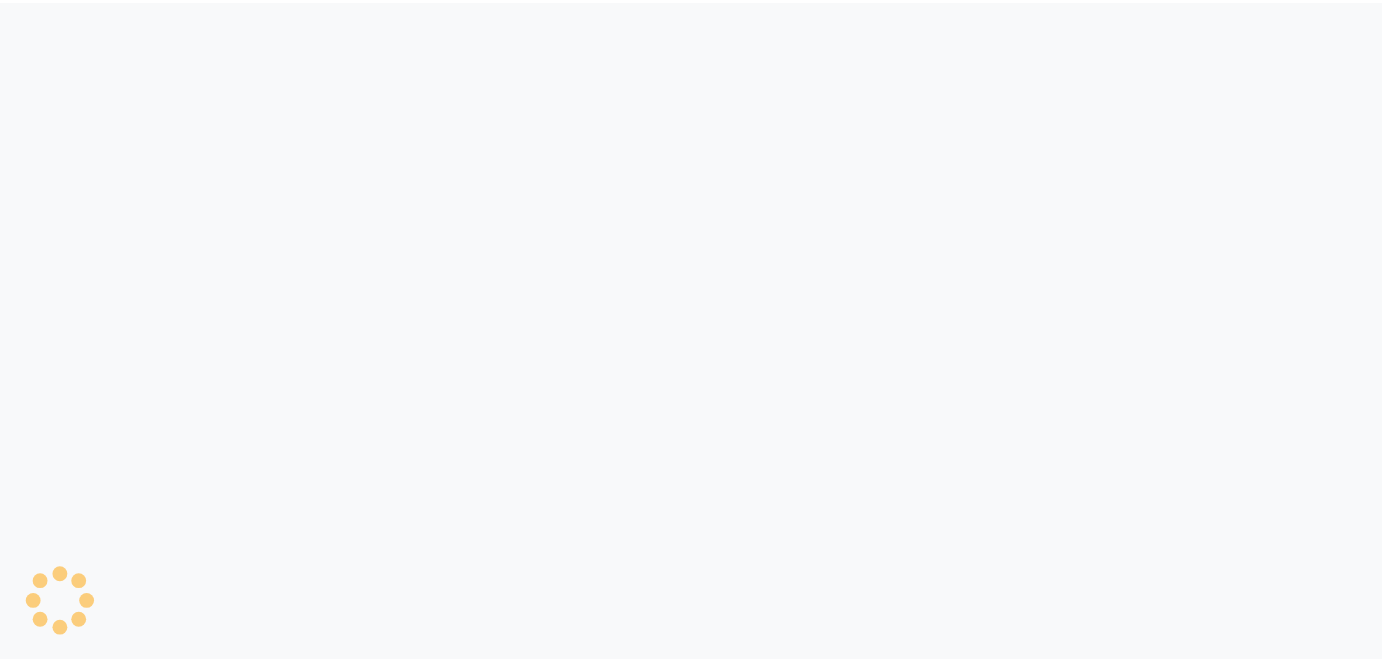 scroll, scrollTop: 0, scrollLeft: 0, axis: both 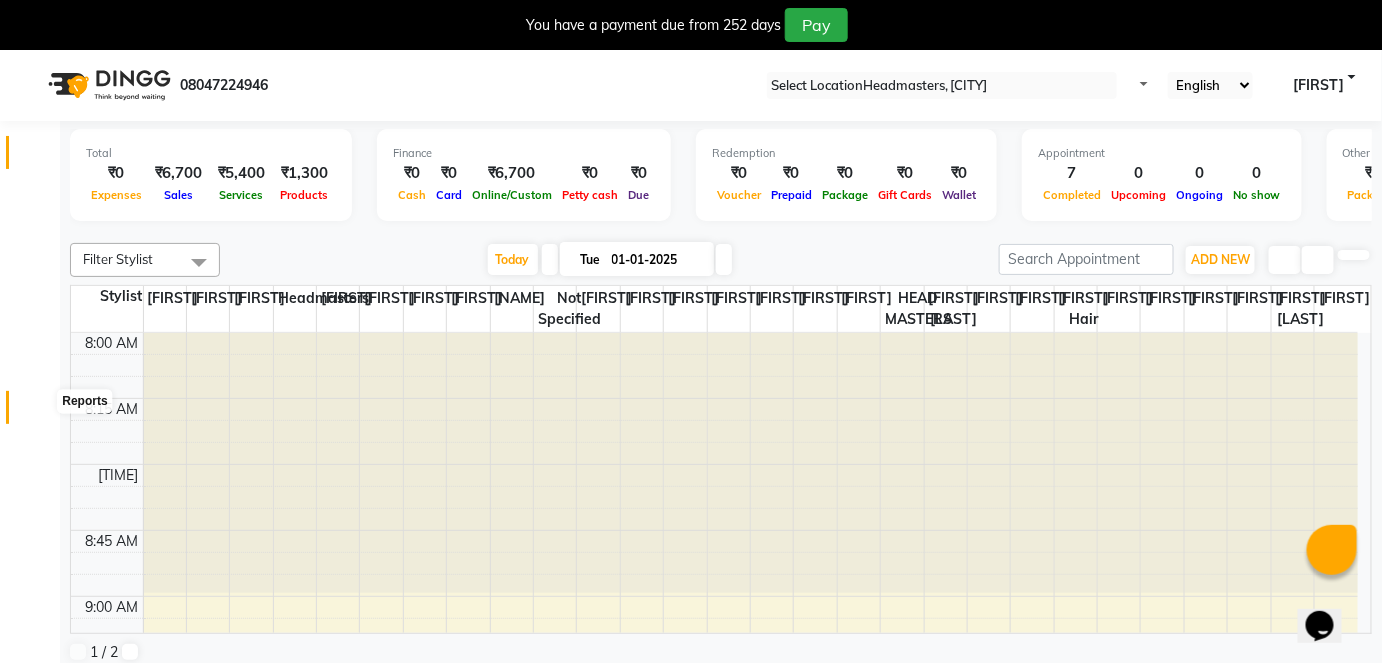 click at bounding box center (37, 412) 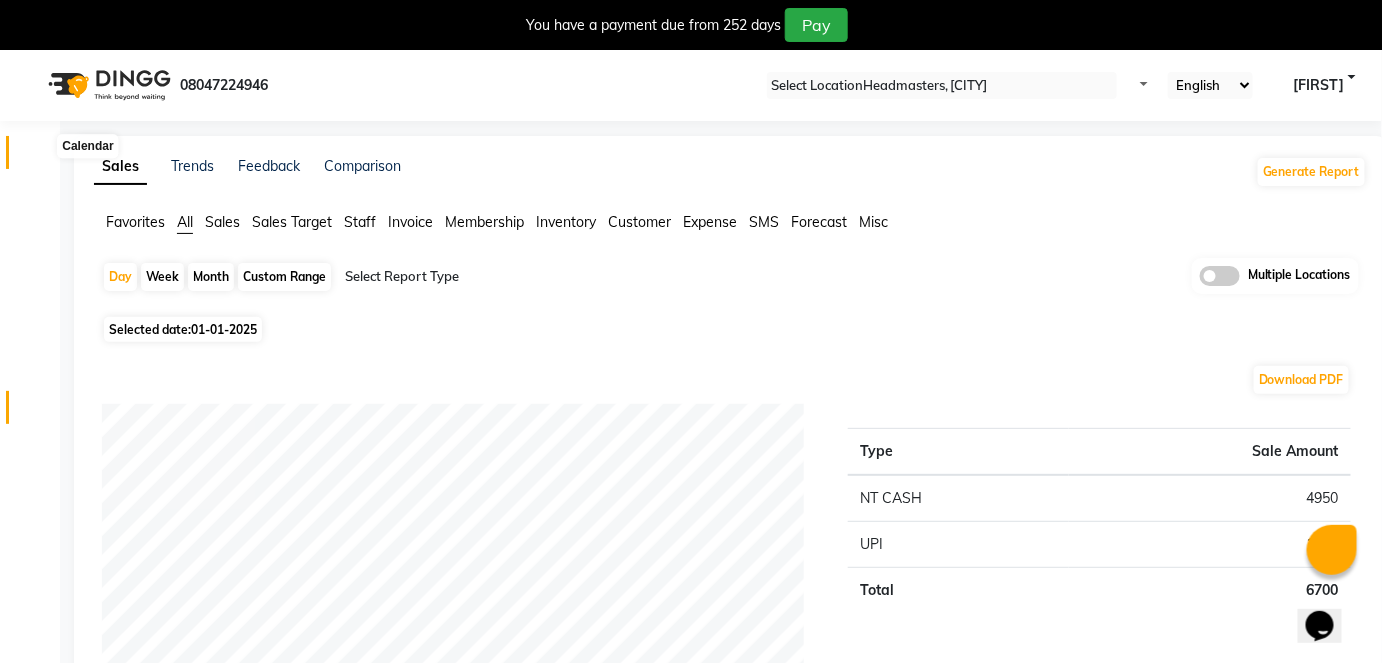 click at bounding box center (38, 157) 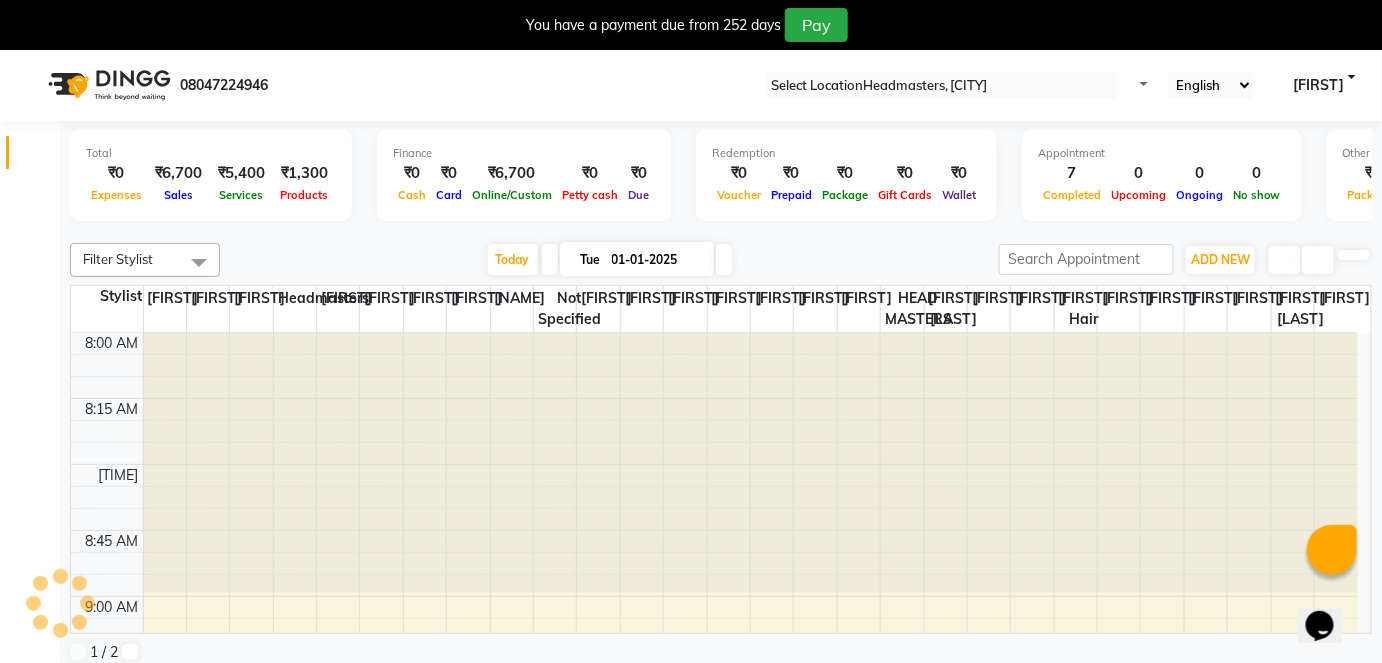 scroll, scrollTop: 0, scrollLeft: 0, axis: both 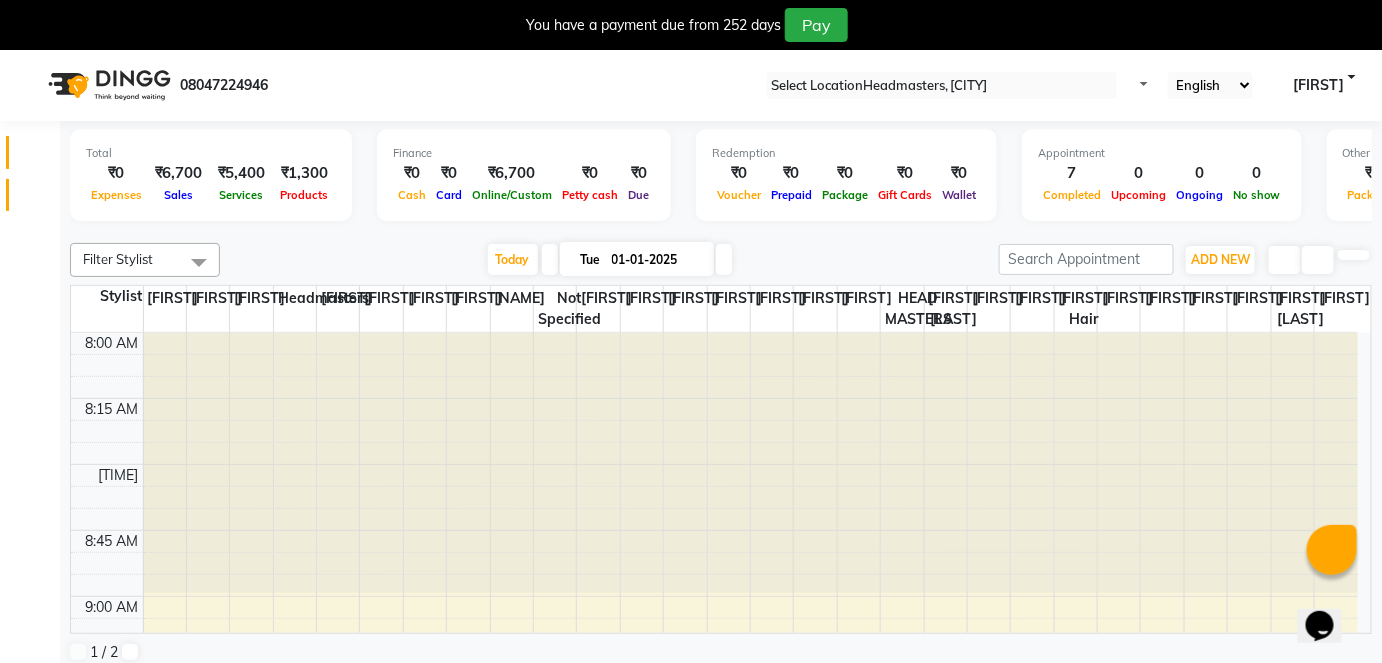 click on "Invoice" at bounding box center [30, 195] 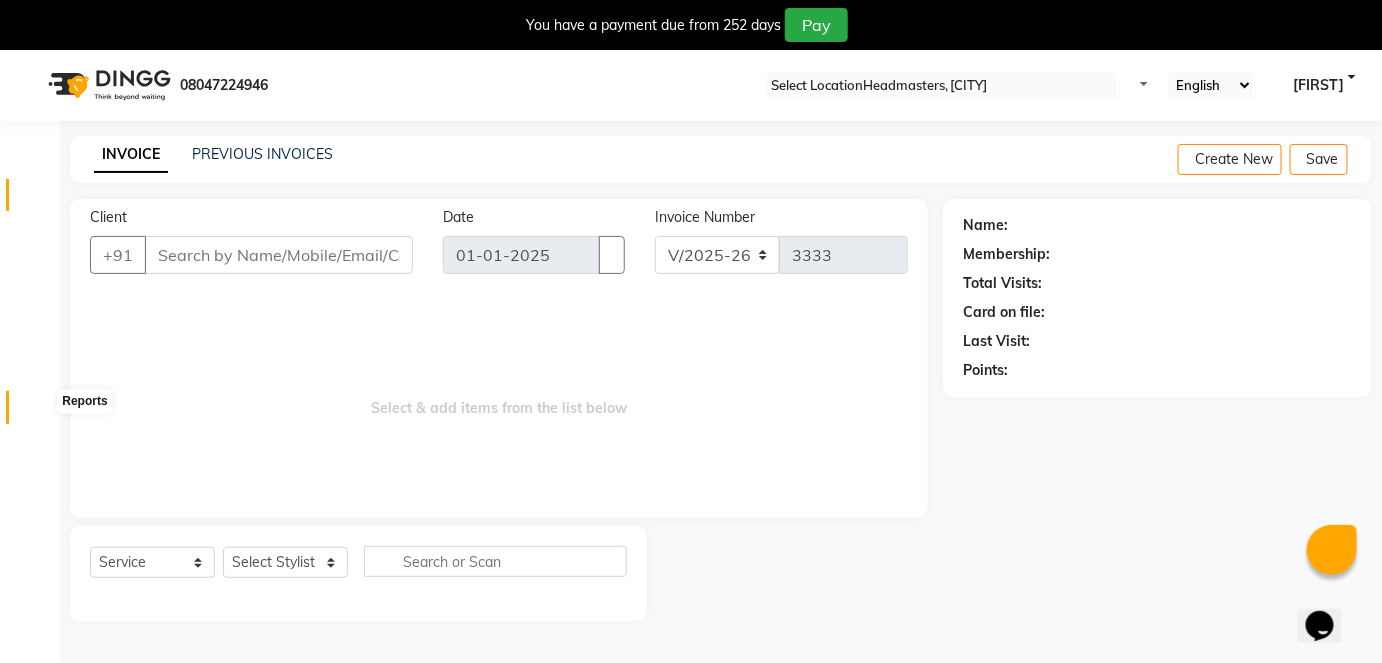 click at bounding box center [38, 412] 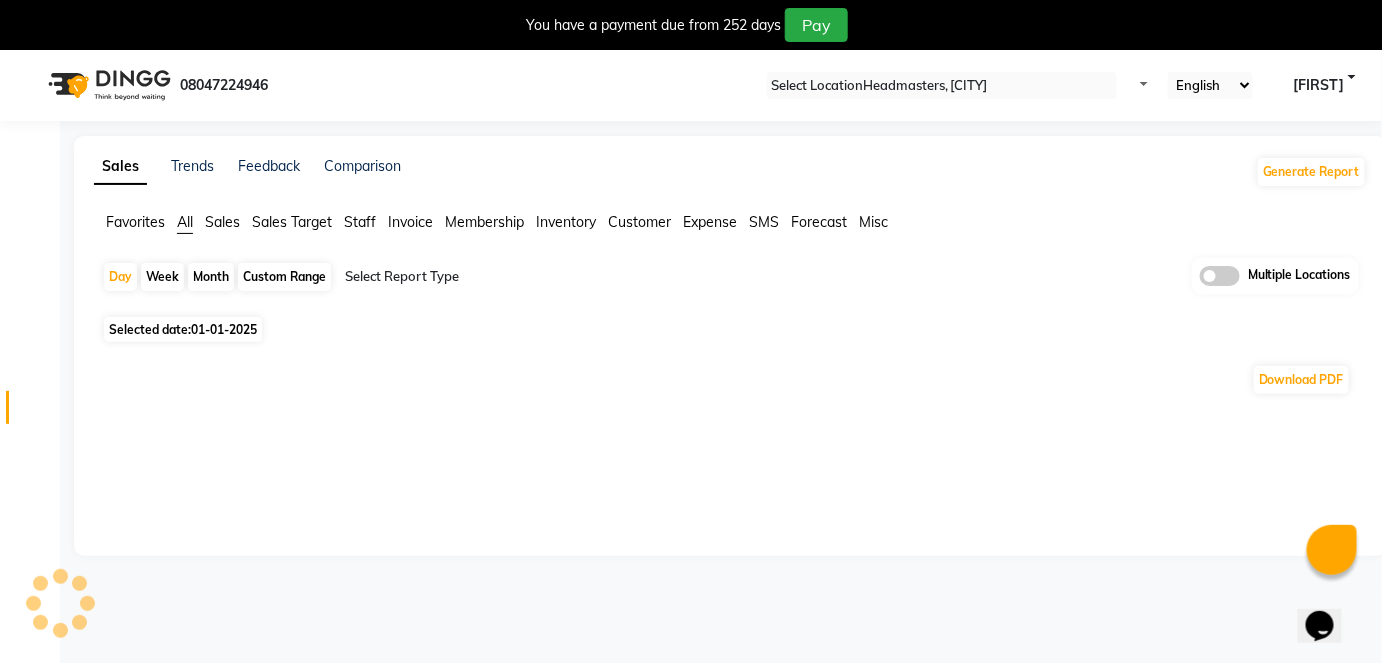 click on "Sales" at bounding box center [135, 222] 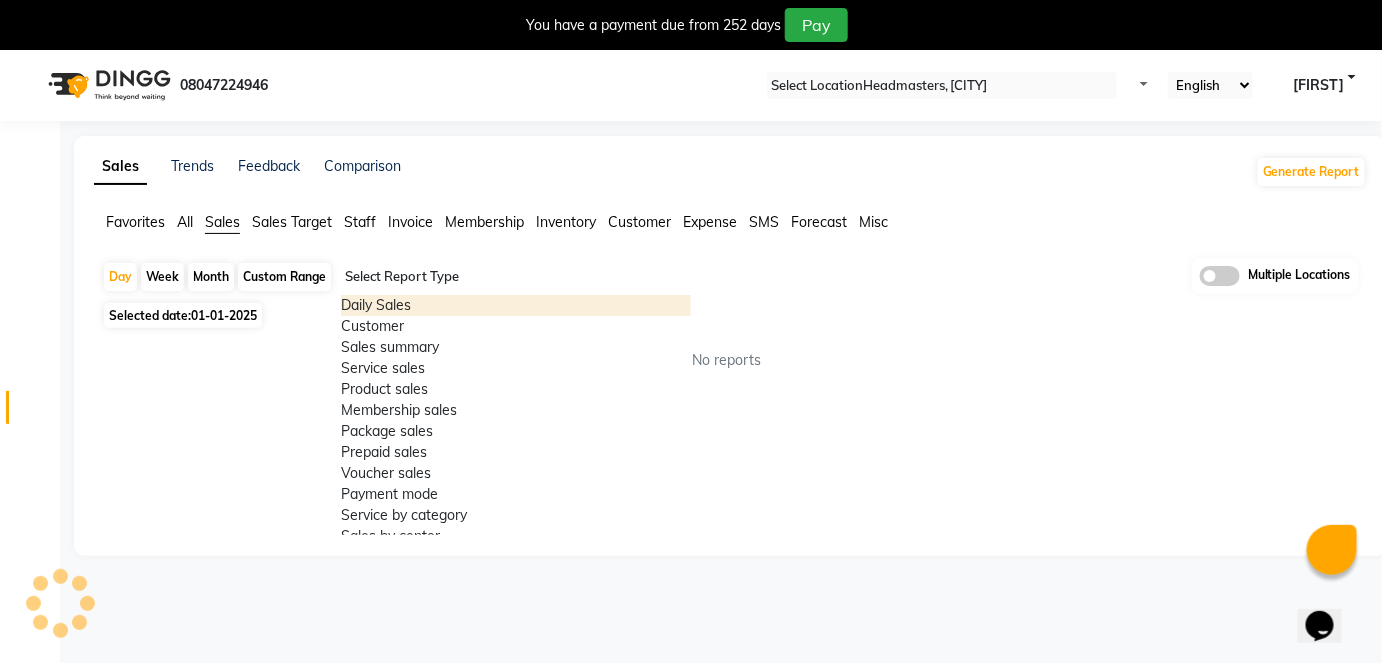 click at bounding box center (516, 277) 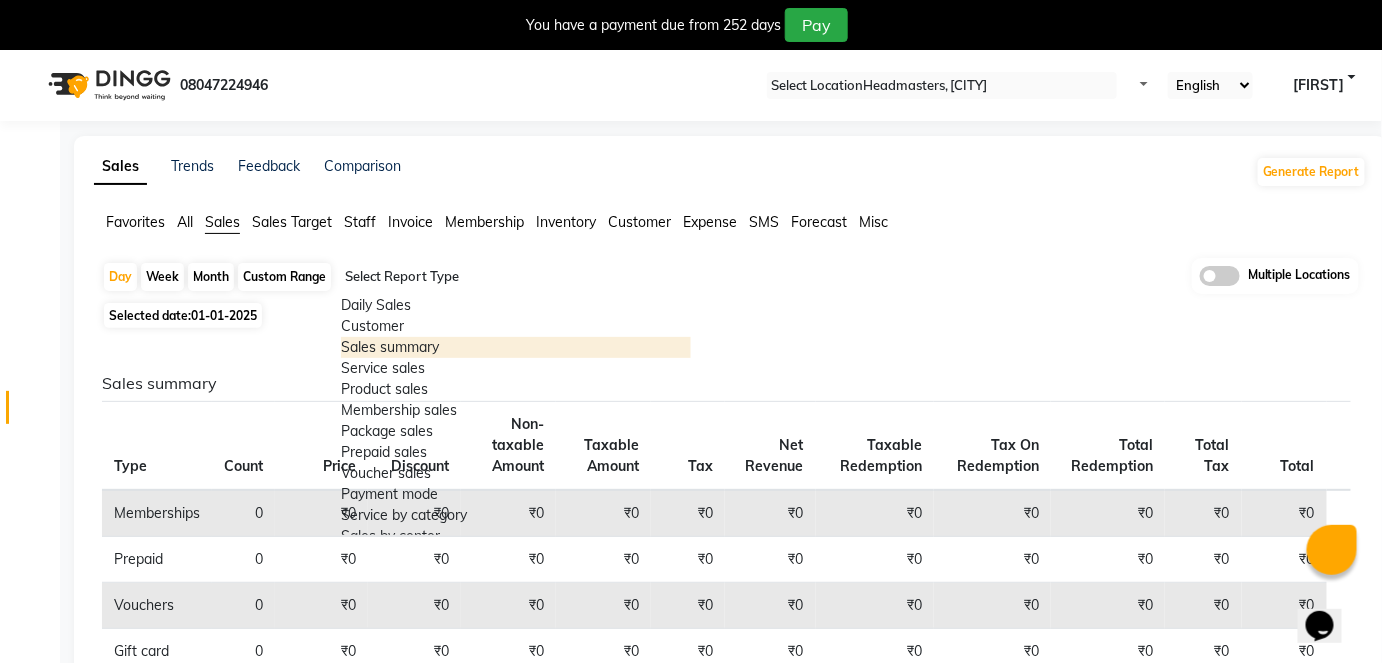 click on "Sales summary" at bounding box center [516, 347] 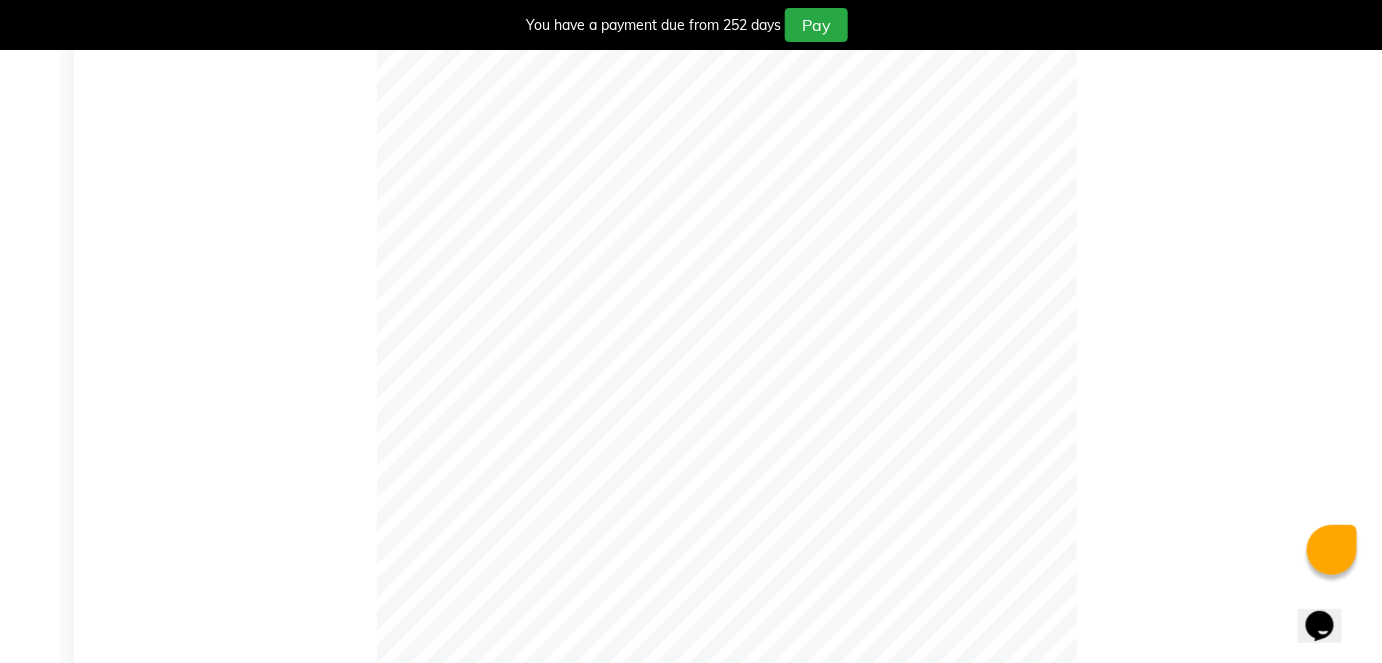 scroll, scrollTop: 0, scrollLeft: 0, axis: both 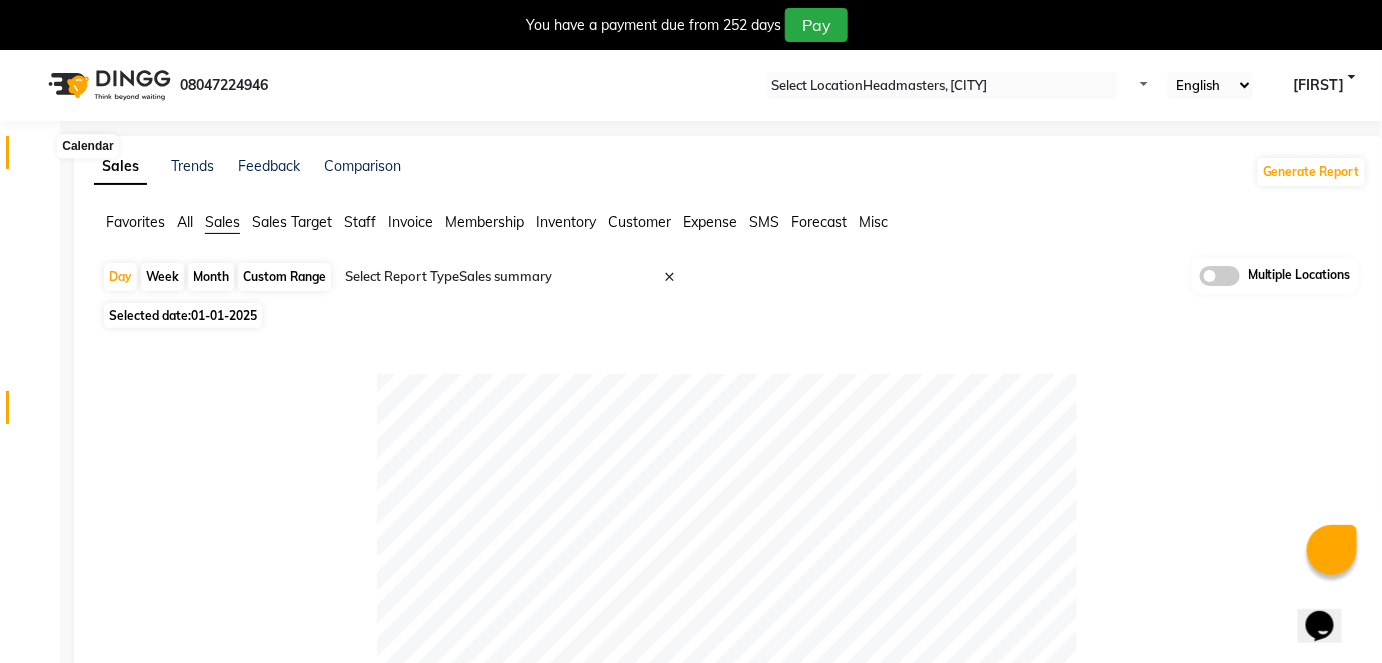 click at bounding box center (38, 157) 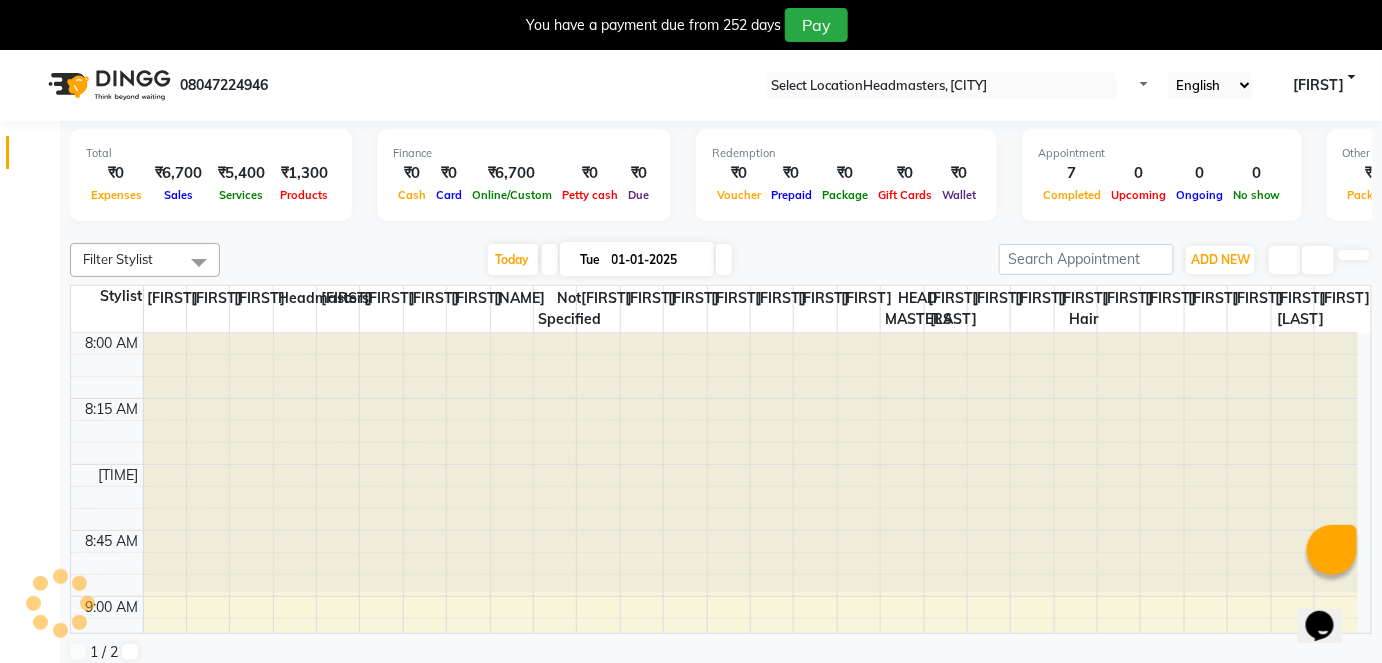 scroll, scrollTop: 0, scrollLeft: 0, axis: both 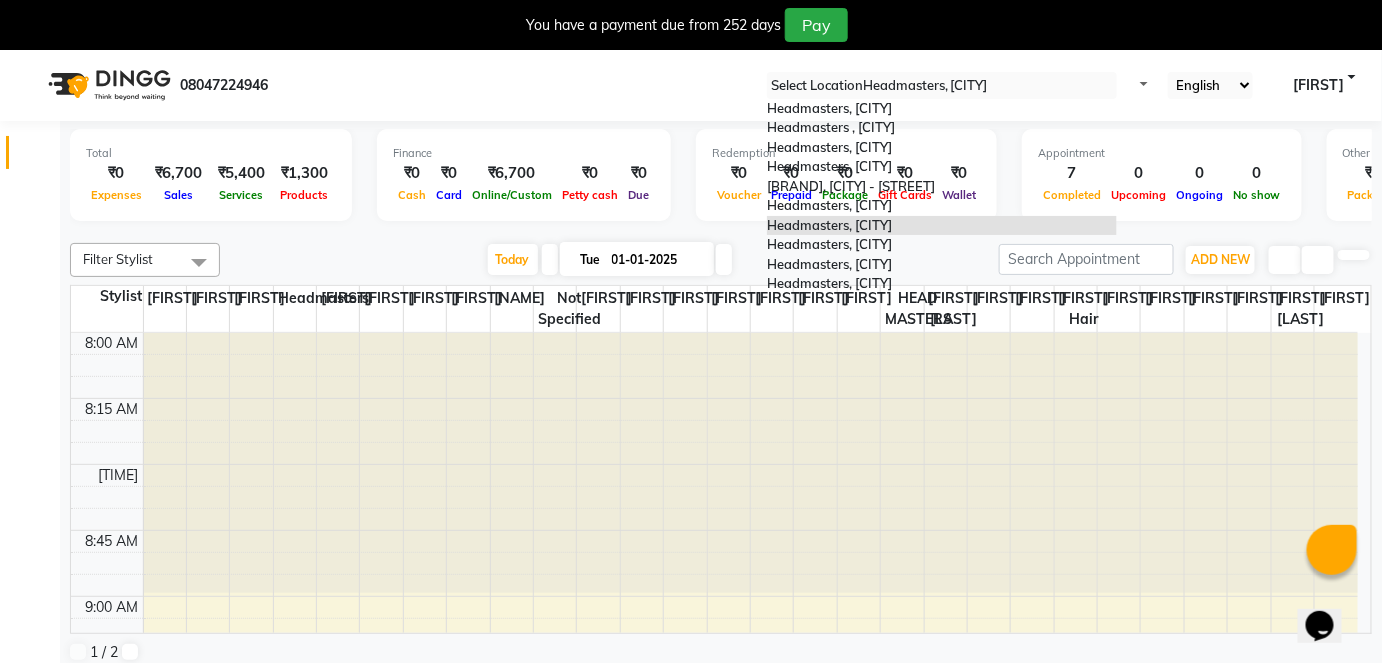 click at bounding box center [942, 86] 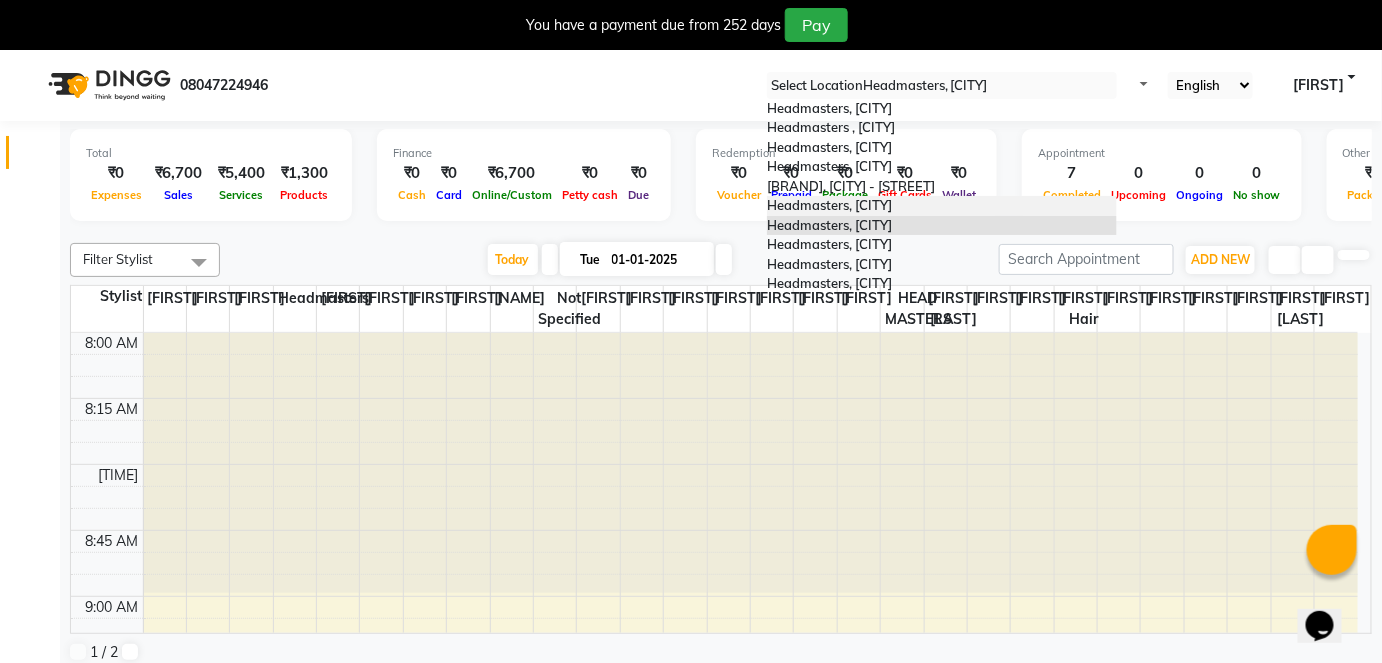 scroll, scrollTop: 0, scrollLeft: 0, axis: both 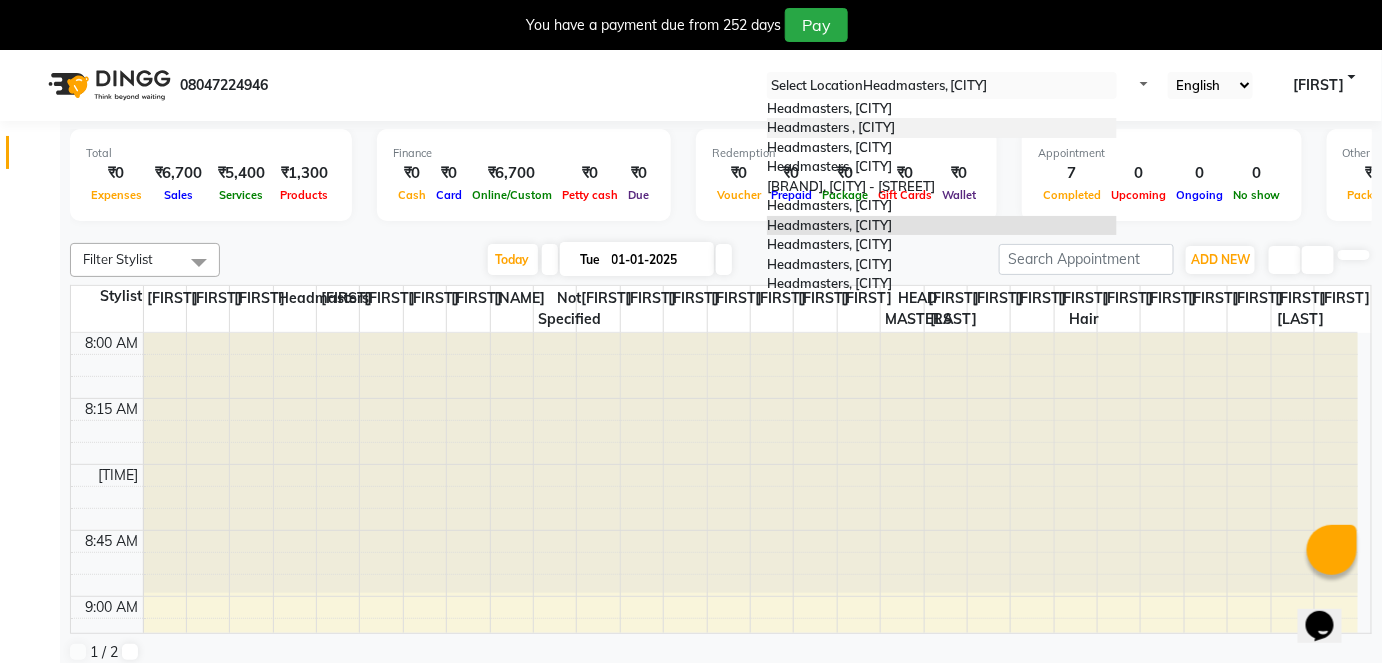 click on "Headmasters , Pehowa" at bounding box center [942, 128] 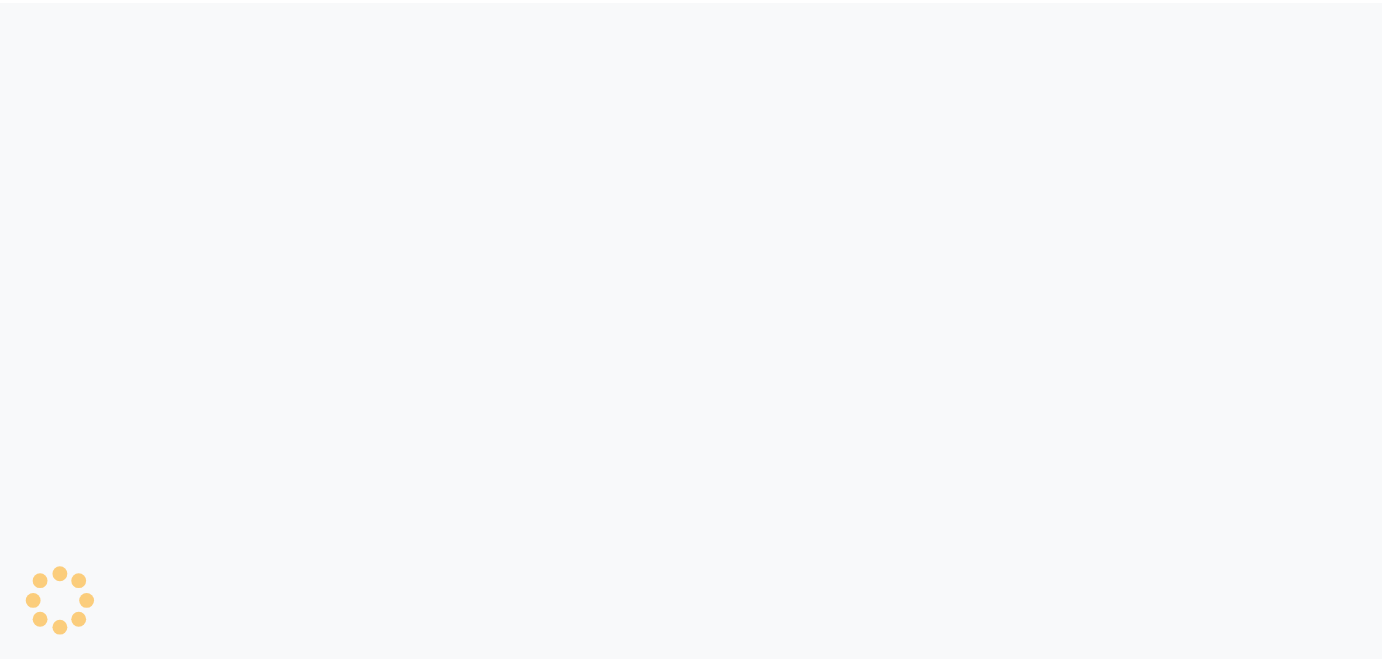 scroll, scrollTop: 0, scrollLeft: 0, axis: both 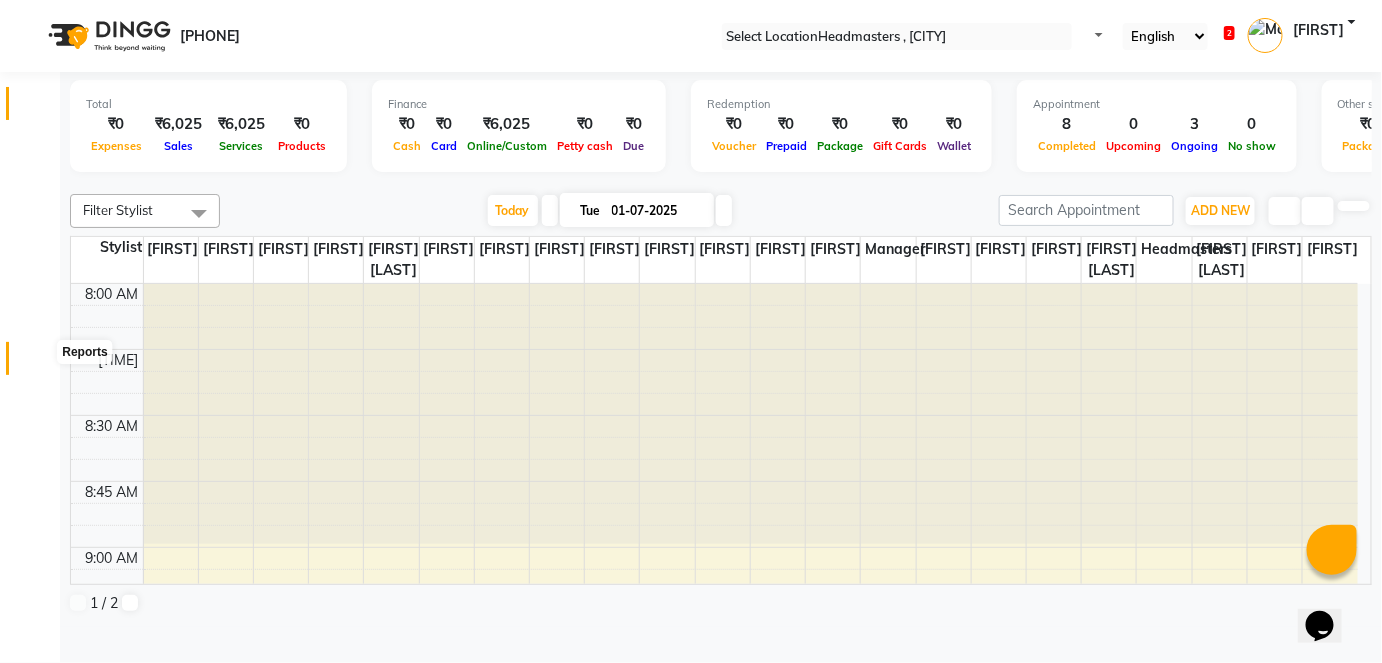 click at bounding box center (37, 363) 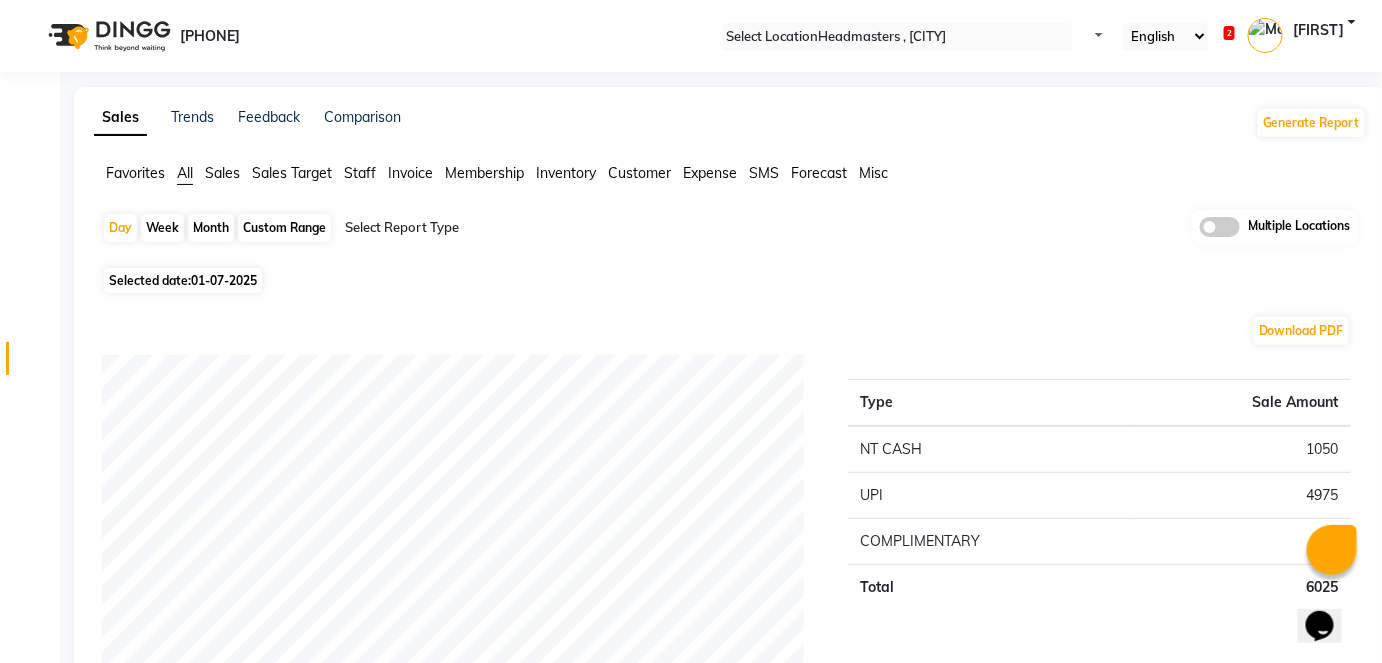 click at bounding box center (516, 228) 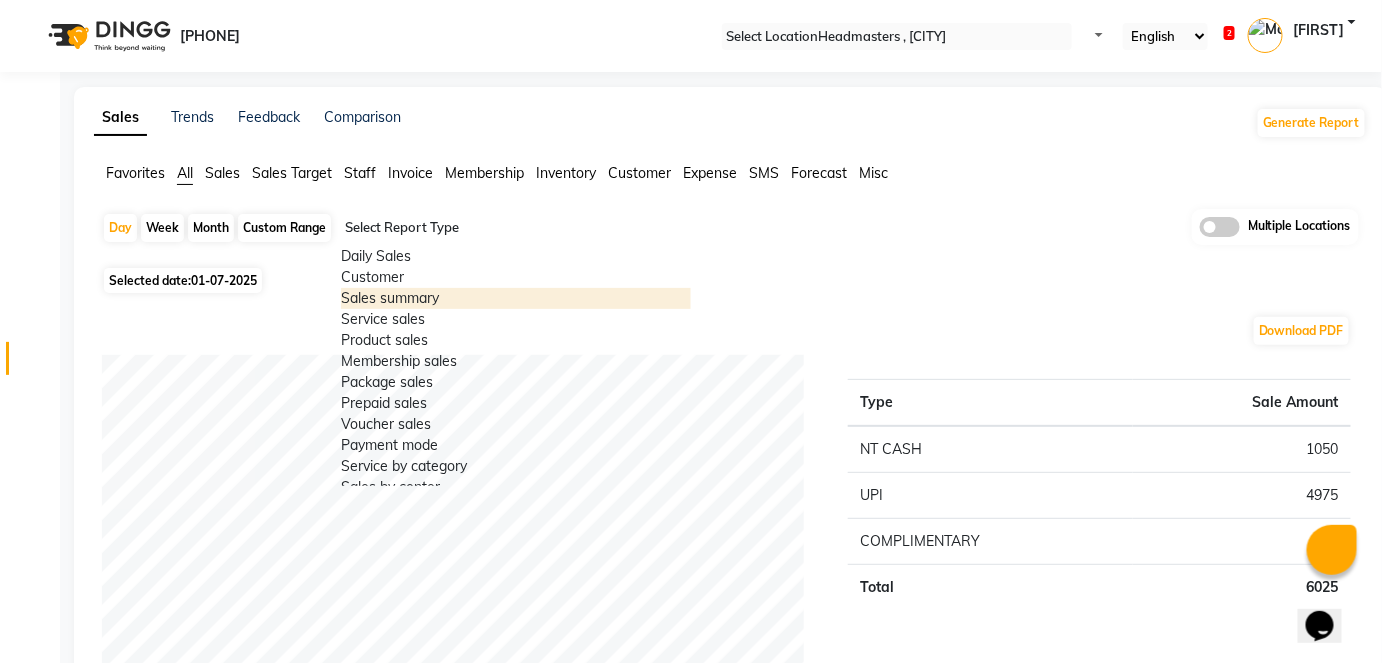 click on "Sales summary" at bounding box center [516, 298] 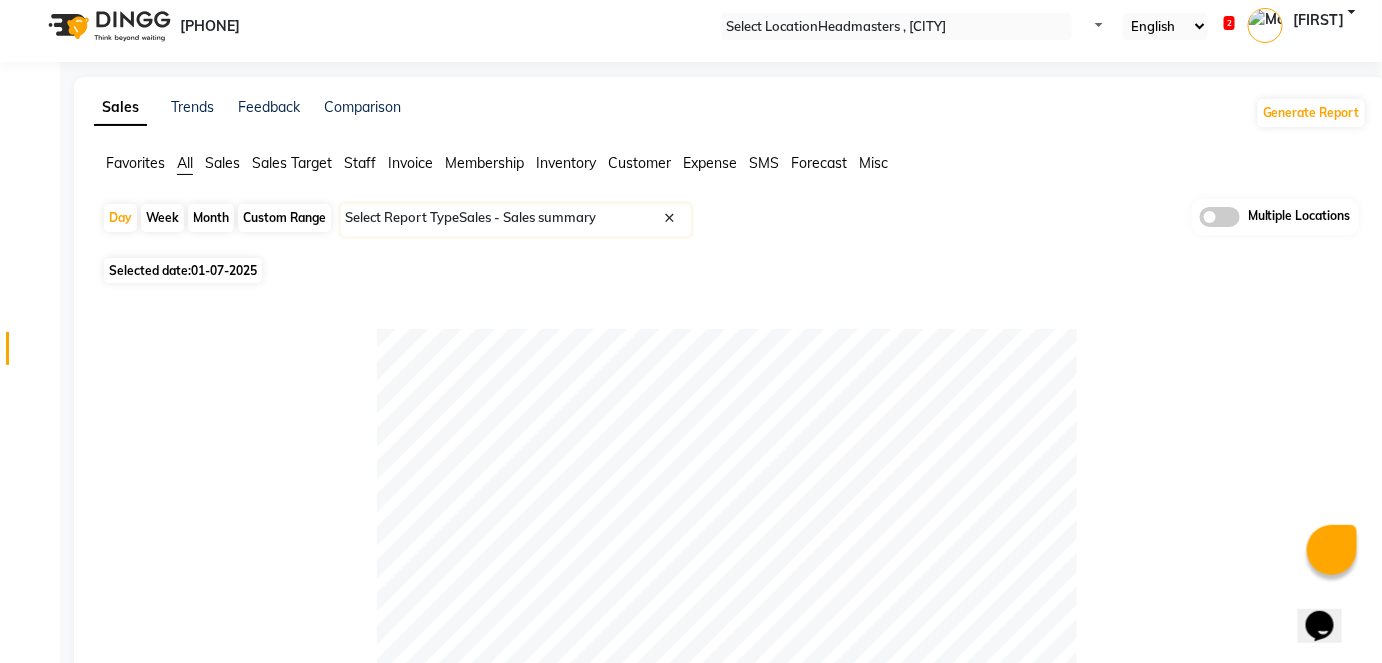 scroll, scrollTop: 0, scrollLeft: 0, axis: both 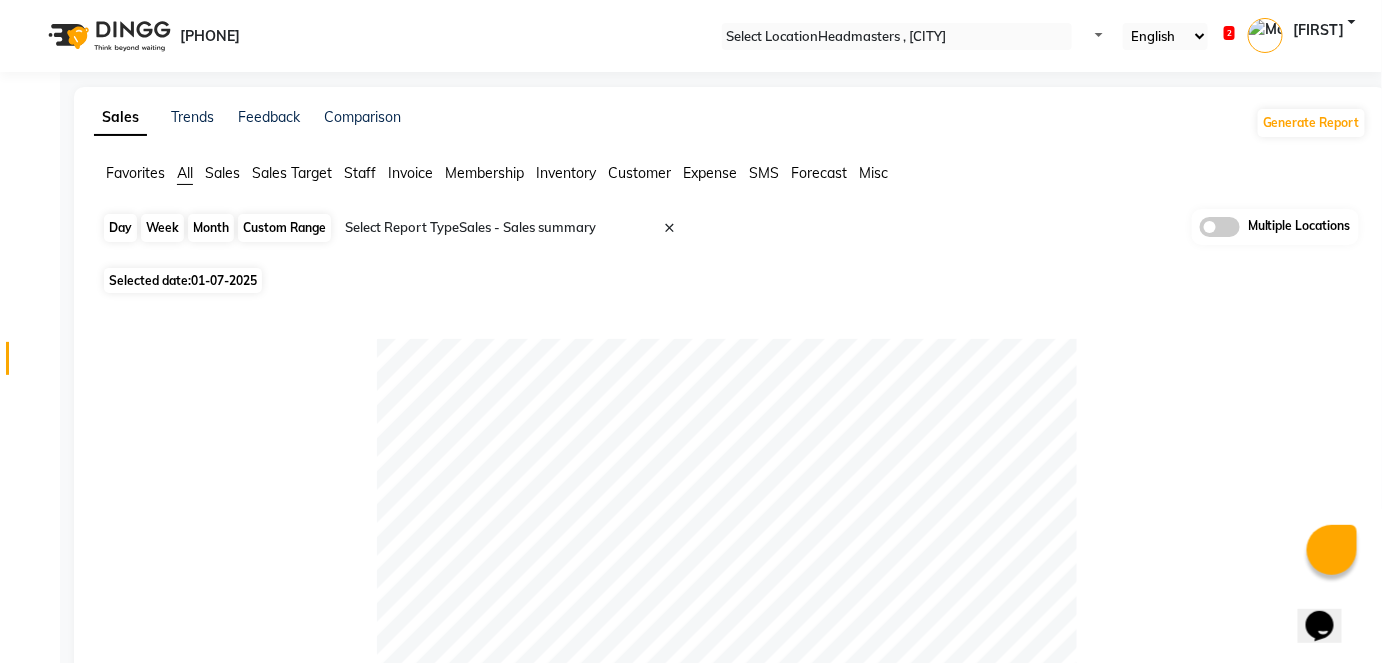 click on "Day" at bounding box center [120, 228] 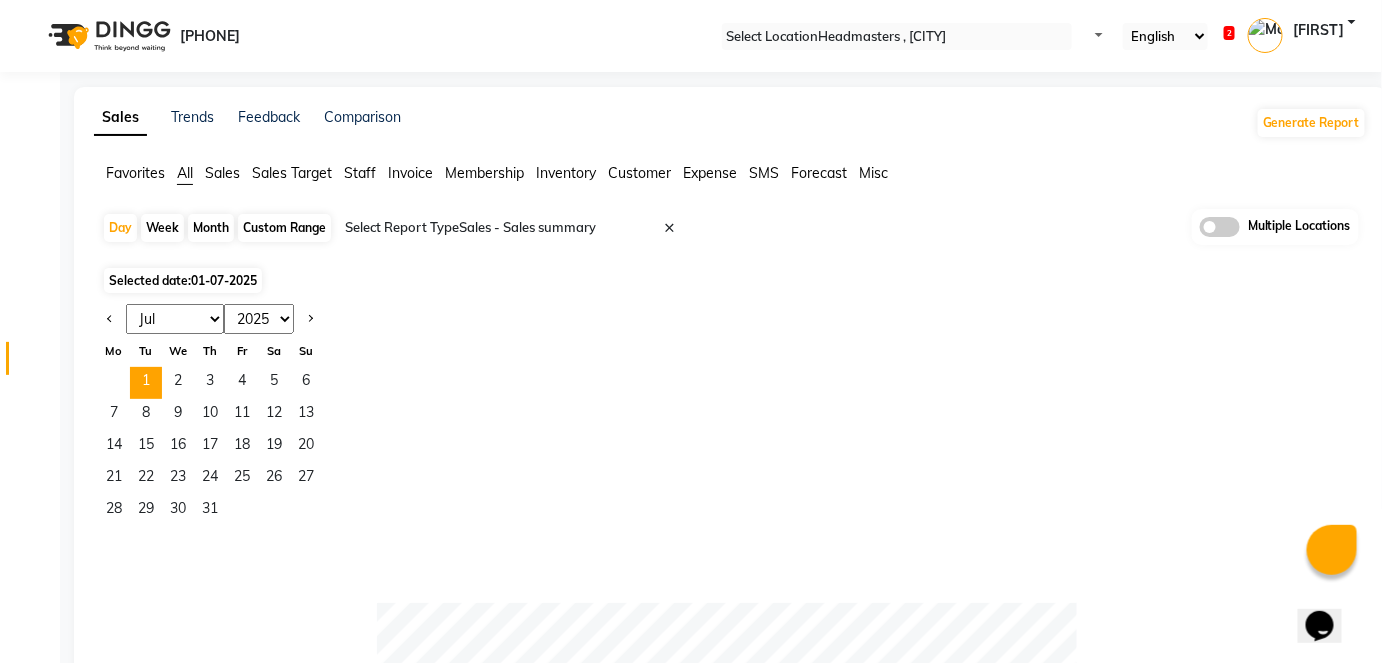 click on "Jan Feb Mar Apr May Jun Jul Aug Sep Oct Nov Dec" at bounding box center (175, 319) 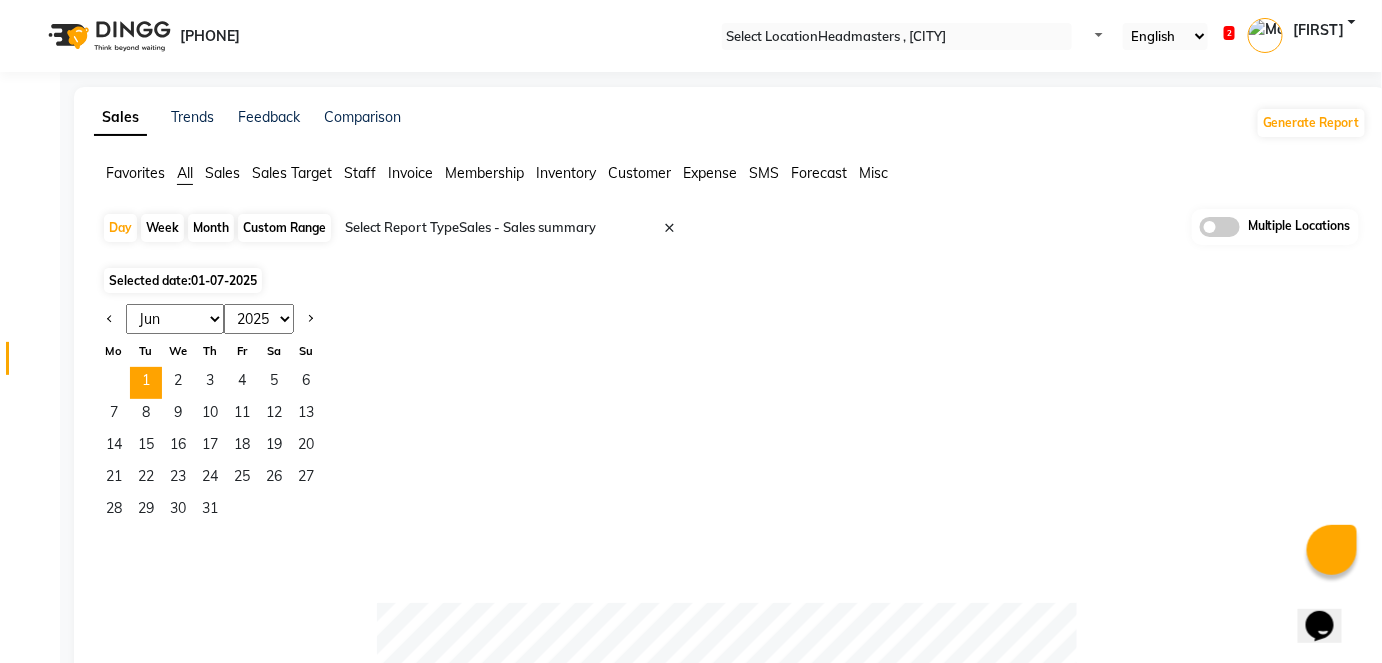click on "Jan Feb Mar Apr May Jun Jul Aug Sep Oct Nov Dec" at bounding box center [175, 319] 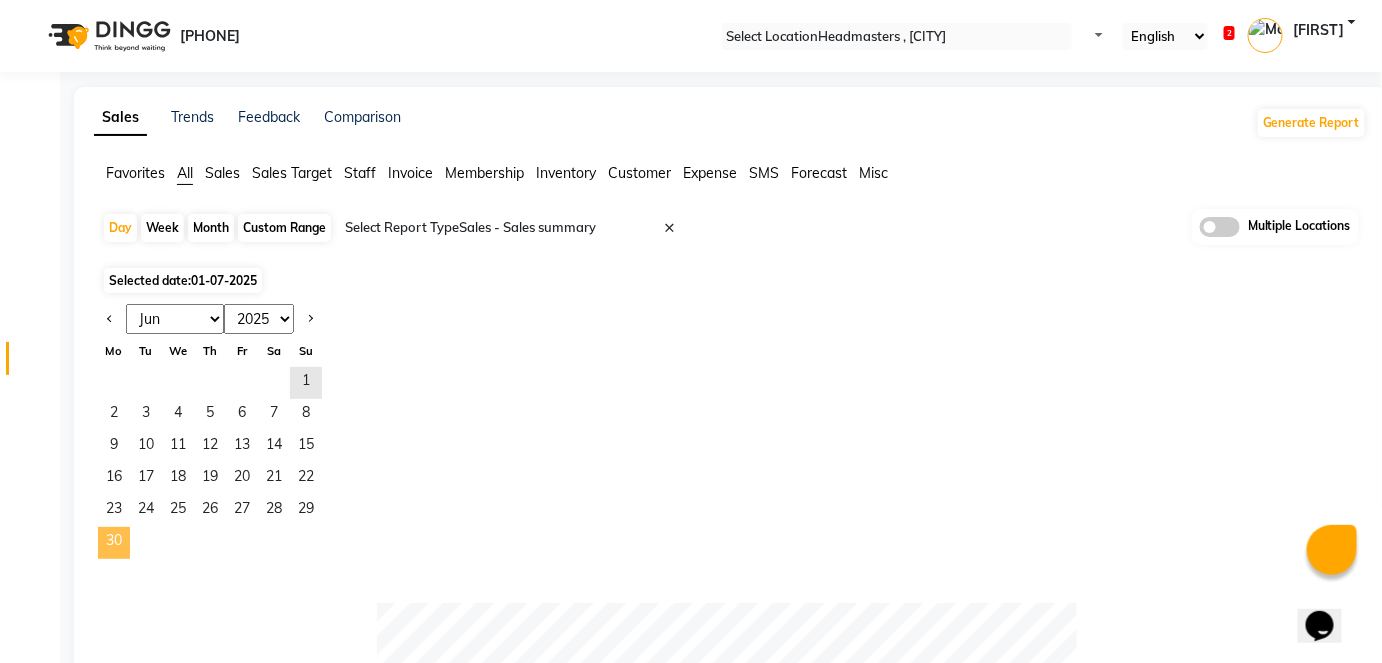 click on "30" at bounding box center (114, 543) 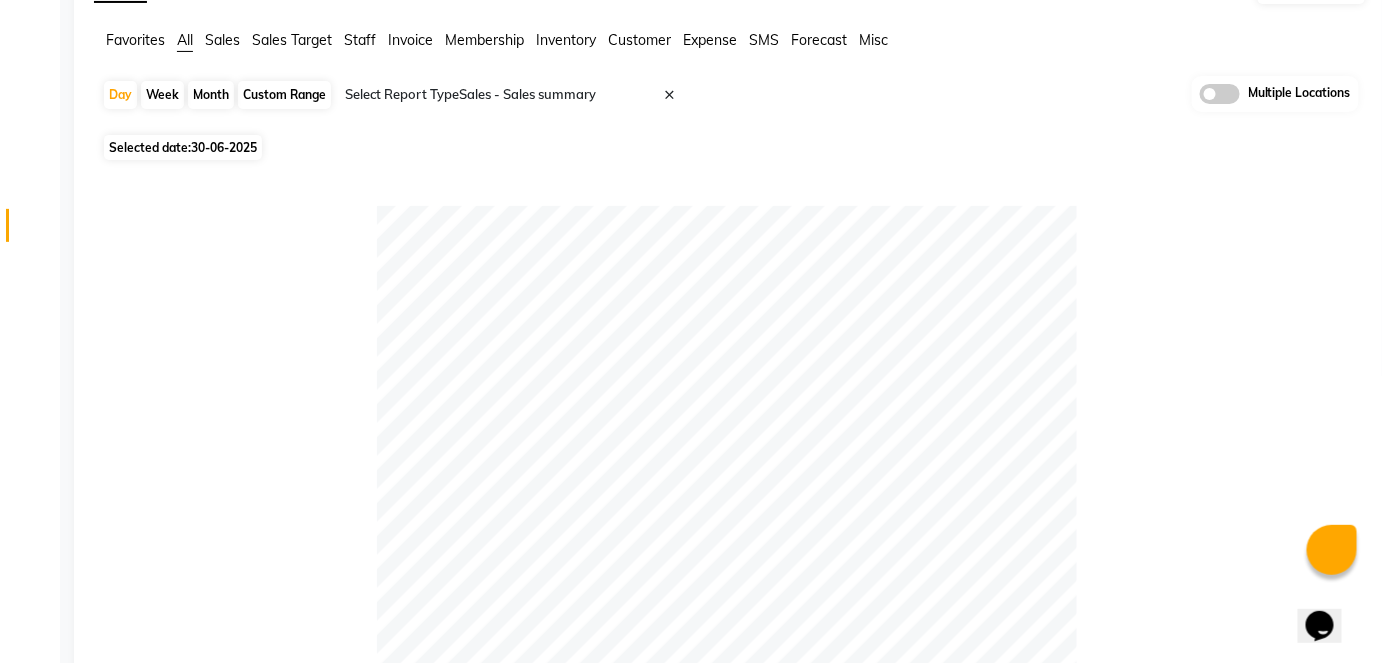 scroll, scrollTop: 0, scrollLeft: 0, axis: both 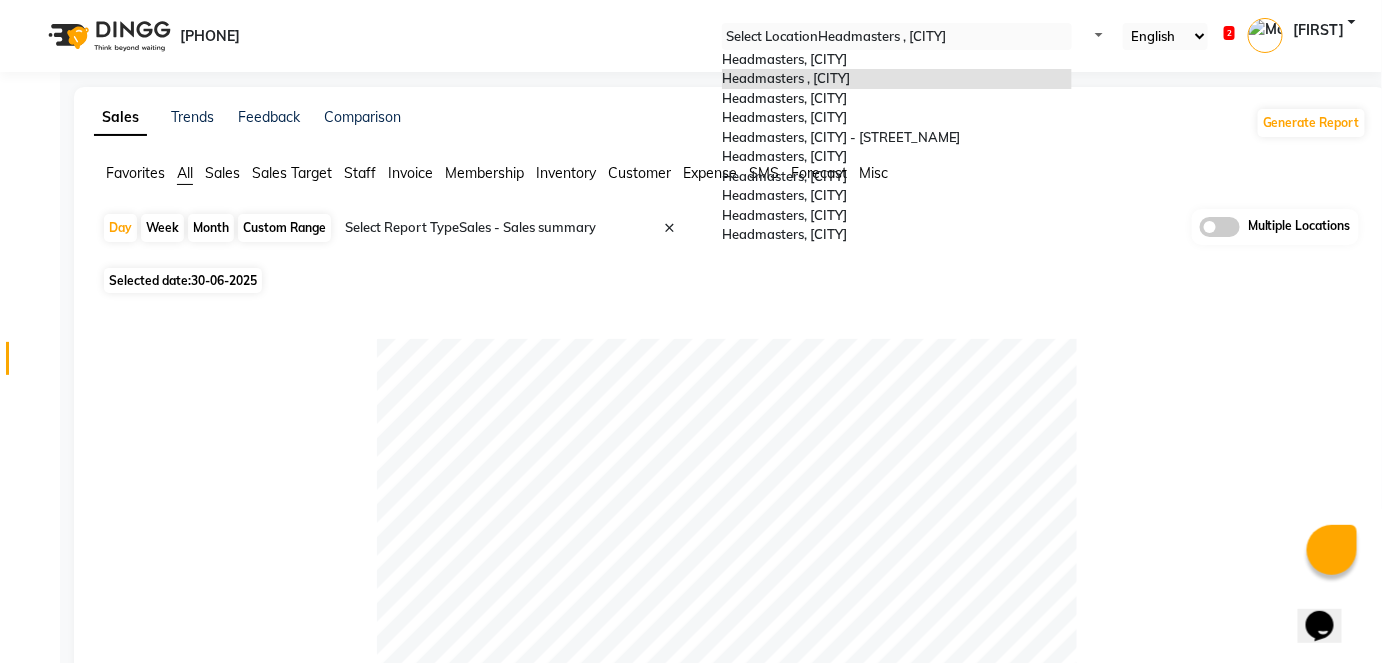 click at bounding box center (897, 37) 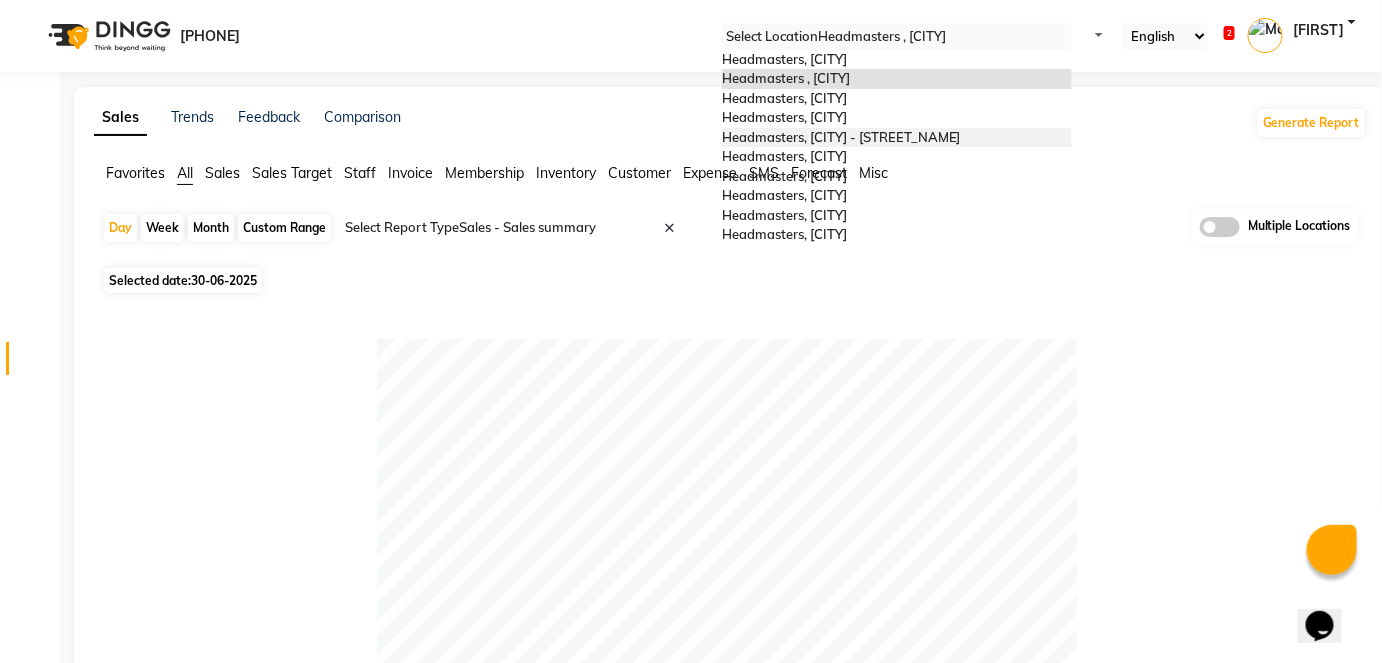 scroll, scrollTop: 114, scrollLeft: 0, axis: vertical 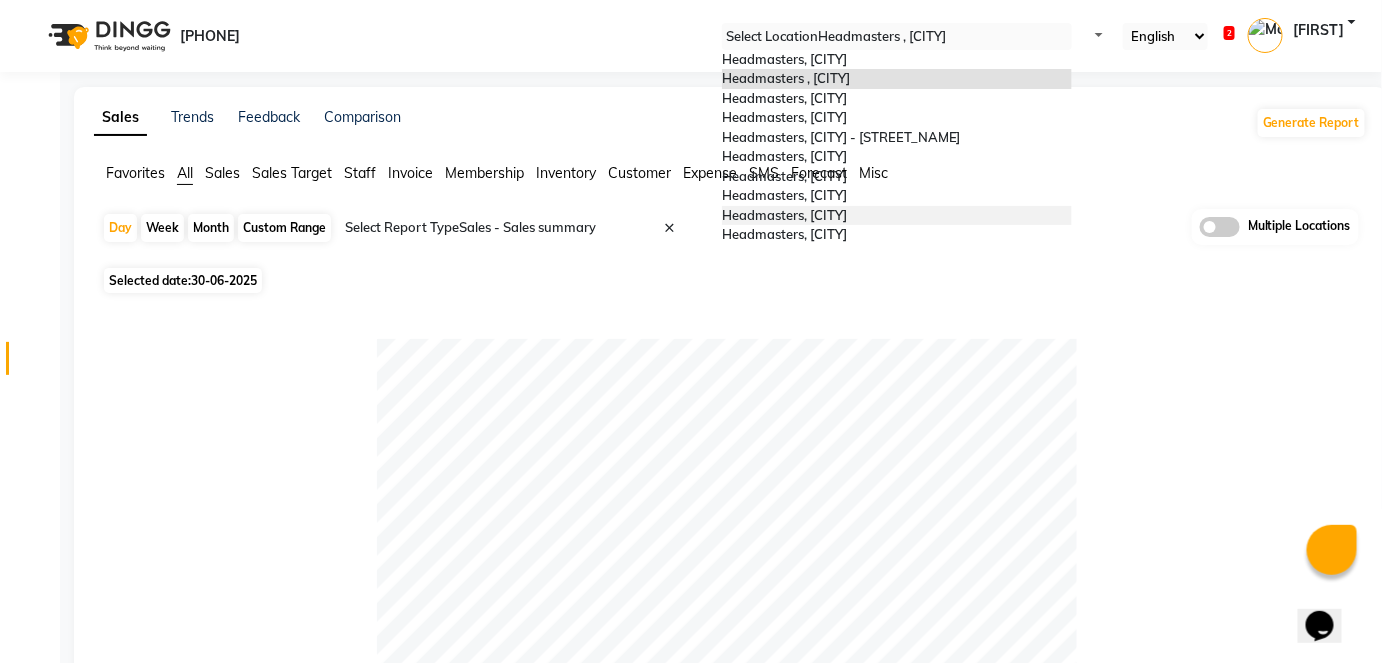 click on "Headmasters, [CITY]" at bounding box center (897, 216) 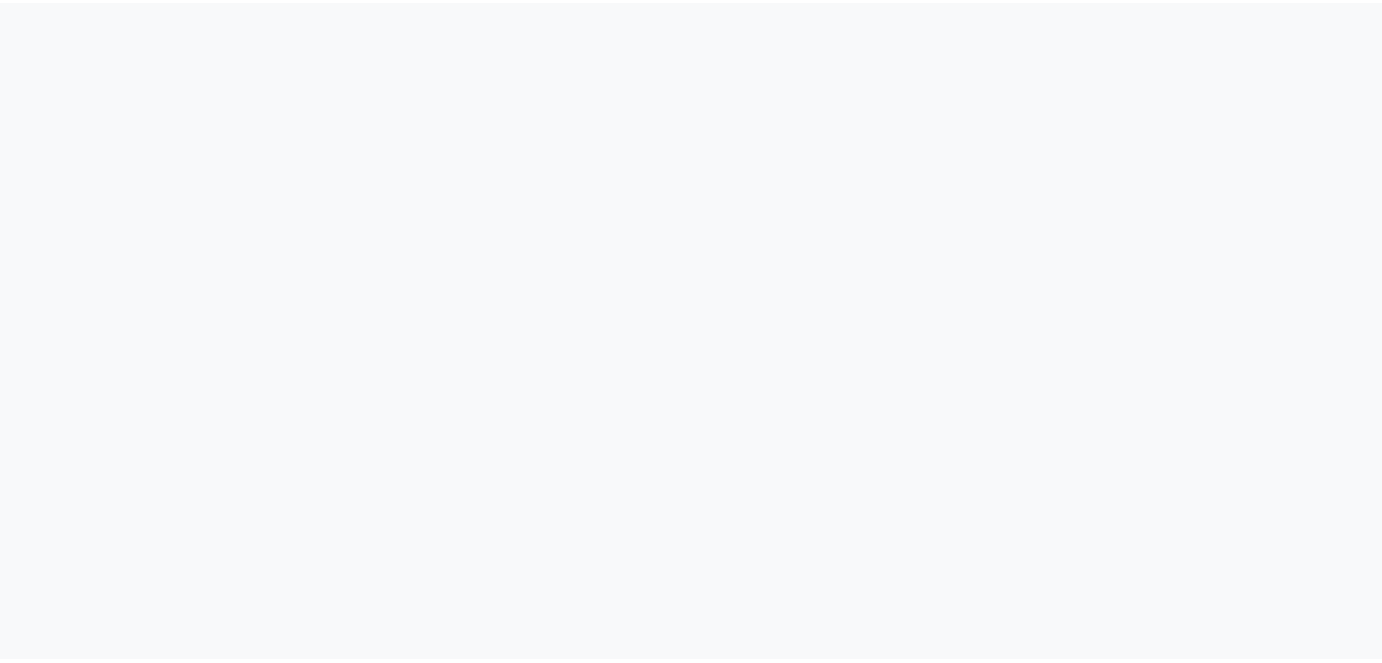 scroll, scrollTop: 0, scrollLeft: 0, axis: both 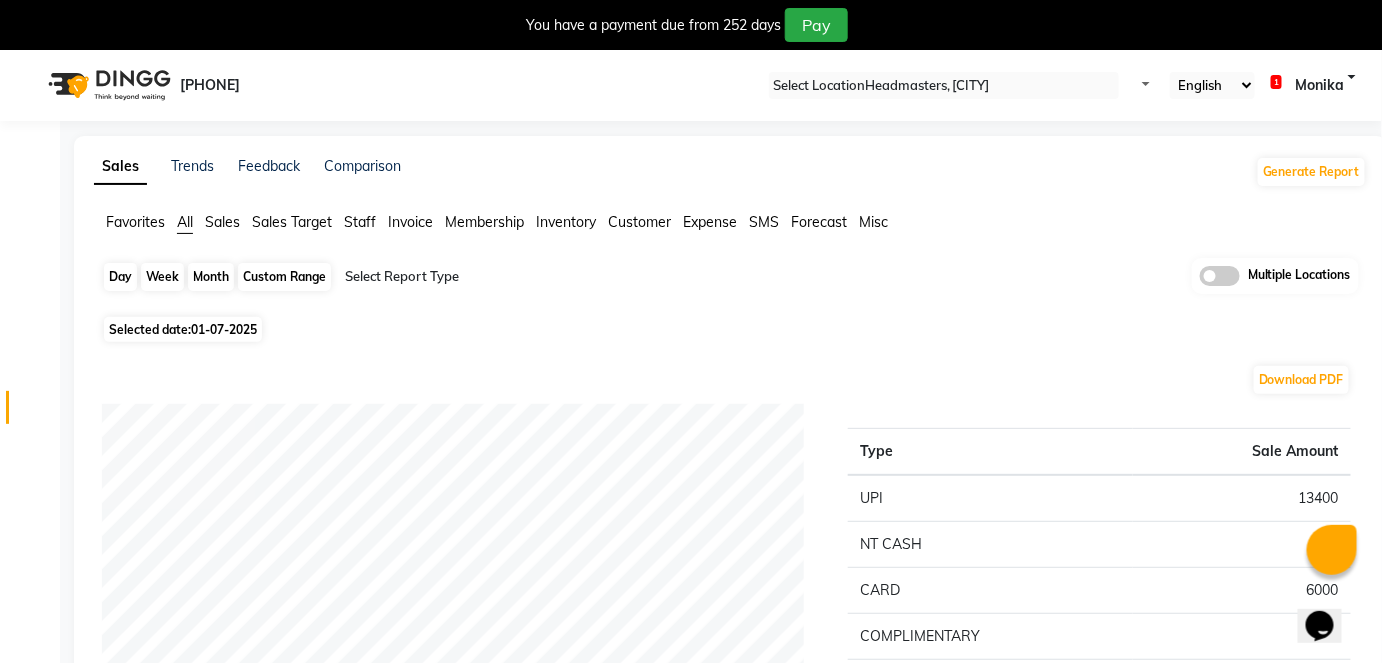 click on "Day" at bounding box center [120, 277] 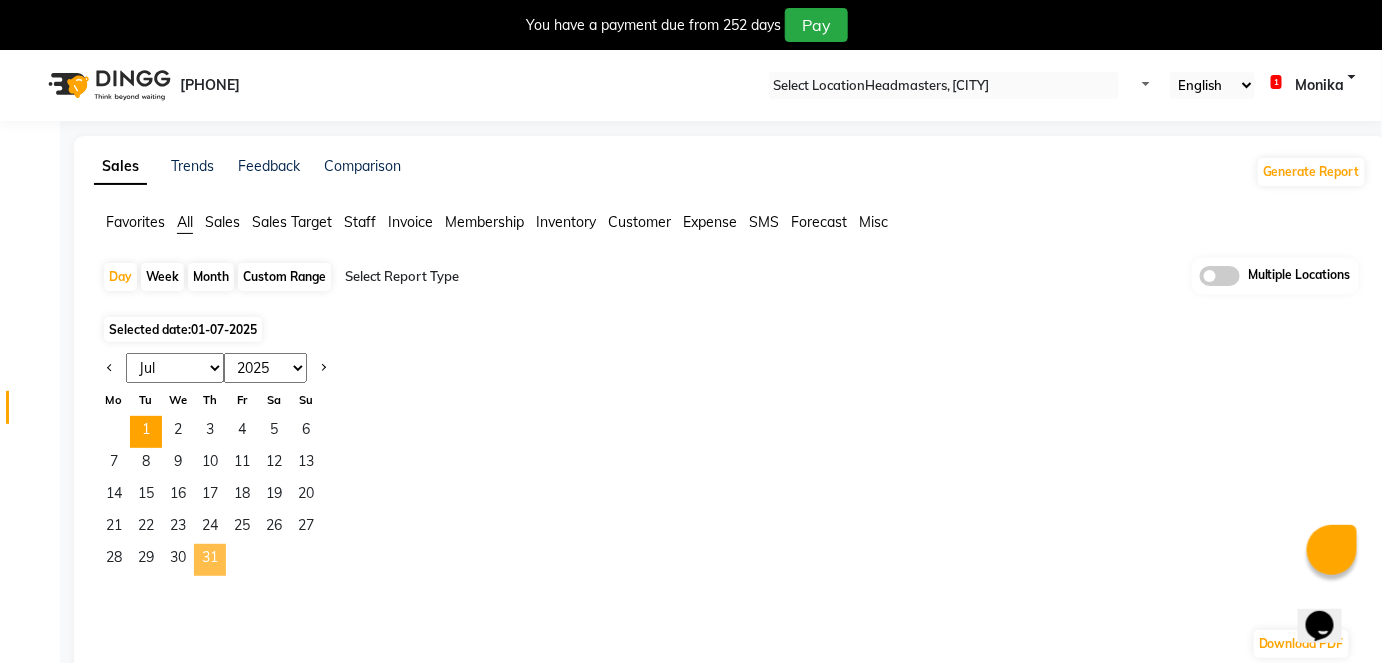 click on "31" at bounding box center (210, 560) 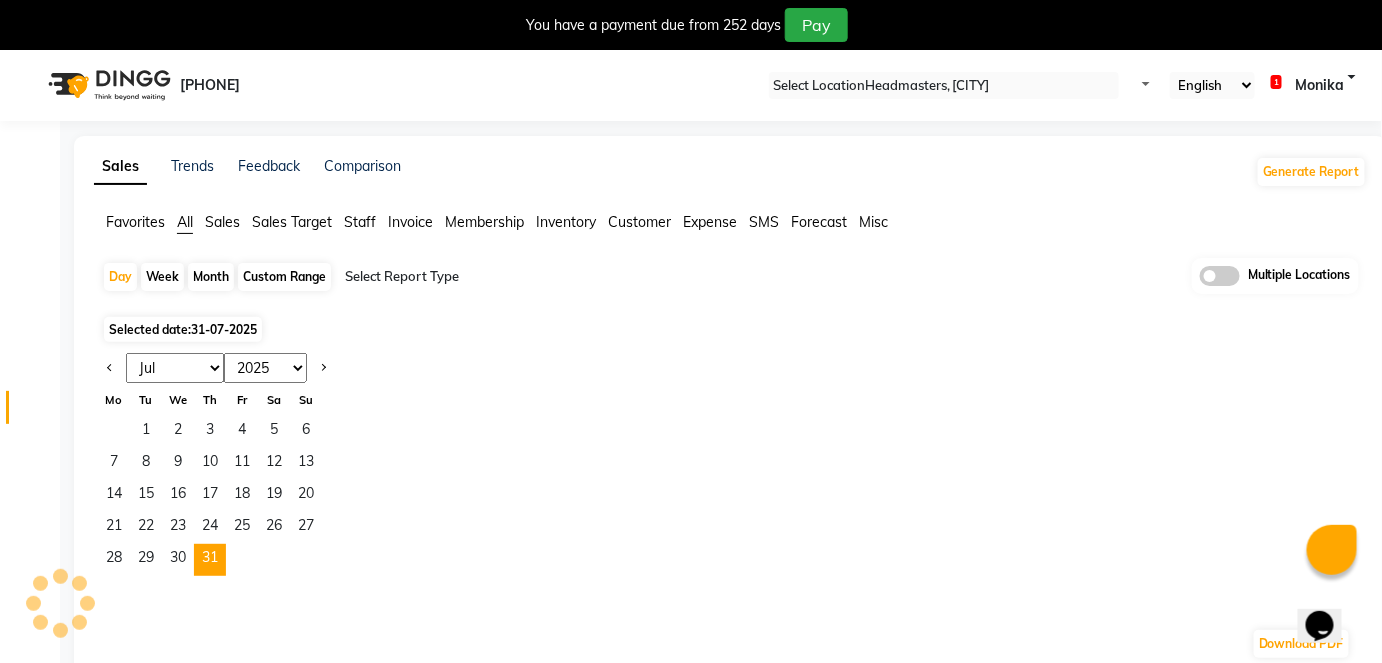click at bounding box center (516, 277) 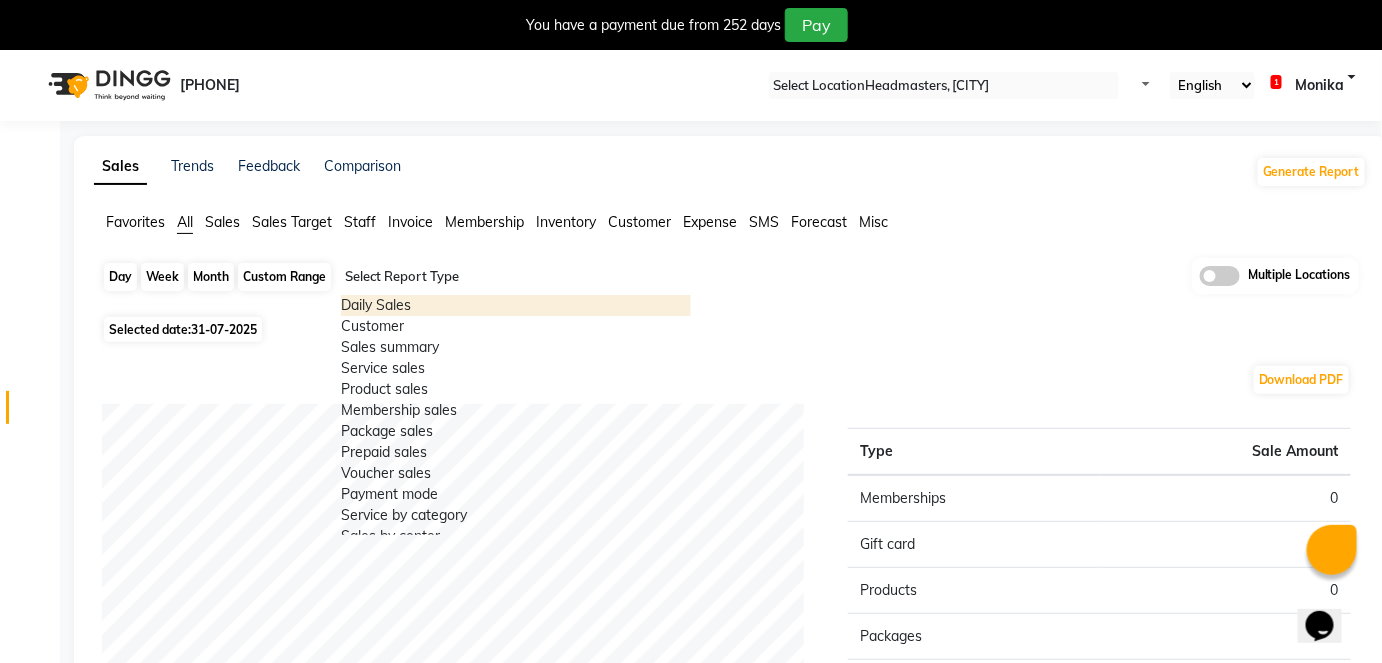 click on "Day" at bounding box center (120, 277) 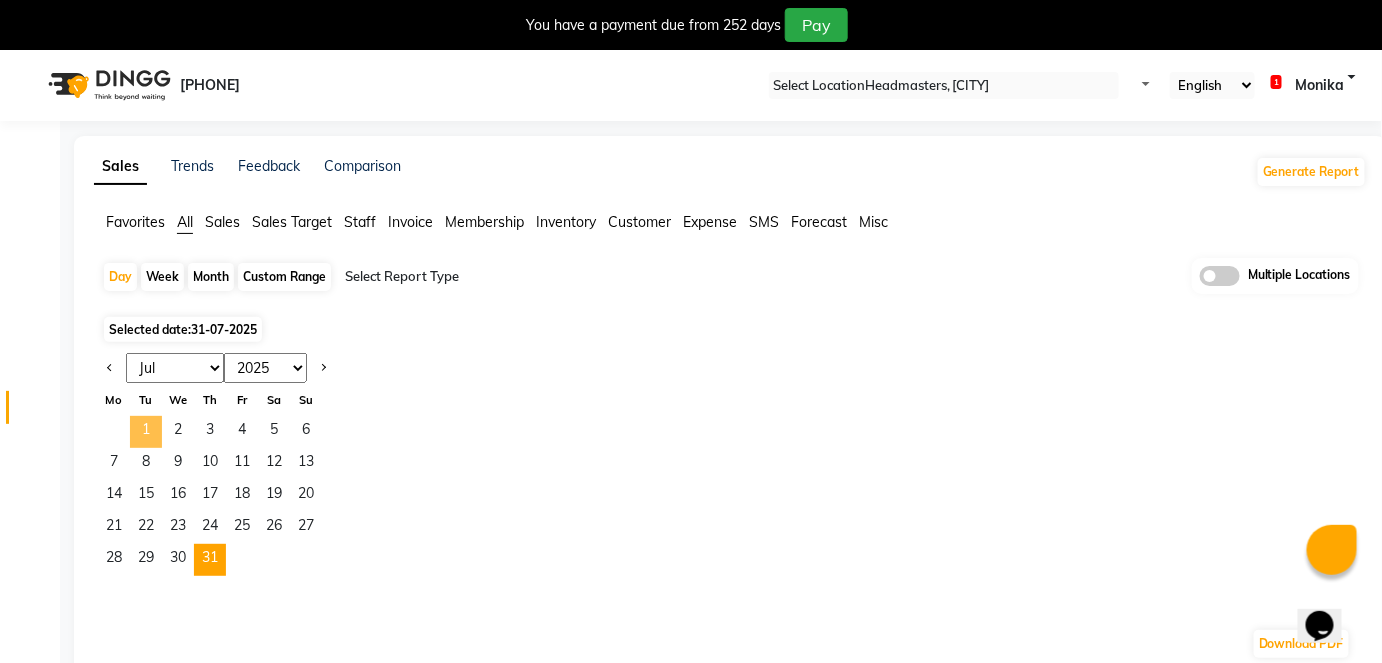 click on "1" at bounding box center [146, 432] 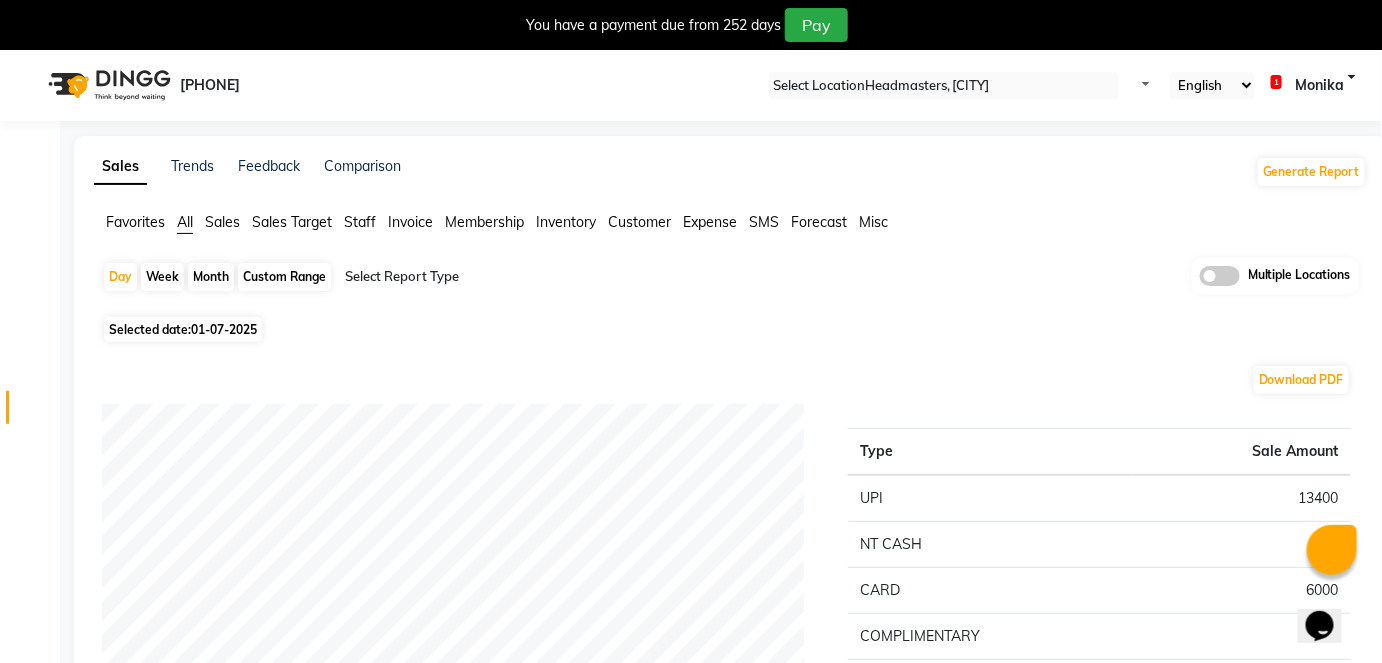 click at bounding box center [516, 277] 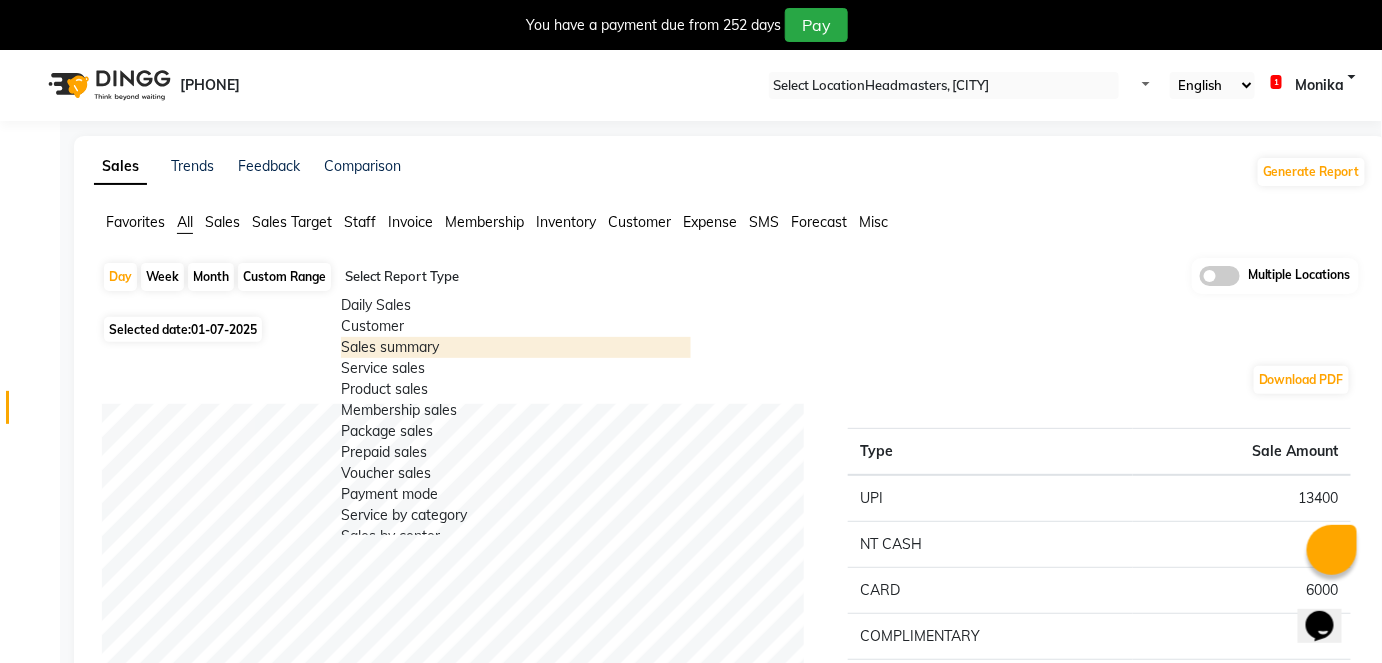 click on "Sales summary" at bounding box center [516, 347] 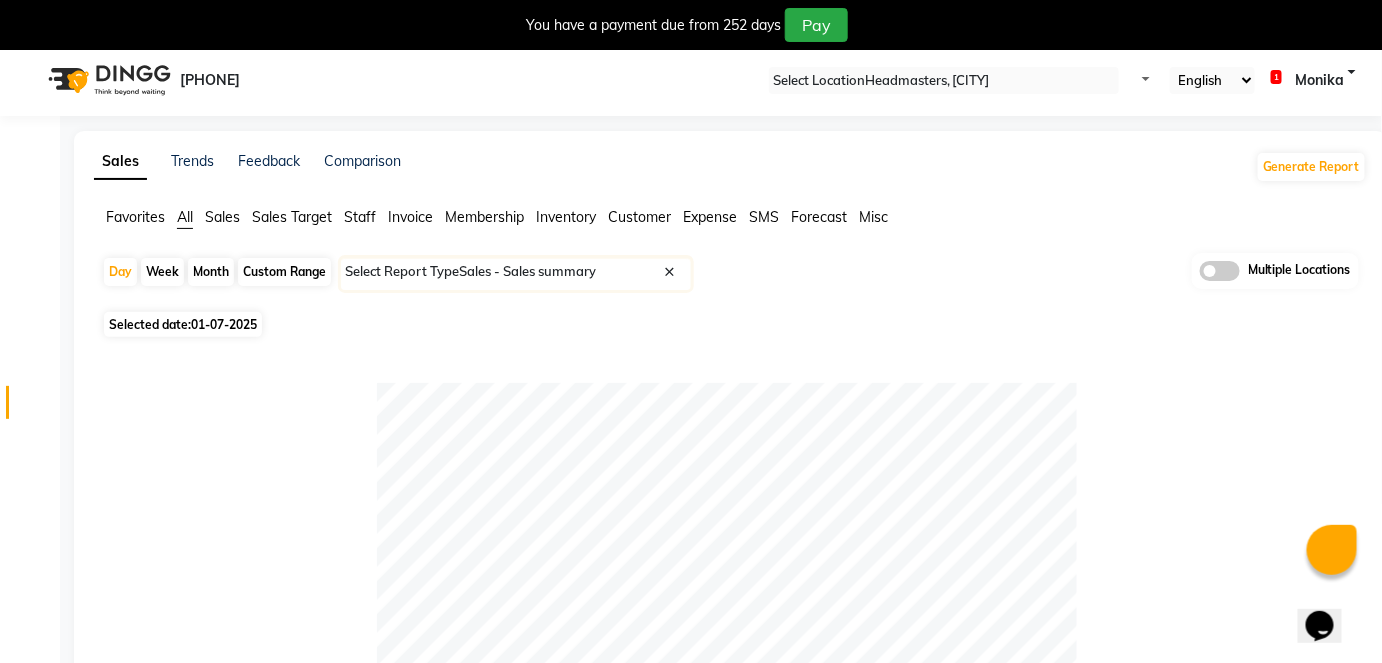 scroll, scrollTop: 0, scrollLeft: 0, axis: both 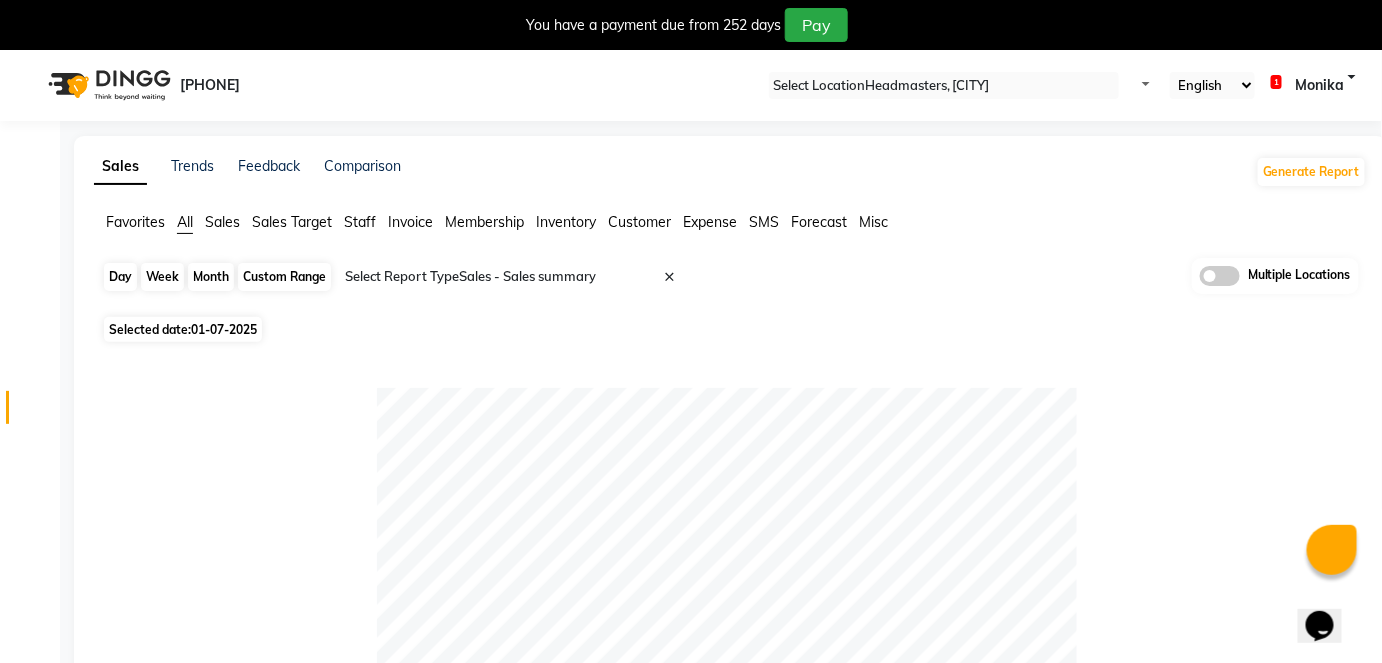 click on "Day" at bounding box center [120, 277] 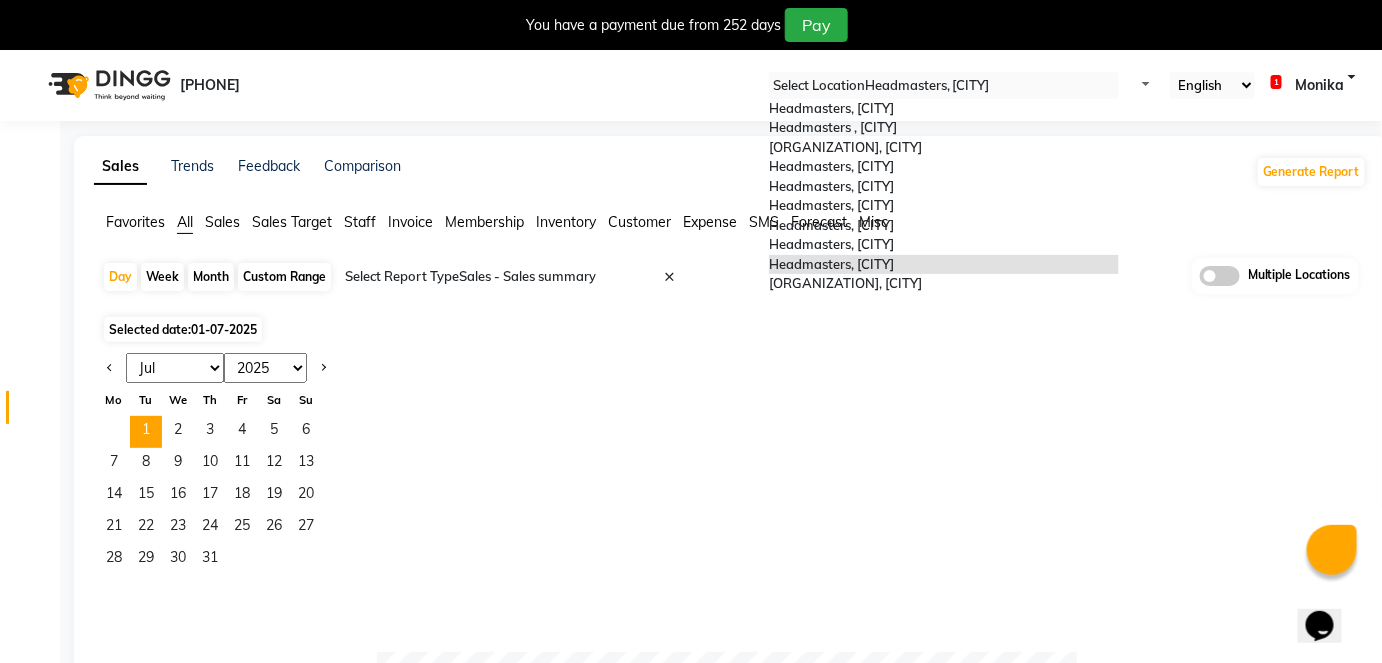click at bounding box center (944, 86) 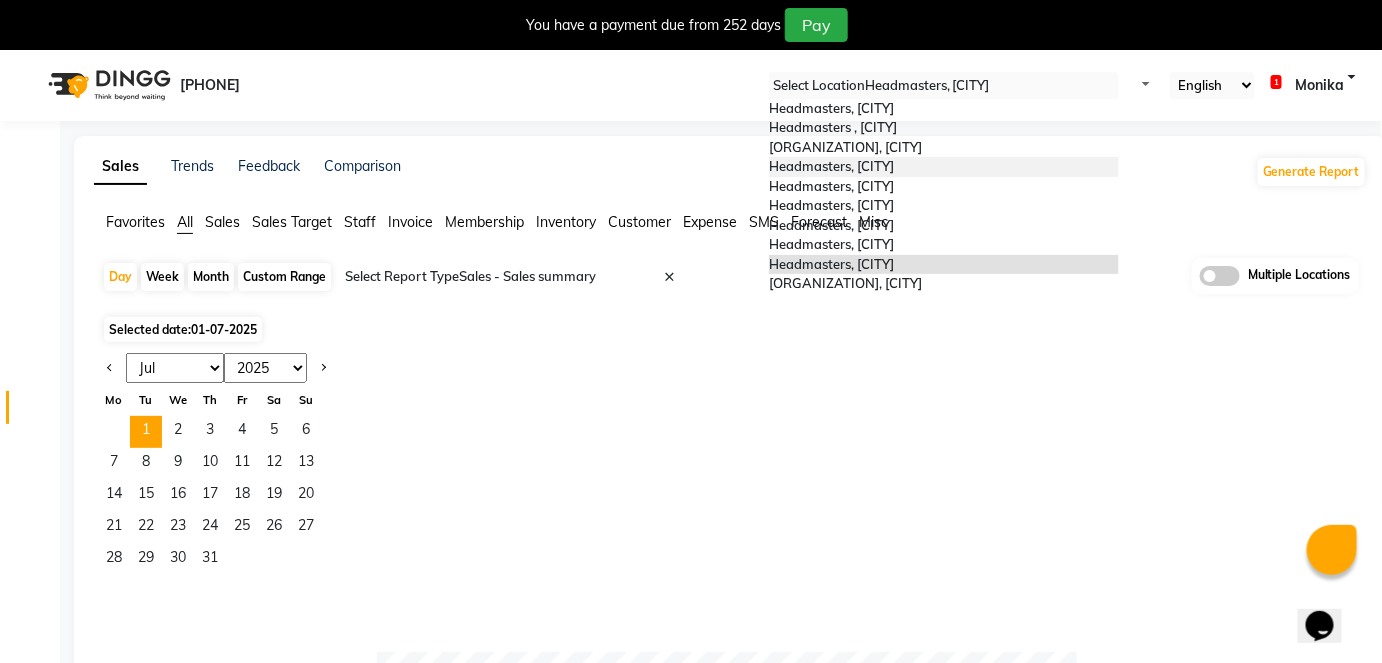 scroll, scrollTop: 0, scrollLeft: 0, axis: both 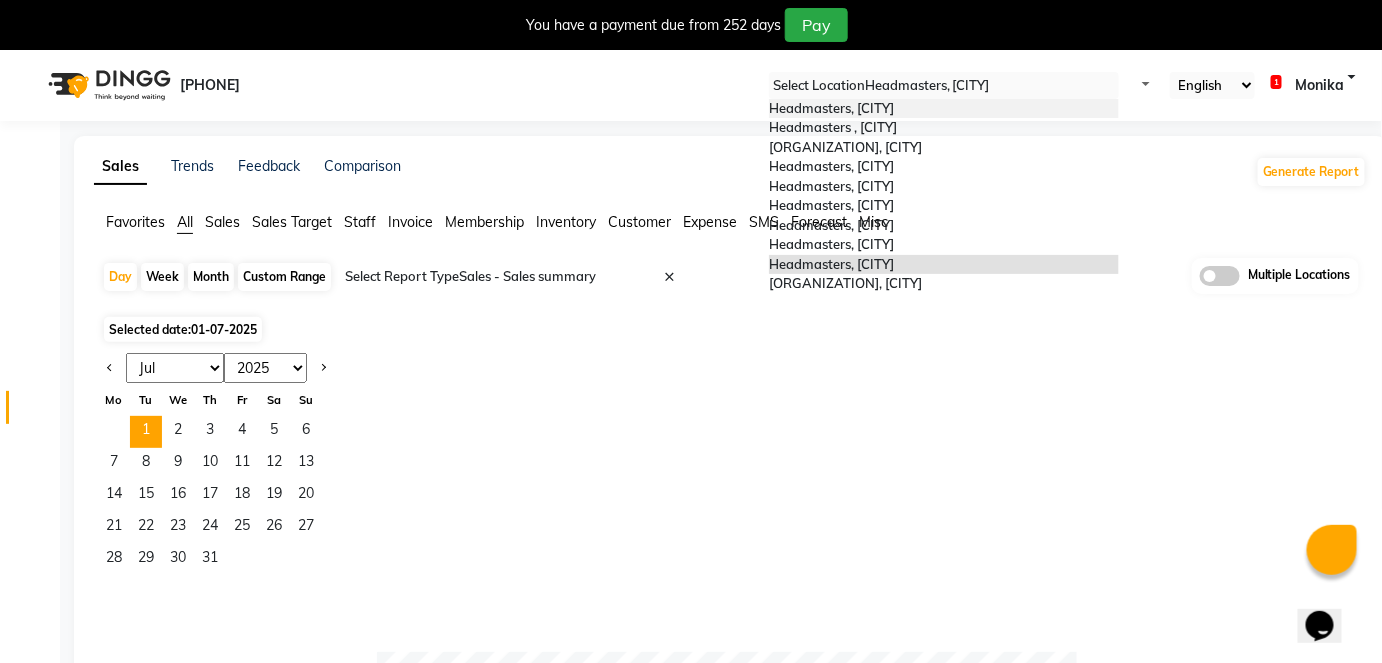 click on "Headmasters, Malerkotla" at bounding box center (944, 109) 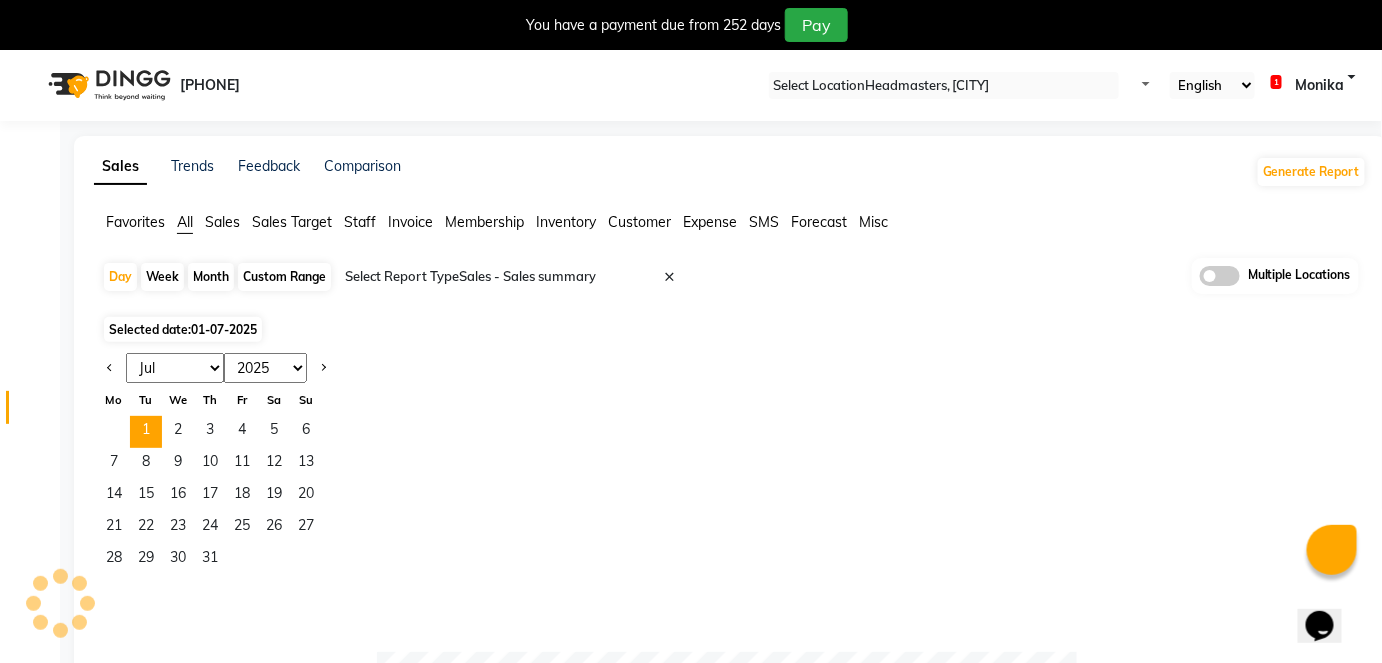 click on "08047224946 Select Location × Headmasters, Malerkotla Default Panel My Panel English ENGLISH Español العربية मराठी हिंदी ગુજરાતી தமிழ் 中文 1 Notifications nothing to show Monika   Manage Profile Change Password Sign out  Version:3.14.0" at bounding box center (691, 85) 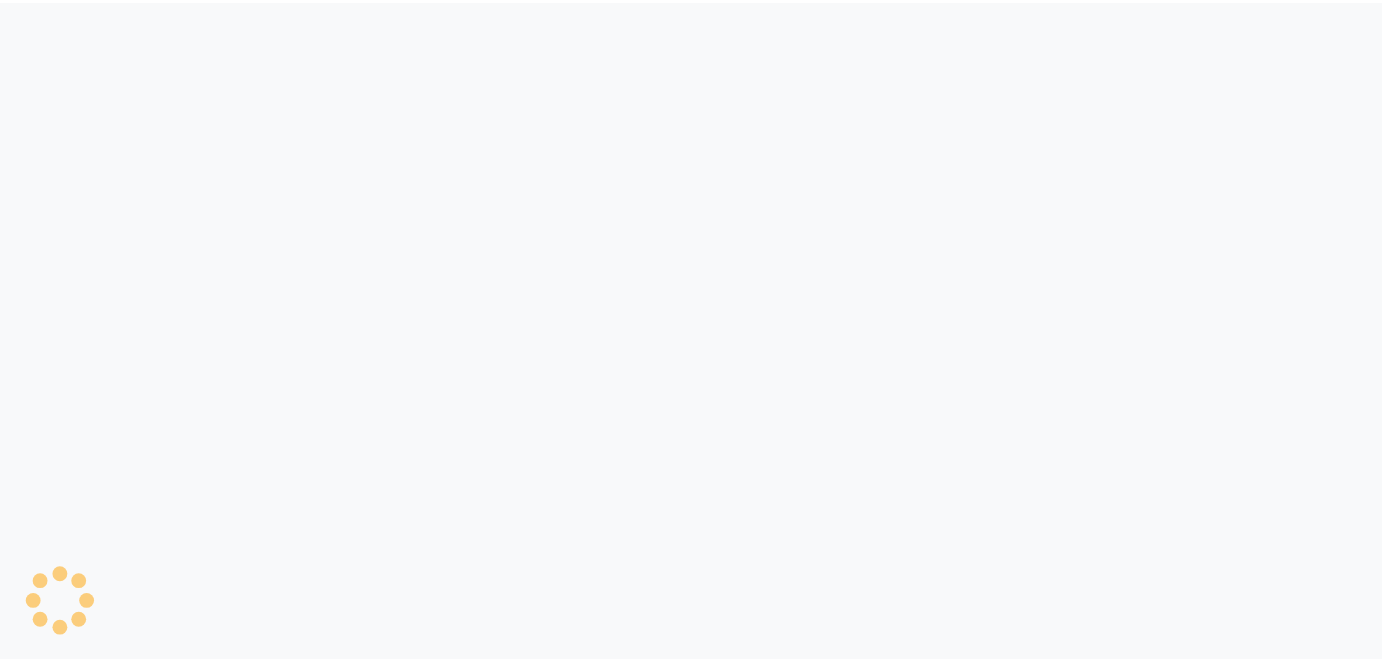 scroll, scrollTop: 0, scrollLeft: 0, axis: both 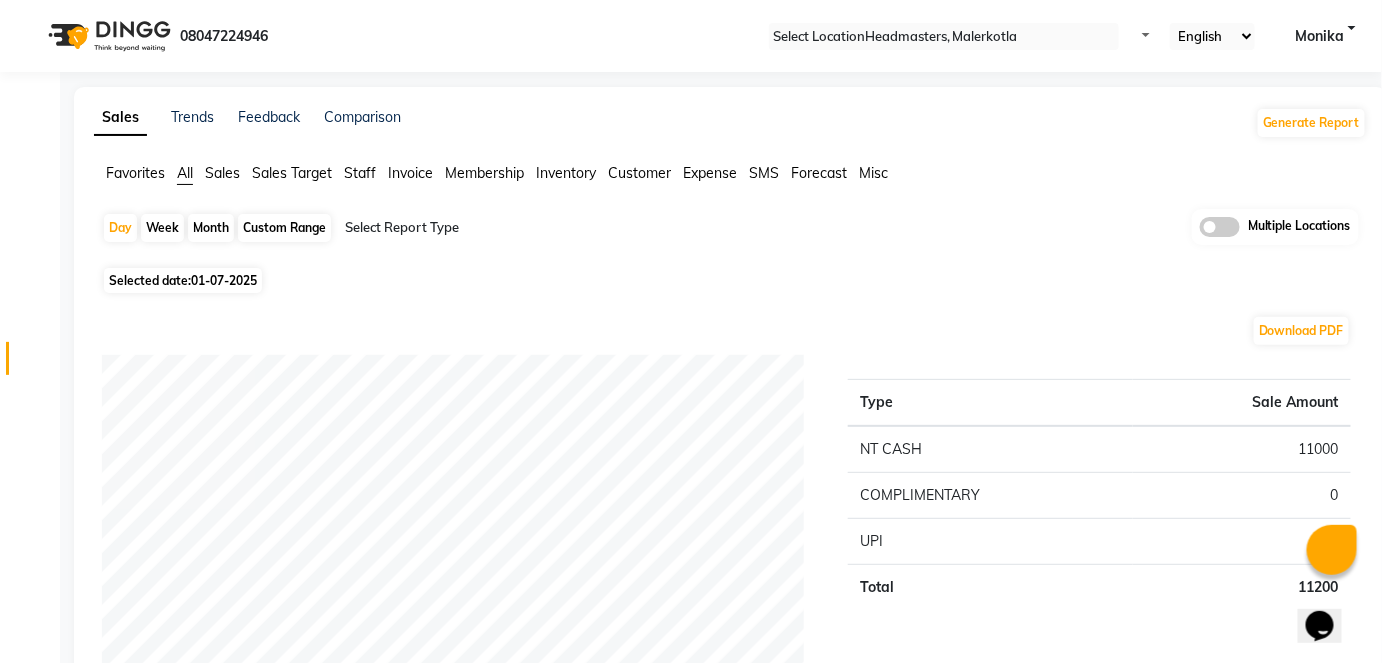 click on "Month" at bounding box center [211, 228] 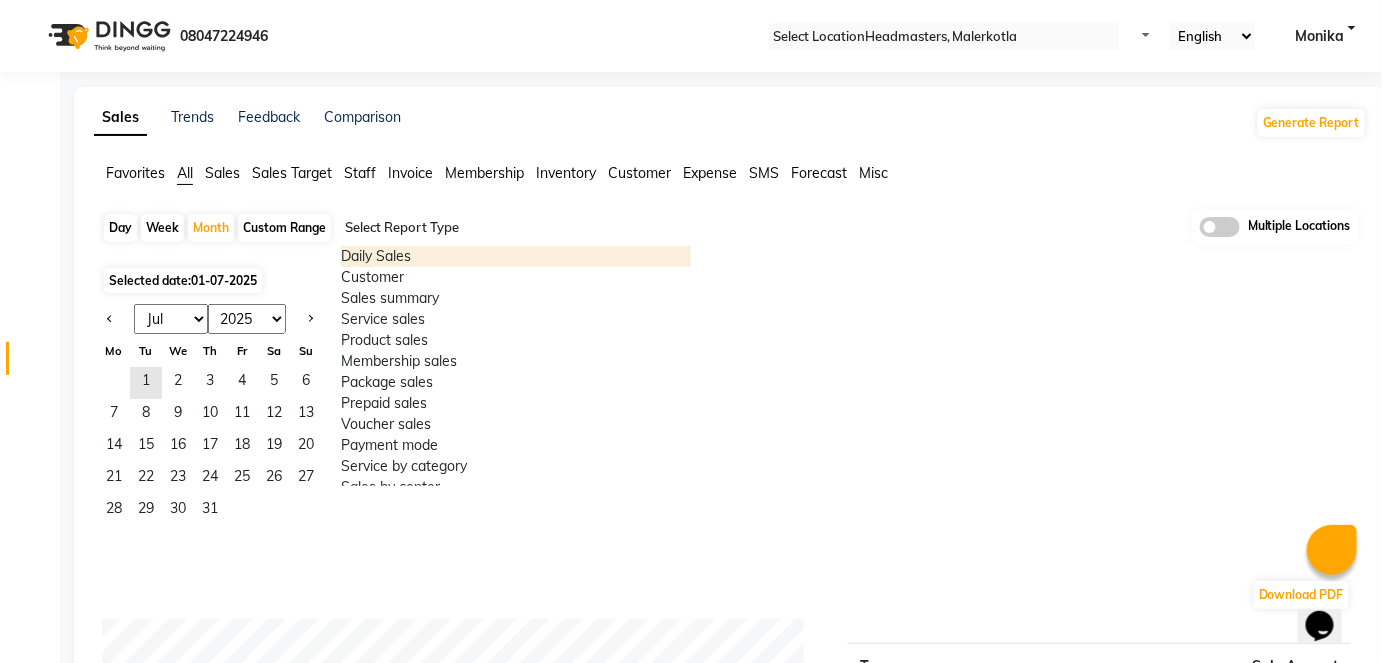 click at bounding box center [516, 228] 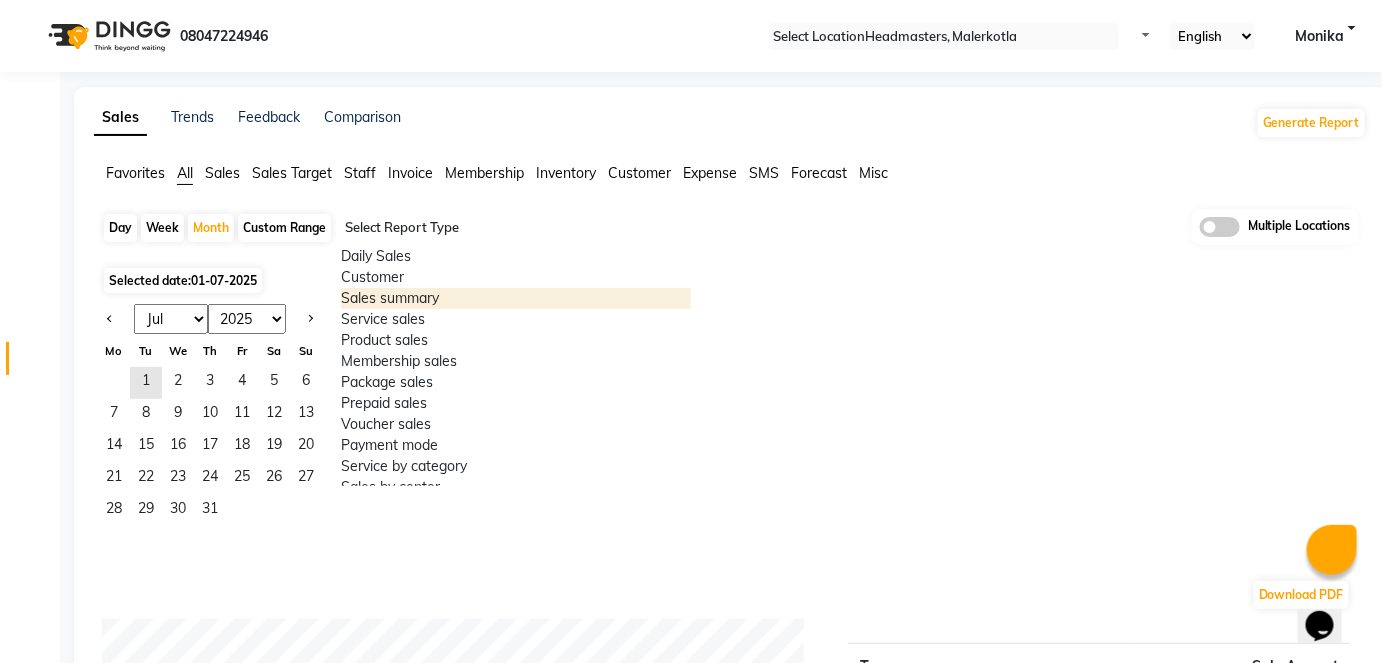 click on "Sales summary" at bounding box center (516, 298) 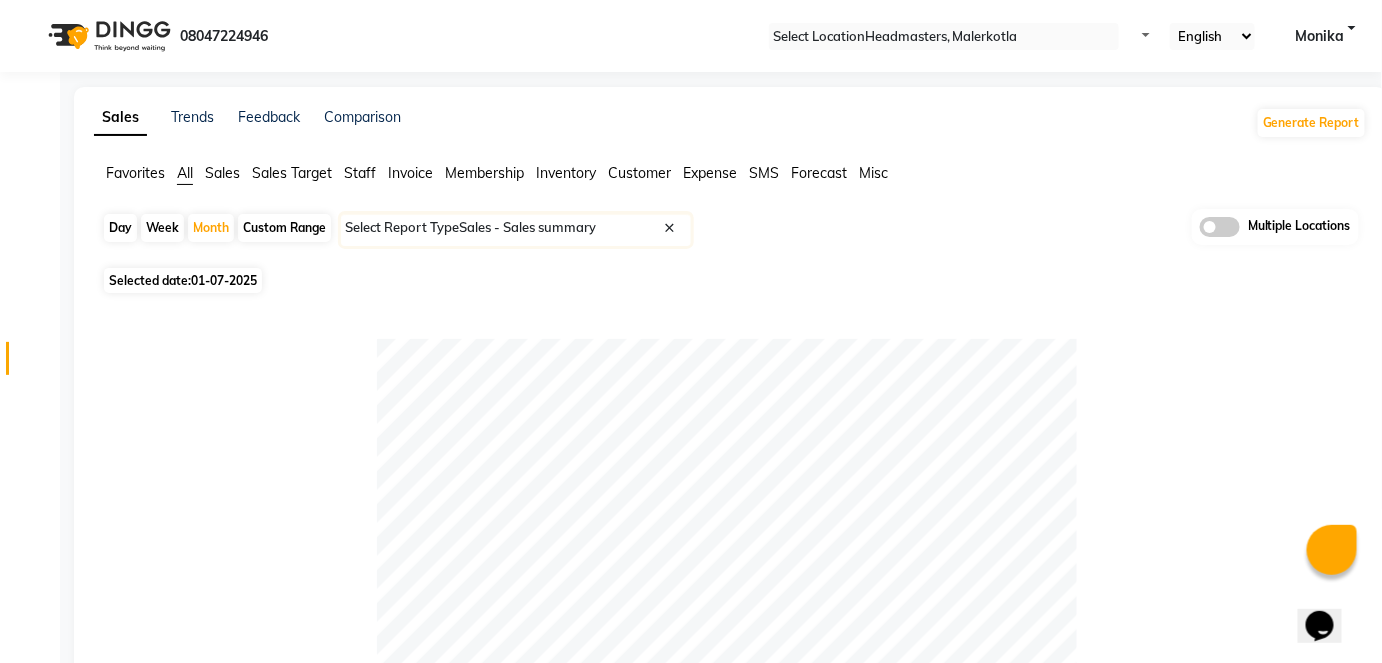 scroll, scrollTop: 580, scrollLeft: 0, axis: vertical 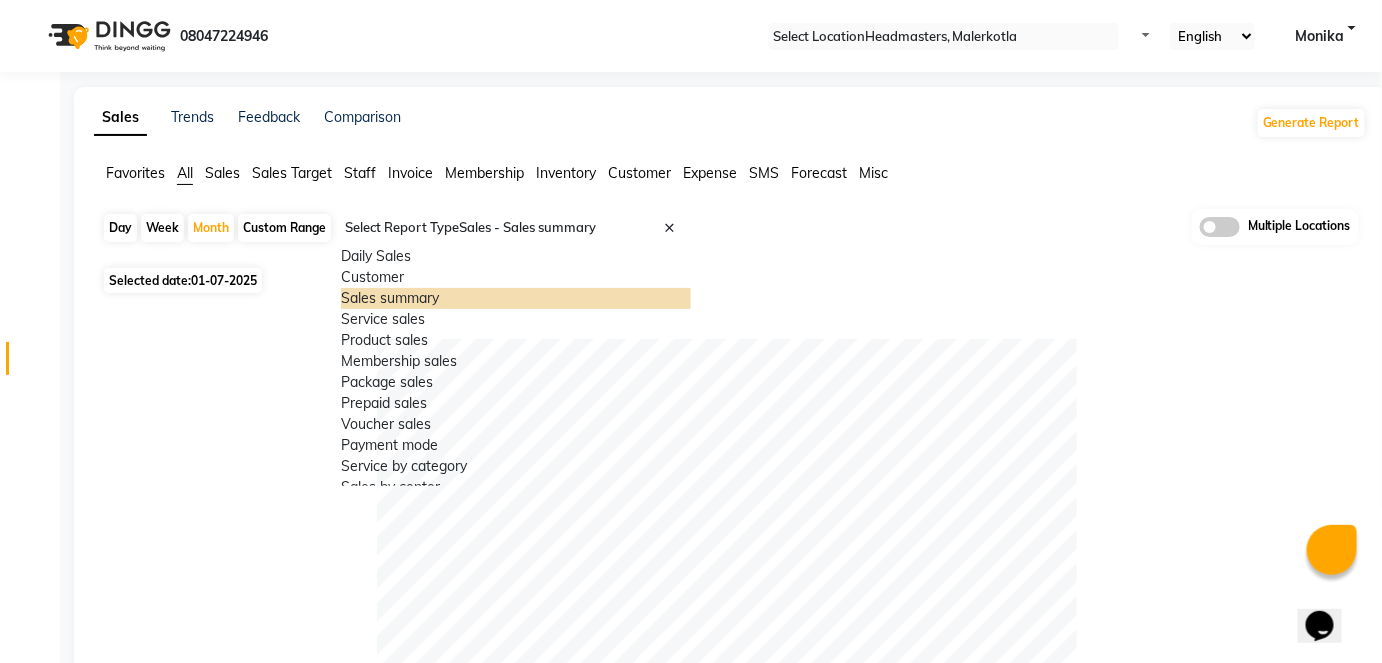 click at bounding box center (516, 228) 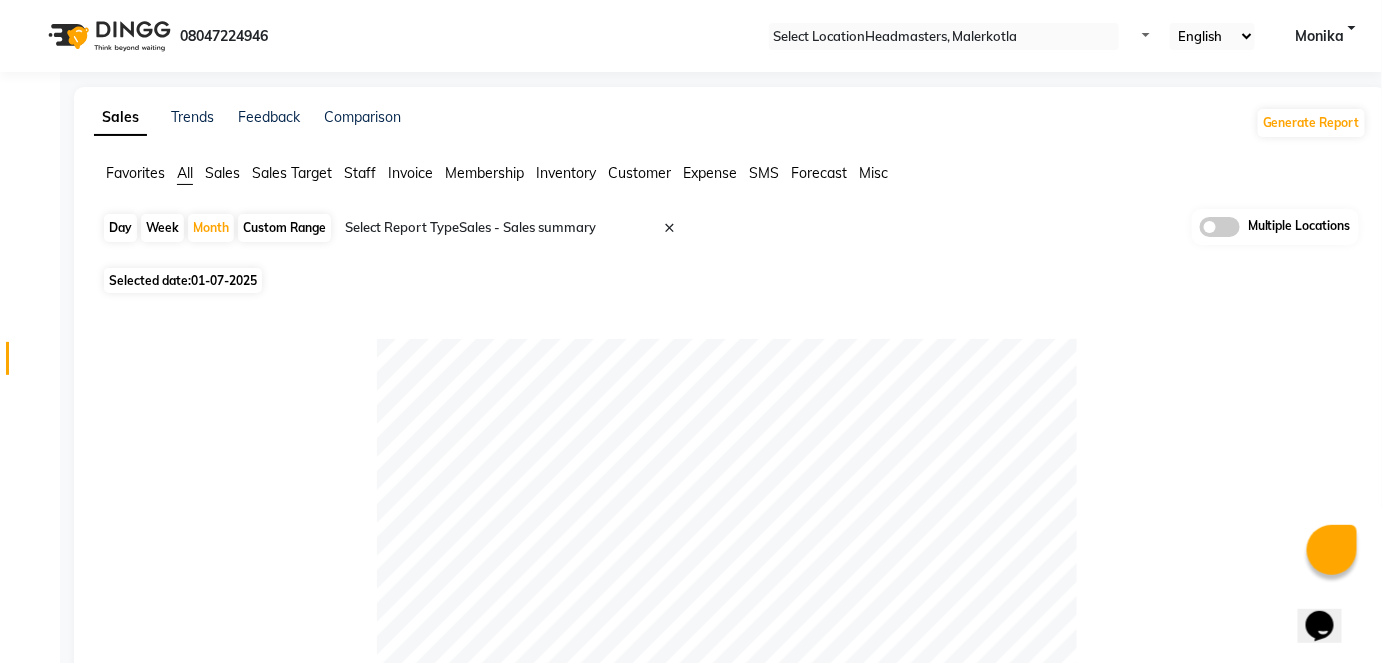 click on "Day Week Month Custom Range Select Report Type × Sales - Sales summary × Multiple Locations Selected date: 01-07-2025 Table View Pivot View Pie Chart Bar Chart Select Full Report Filtered Report Select CSV PDF Export Show 10 25 50 100 entries Search: Type Count Price Discount Non-taxable Amount Taxable Amount Tax Net Revenue Taxable Redemption Tax On Redemption Total Redemption Total Tax Total Type Count Price Discount Non-taxable Amount Taxable Amount Tax Net Revenue Taxable Redemption Tax On Redemption Total Redemption Total Tax Total Total 7 ₹13,400.00 ₹2,200.00 ₹0 ₹9,491.50 ₹1,708.47 ₹11,200.00 ₹0 ₹0 ₹0 ₹1,708.47 ₹11,200.00 Vouchers 0 ₹0 ₹0 ₹0 ₹0 ₹0 ₹0 ₹0 ₹0 ₹0 ₹0 ₹0 Gift card 0 ₹0 ₹0 ₹0 ₹0 ₹0 ₹0 ₹0 ₹0 ₹0 ₹0 ₹0 Prepaid 0 ₹0 ₹0 ₹0 ₹0 ₹0 ₹0 ₹0 ₹0 ₹0 ₹0 ₹0 Memberships 0 ₹0 ₹0 ₹0 ₹0 ₹0 ₹0 ₹0 ₹0 ₹0 ₹0 ₹0 Products 0 ₹0 ₹0 ₹0 ₹0 ₹0 ₹0 ₹0 ₹0 ₹0 ₹0 ₹0 Packages 0" at bounding box center (730, 950) 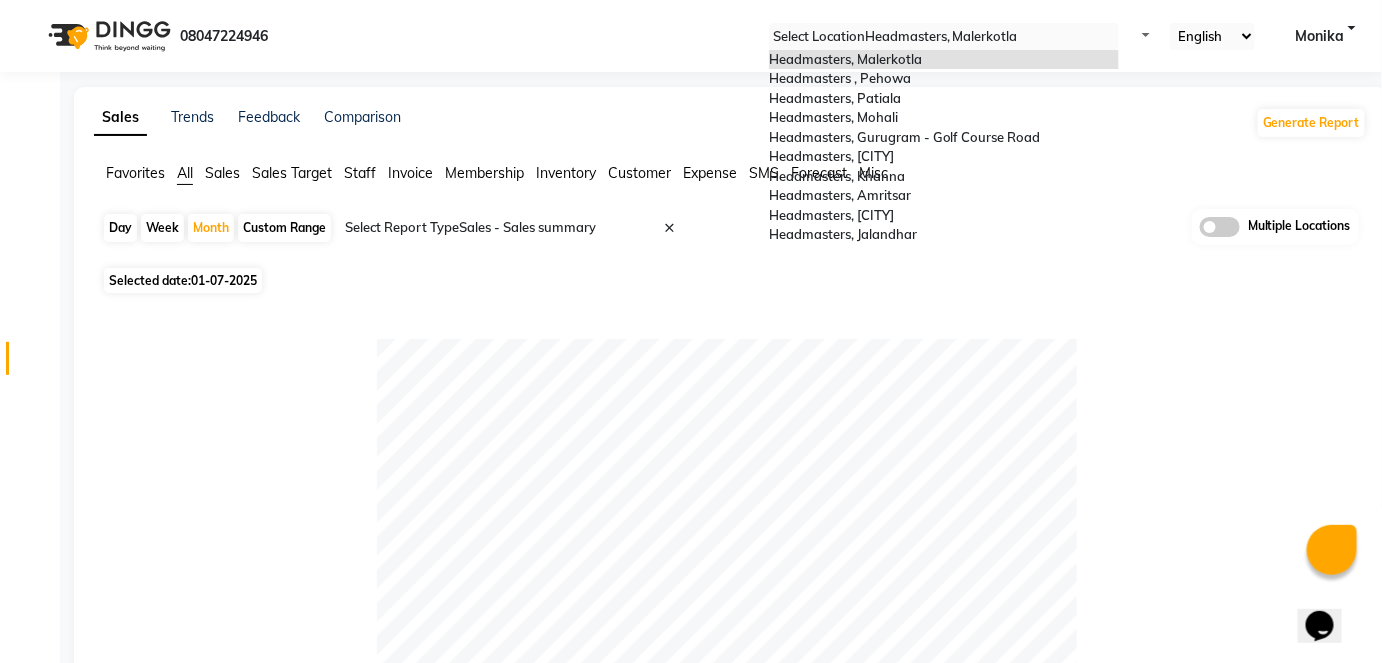 click on "Select Location × Headmasters, Malerkotla Headmasters, Malerkotla Headmasters , Pehowa Headmasters, Patiala Headmasters, Mohali Headmasters, Gurugram - Golf Course Road Headmasters, Batala Headmasters, Khanna Headmasters, Amritsar Headmasters, Sangrur Headmasters, Jalandhar" at bounding box center [944, 36] 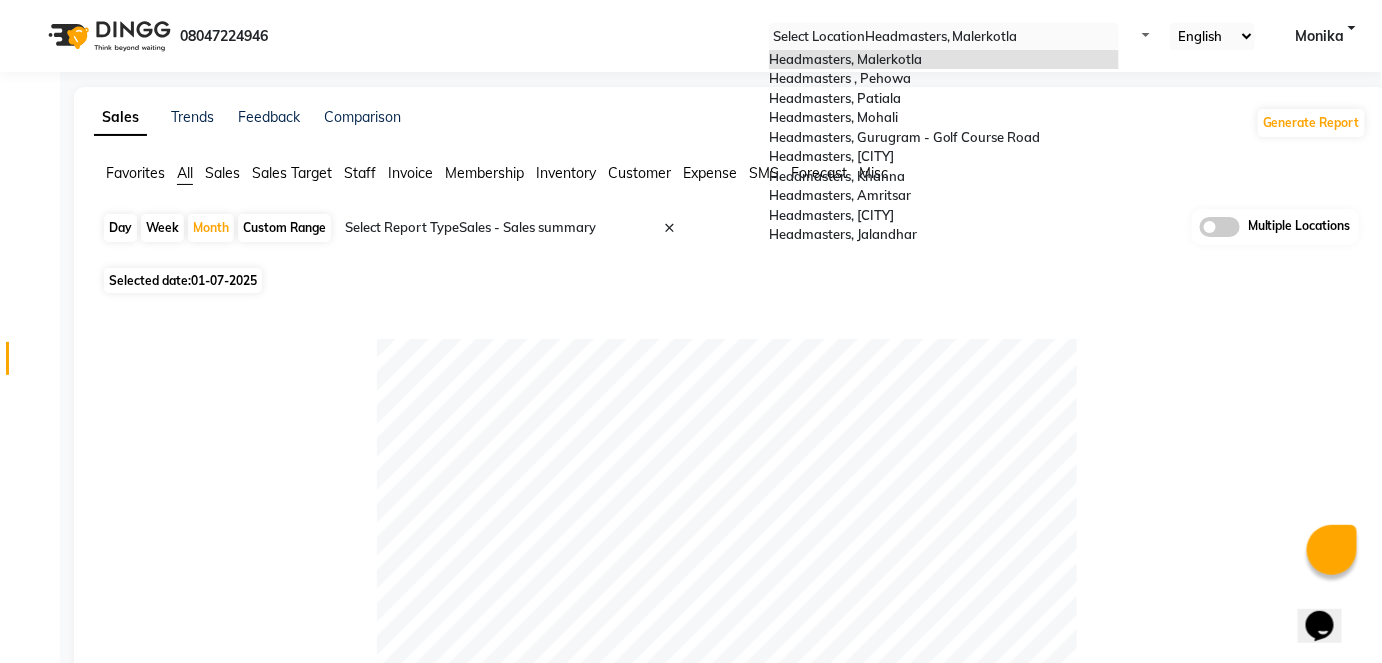 click on "Headmasters, Malerkotla" at bounding box center (944, 60) 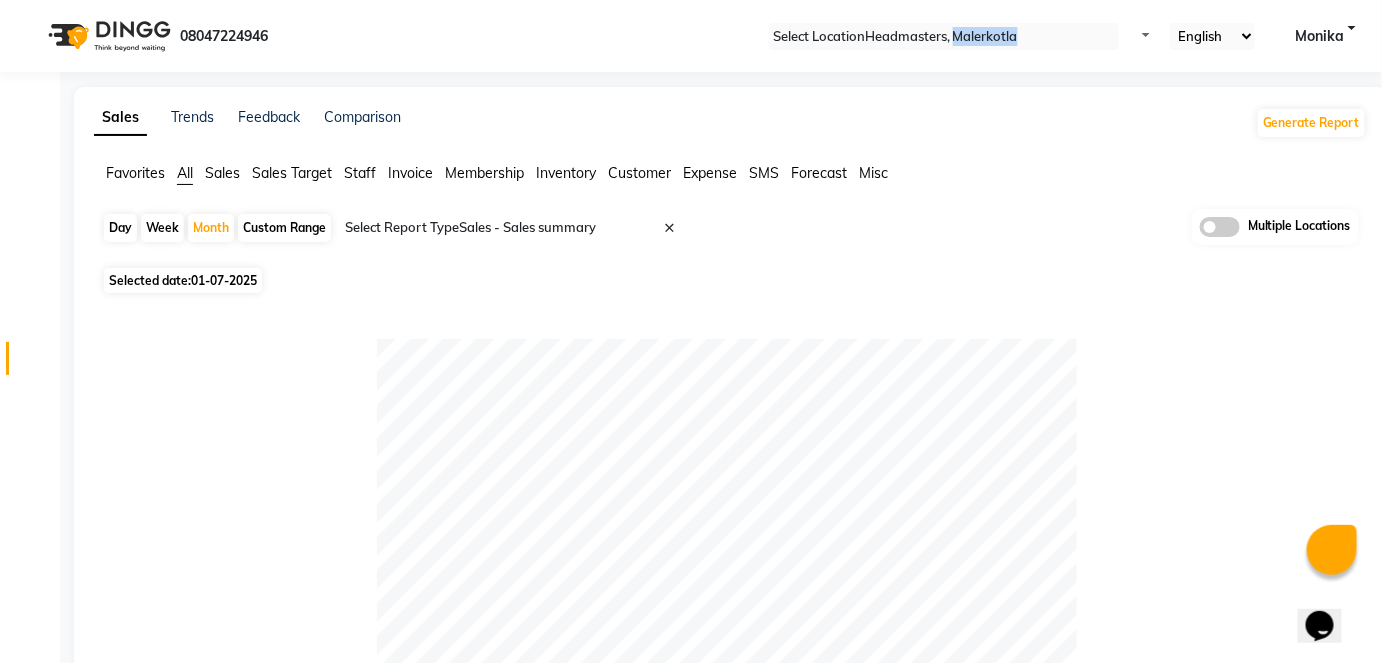click on "08047224946 Select Location × Headmasters, Malerkotla Default Panel My Panel English ENGLISH Español العربية मराठी हिंदी ગુજરાતી தமிழ் 中文 Notifications nothing to show Monika Manage Profile Change Password Sign out Version:3.14.0" at bounding box center (691, 36) 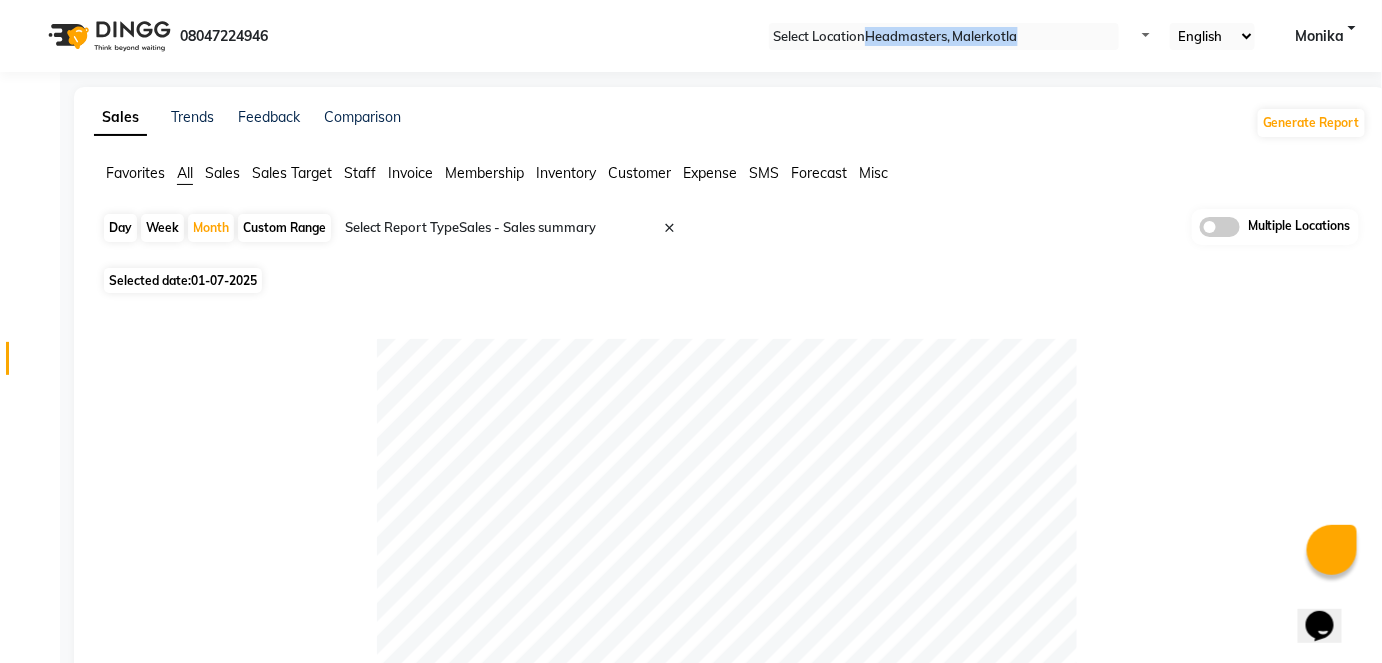 click on "08047224946 Select Location × Headmasters, Malerkotla Default Panel My Panel English ENGLISH Español العربية मराठी हिंदी ગુજરાતી தமிழ் 中文 Notifications nothing to show Monika Manage Profile Change Password Sign out Version:3.14.0" at bounding box center [691, 36] 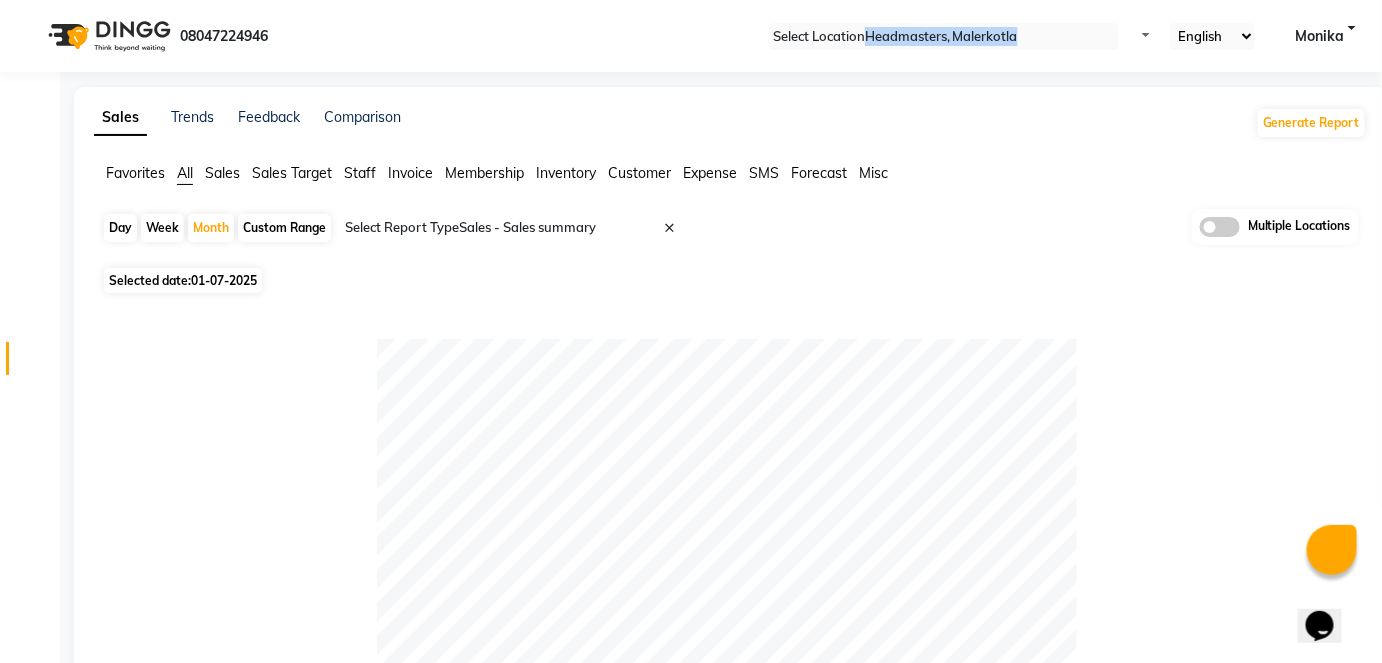 scroll, scrollTop: 580, scrollLeft: 0, axis: vertical 